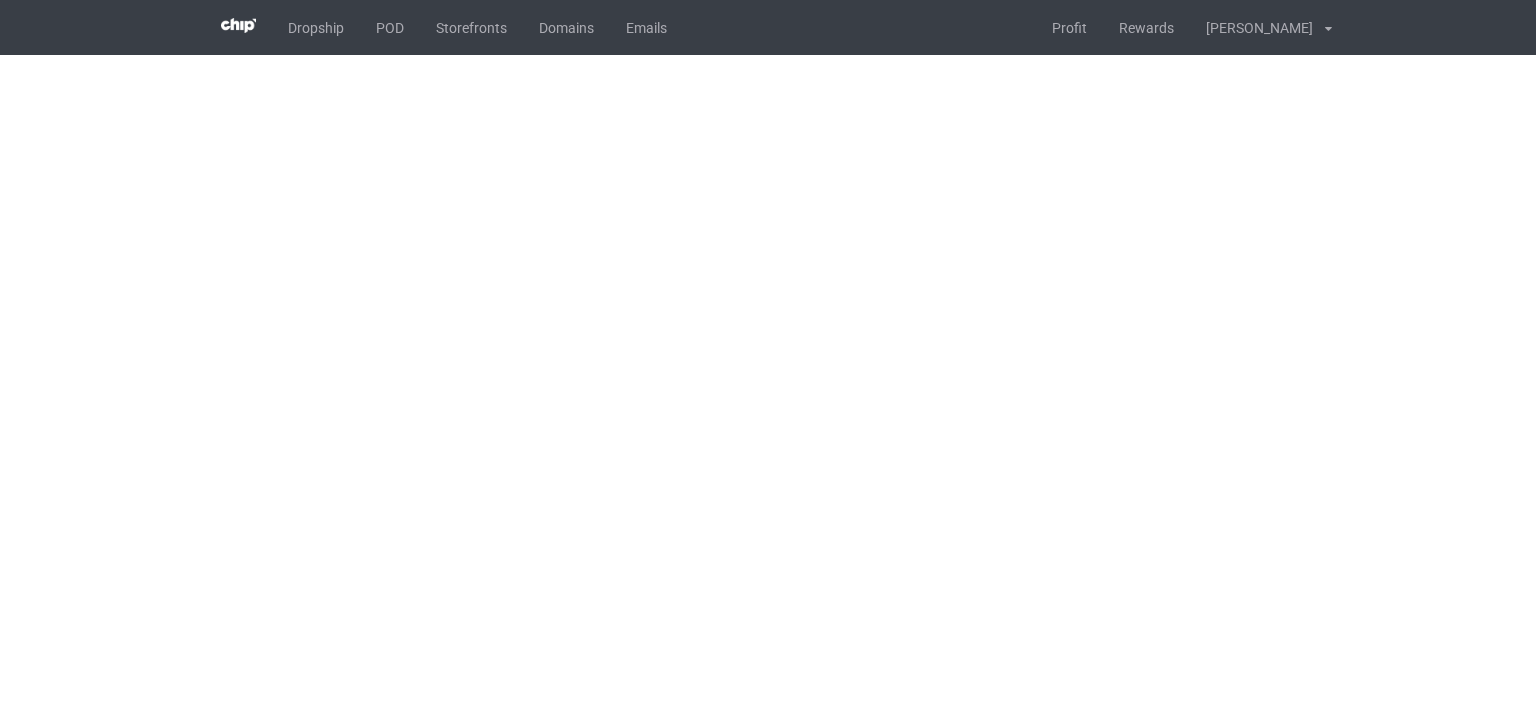 scroll, scrollTop: 0, scrollLeft: 0, axis: both 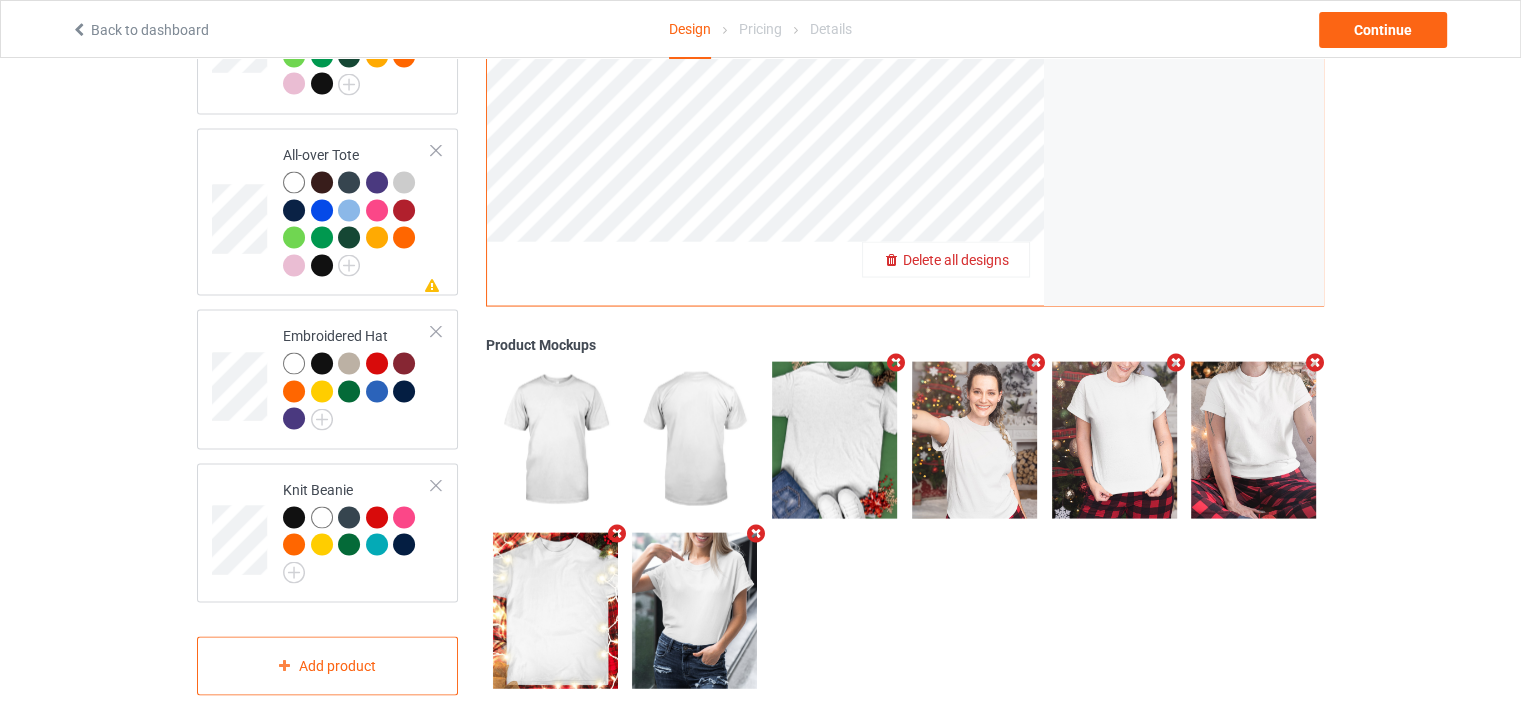 click on "Delete all designs" at bounding box center (956, 260) 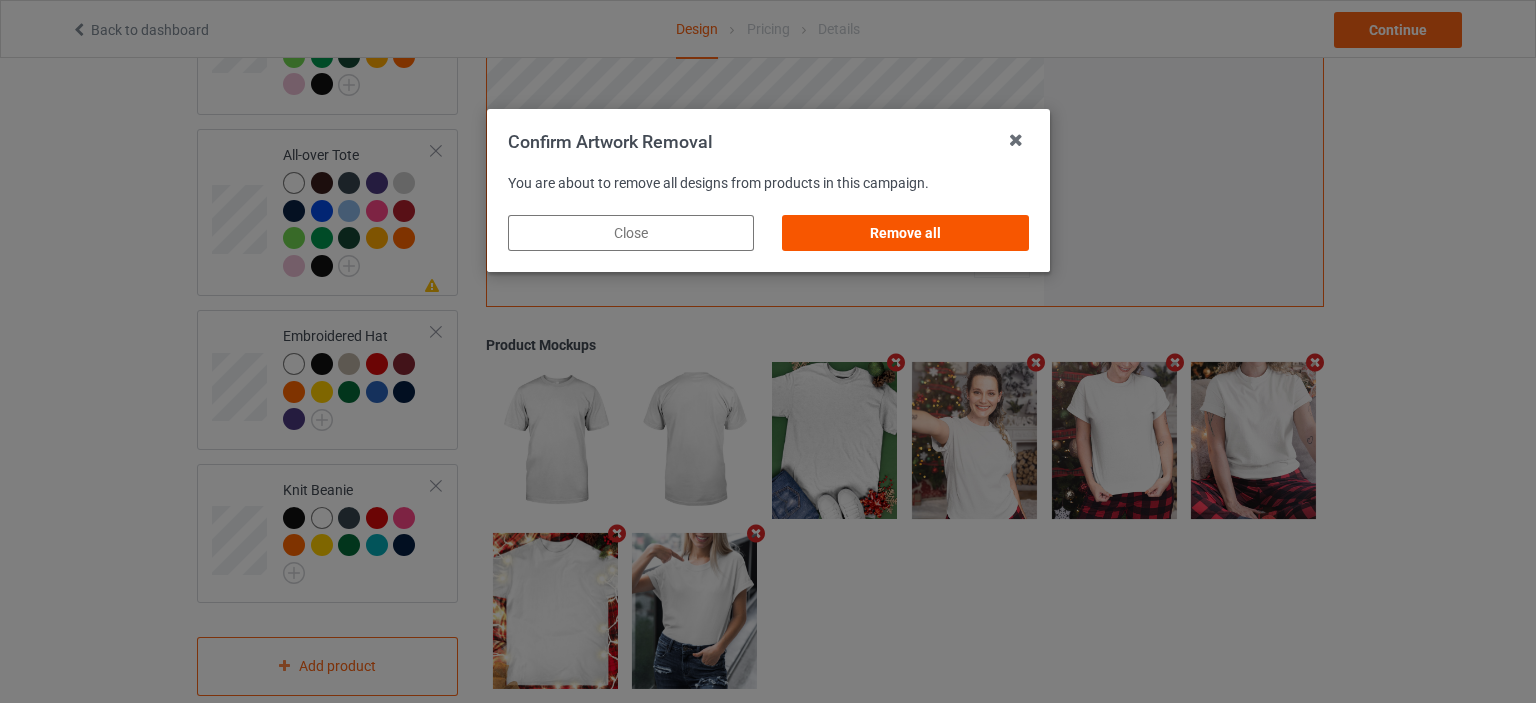 click on "Remove all" at bounding box center [905, 233] 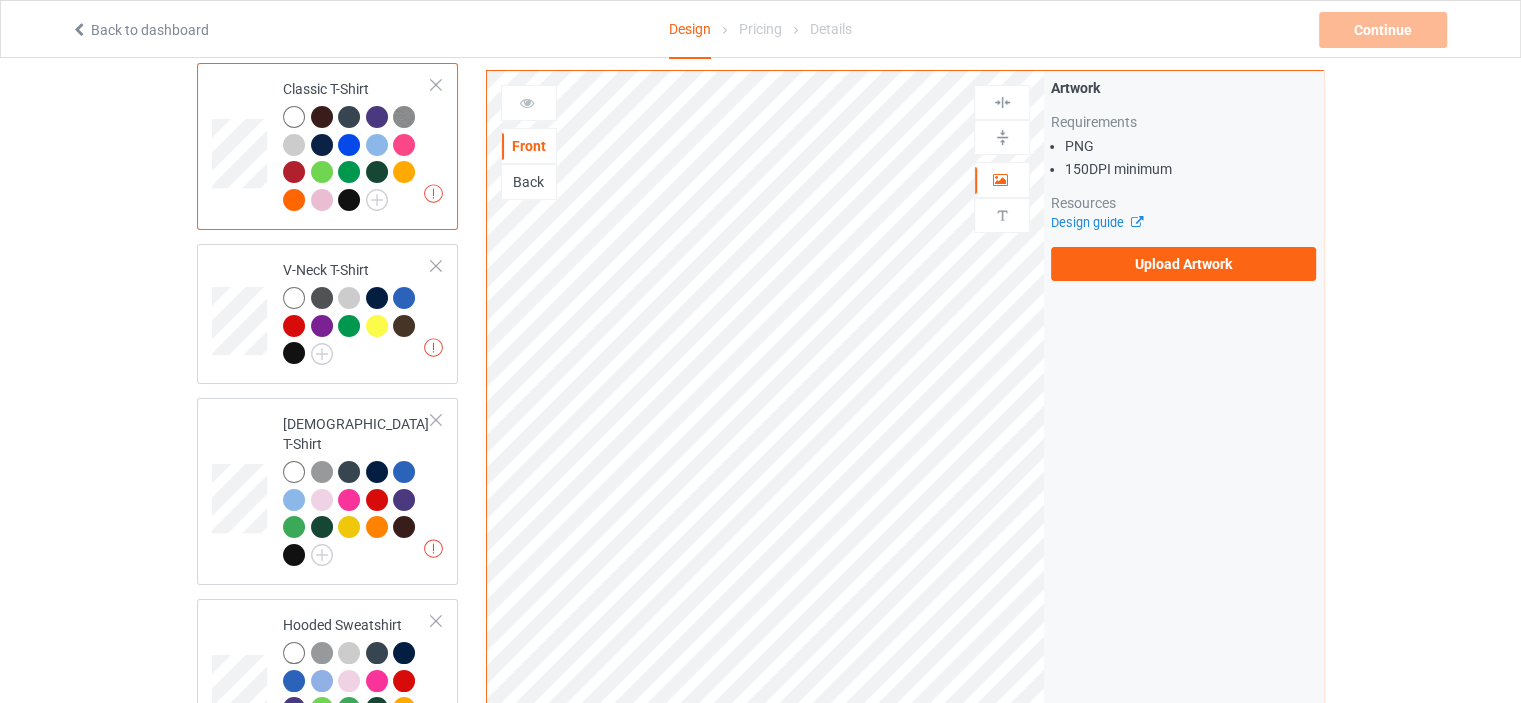 scroll, scrollTop: 0, scrollLeft: 0, axis: both 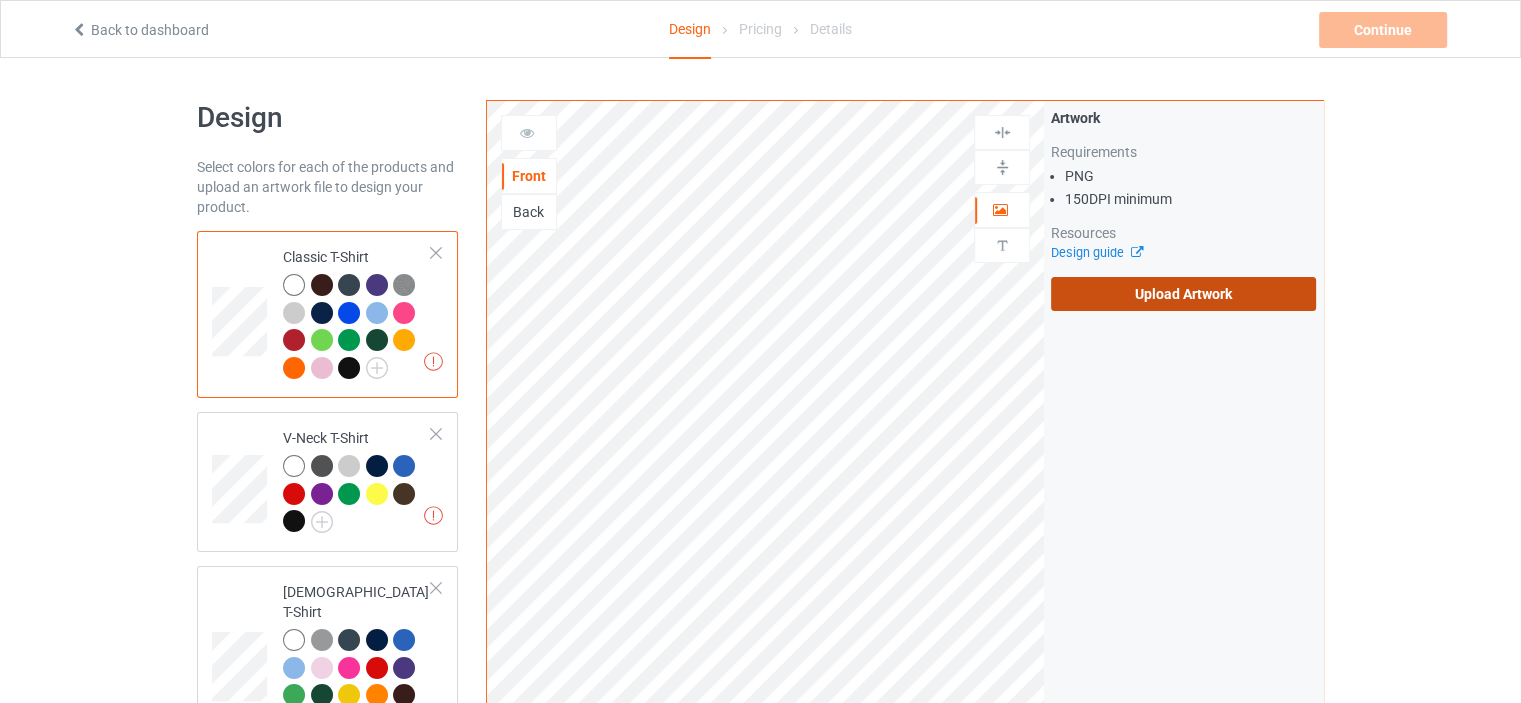 click on "Upload Artwork" at bounding box center [1183, 294] 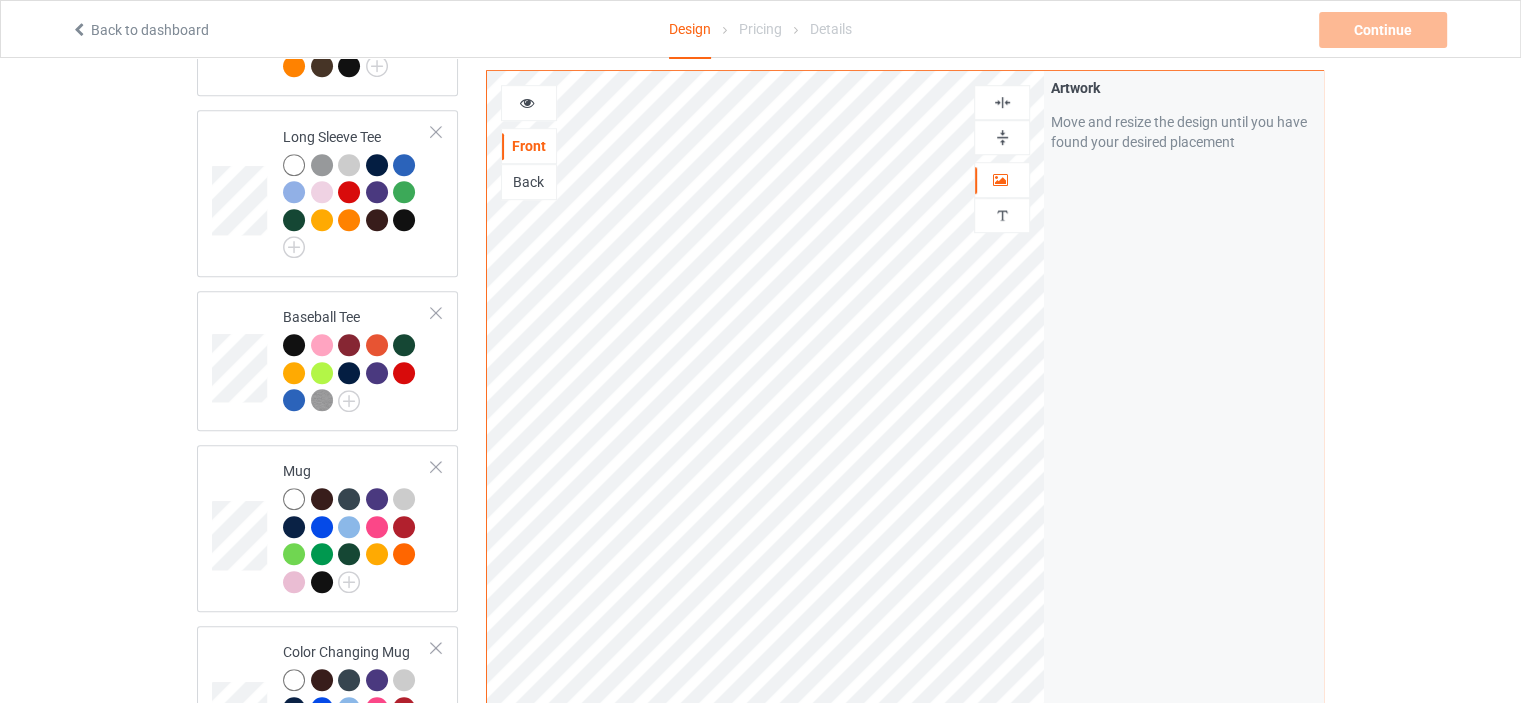 scroll, scrollTop: 1500, scrollLeft: 0, axis: vertical 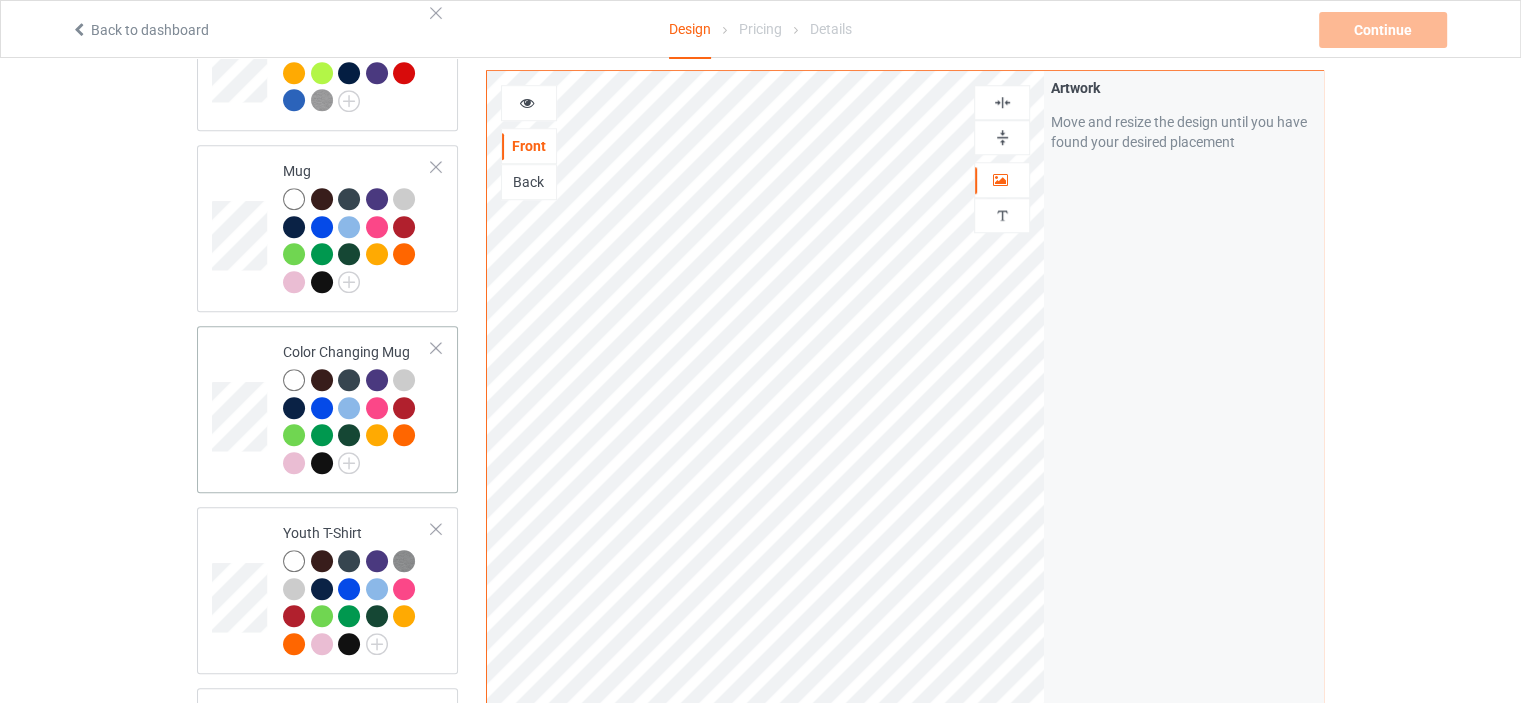 click on "Color Changing Mug" at bounding box center (357, 407) 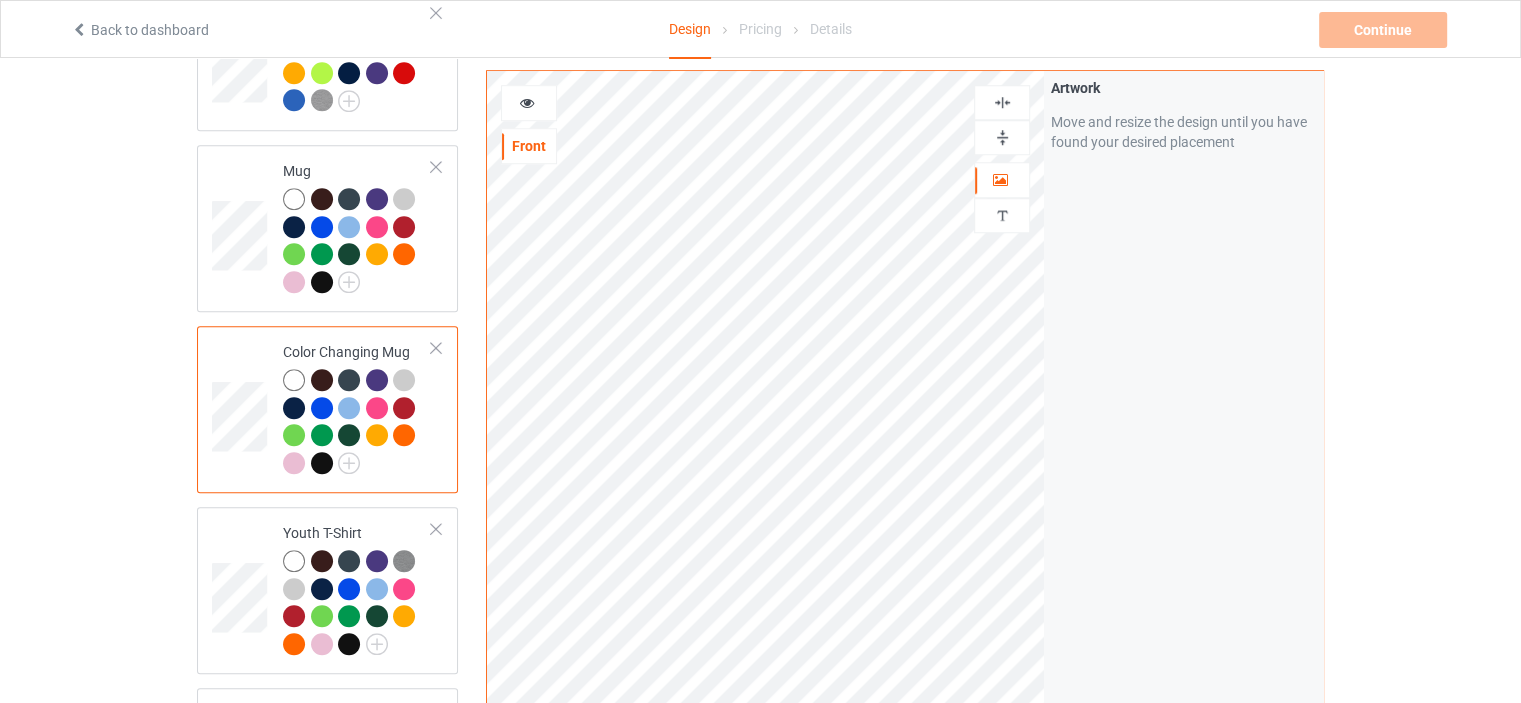click at bounding box center [1002, 137] 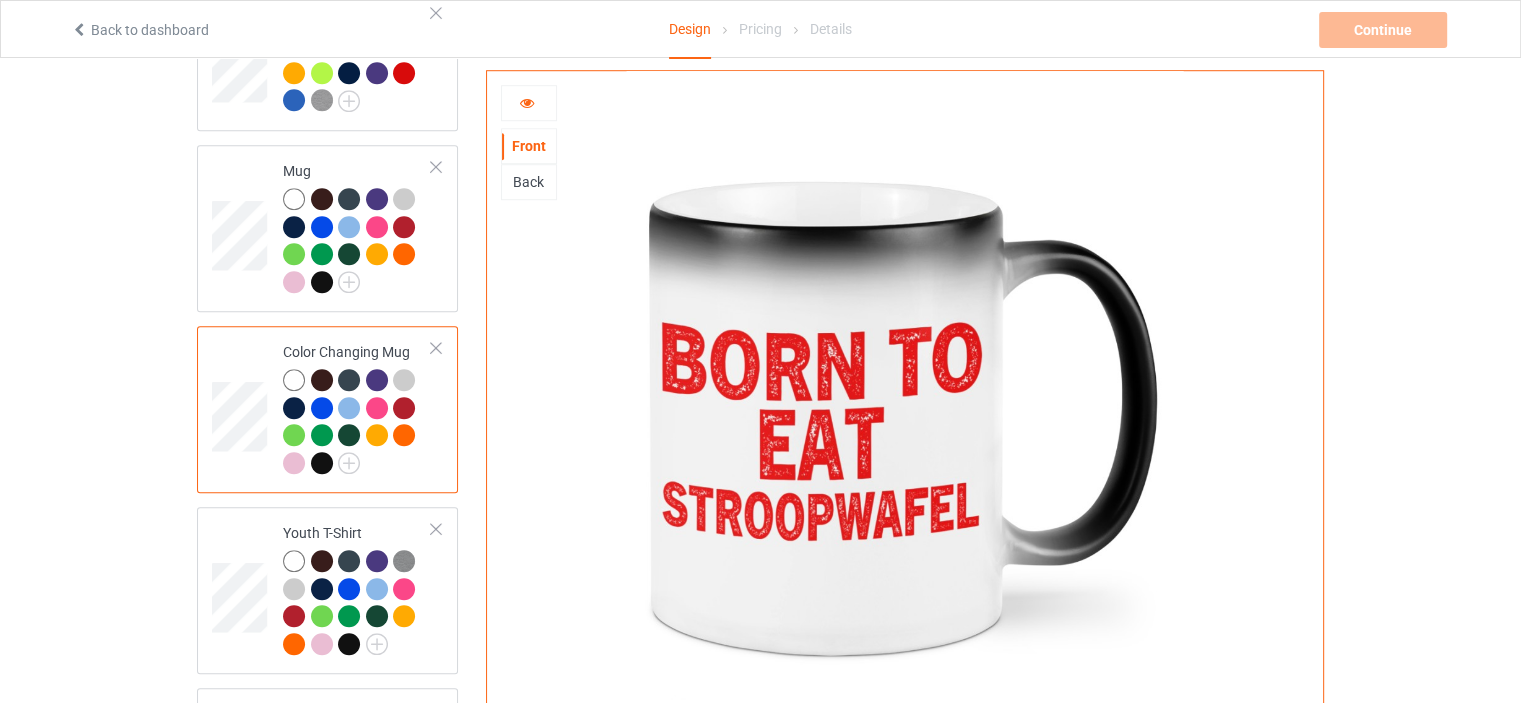 click at bounding box center [529, 103] 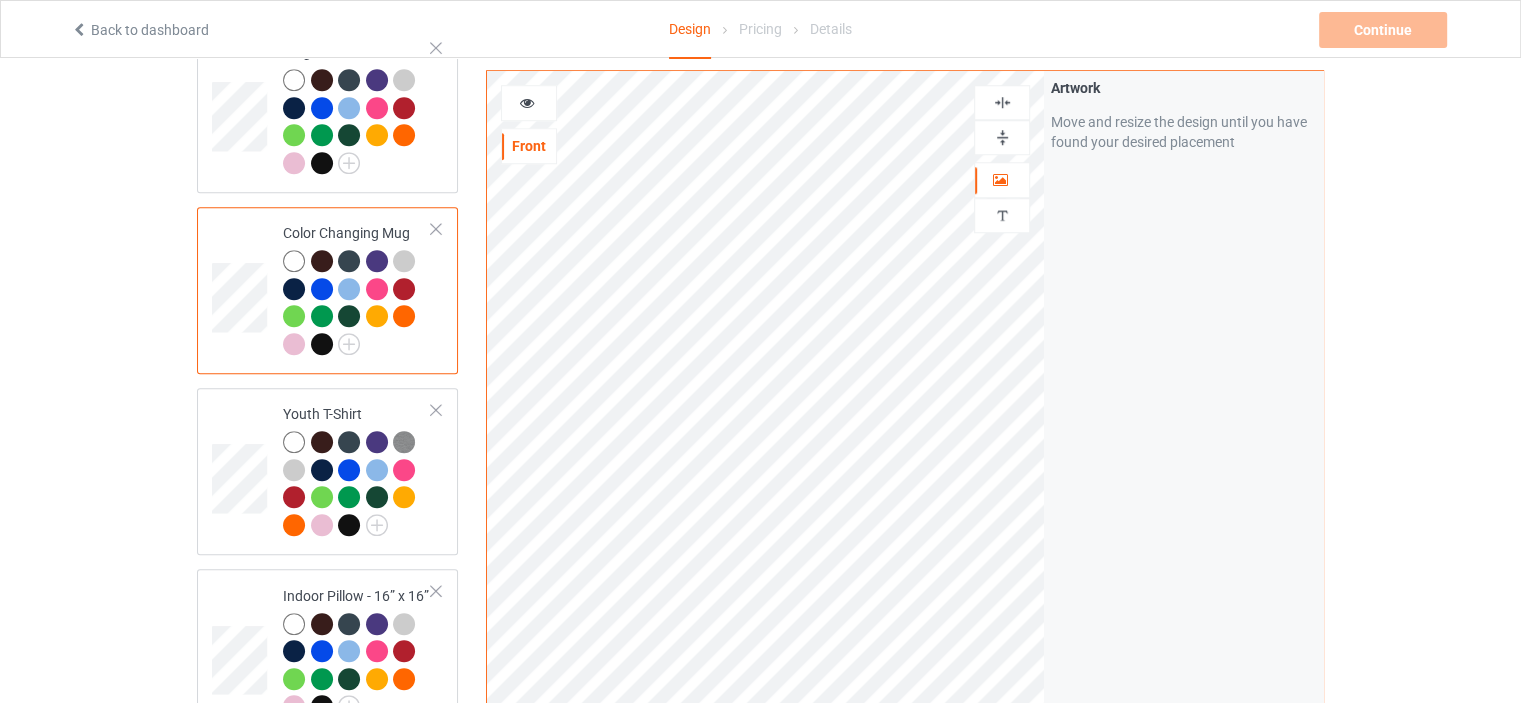 scroll, scrollTop: 1900, scrollLeft: 0, axis: vertical 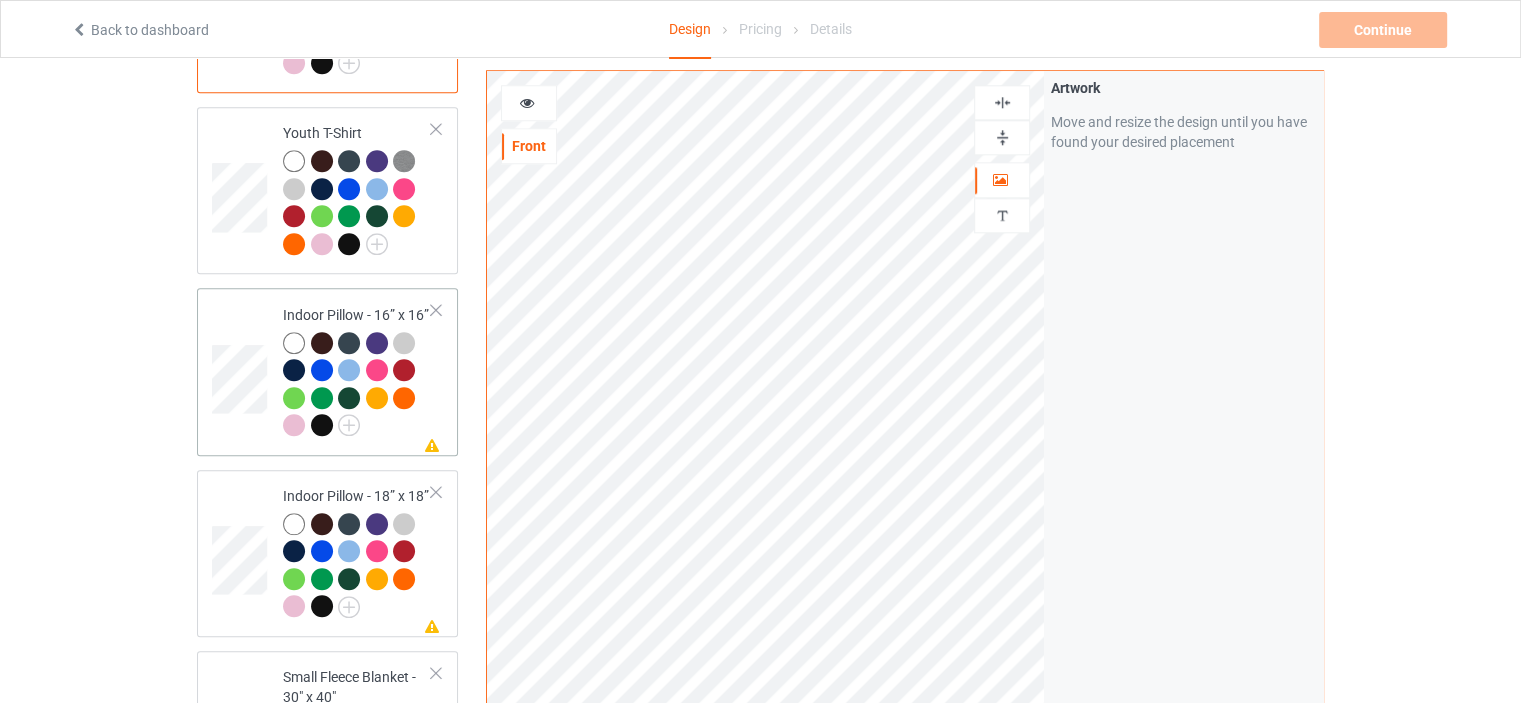 click on "Indoor Pillow - 16” x 16”" at bounding box center (357, 370) 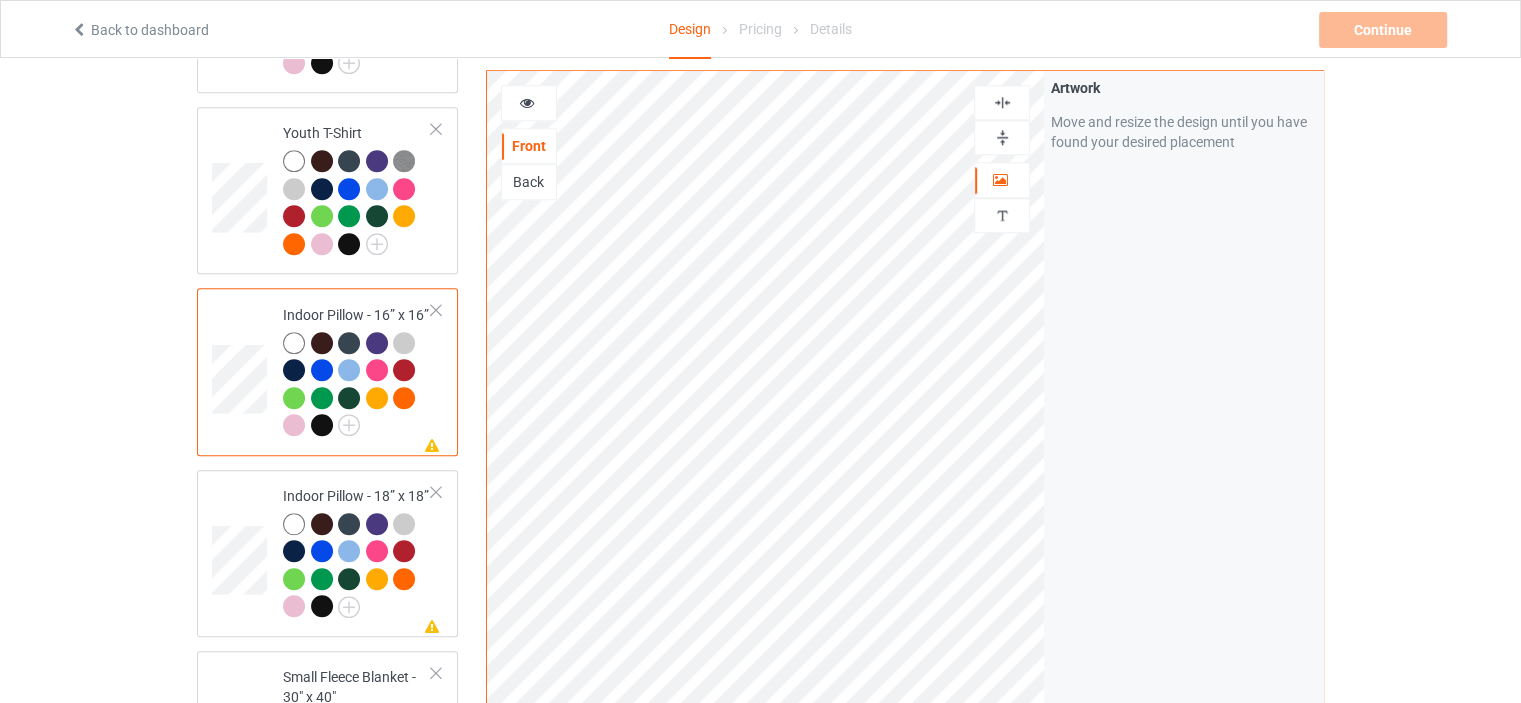 click at bounding box center (1002, 102) 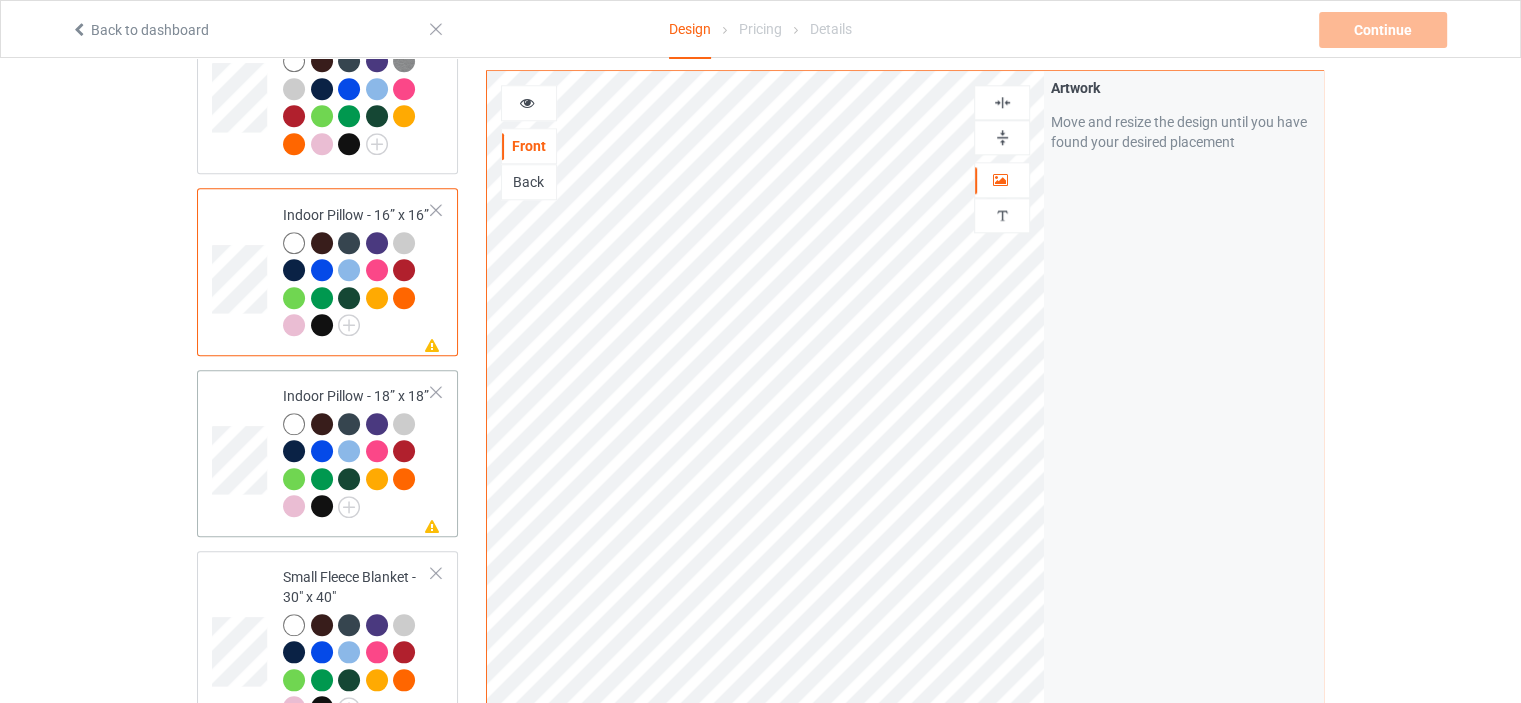 click on "Indoor Pillow - 18” x 18”" at bounding box center (357, 451) 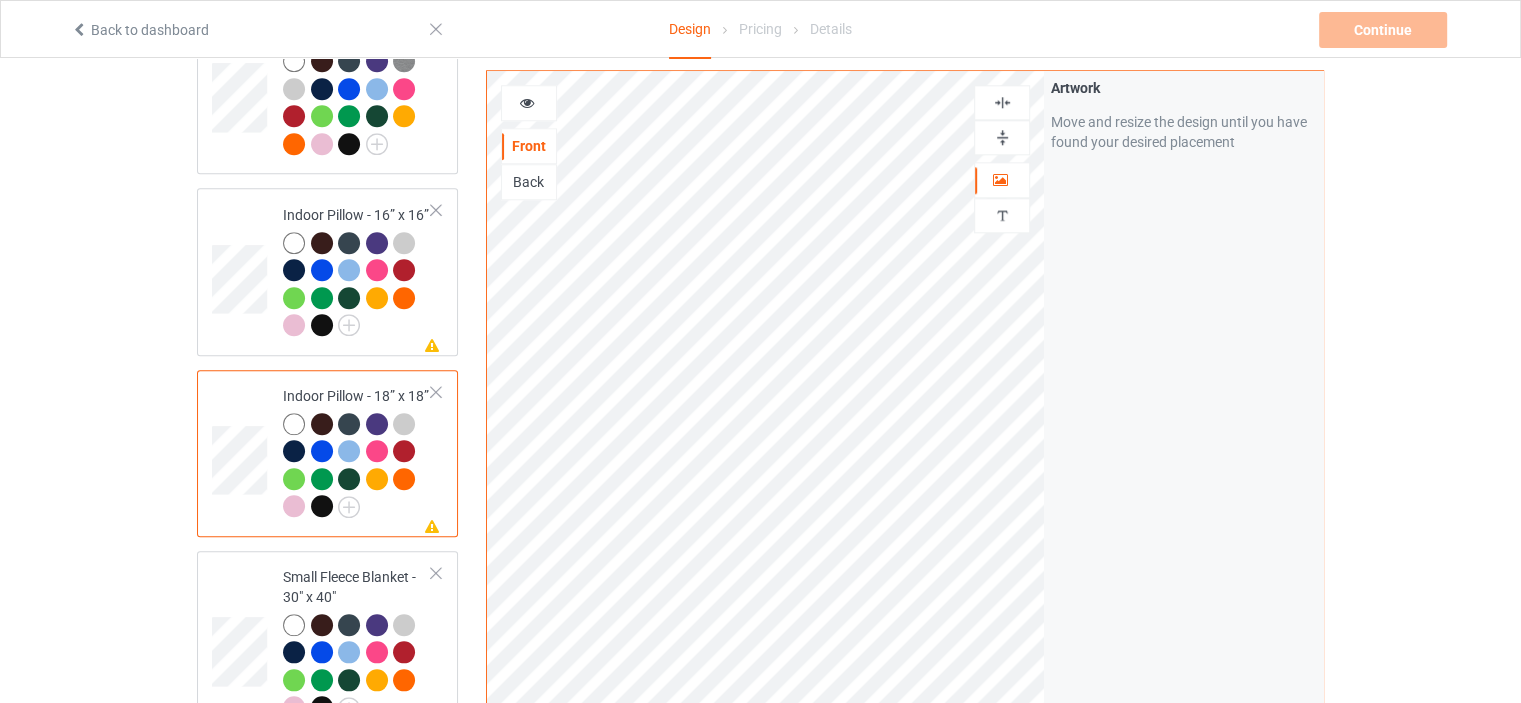 drag, startPoint x: 1000, startPoint y: 128, endPoint x: 1008, endPoint y: 115, distance: 15.264338 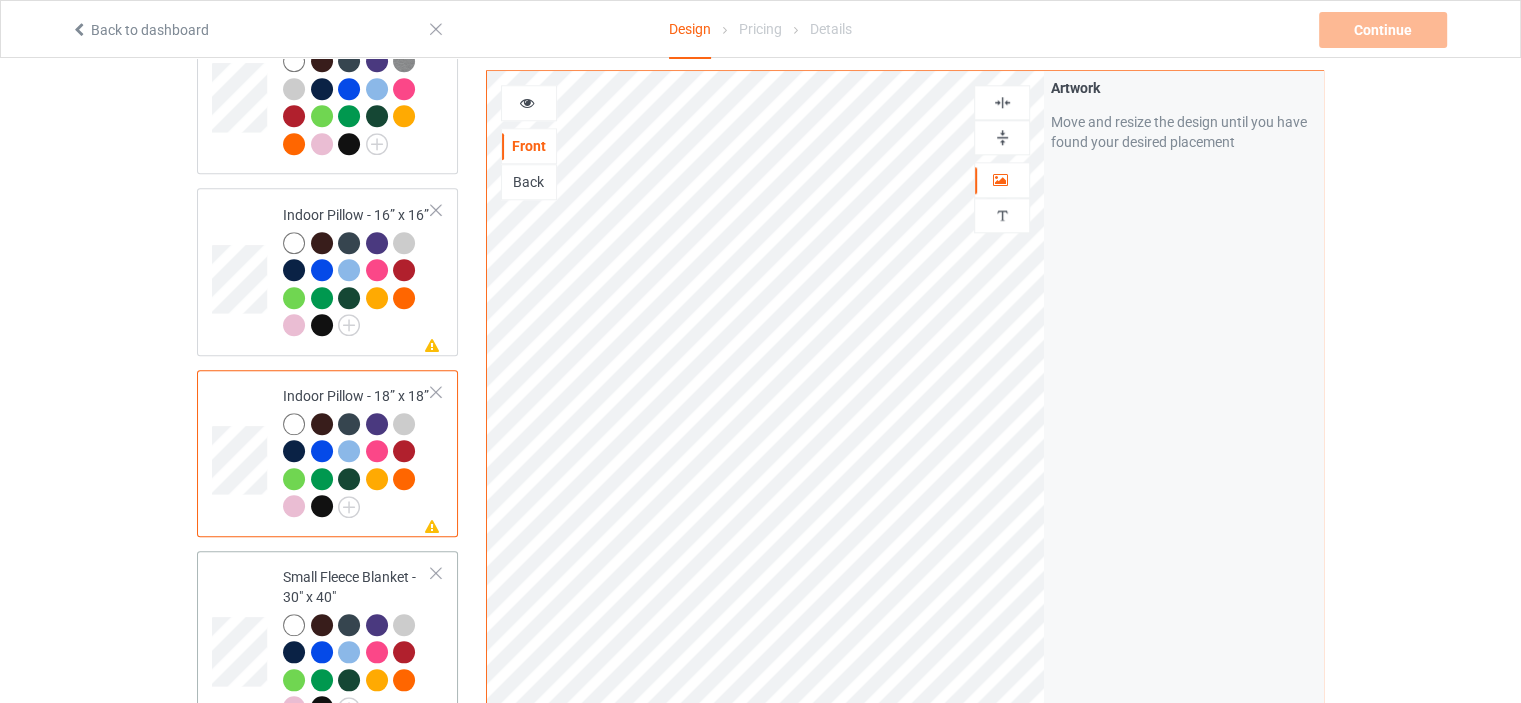 click on "Small Fleece Blanket - 30" x 40"" at bounding box center [357, 642] 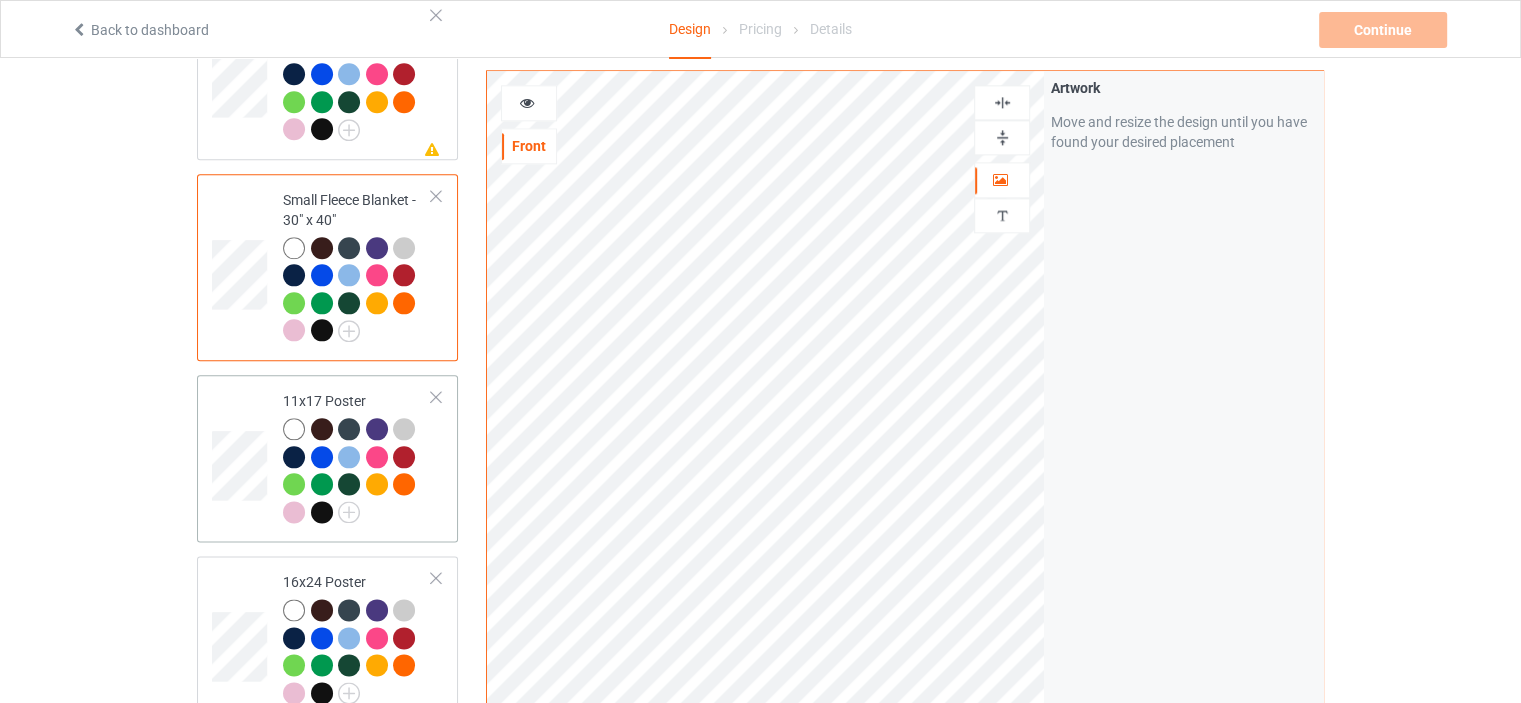 scroll, scrollTop: 2400, scrollLeft: 0, axis: vertical 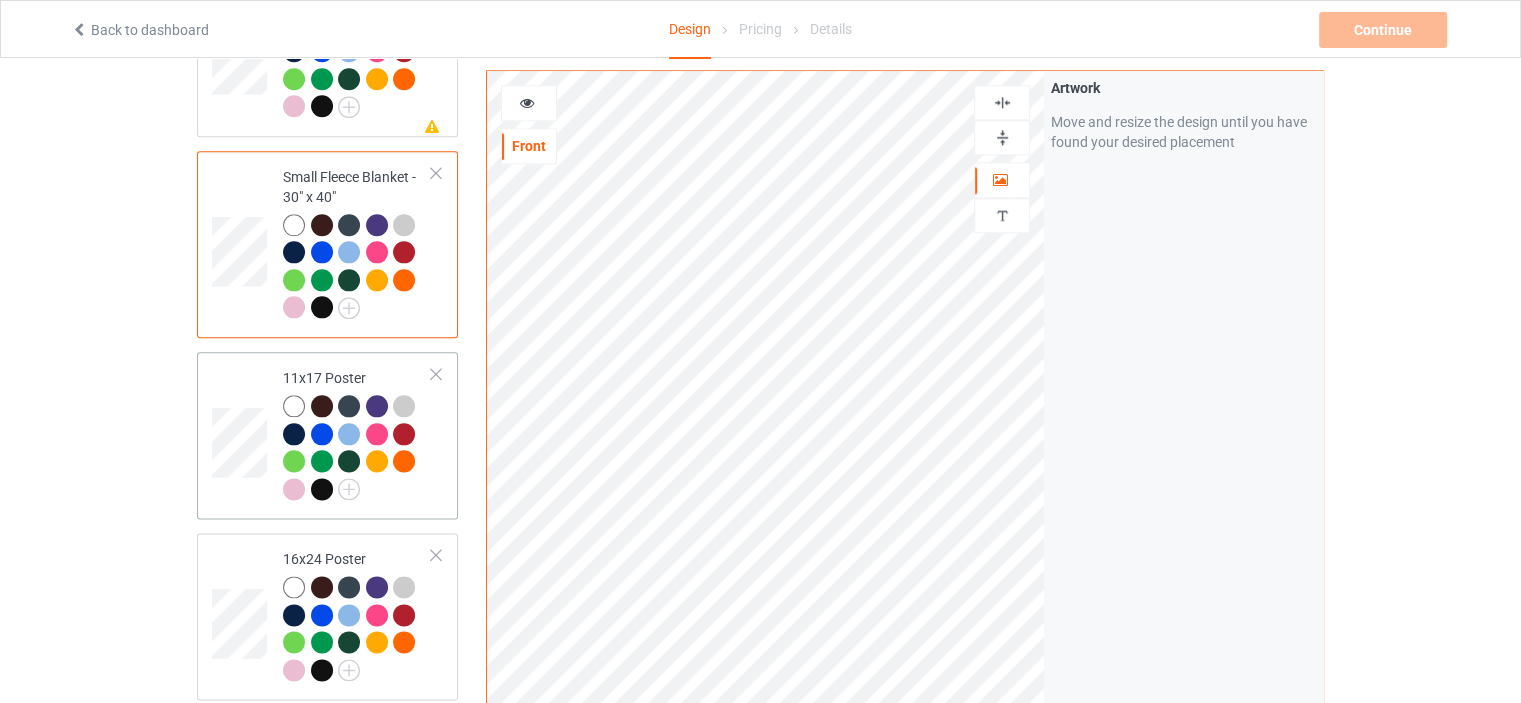 click on "11x17 Poster" at bounding box center (357, 433) 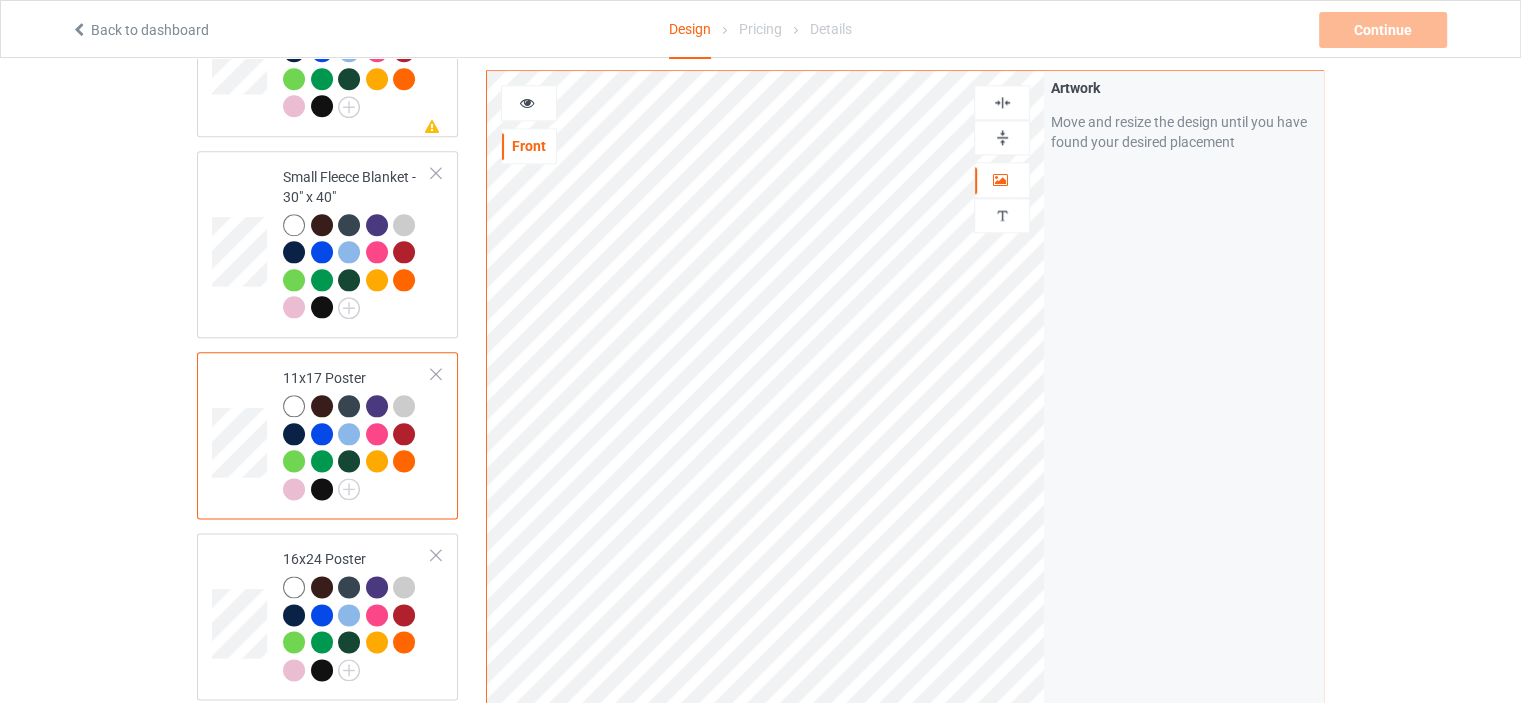 click at bounding box center (1002, 137) 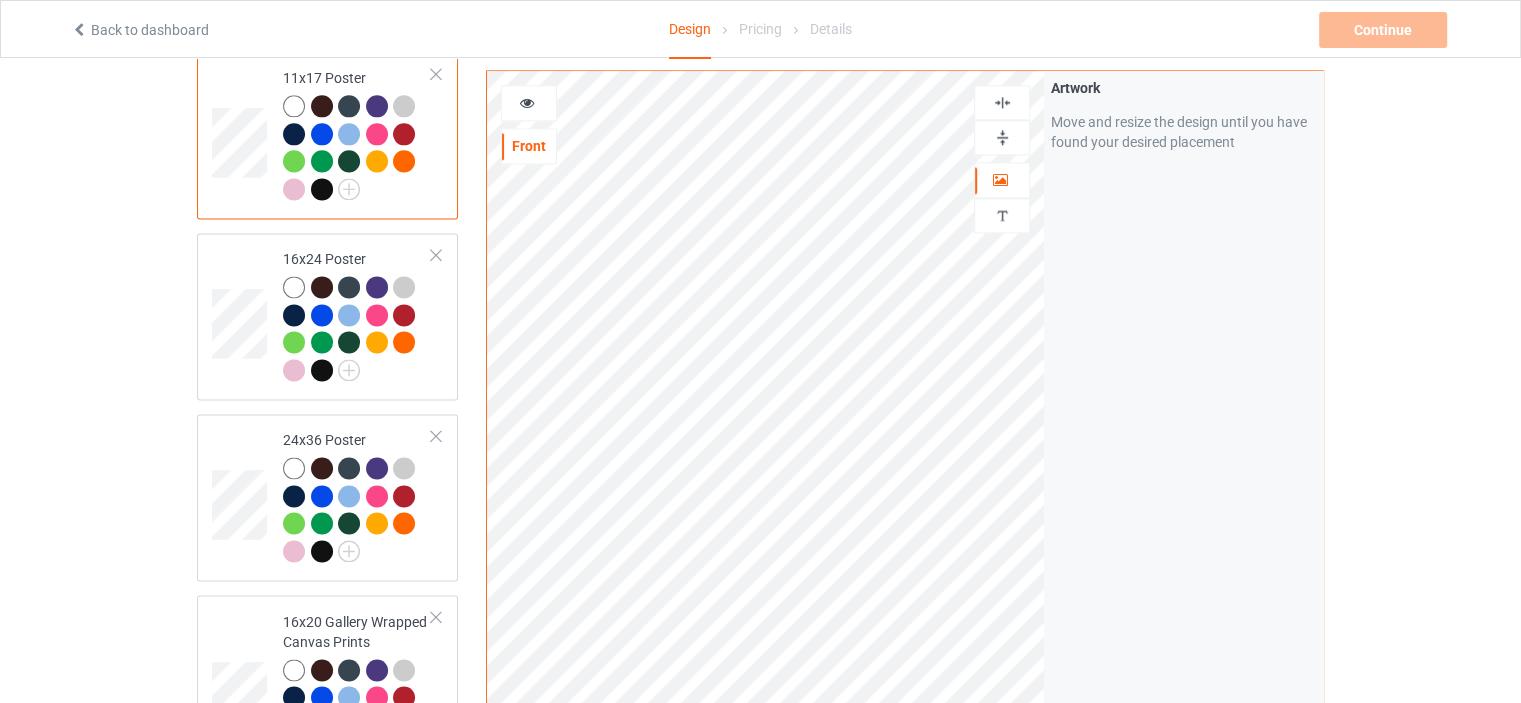 scroll, scrollTop: 2800, scrollLeft: 0, axis: vertical 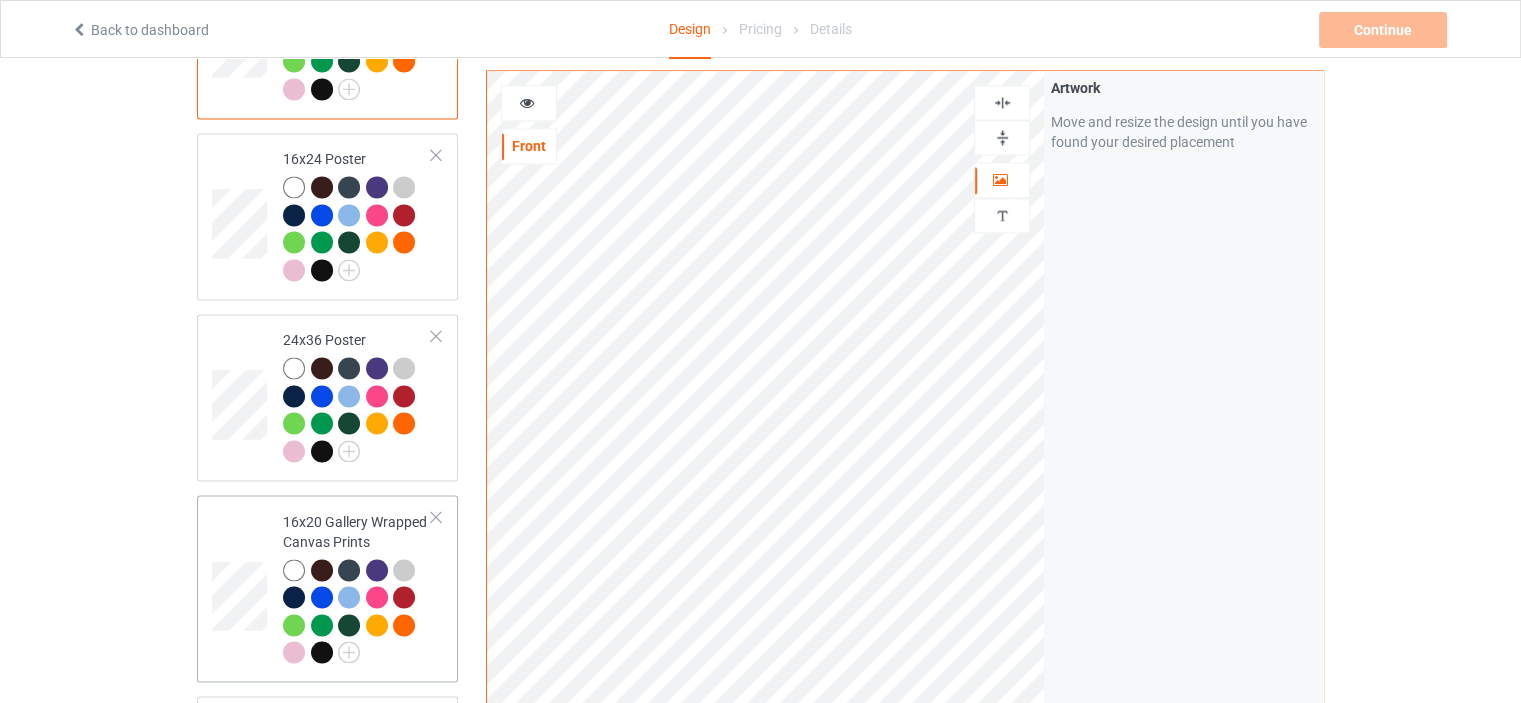 click on "16x20 Gallery Wrapped Canvas Prints" at bounding box center [357, 587] 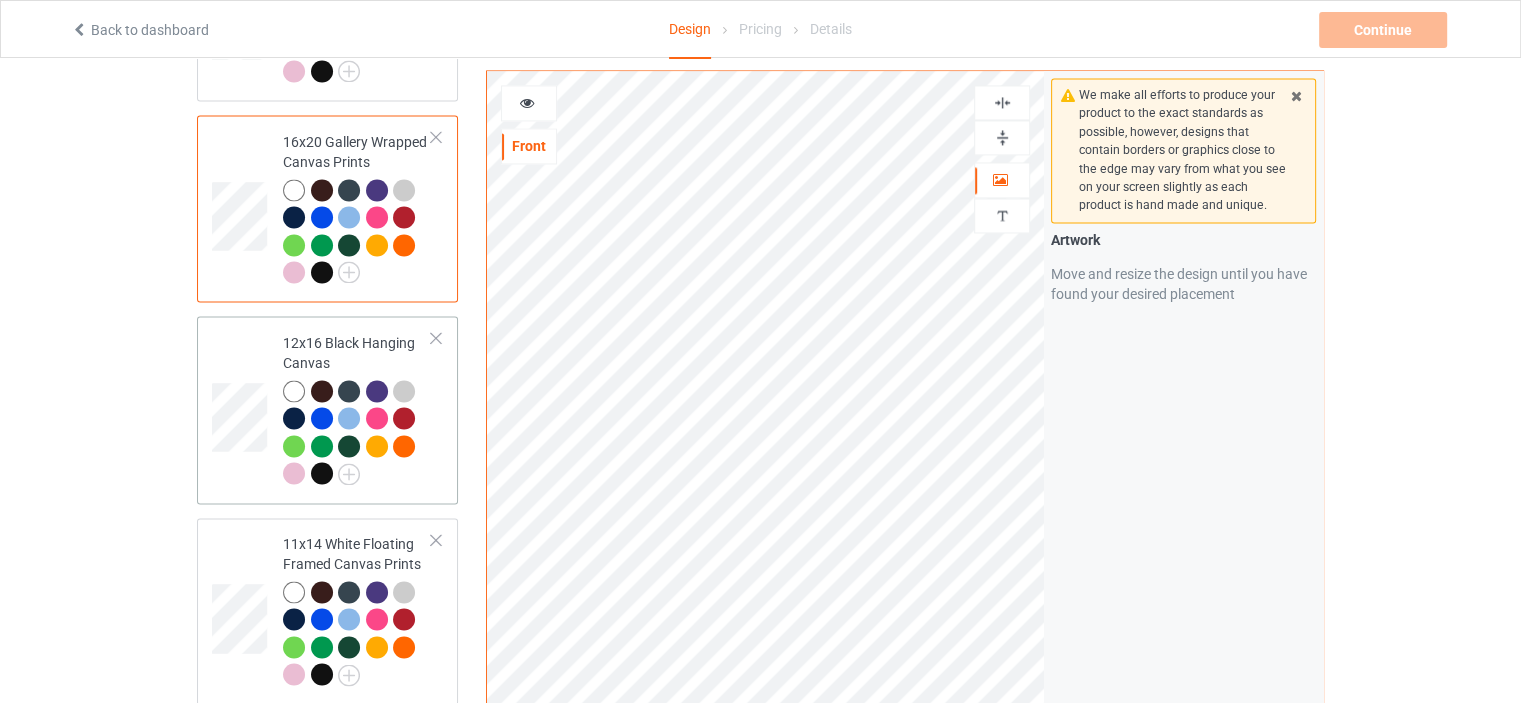 scroll, scrollTop: 3200, scrollLeft: 0, axis: vertical 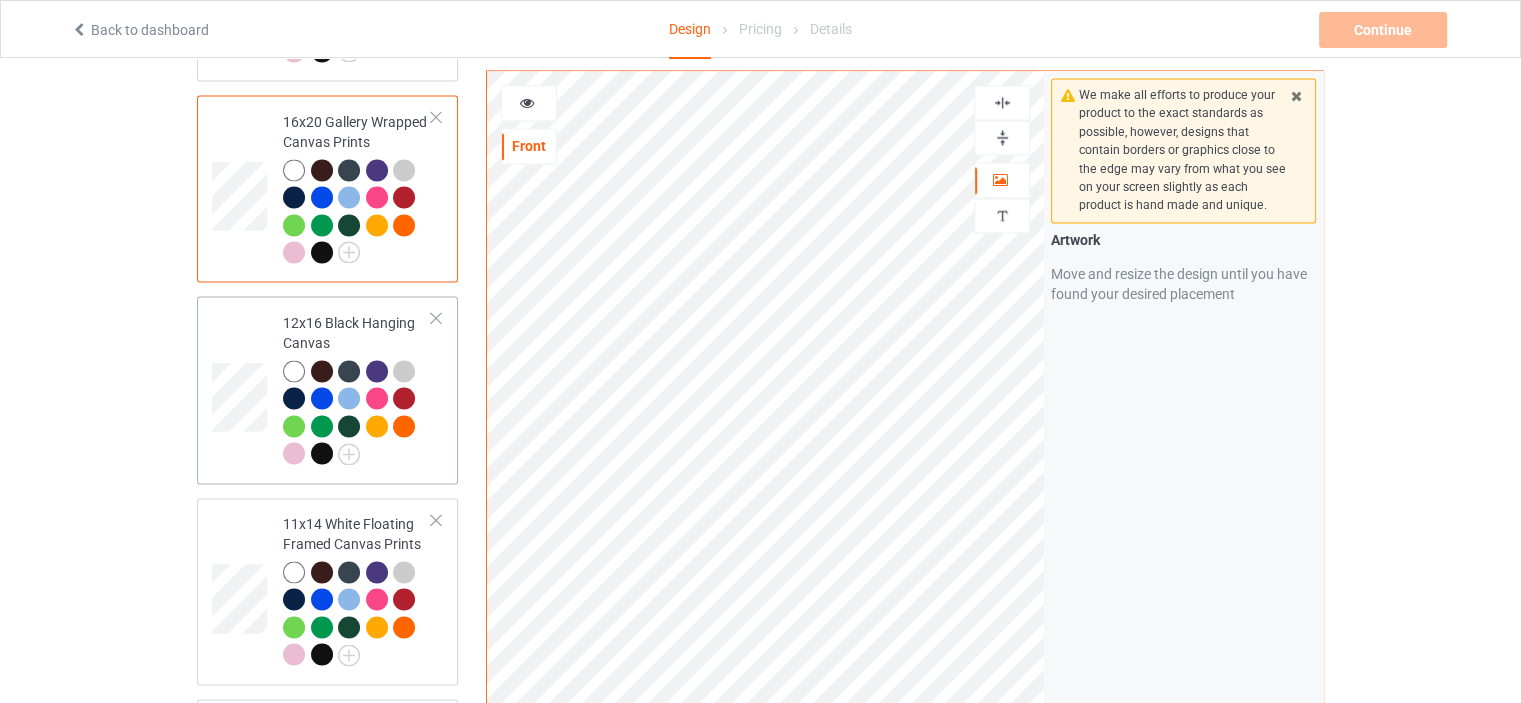 click on "12x16 Black Hanging Canvas" at bounding box center (357, 388) 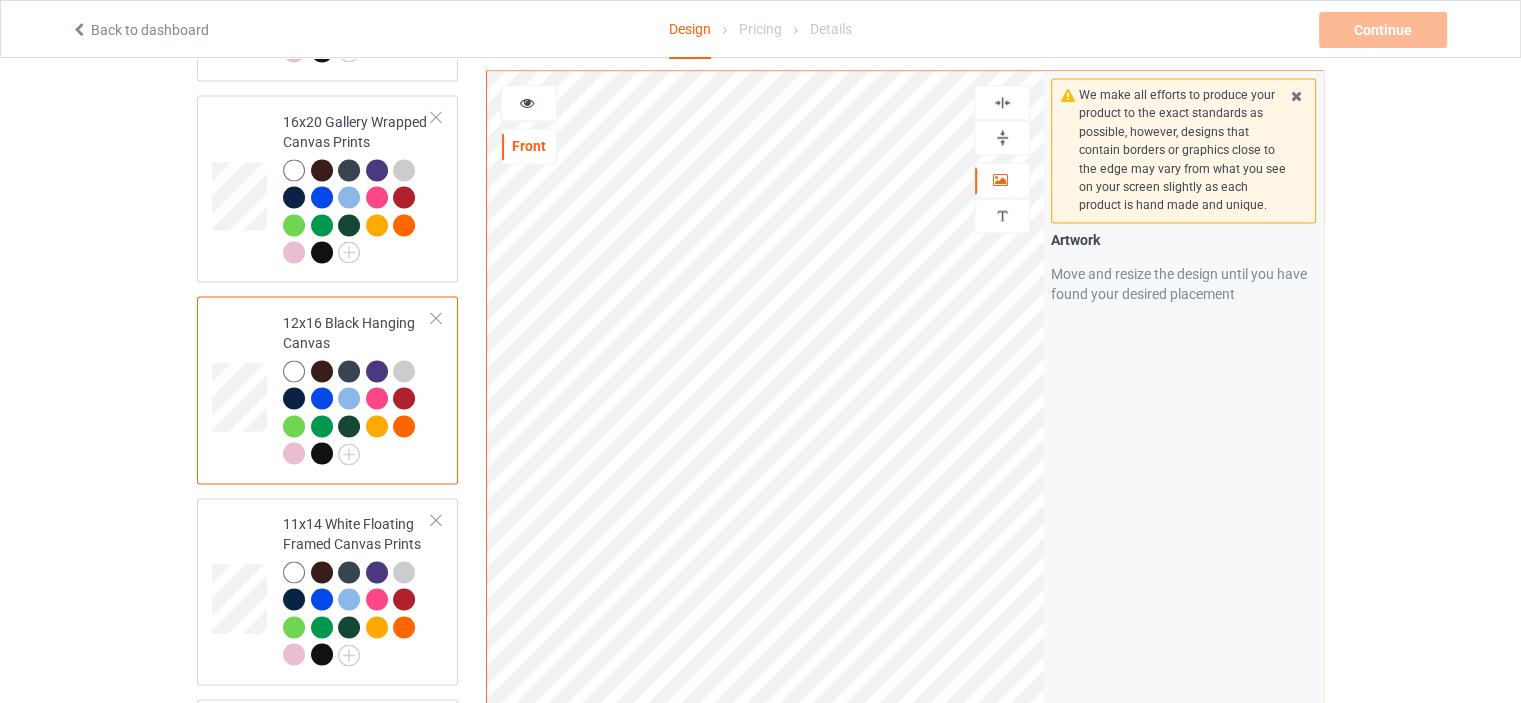 click at bounding box center (1002, 137) 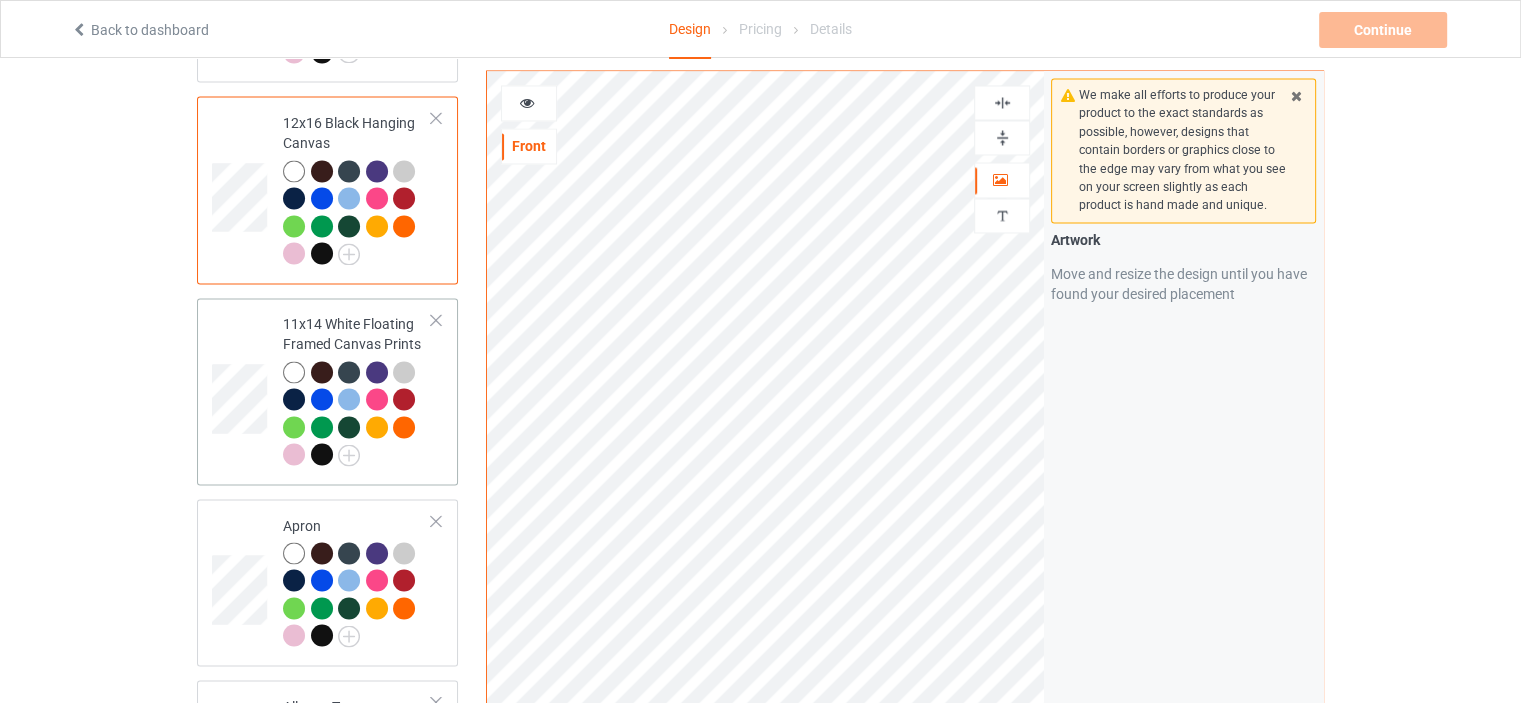 click on "11x14 White Floating Framed Canvas Prints" at bounding box center [357, 389] 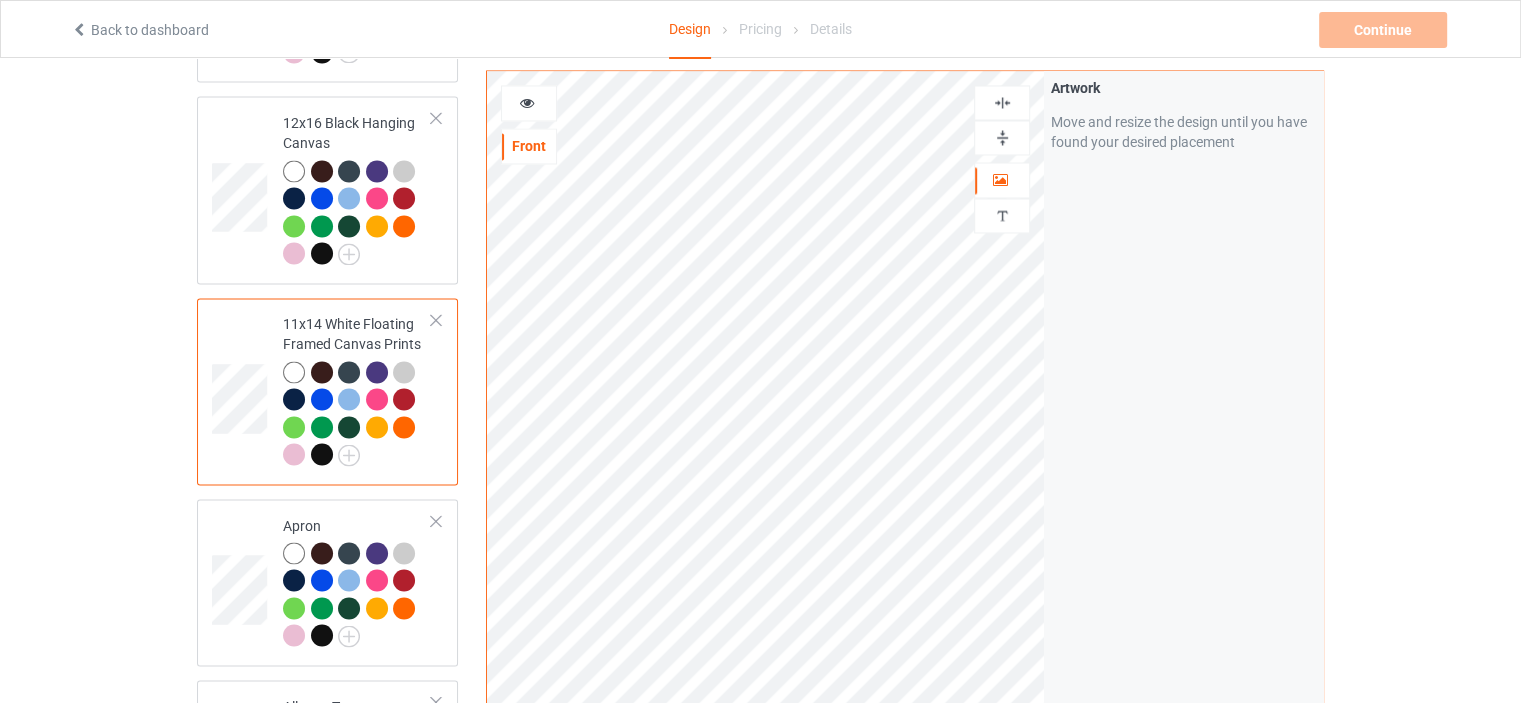 click at bounding box center [1002, 137] 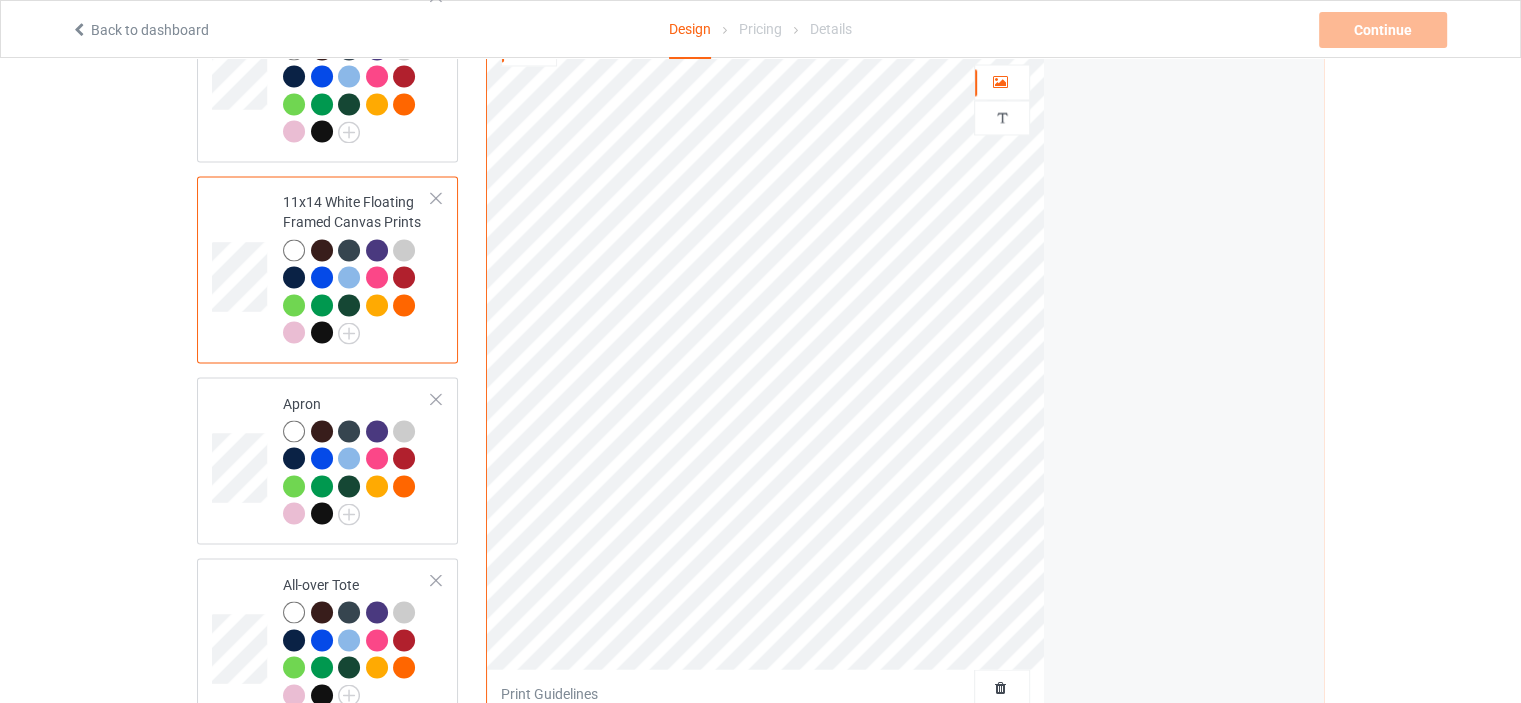 scroll, scrollTop: 3600, scrollLeft: 0, axis: vertical 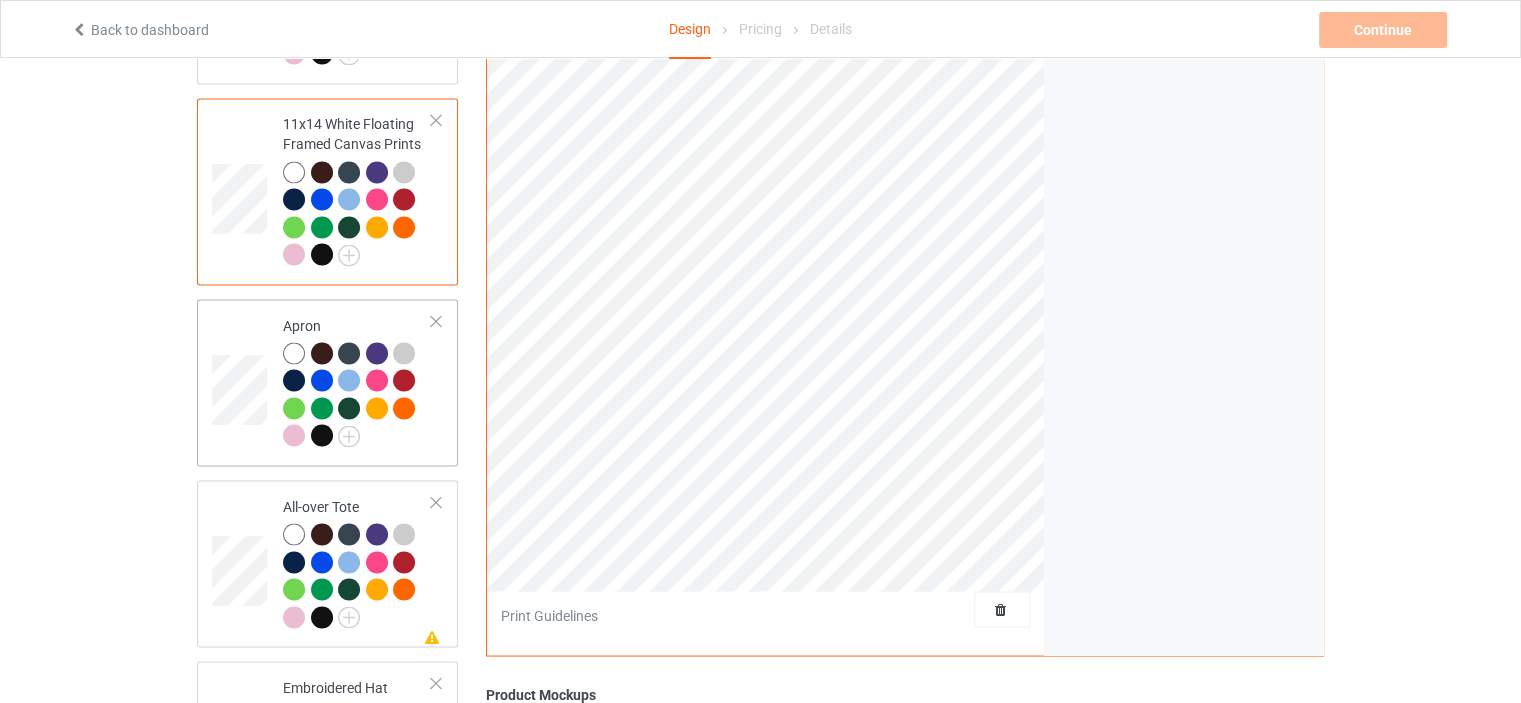 click on "Apron" at bounding box center (357, 380) 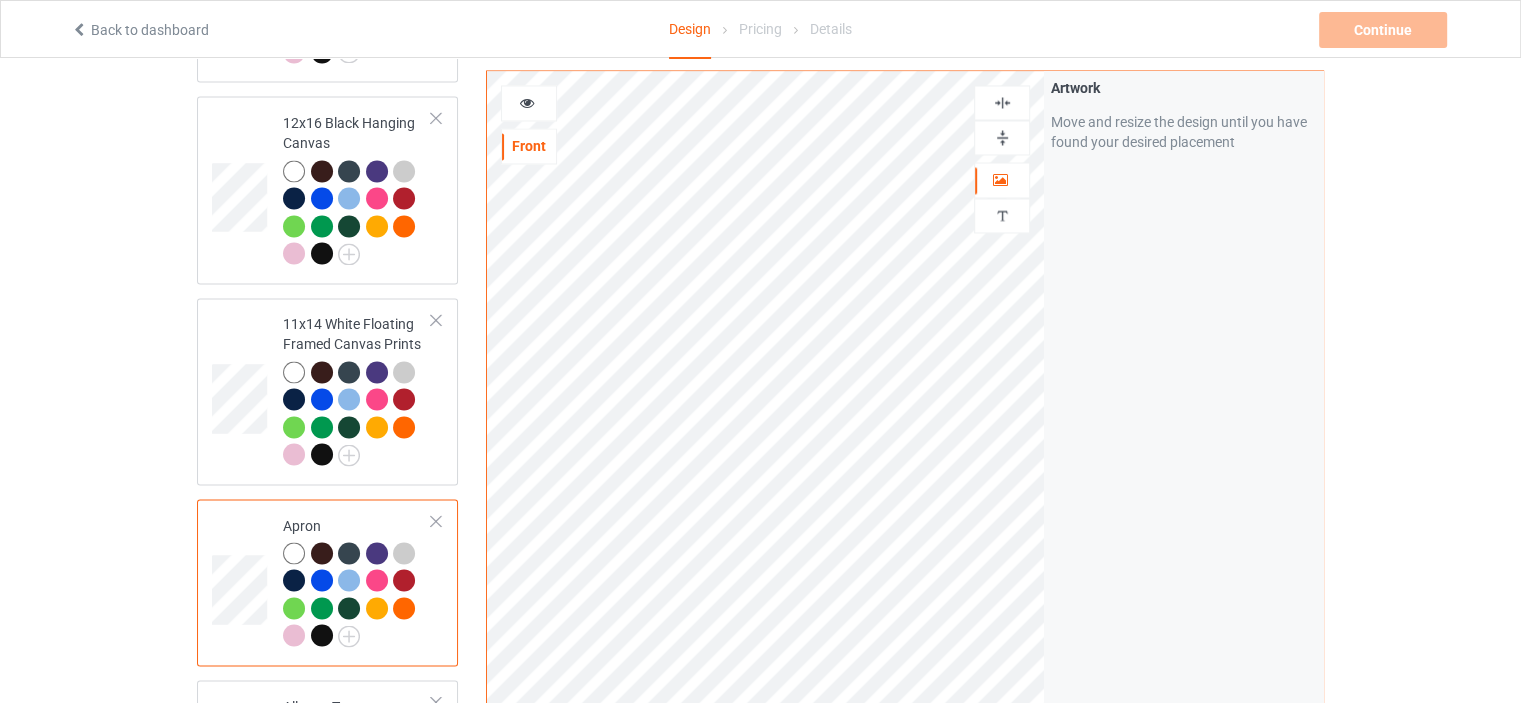scroll, scrollTop: 3300, scrollLeft: 0, axis: vertical 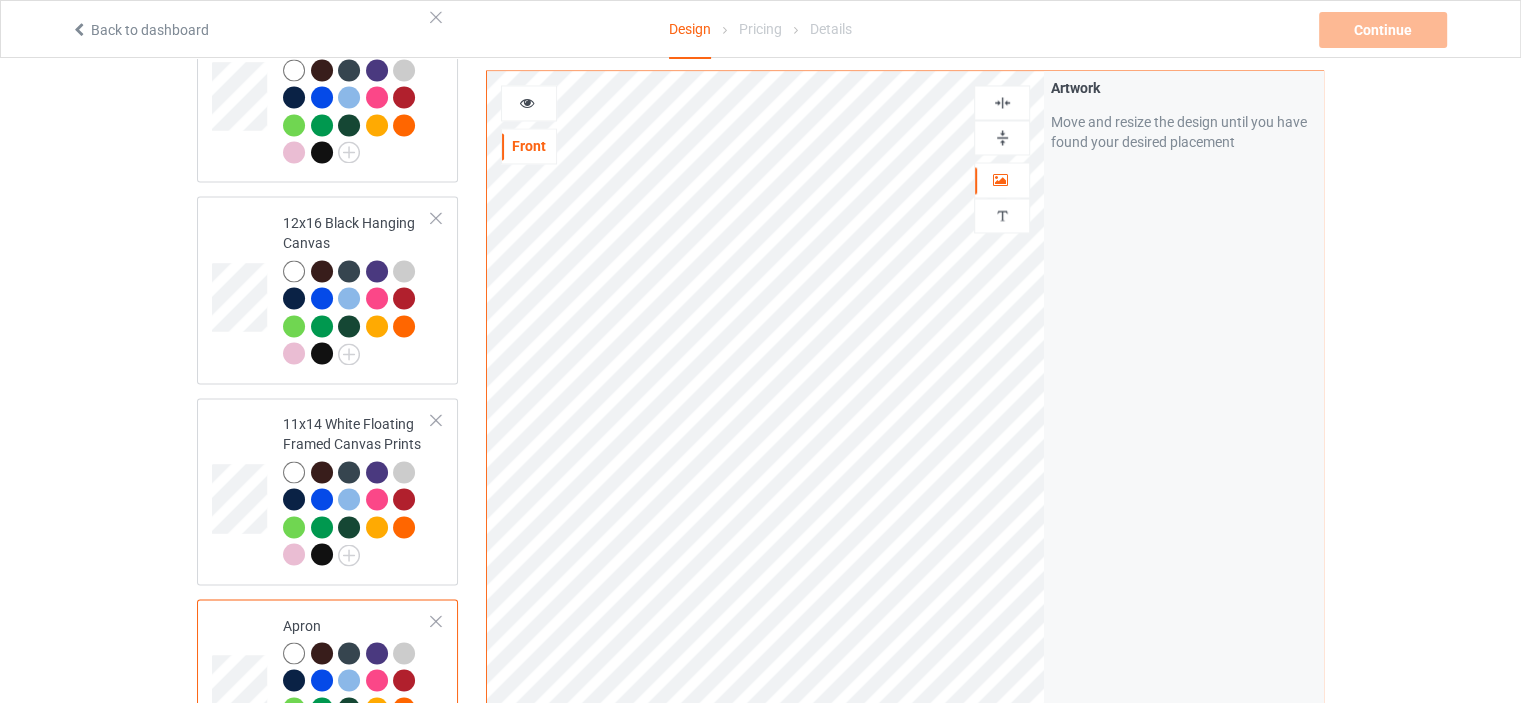 click at bounding box center [1002, 137] 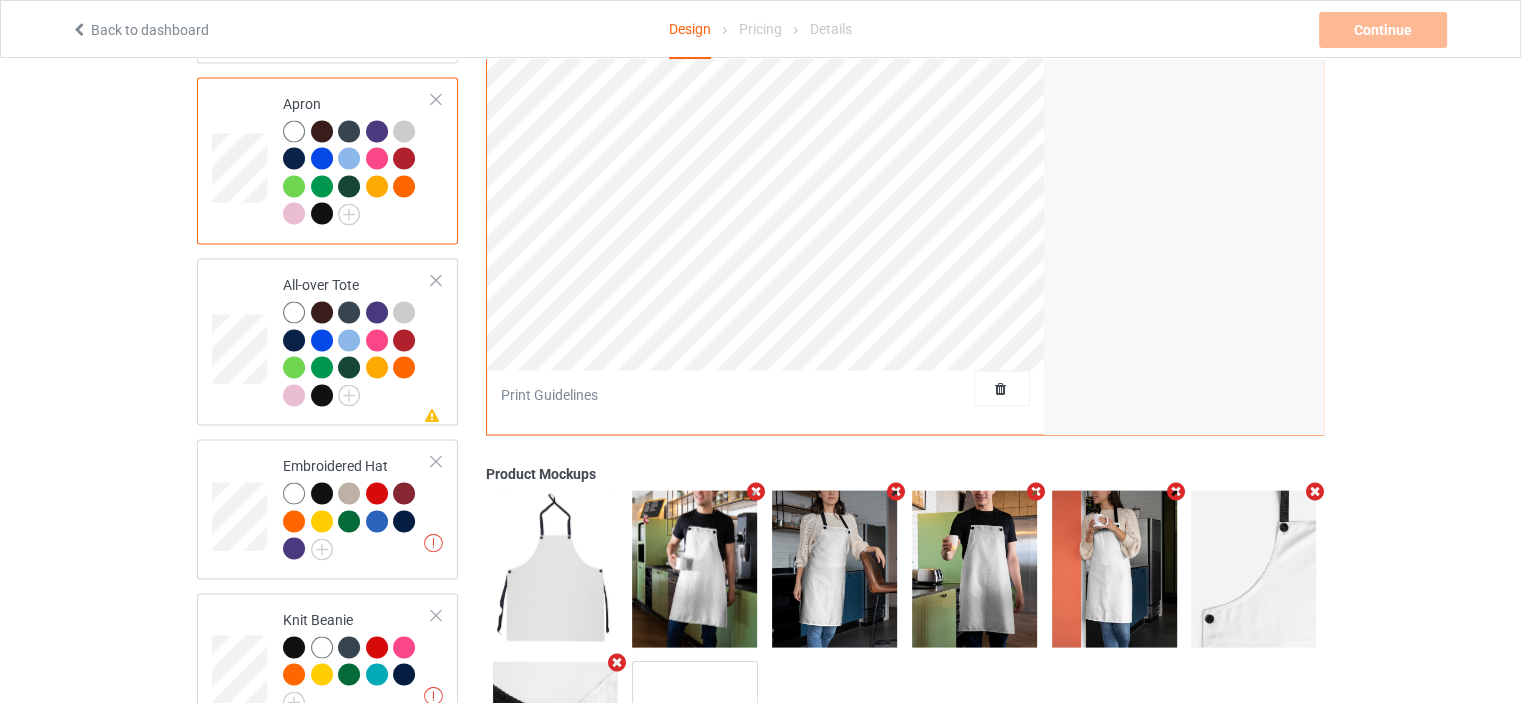 scroll, scrollTop: 3700, scrollLeft: 0, axis: vertical 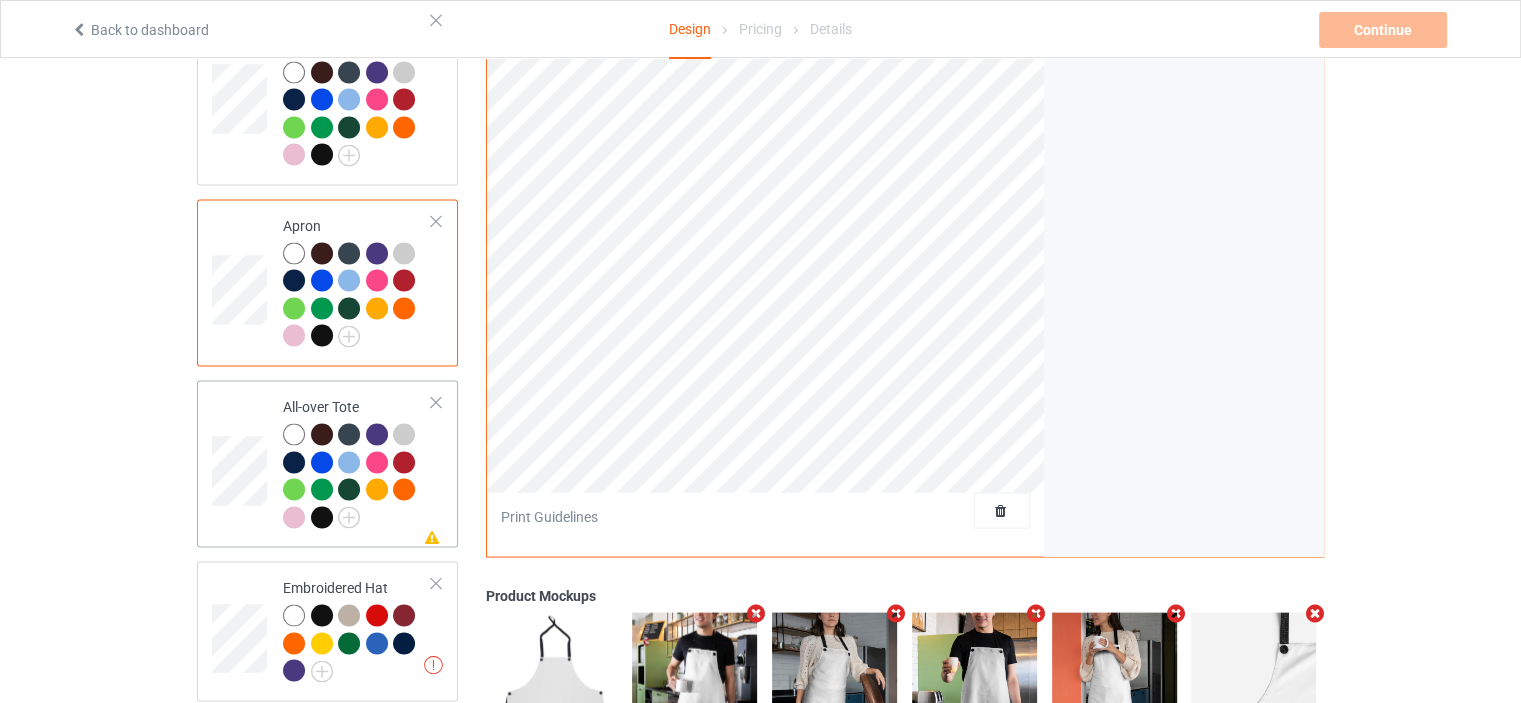 click on "All-over Tote" at bounding box center (357, 461) 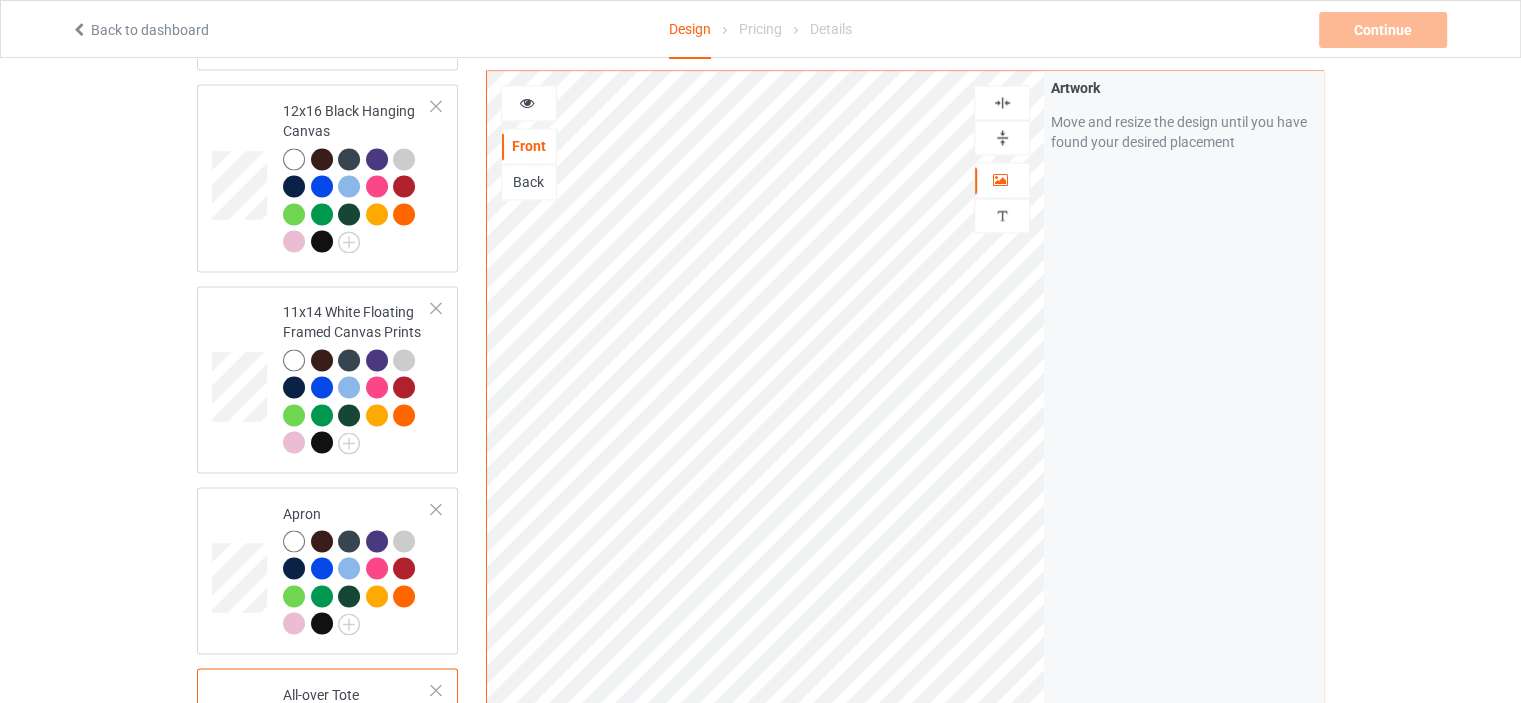 scroll, scrollTop: 3300, scrollLeft: 0, axis: vertical 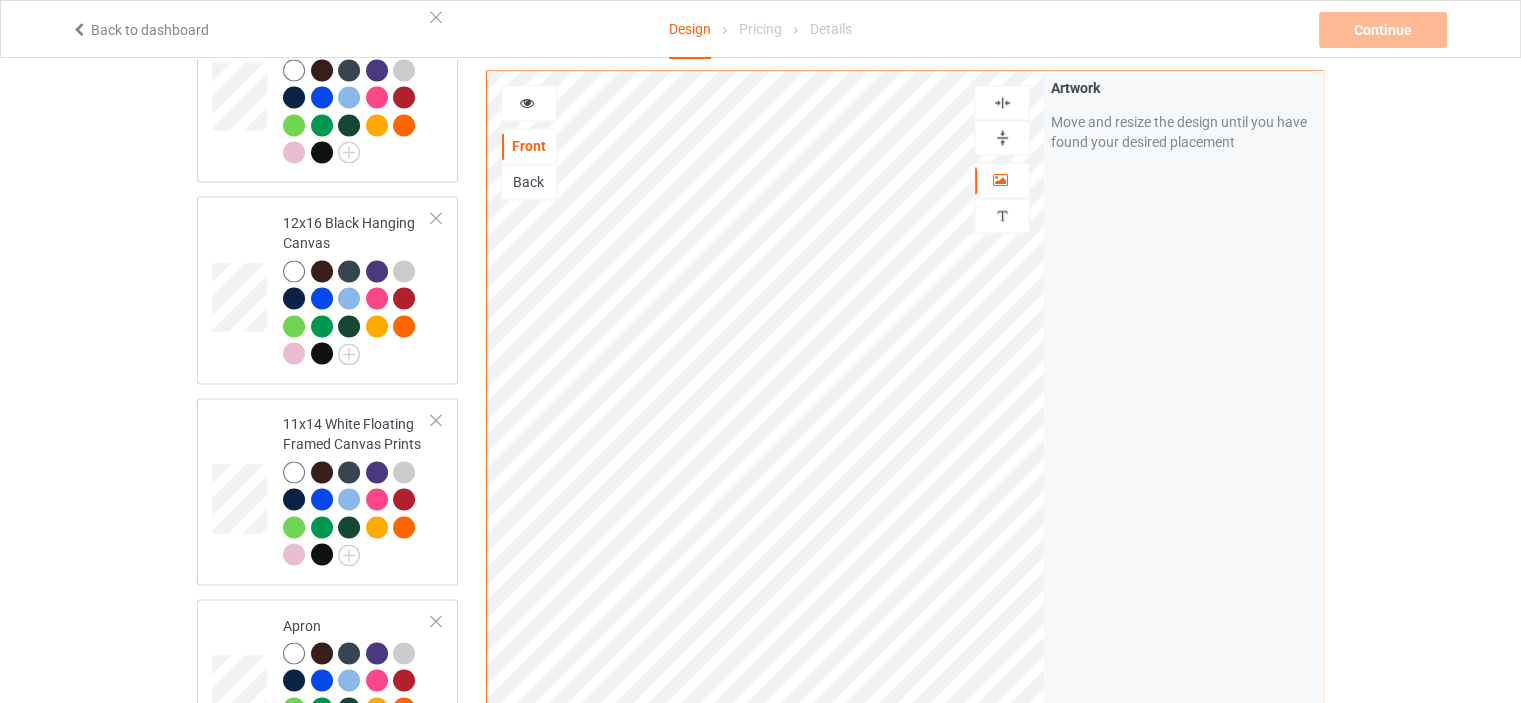 click at bounding box center [1002, 137] 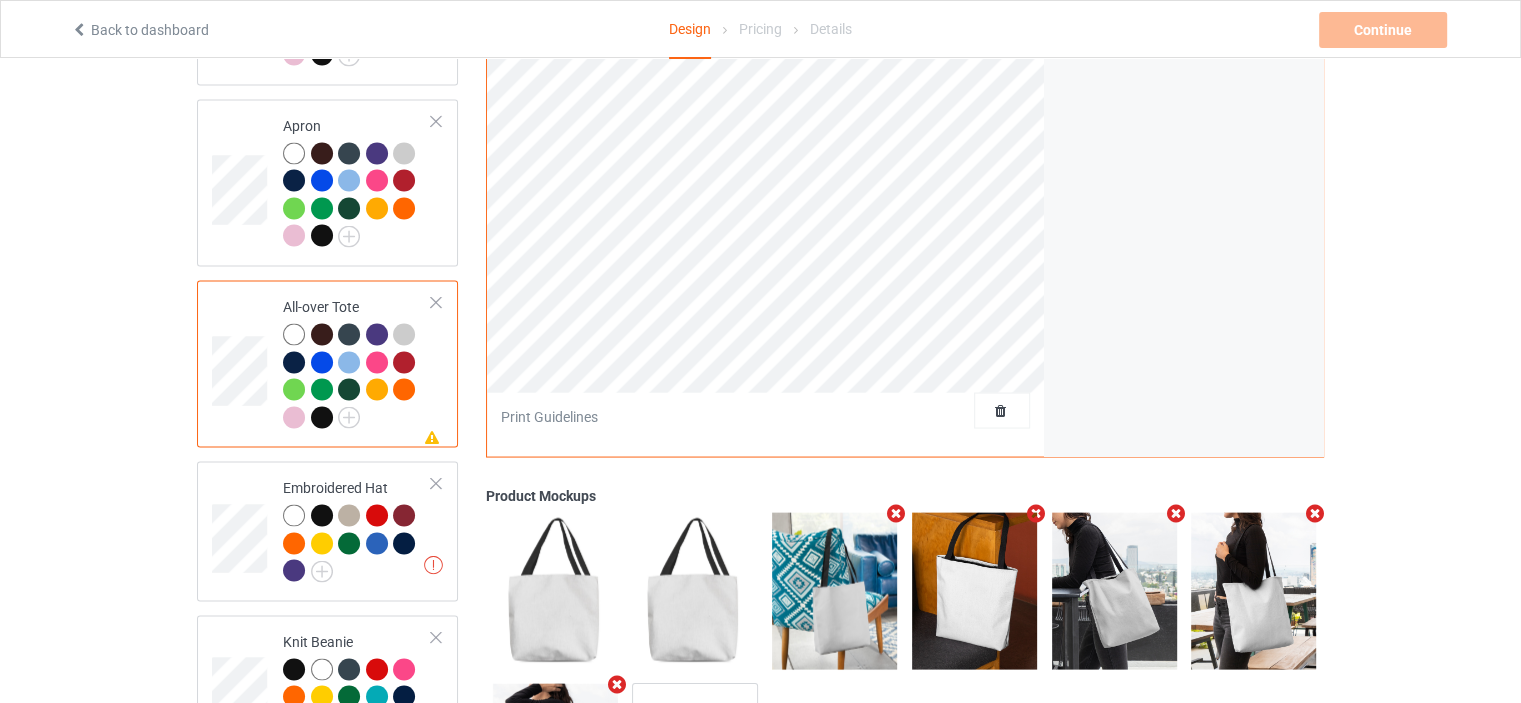 scroll, scrollTop: 3951, scrollLeft: 0, axis: vertical 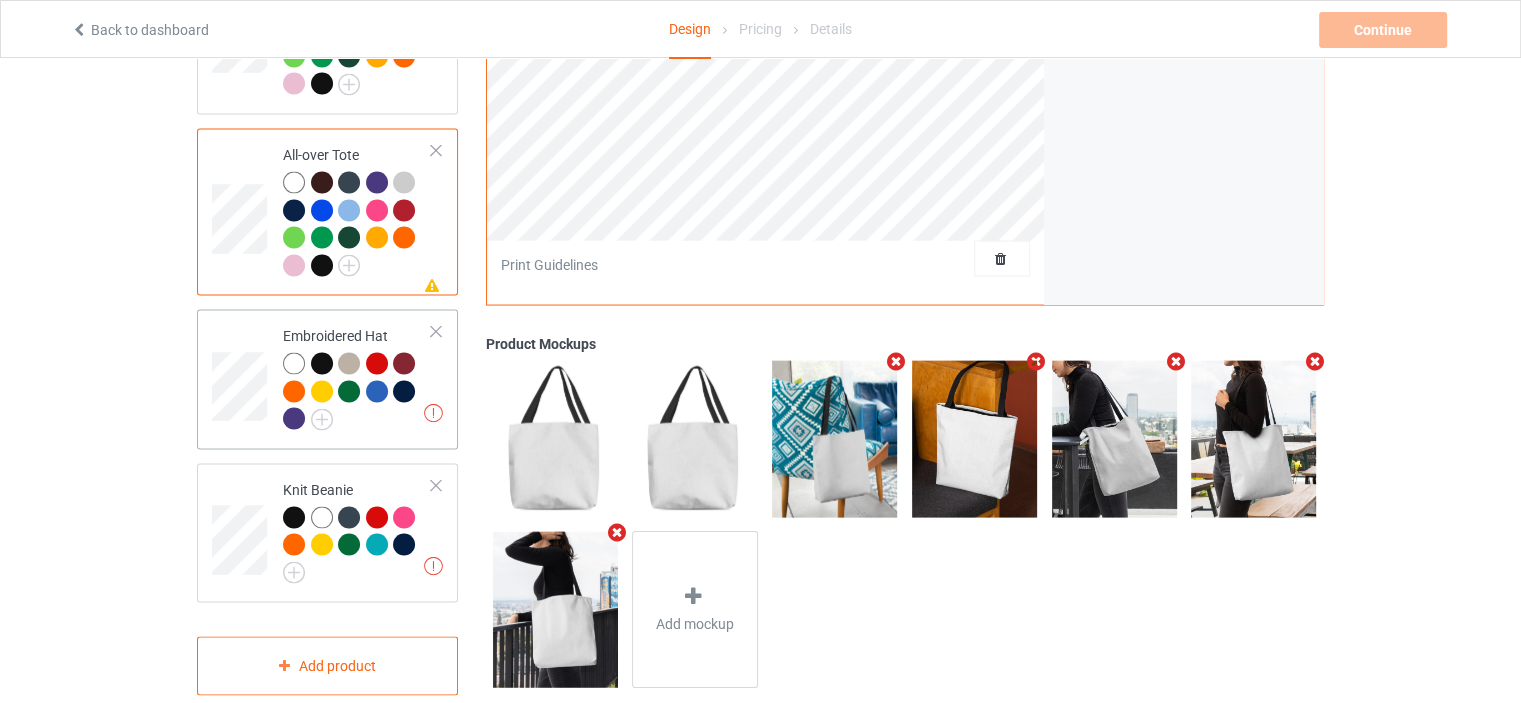 click on "Missing artworks Embroidered Hat" at bounding box center (357, 380) 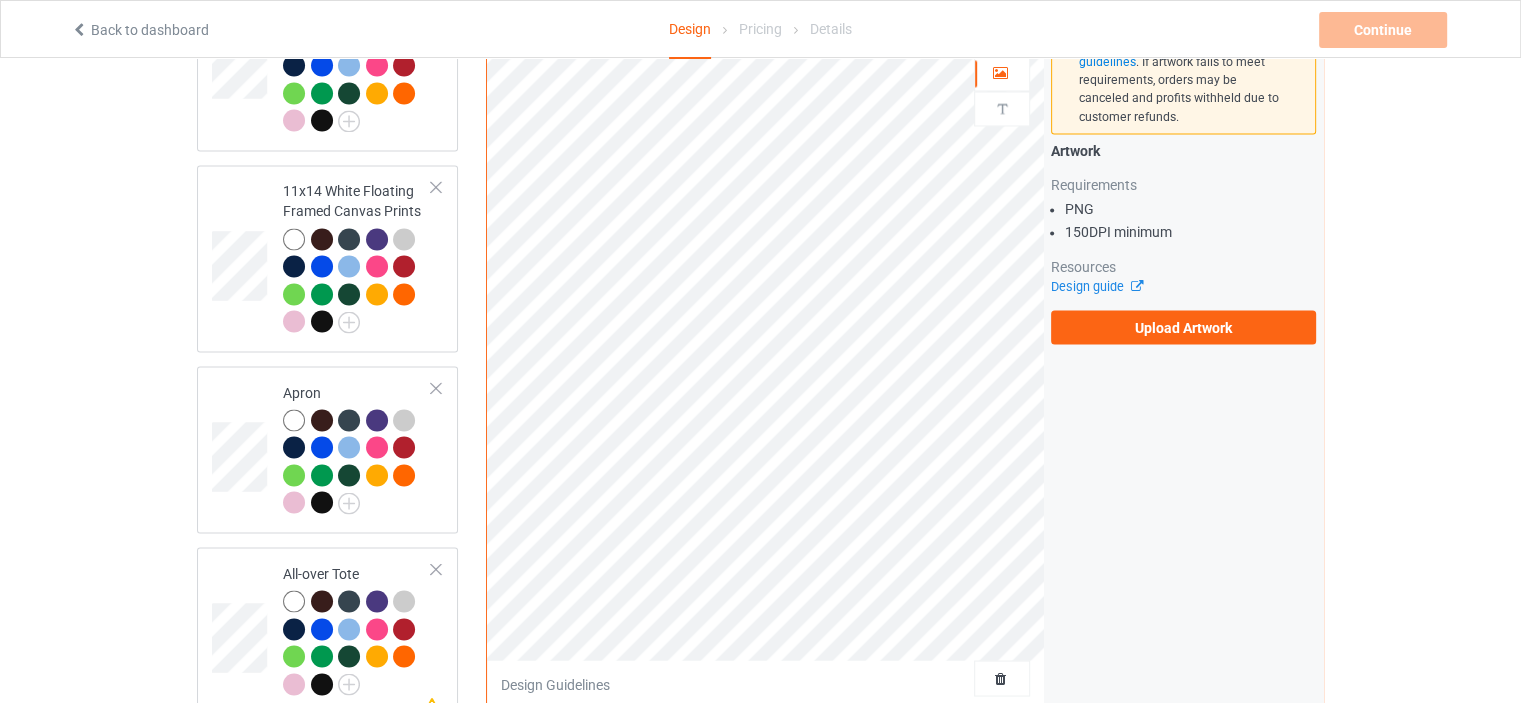 scroll, scrollTop: 3251, scrollLeft: 0, axis: vertical 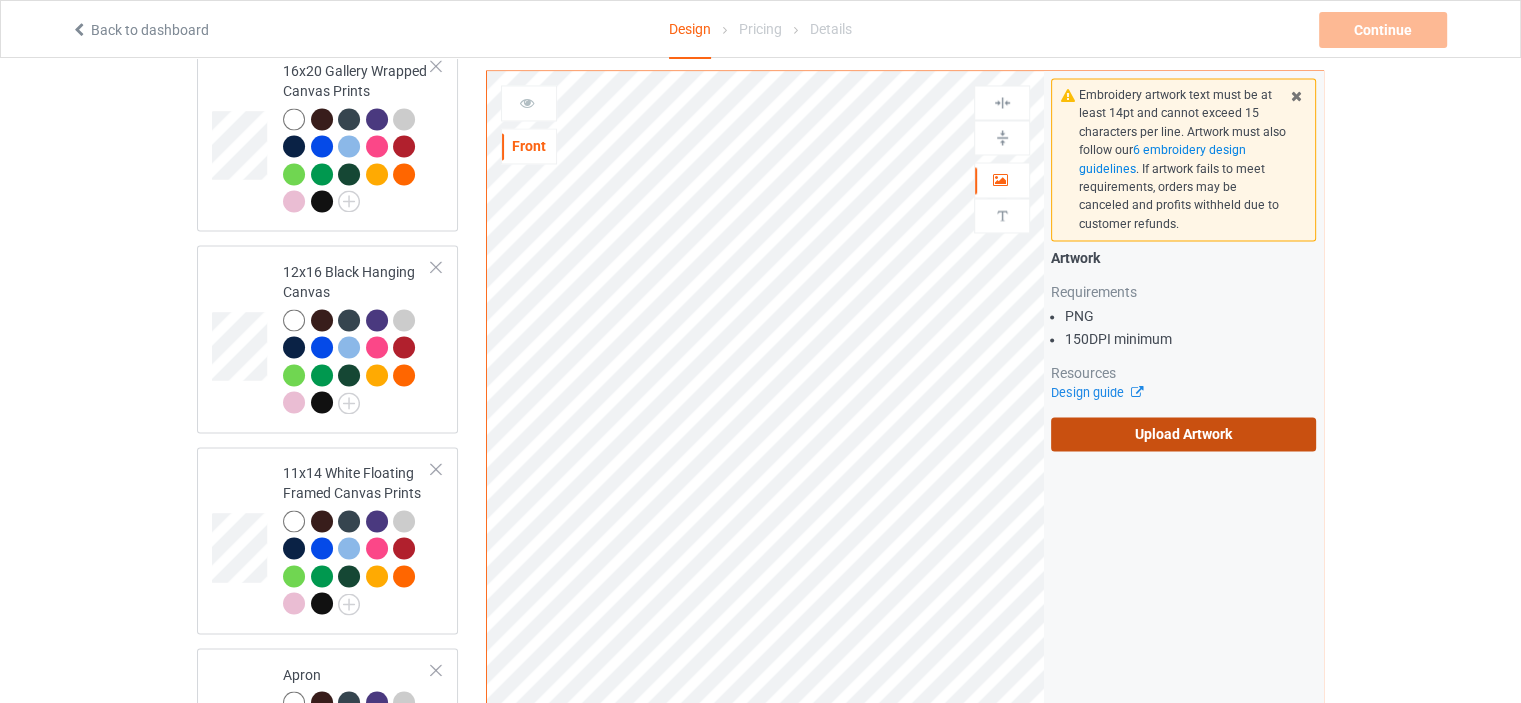 click on "Upload Artwork" at bounding box center (1183, 434) 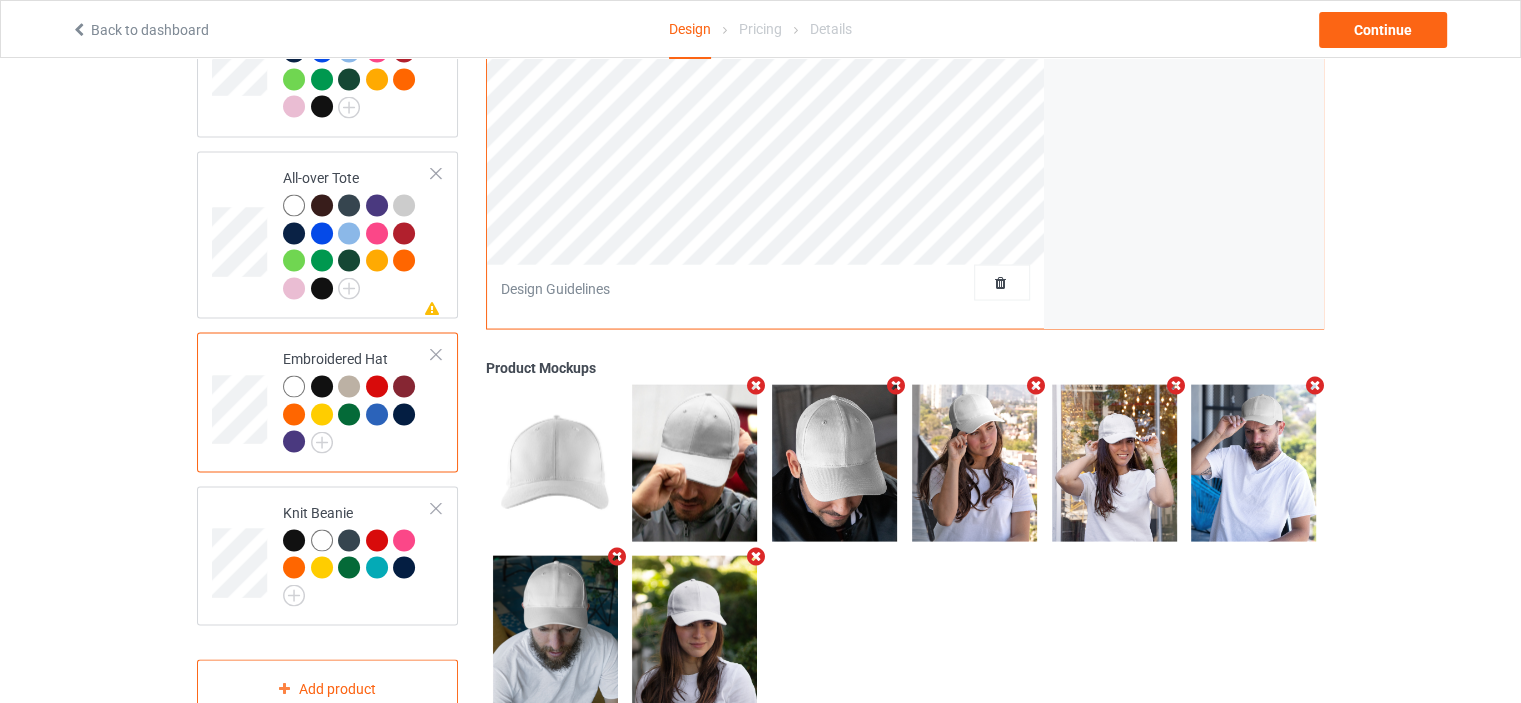 scroll, scrollTop: 3951, scrollLeft: 0, axis: vertical 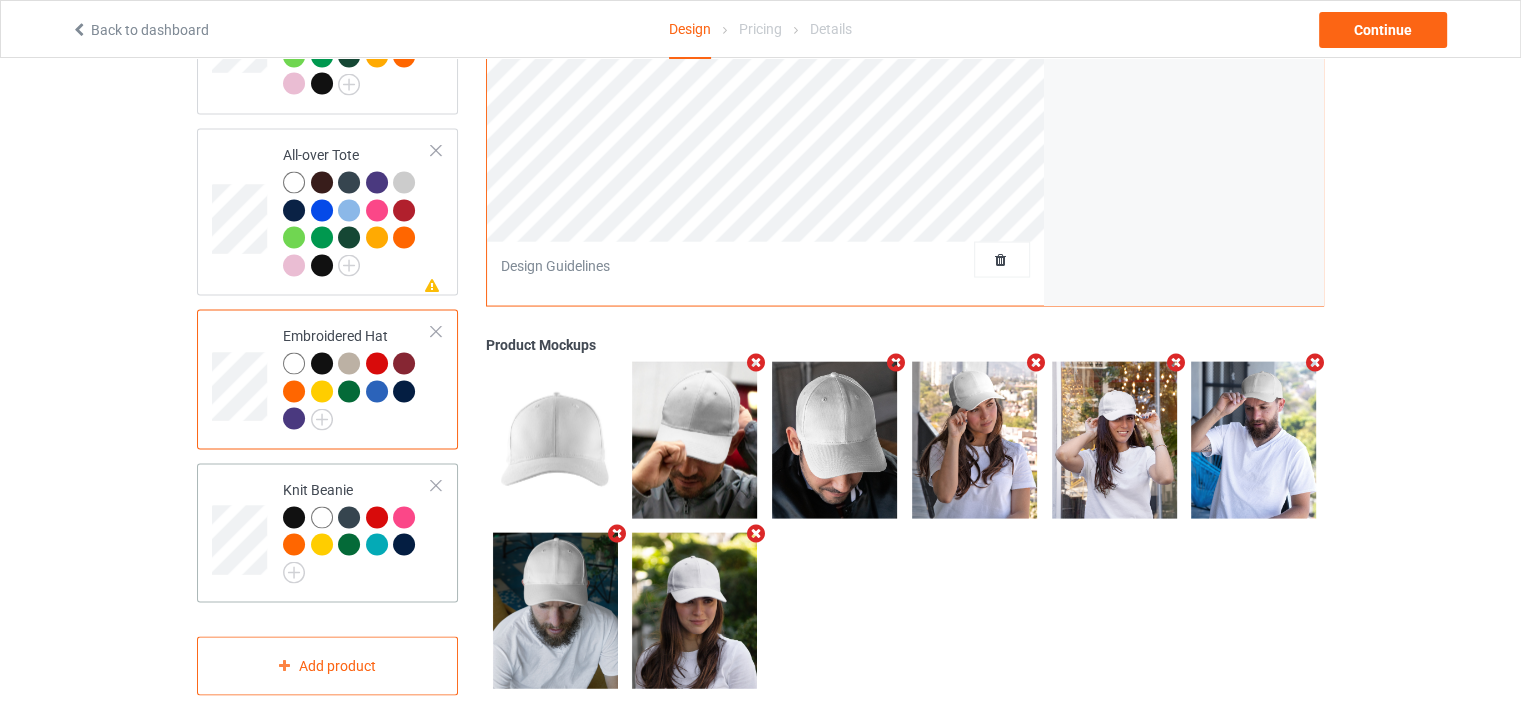 click on "Knit Beanie" at bounding box center (357, 533) 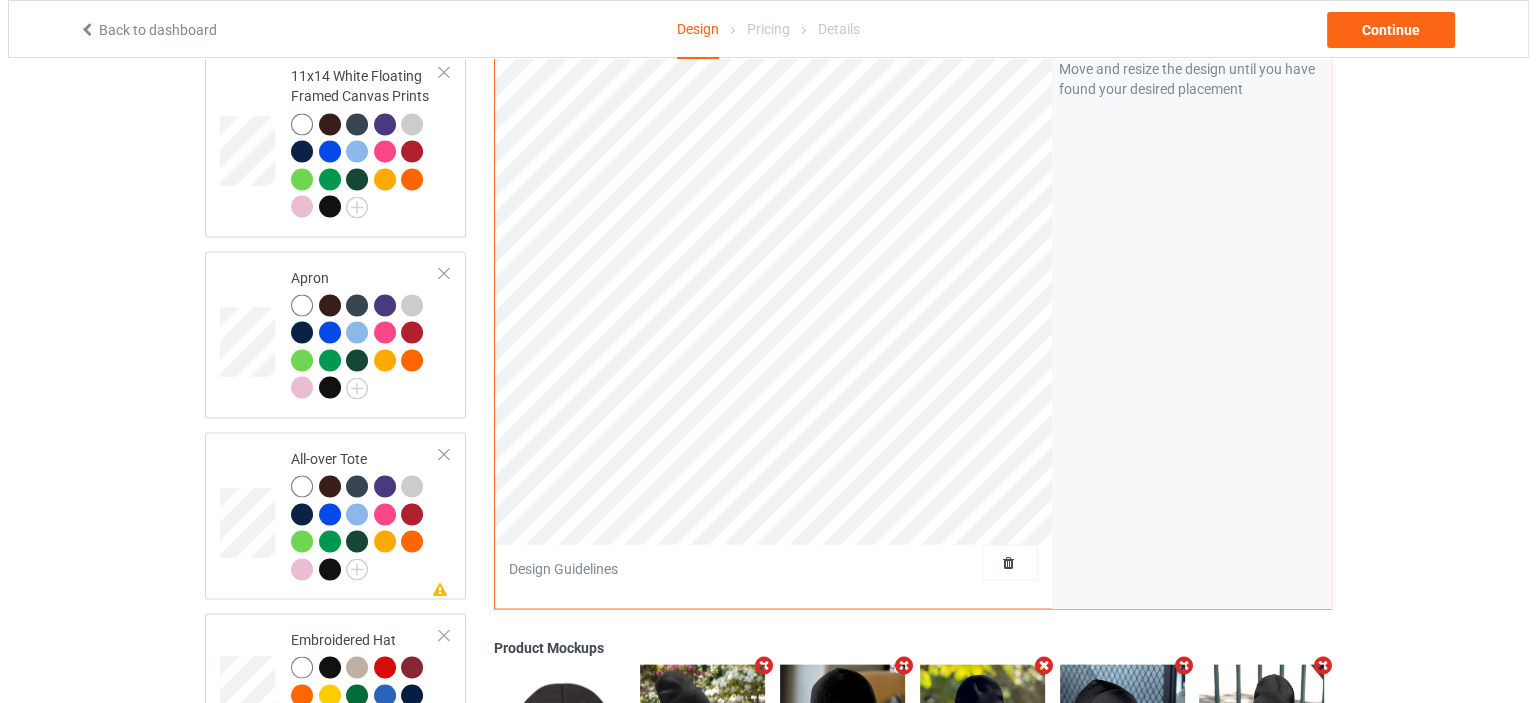 scroll, scrollTop: 3351, scrollLeft: 0, axis: vertical 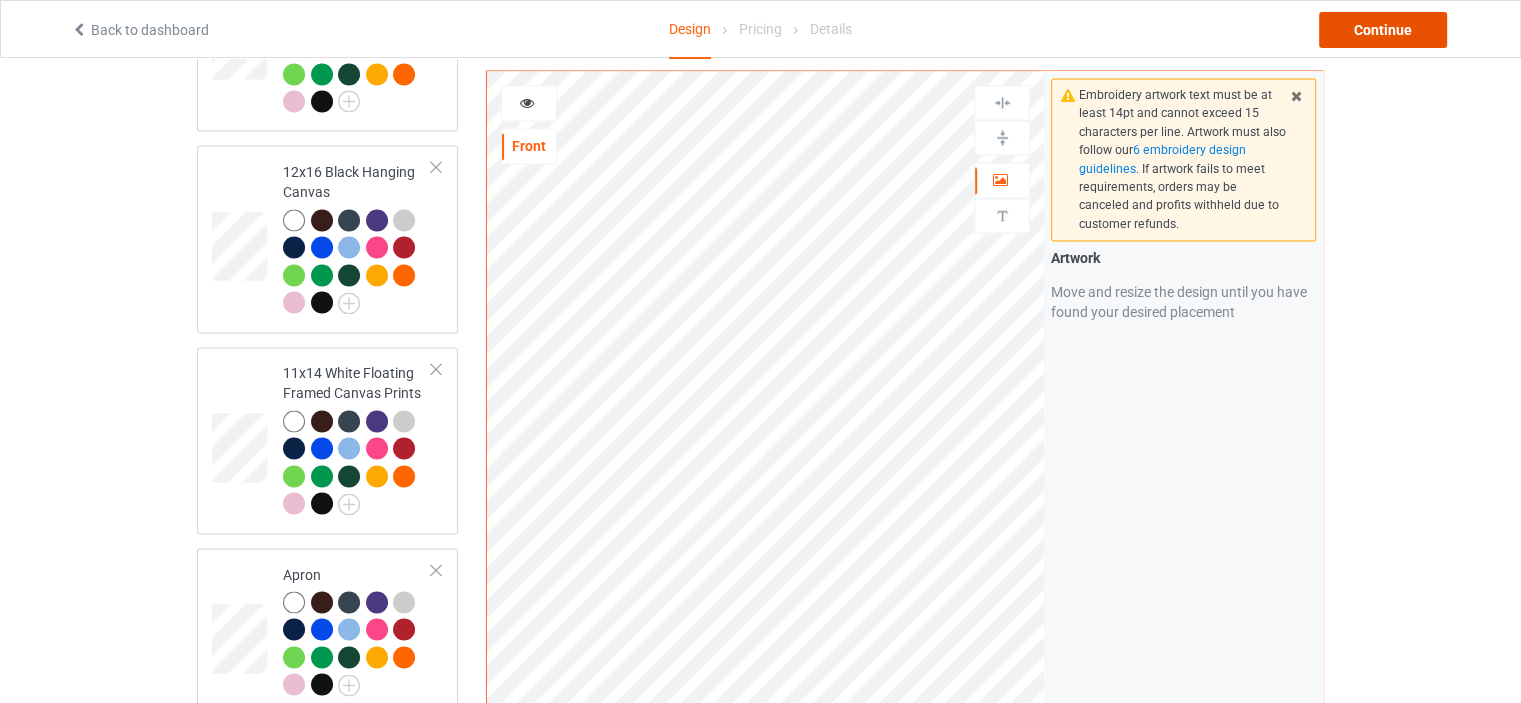 click on "Continue" at bounding box center [1383, 30] 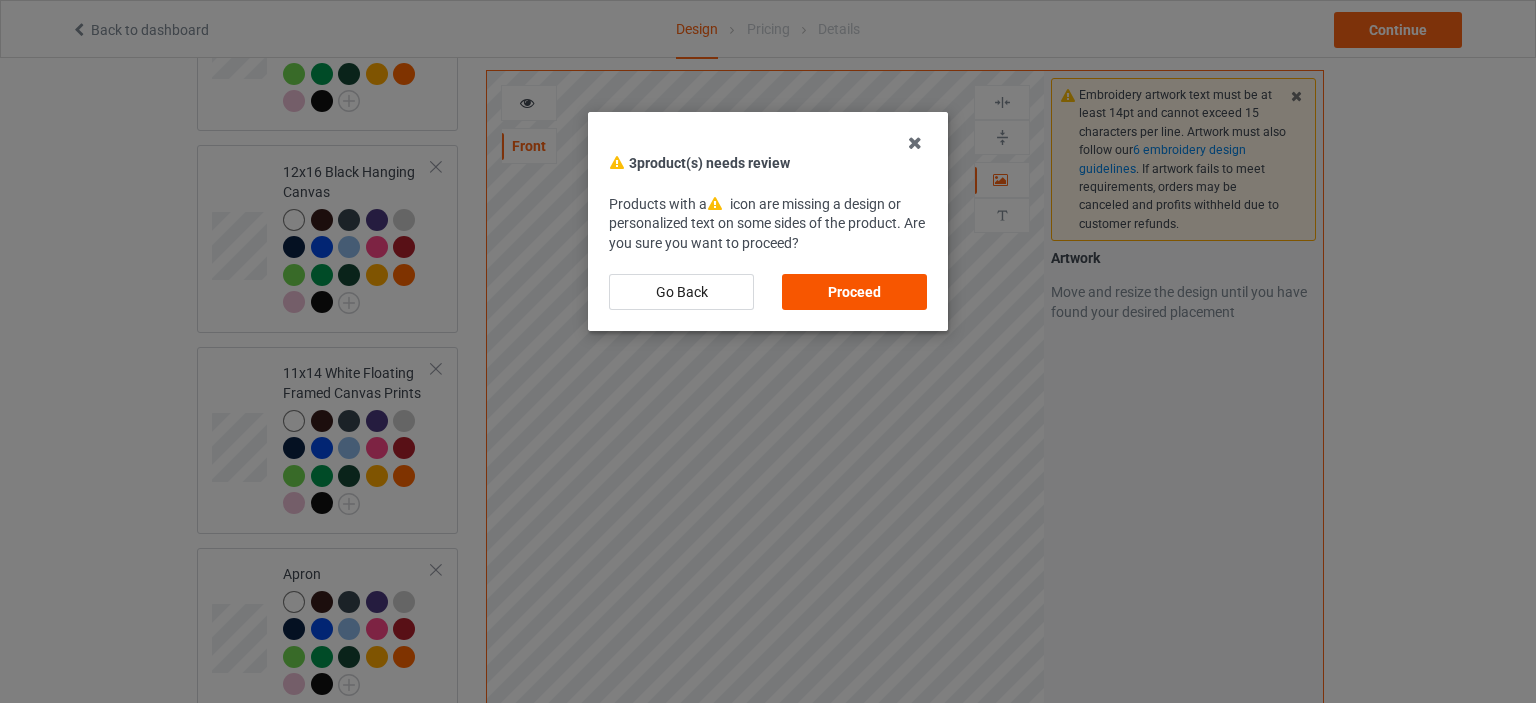 click on "Proceed" at bounding box center (854, 292) 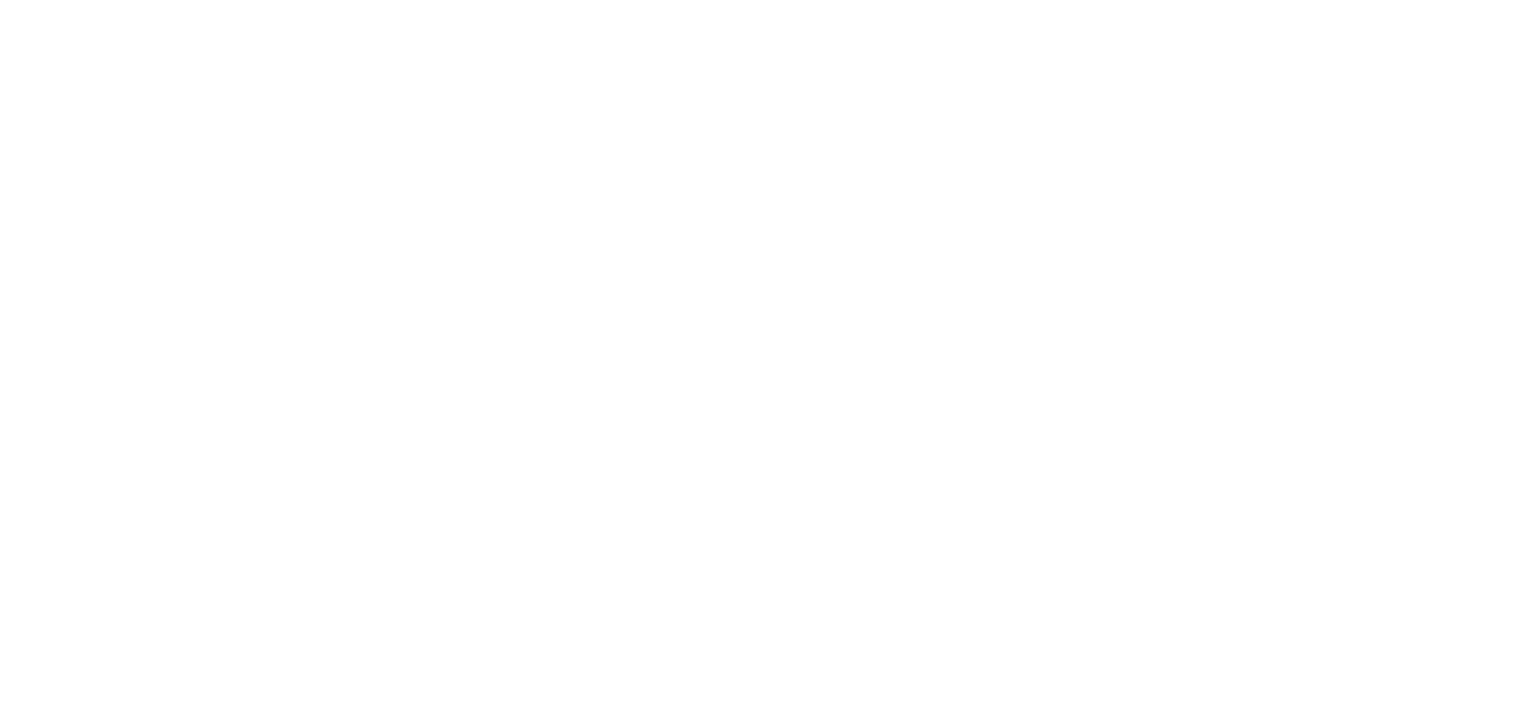 scroll, scrollTop: 0, scrollLeft: 0, axis: both 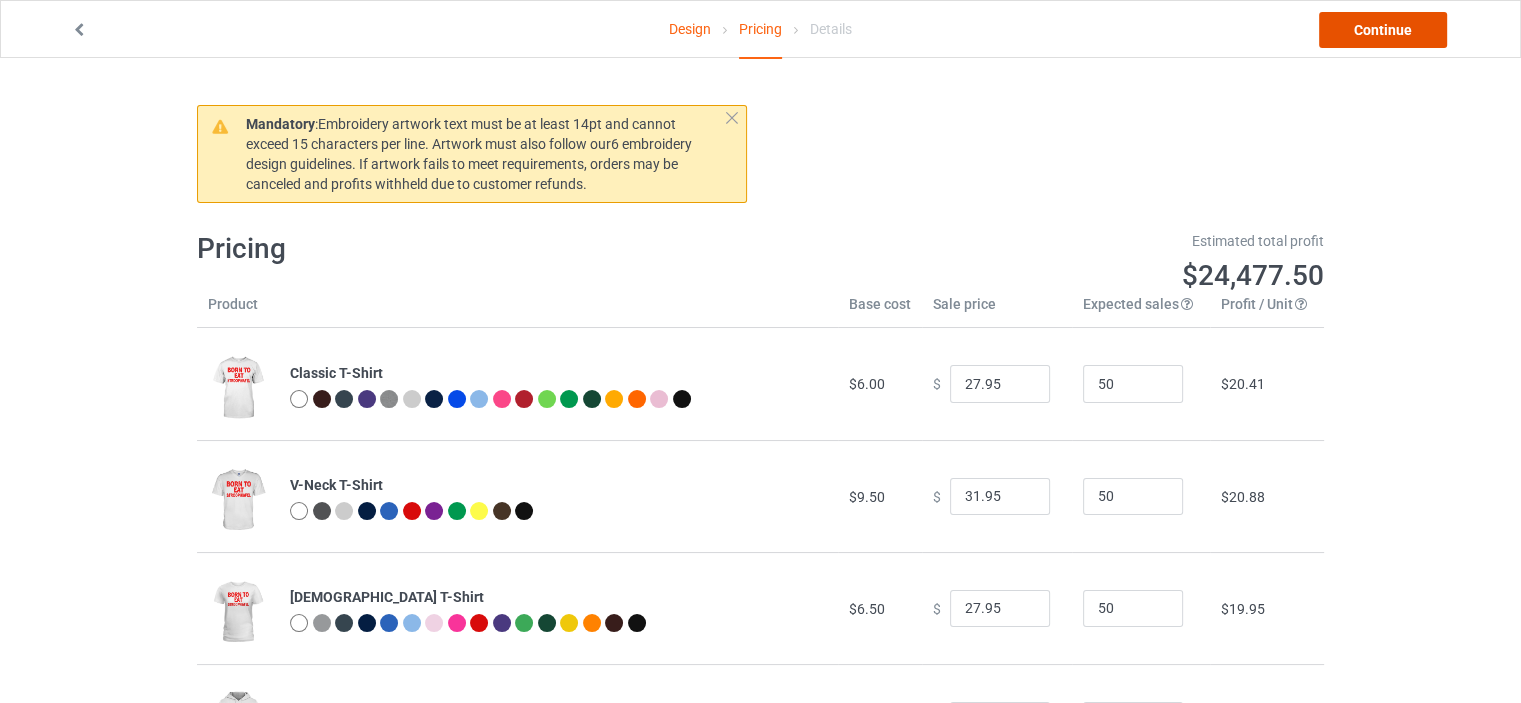 click on "Continue" at bounding box center [1383, 30] 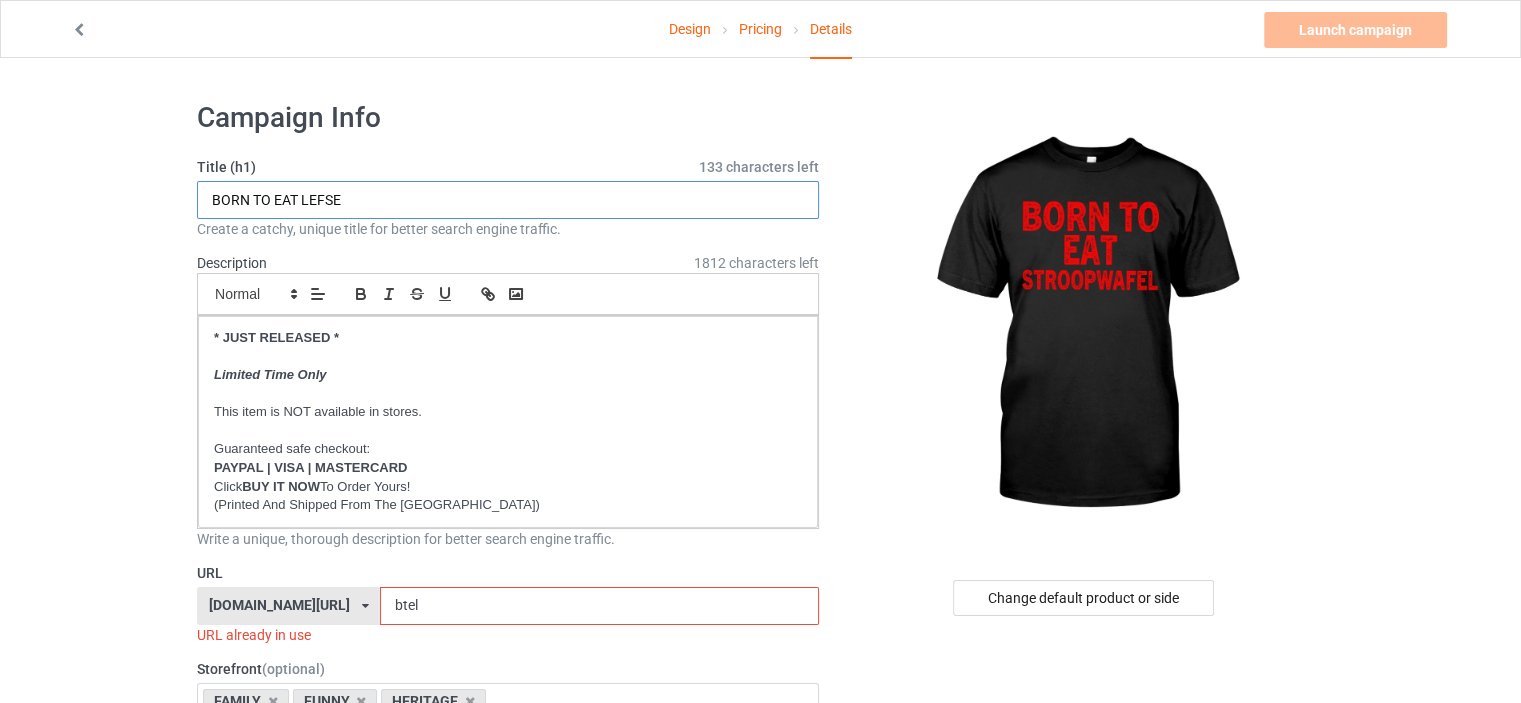 drag, startPoint x: 350, startPoint y: 196, endPoint x: 300, endPoint y: 196, distance: 50 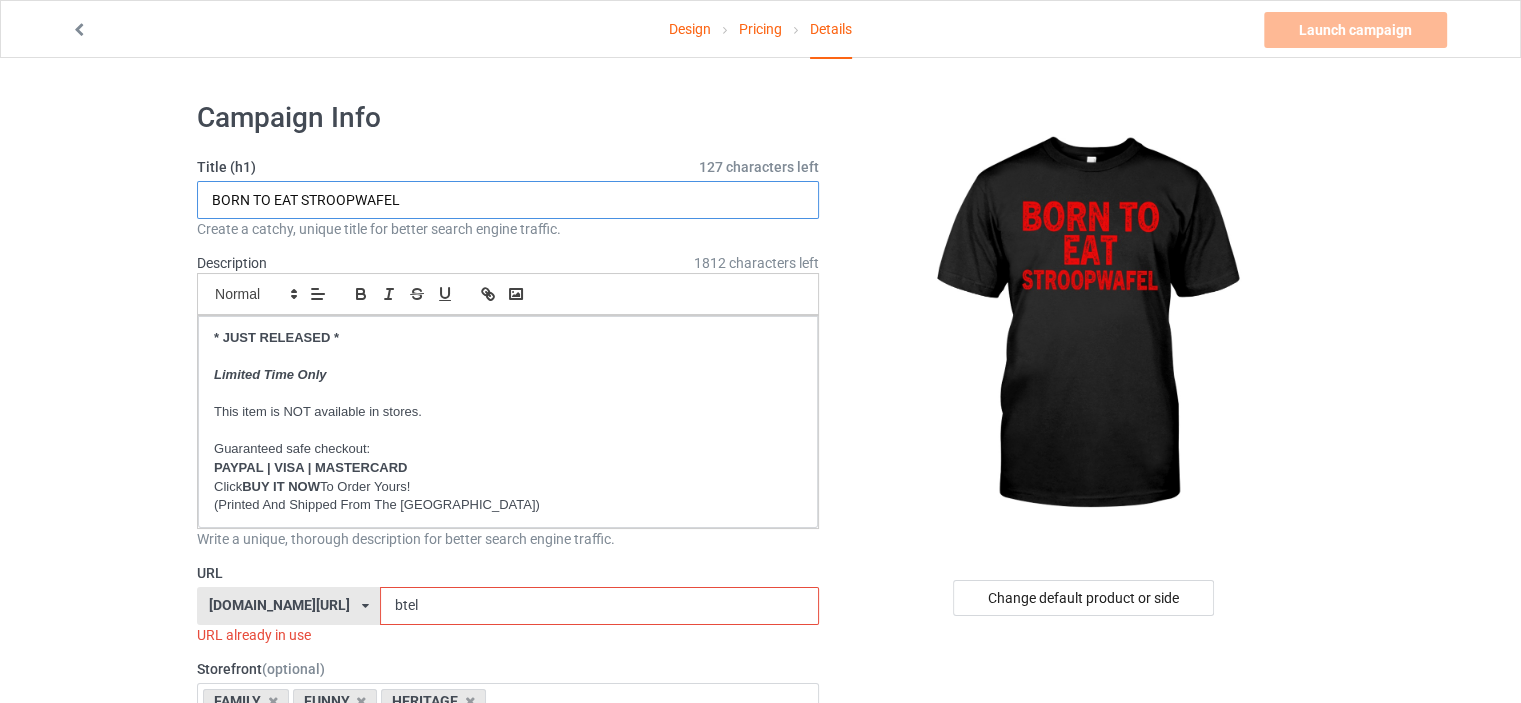 type on "BORN TO EAT STROOPWAFEL" 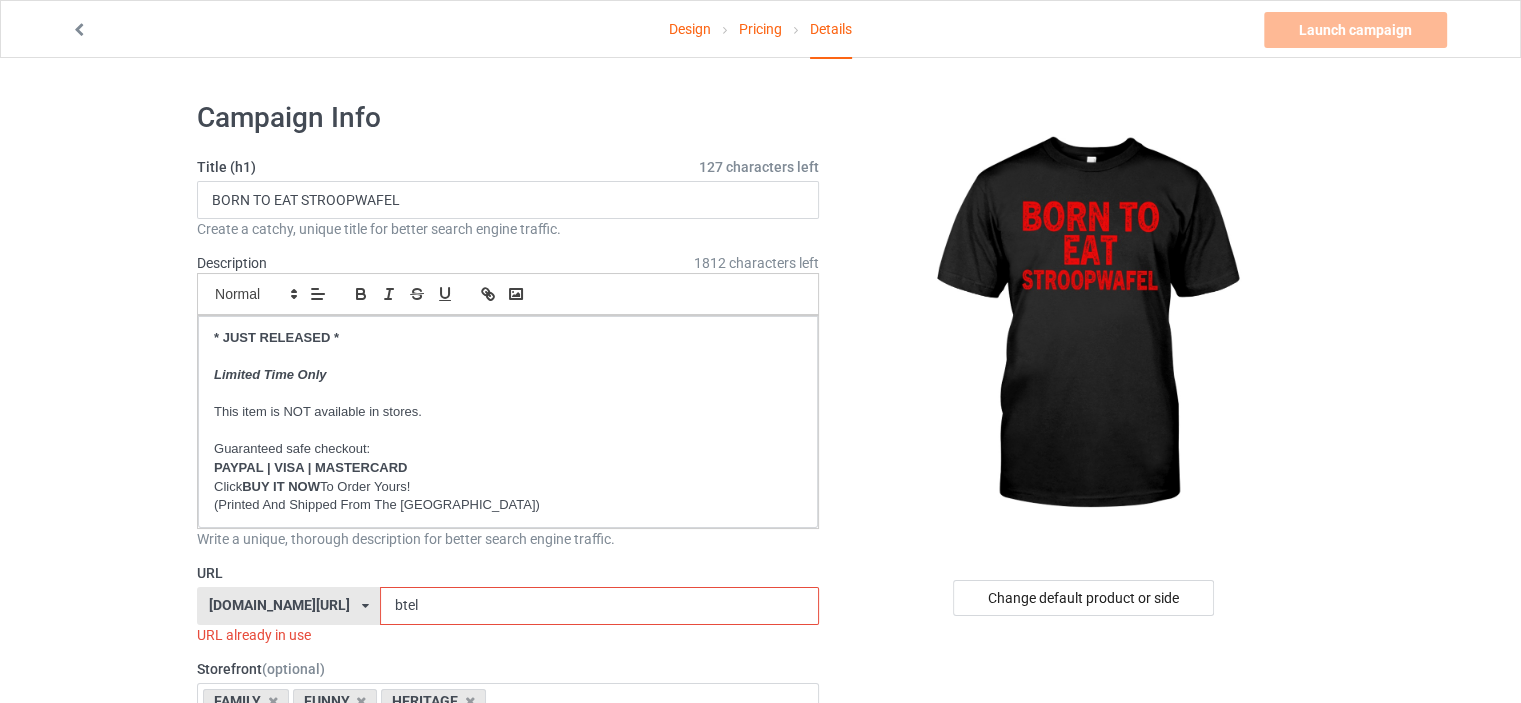 click on "Design Pricing Details Launch campaign Invalid campaign URL Campaign Info Title (h1) 127   characters left BORN TO EAT STROOPWAFEL Create a catchy, unique title for better search engine traffic. Description 1812   characters left       Small Normal Large Big Huge                                                                                     * JUST RELEASED * Limited Time Only This item is NOT available in stores. Guaranteed safe checkout: PAYPAL | VISA | MASTERCARD Click  BUY IT NOW  To Order Yours! (Printed And Shipped From The USA) Write a unique, thorough description for better search engine traffic. URL ilovemynorway.com/ britishlook.net/ danishlegends.com/ familyworldgifts.com/ finnishlegends.com/ funnyteeworld.com/ ilovemyaustralia.com/ ilovemycanada.net/ ilovemydenmark.com/ ilovemyfinland.com/ ilovemyfrance.com/ ilovemygermany.com/ ilovemygnomes.com/ ilovemyireland.com/ ilovemyitaly.com/ ilovemynetherlands.com/ ilovemynorway.com/ ilovemypoland.com/ ilovemyredhair.net/ ilovemyscotland.com/ btel" at bounding box center (760, 1168) 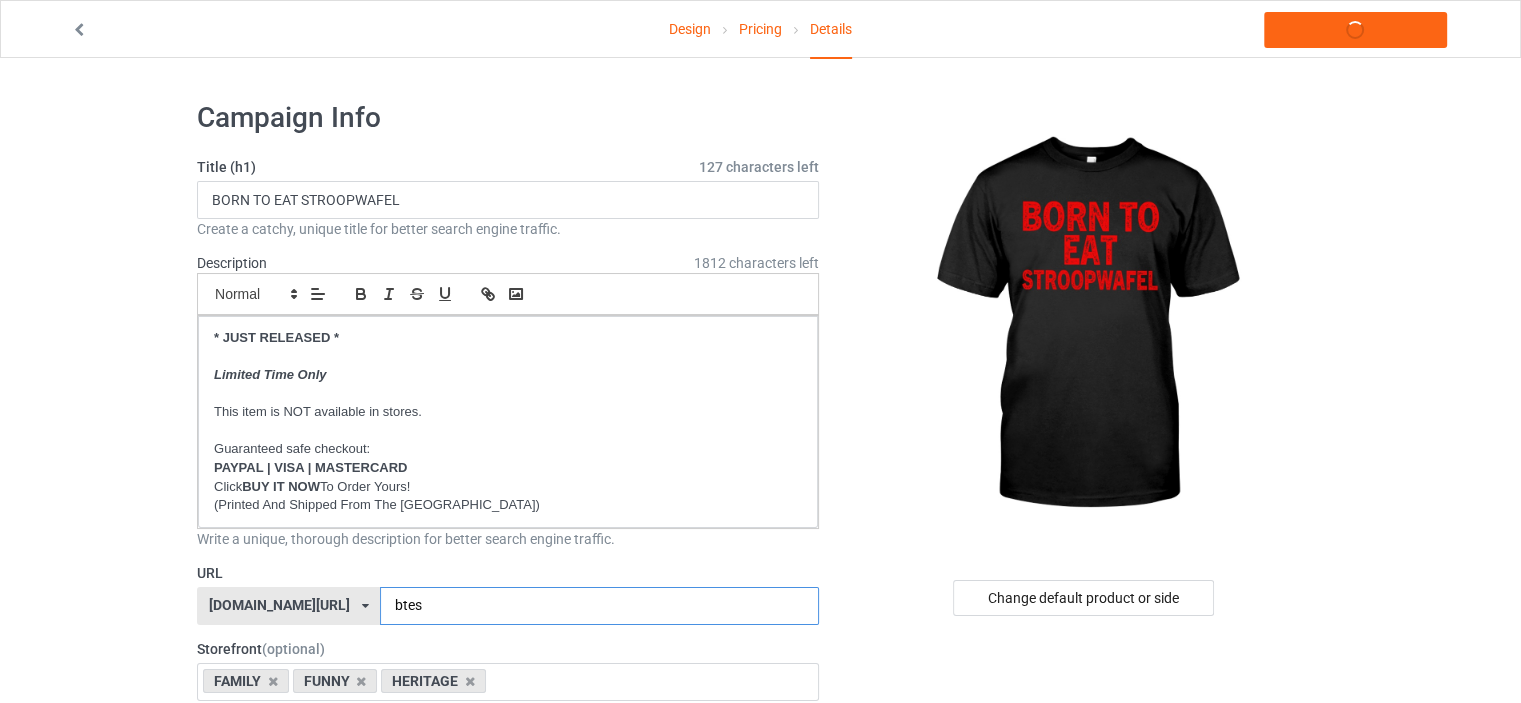 type on "btes" 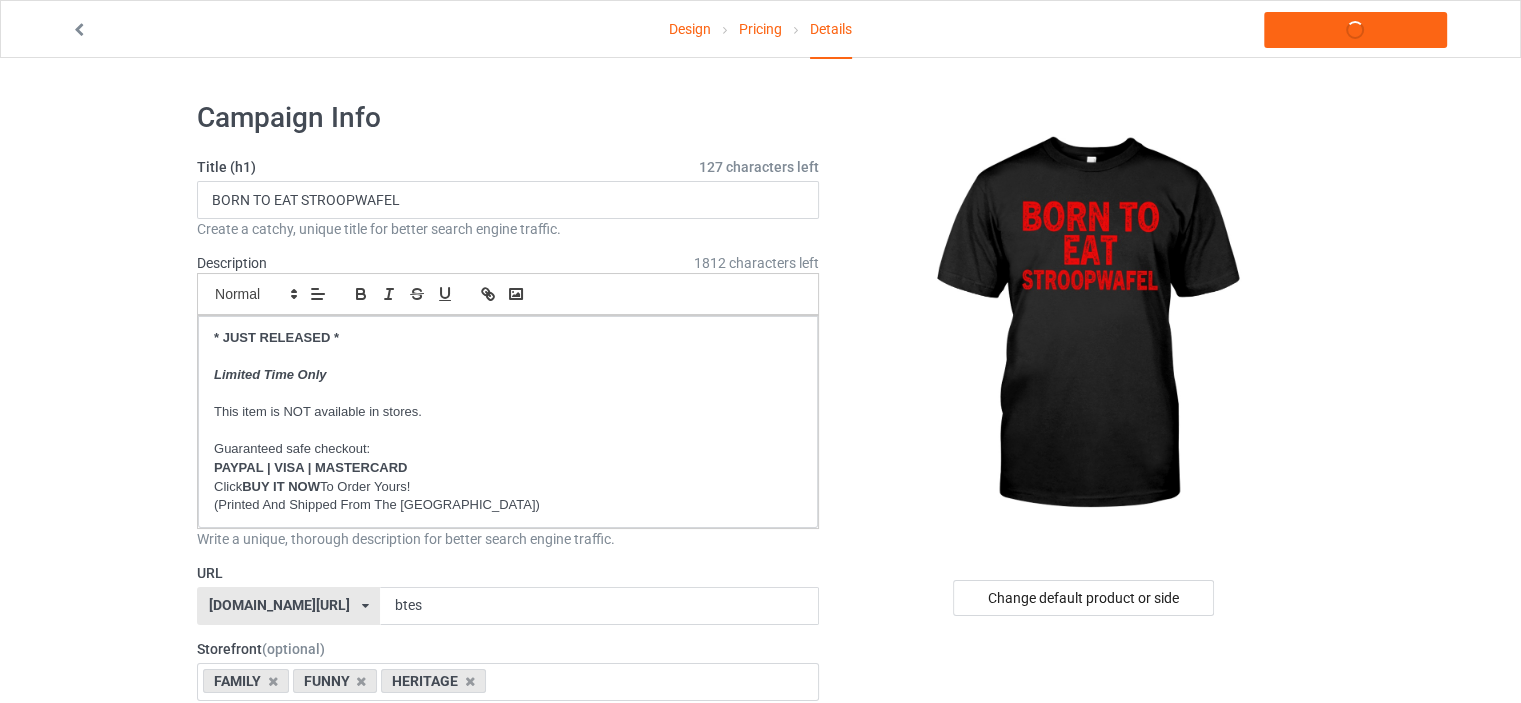 click on "Design Pricing Details Launch campaign Campaign Info Title (h1) 127   characters left BORN TO EAT STROOPWAFEL Create a catchy, unique title for better search engine traffic. Description 1812   characters left       Small Normal Large Big Huge                                                                                     * JUST RELEASED * Limited Time Only This item is NOT available in stores. Guaranteed safe checkout: PAYPAL | VISA | MASTERCARD Click  BUY IT NOW  To Order Yours! (Printed And Shipped From The USA) Write a unique, thorough description for better search engine traffic. URL ilovemynorway.com/ britishlook.net/ danishlegends.com/ familyworldgifts.com/ finnishlegends.com/ funnyteeworld.com/ ilovemyaustralia.com/ ilovemycanada.net/ ilovemydenmark.com/ ilovemyfinland.com/ ilovemyfrance.com/ ilovemygermany.com/ ilovemygnomes.com/ ilovemyireland.com/ ilovemyitaly.com/ ilovemynetherlands.com/ ilovemynorway.com/ ilovemypoland.com/ ilovemyredhair.net/ ilovemyscotland.com/ ilovemysweden.com/ btes 4" at bounding box center (760, 1158) 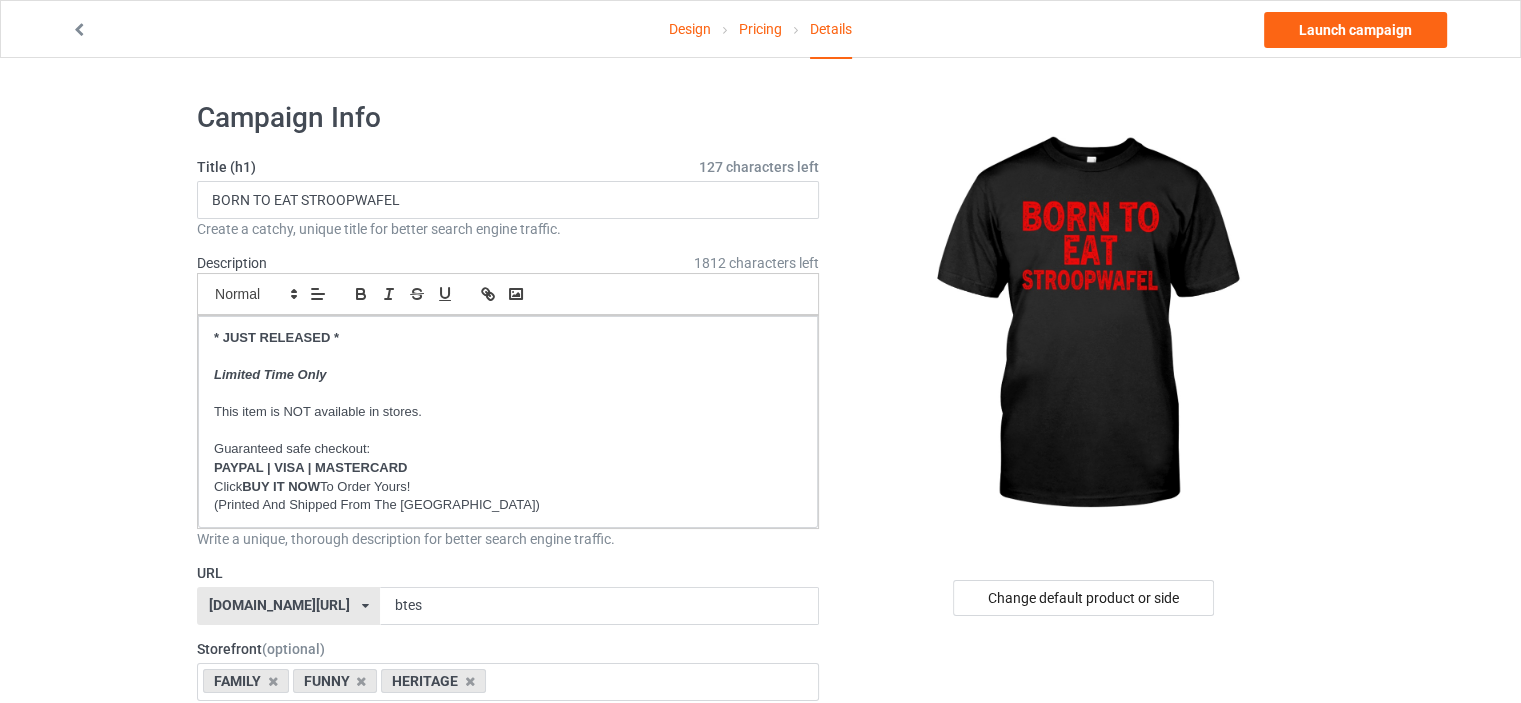 scroll, scrollTop: 200, scrollLeft: 0, axis: vertical 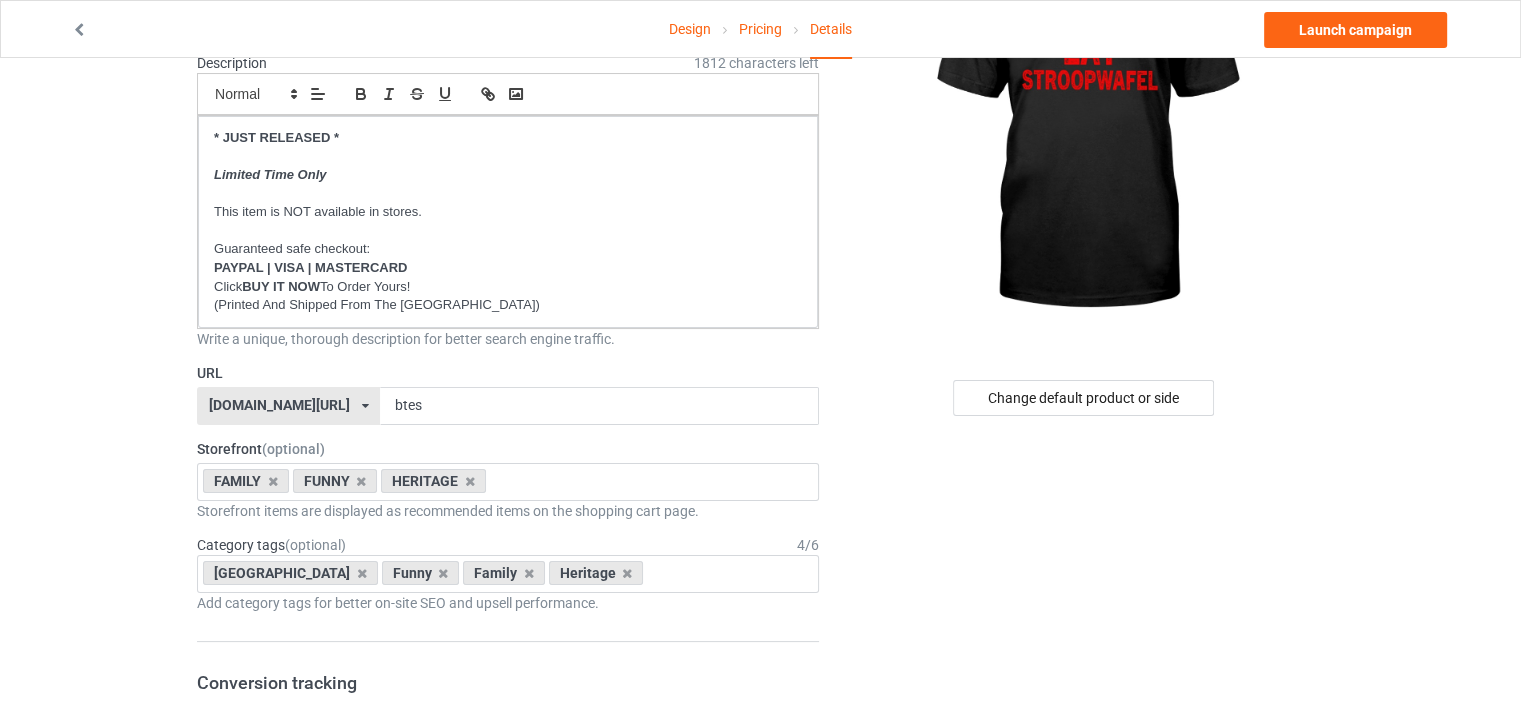 click on "[DOMAIN_NAME][URL]" at bounding box center (279, 405) 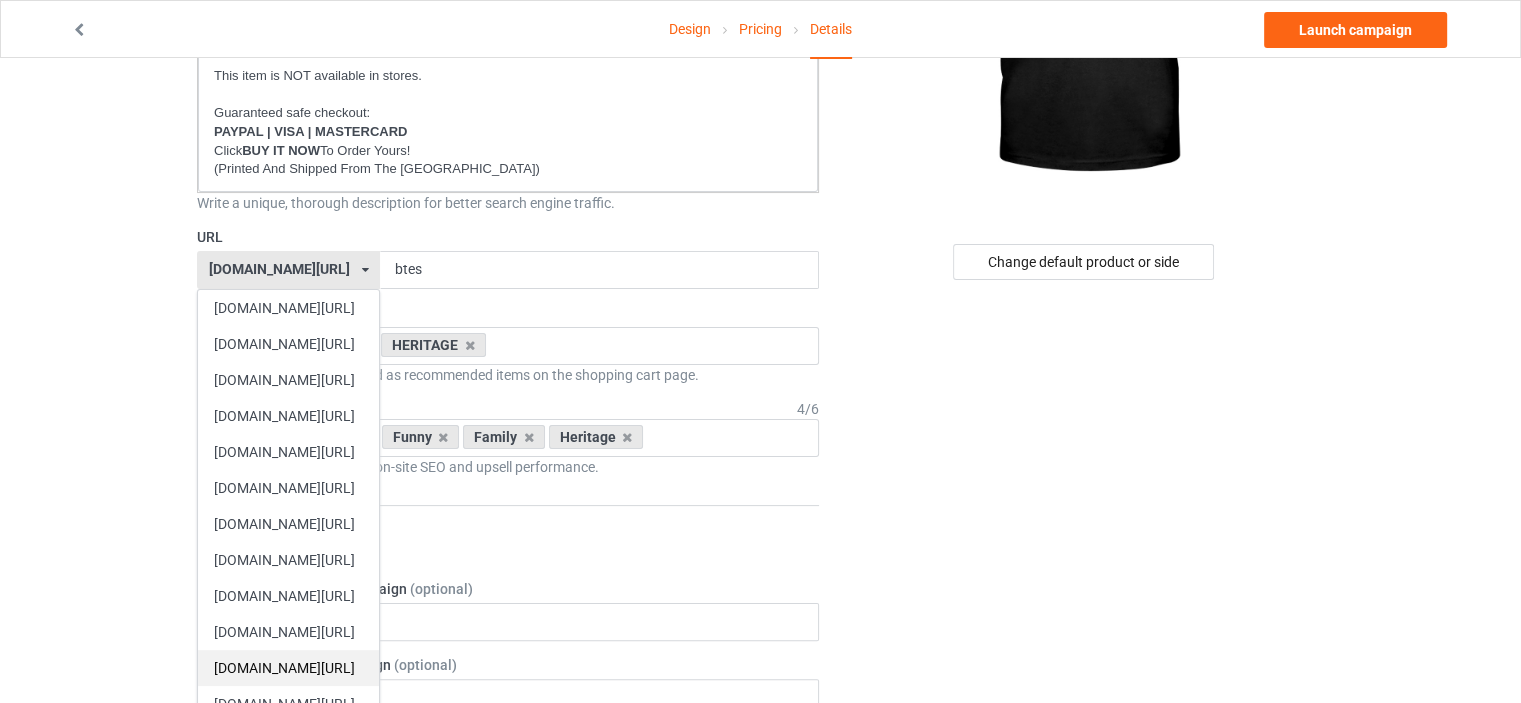 scroll, scrollTop: 500, scrollLeft: 0, axis: vertical 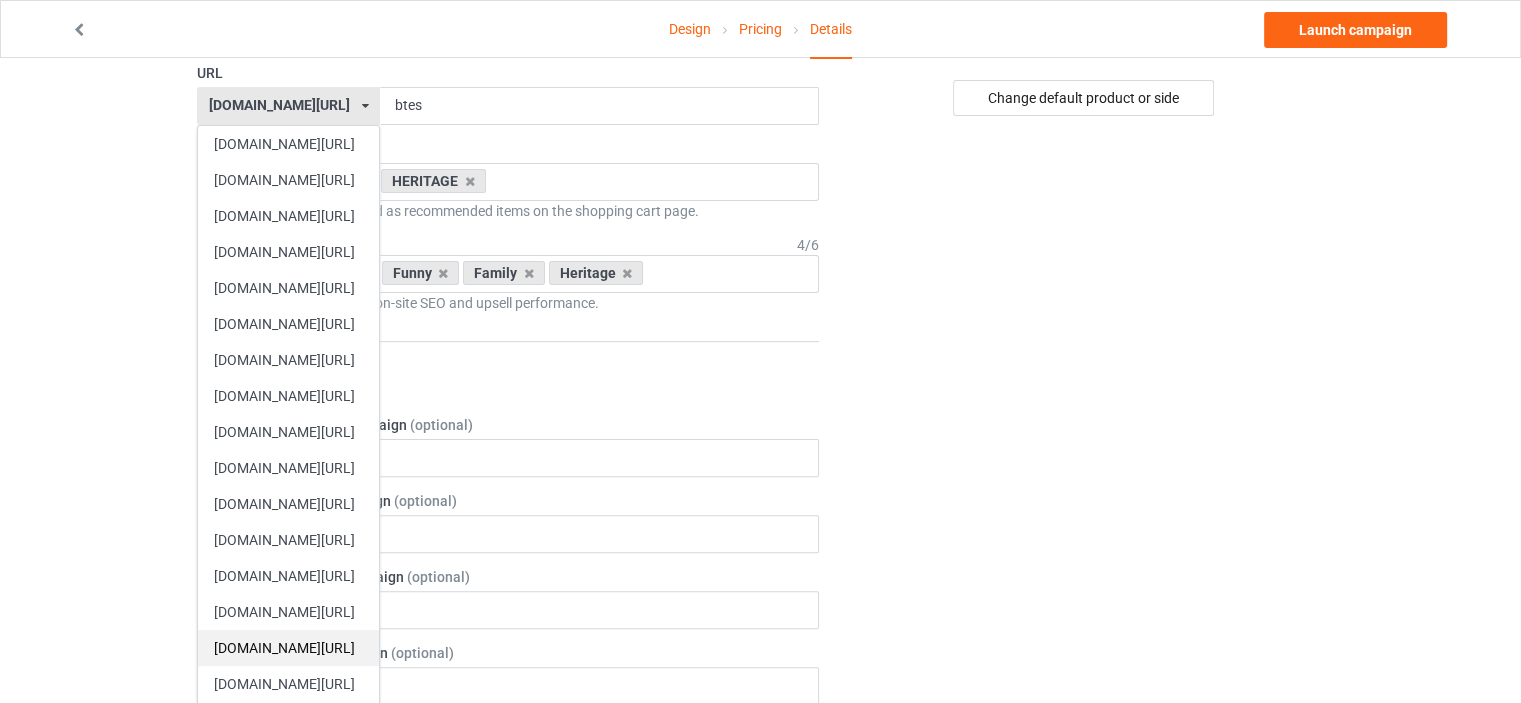 click on "[DOMAIN_NAME][URL]" at bounding box center (288, 648) 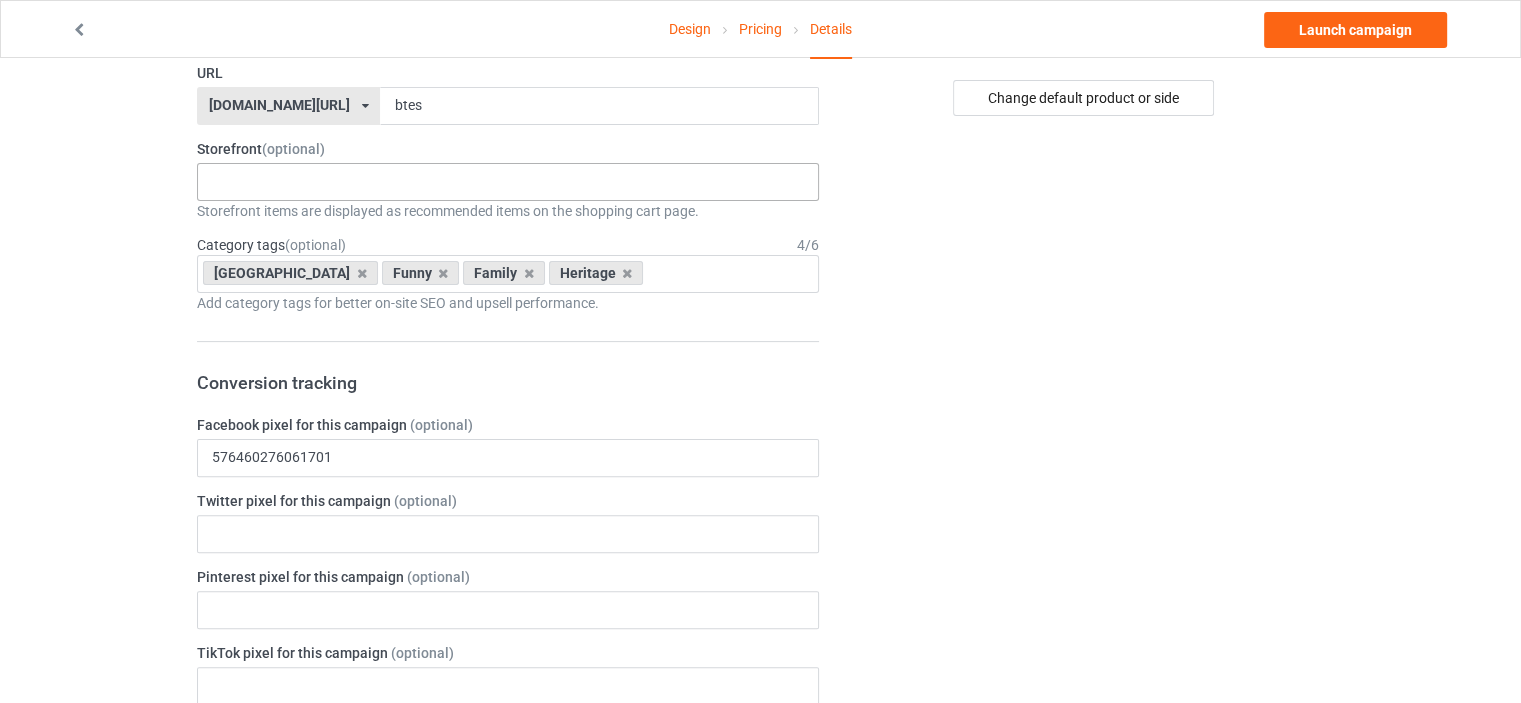 click on "HERITAGE FUNNY FAMILY CHRISTMAS 5d8e70d9c01d500ba91f820e 5d8e4dce7f03040bb241a880 5d8e3b314c3b650ba5e22f08 5d8e33f5d367d225fd4aca35" at bounding box center (508, 182) 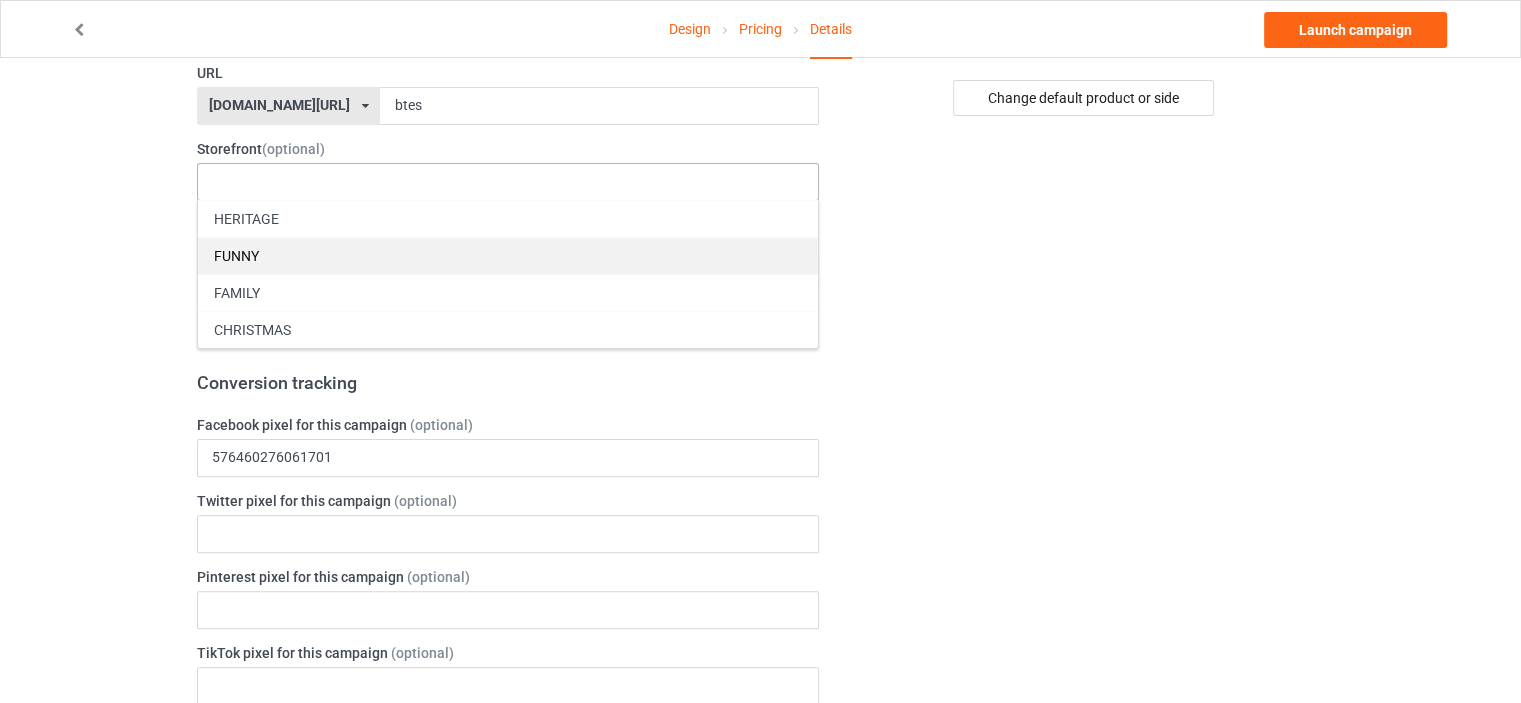 click on "FUNNY" at bounding box center (508, 255) 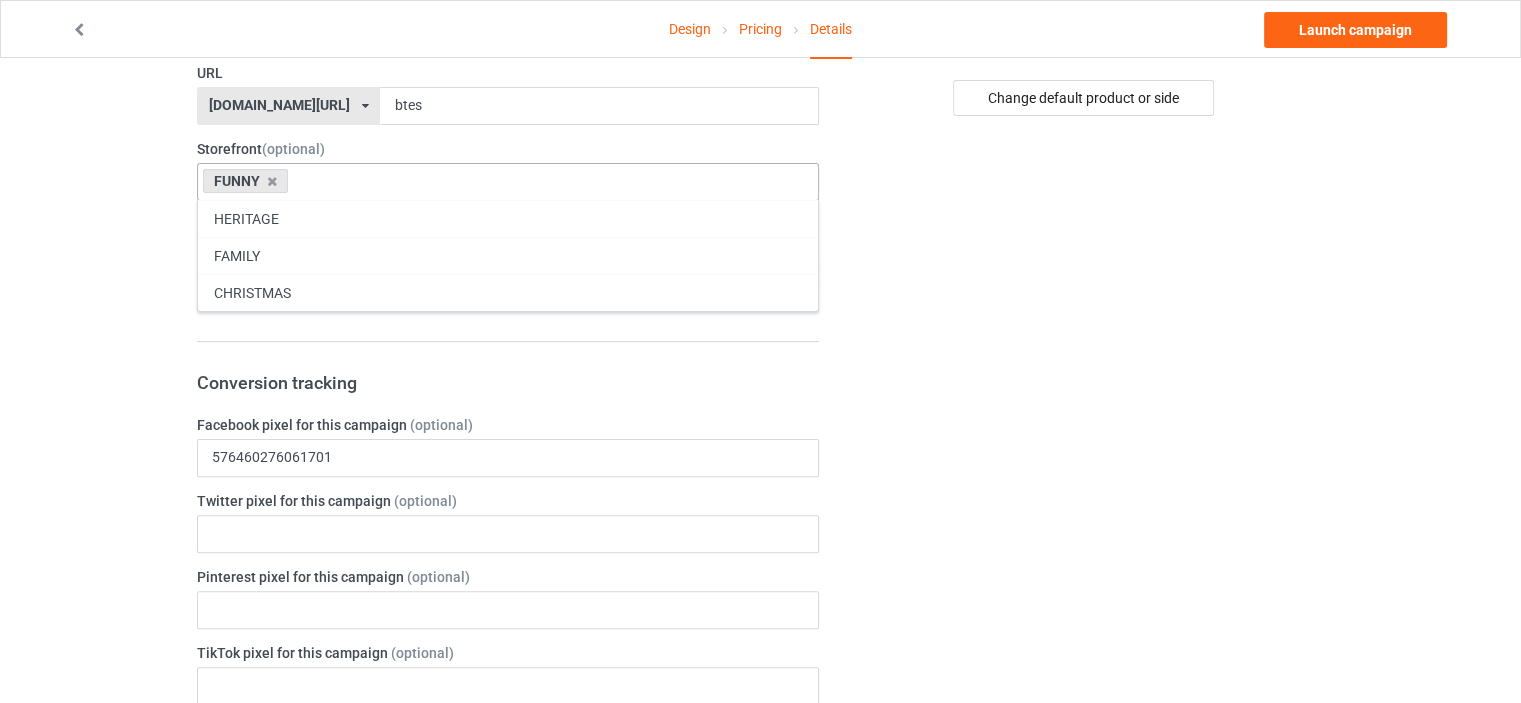 click on "FAMILY" at bounding box center (508, 255) 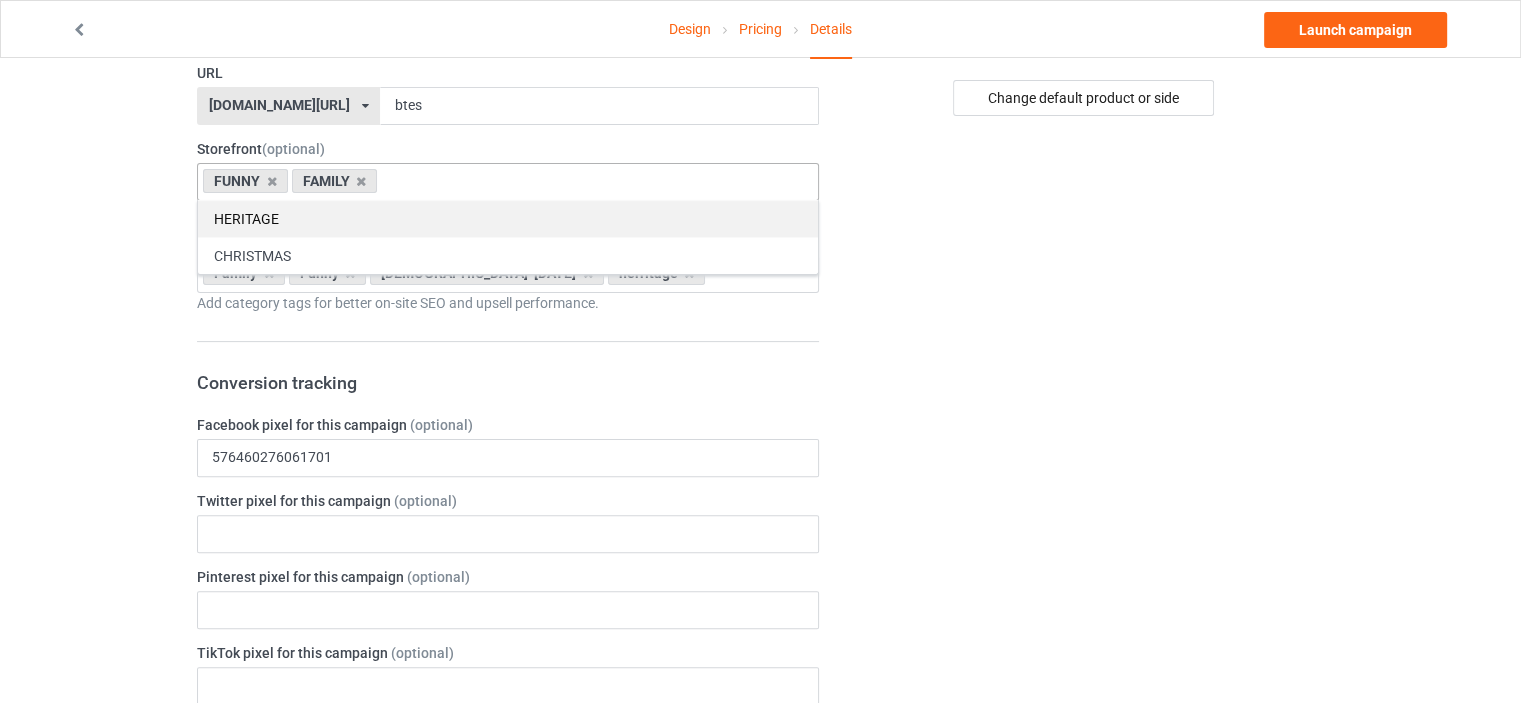click on "HERITAGE" at bounding box center (508, 218) 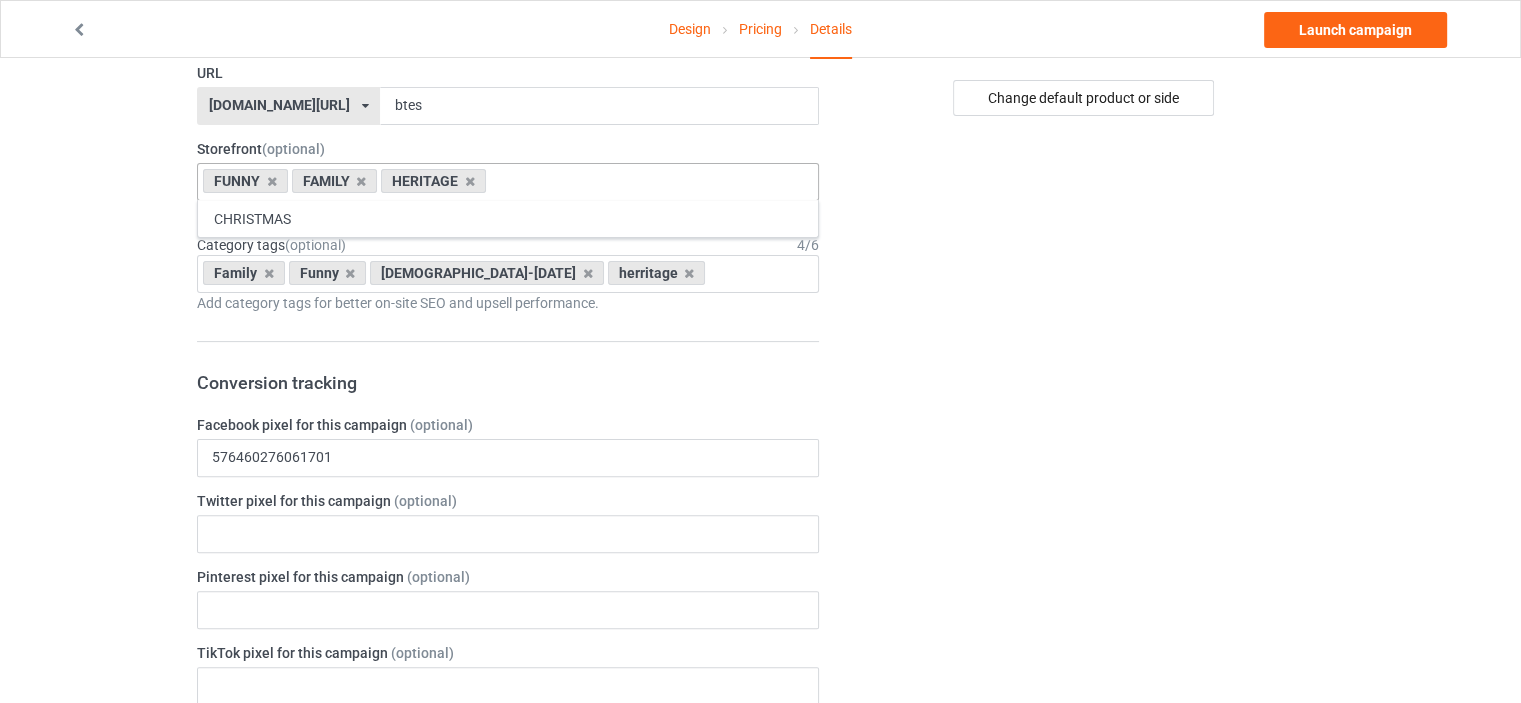 click on "Design Pricing Details Launch campaign Campaign Info Title (h1) 127   characters left BORN TO EAT STROOPWAFEL Create a catchy, unique title for better search engine traffic. Description 1812   characters left       Small Normal Large Big Huge                                                                                     * JUST RELEASED * Limited Time Only This item is NOT available in stores. Guaranteed safe checkout: PAYPAL | VISA | MASTERCARD Click  BUY IT NOW  To Order Yours! (Printed And Shipped From The USA) Write a unique, thorough description for better search engine traffic. URL ilovemynetherlands.com/ britishlook.net/ danishlegends.com/ familyworldgifts.com/ finnishlegends.com/ funnyteeworld.com/ ilovemyaustralia.com/ ilovemycanada.net/ ilovemydenmark.com/ ilovemyfinland.com/ ilovemyfrance.com/ ilovemygermany.com/ ilovemygnomes.com/ ilovemyireland.com/ ilovemyitaly.com/ ilovemynetherlands.com/ ilovemynorway.com/ ilovemypoland.com/ ilovemyredhair.net/ ilovemyscotland.com/ ilovemysweden.com/ 4" at bounding box center (760, 658) 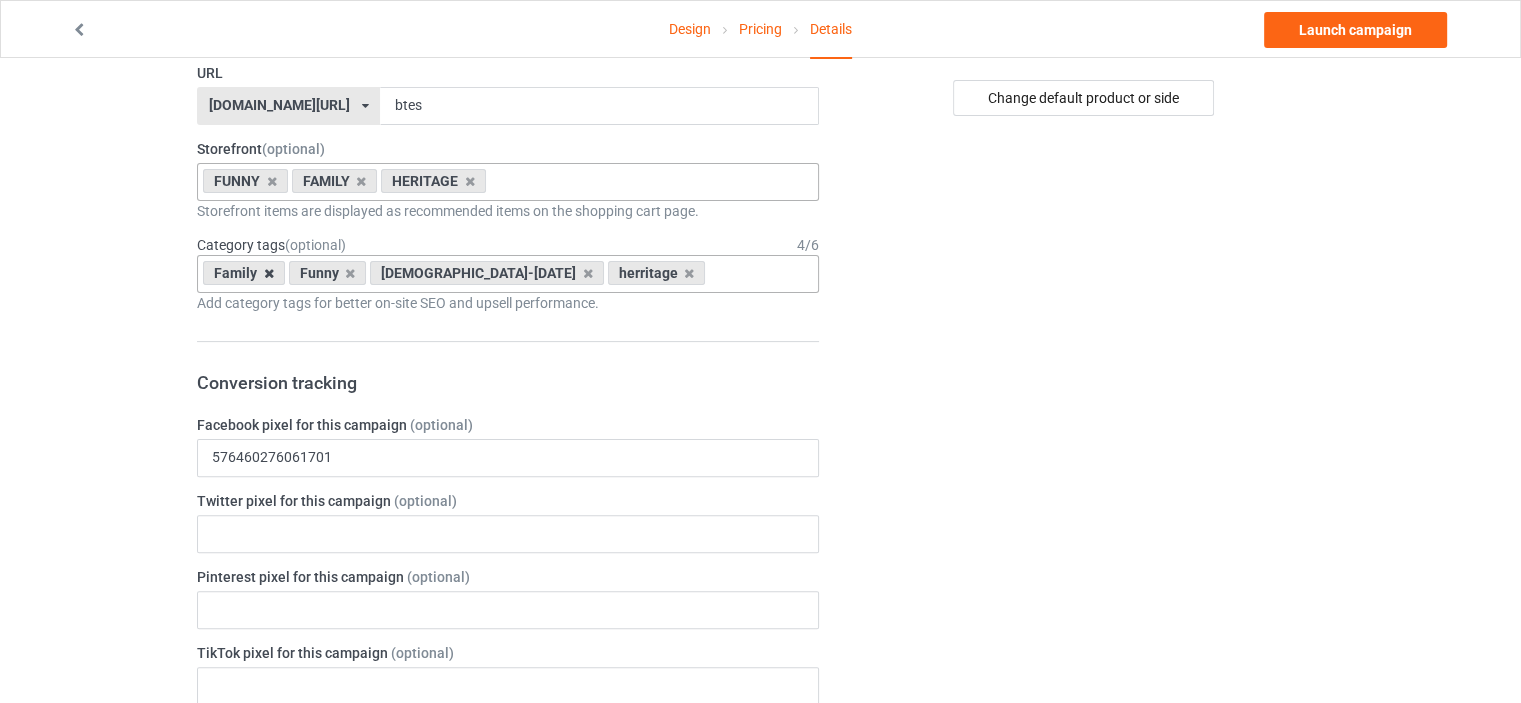 click at bounding box center [269, 273] 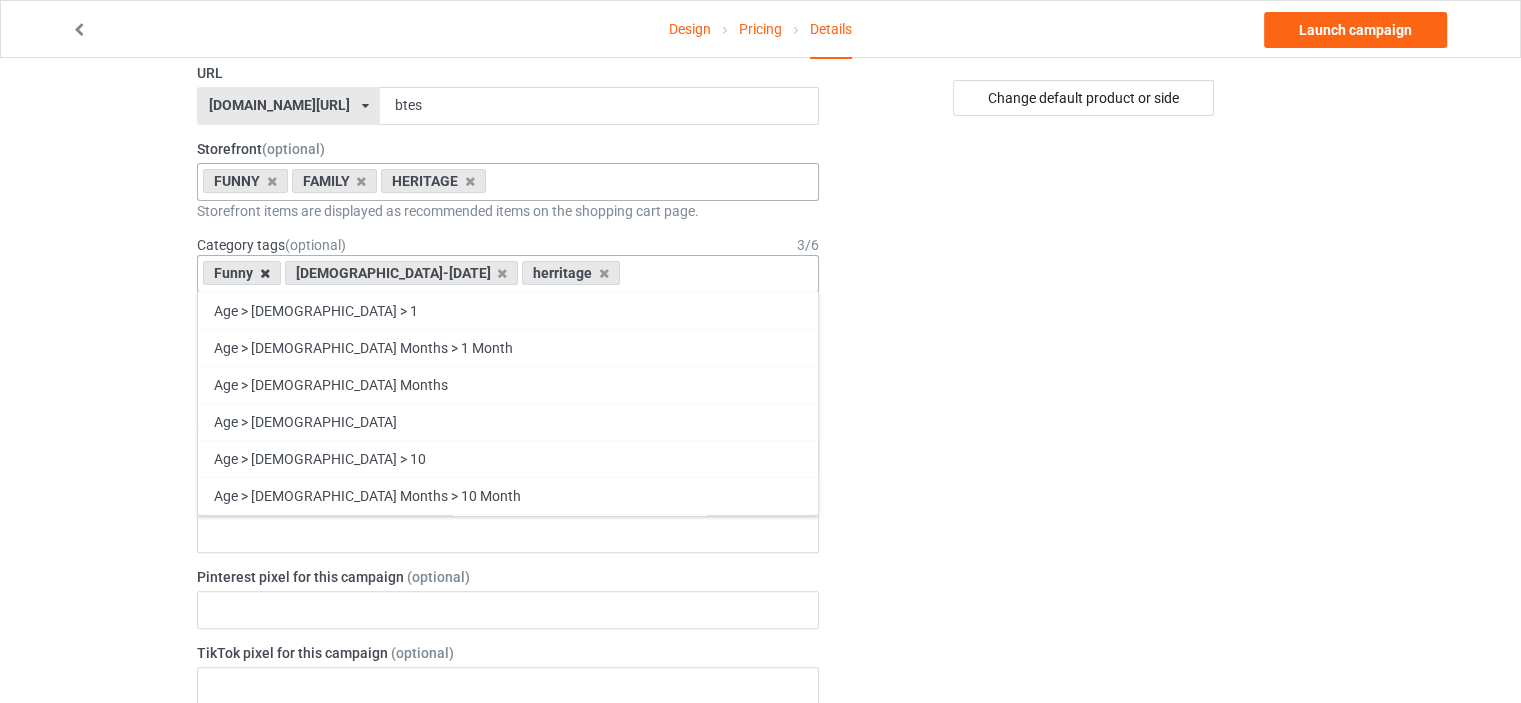 click at bounding box center [265, 273] 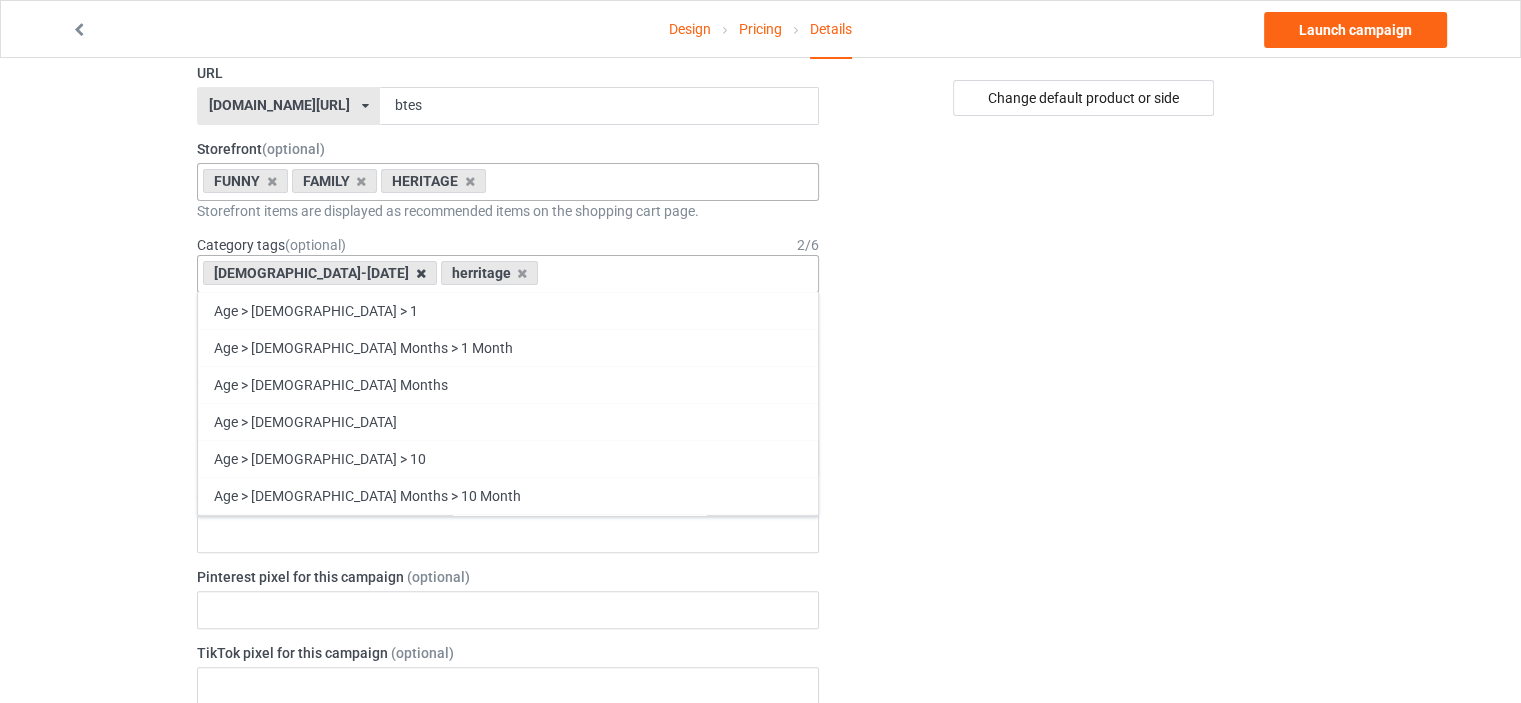 click at bounding box center (421, 273) 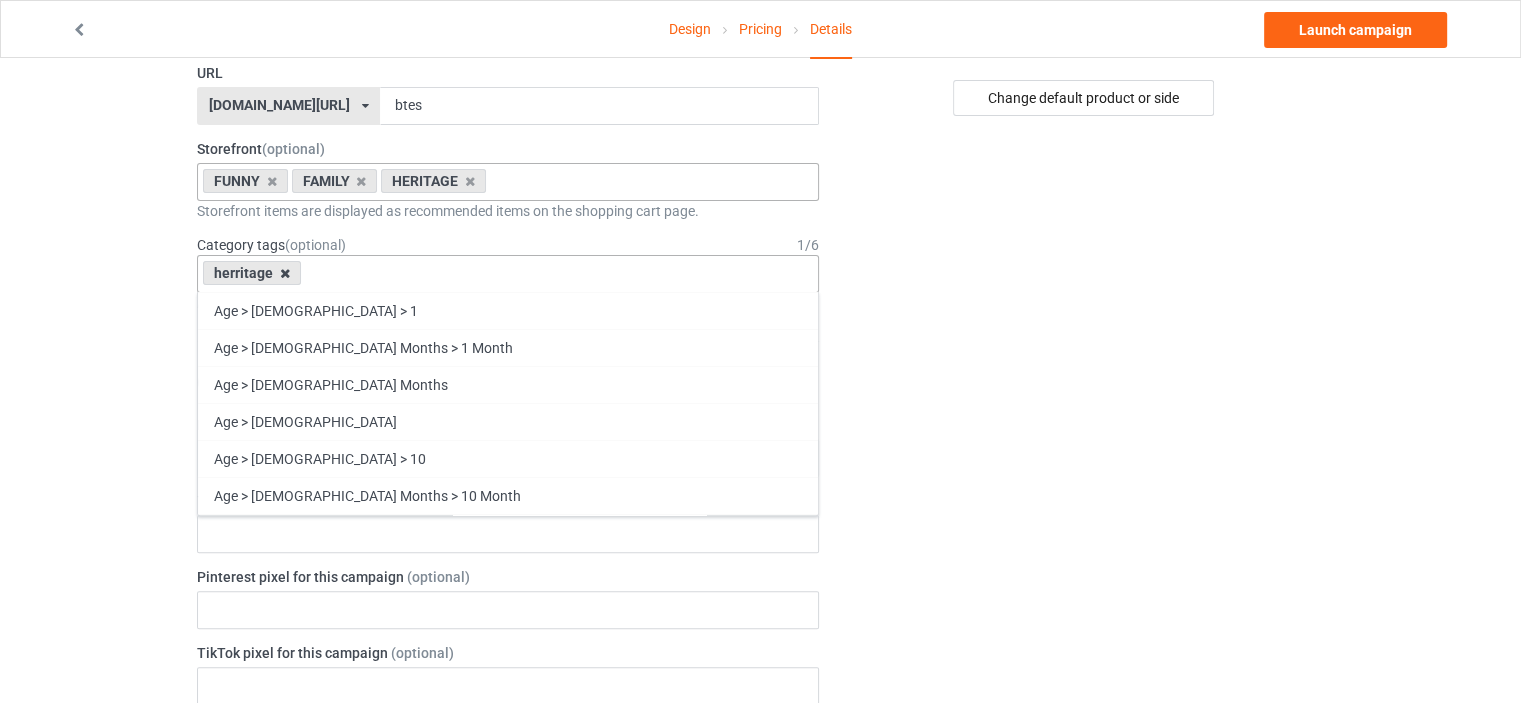 click at bounding box center (285, 273) 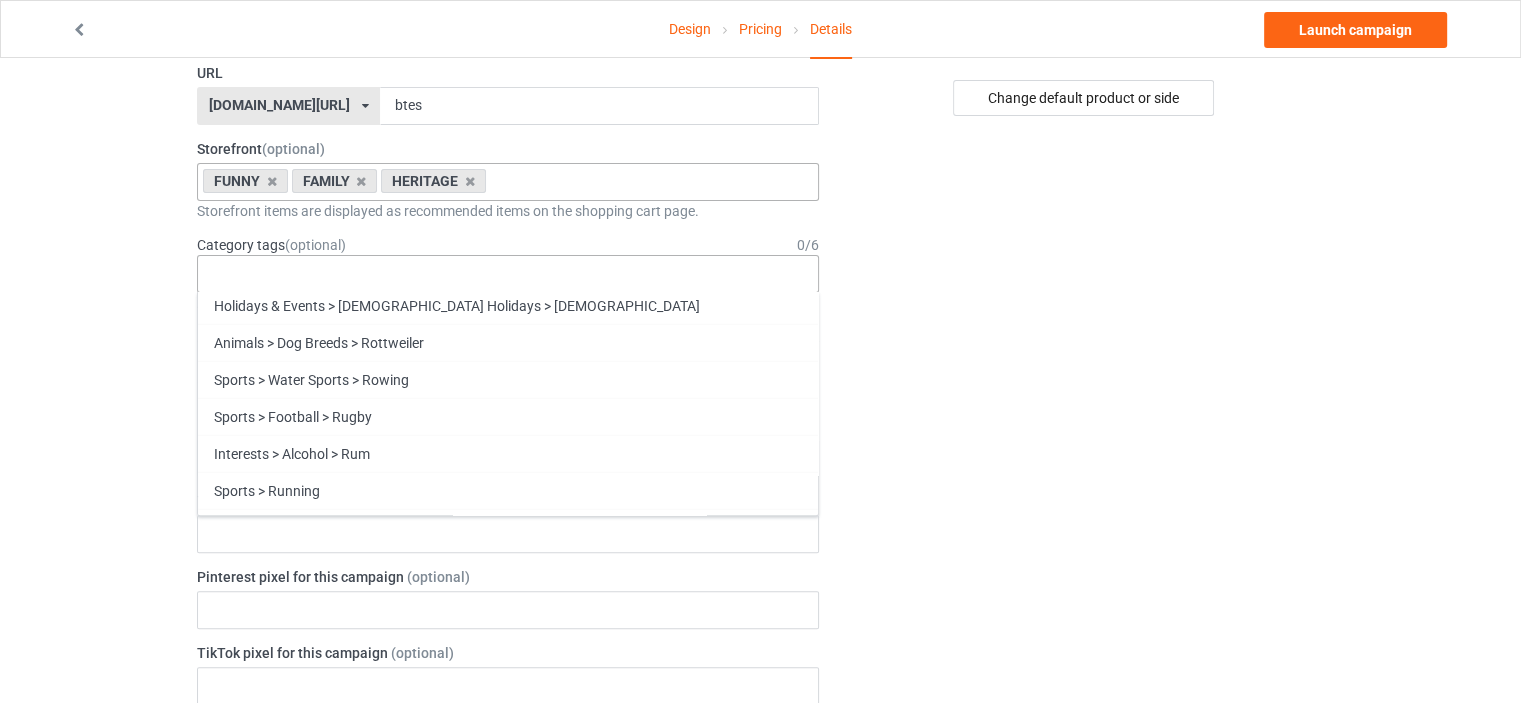 scroll, scrollTop: 85667, scrollLeft: 0, axis: vertical 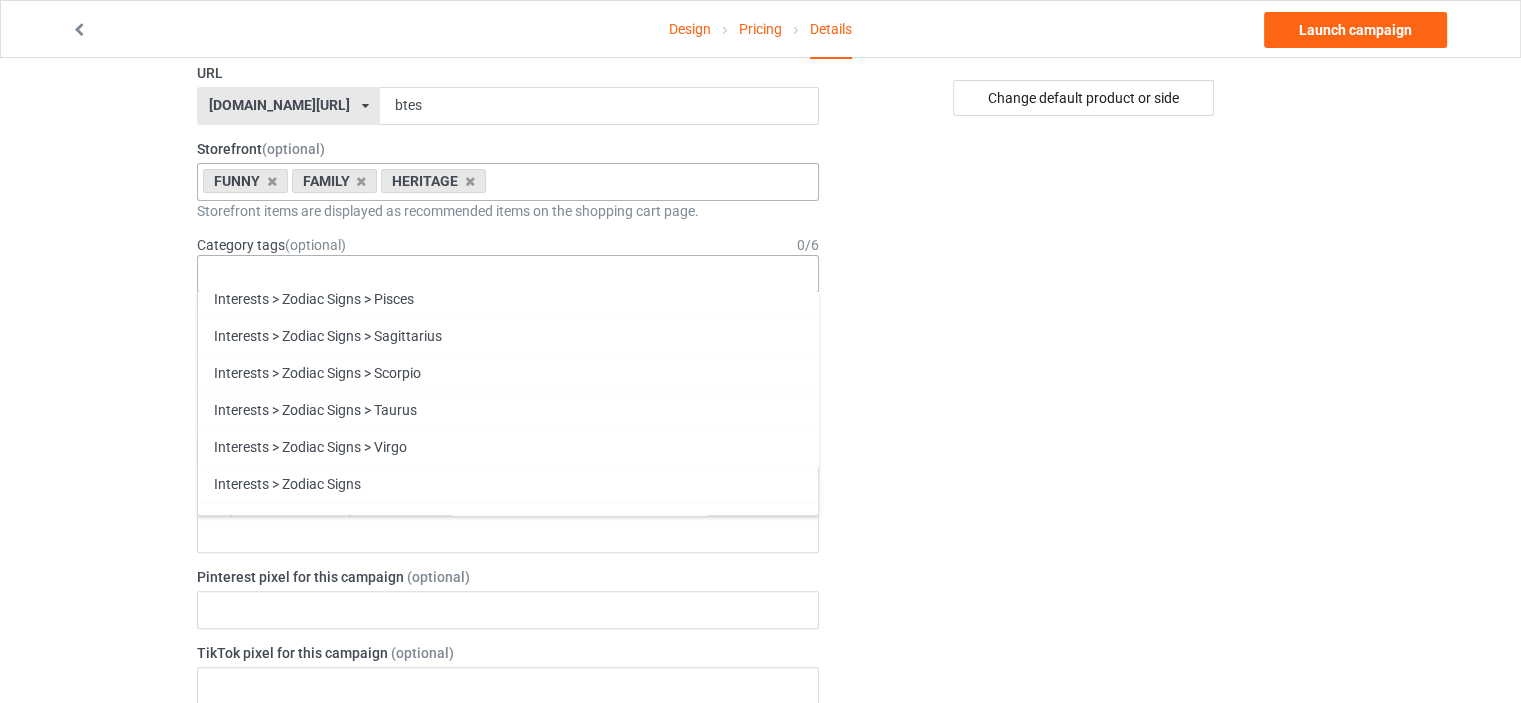 click on "Funny" at bounding box center (508, 890) 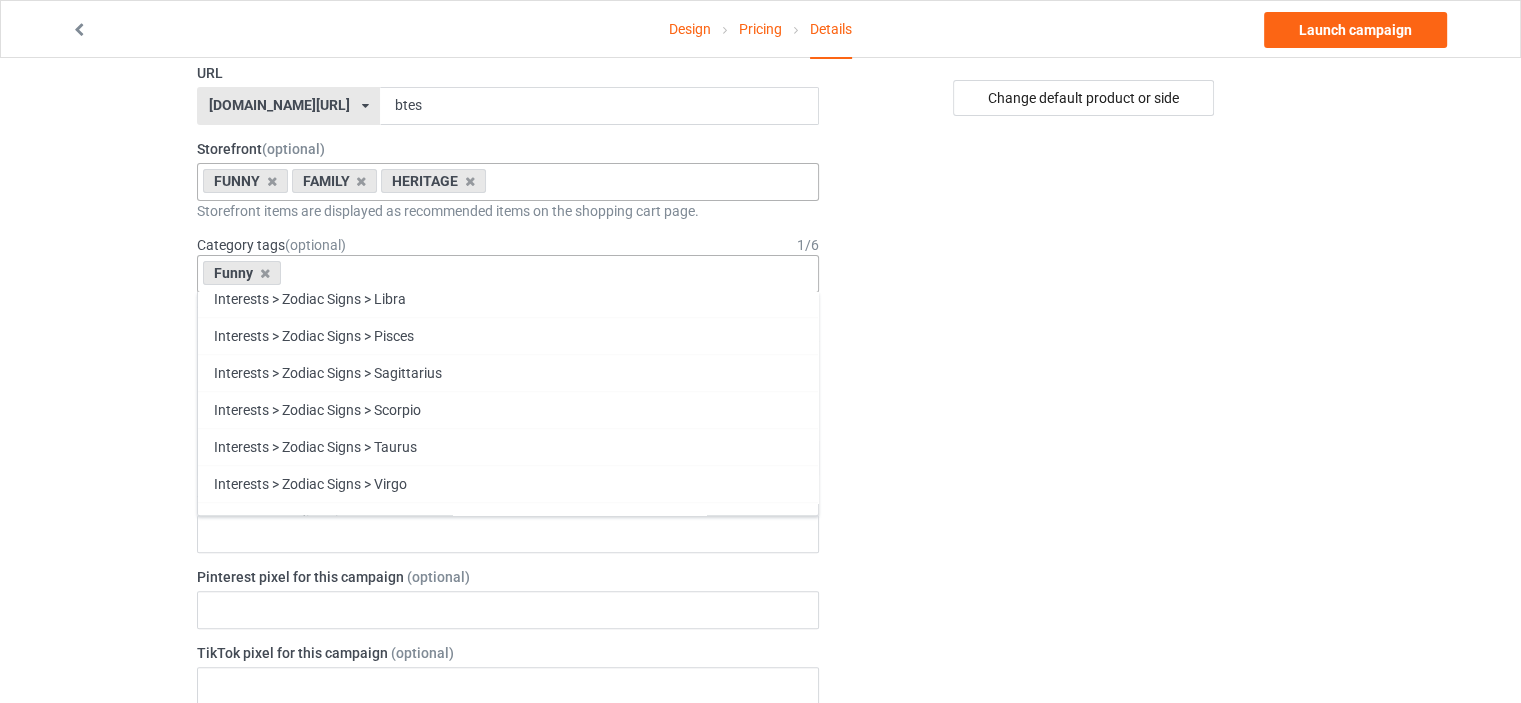 click on "Family" at bounding box center [508, 890] 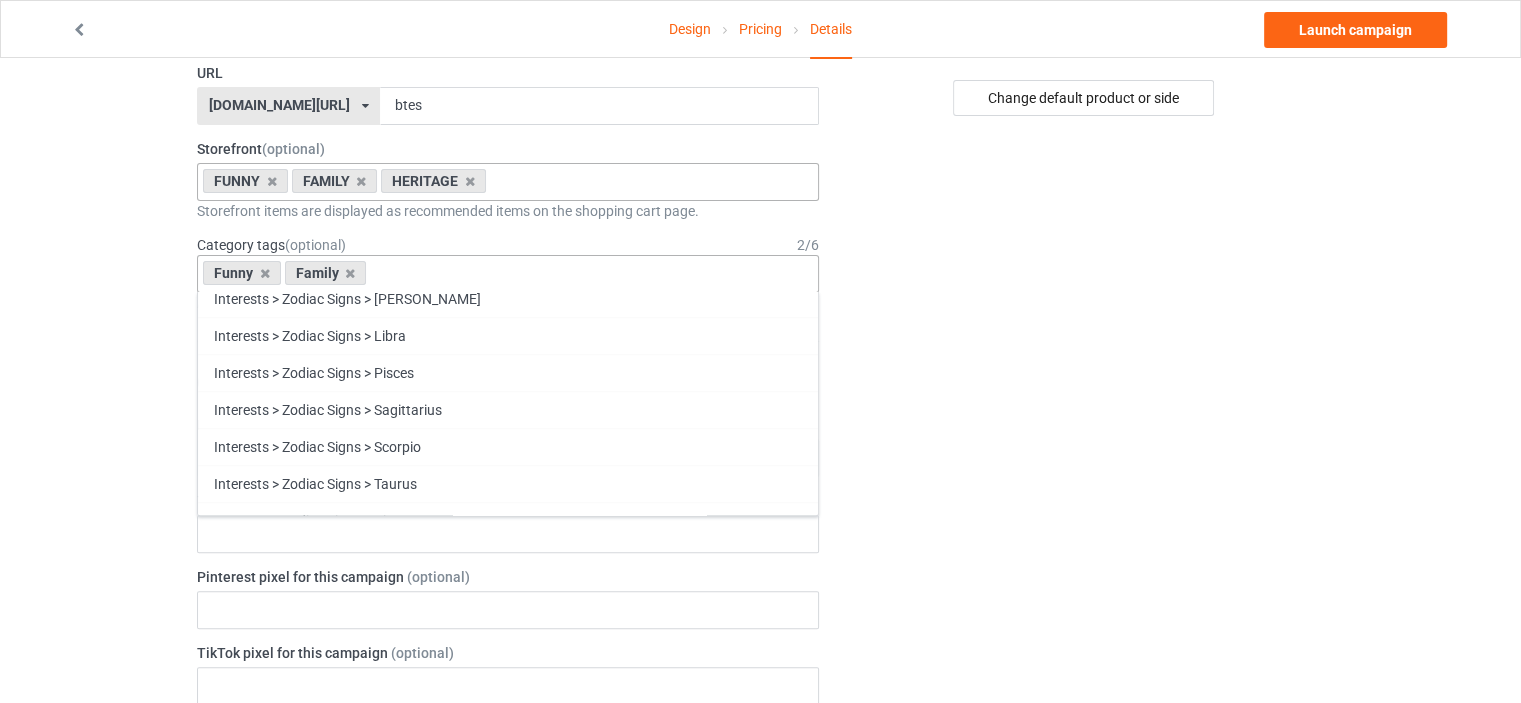click on "Heritage" at bounding box center (508, 927) 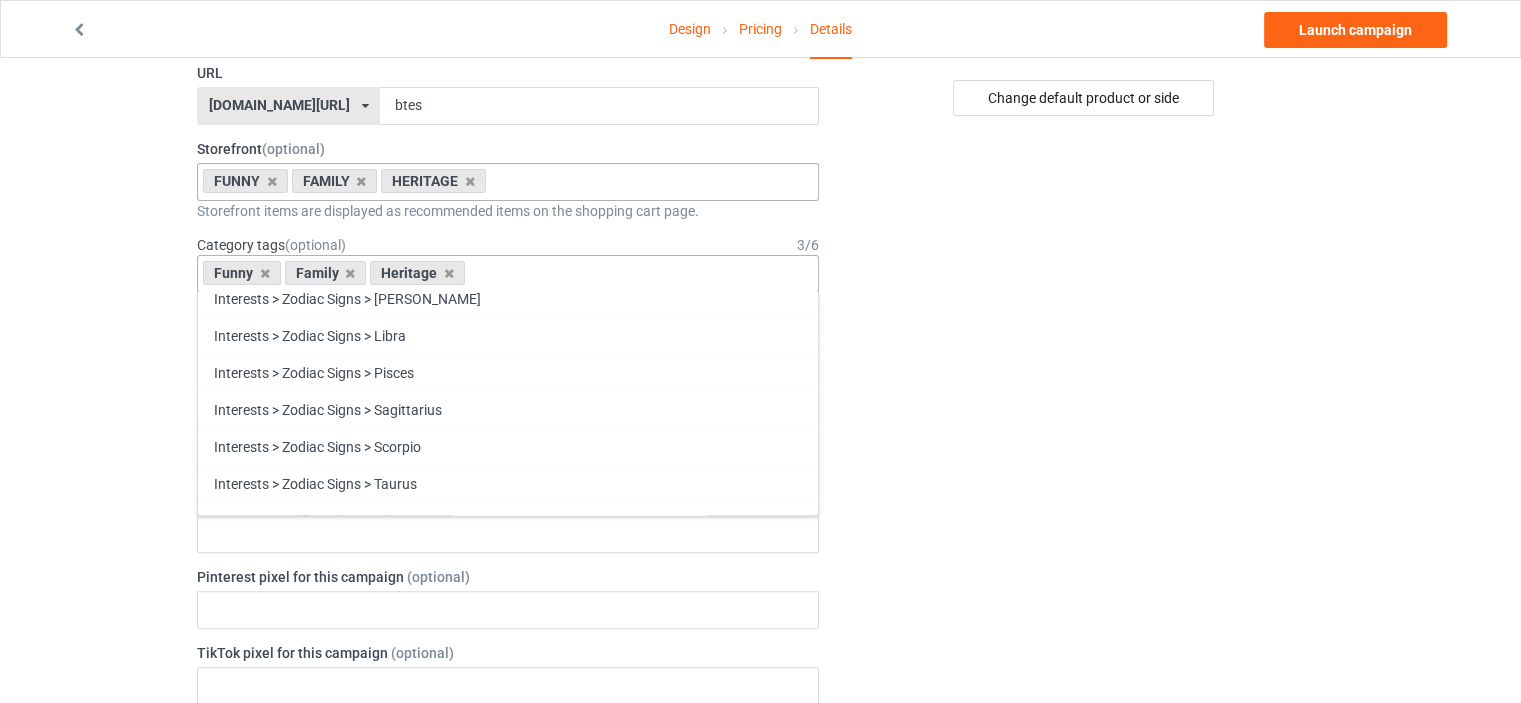 scroll, scrollTop: 85556, scrollLeft: 0, axis: vertical 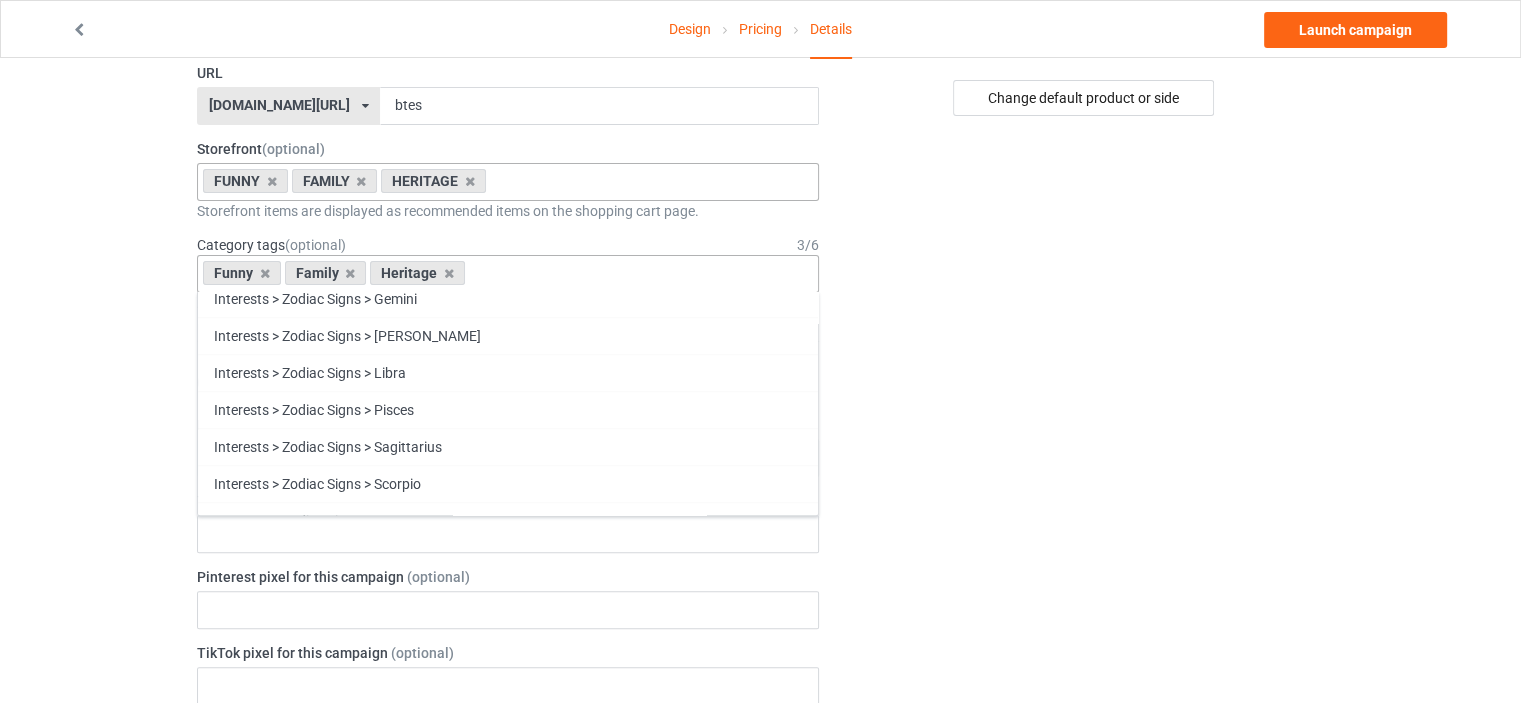 click on "Change default product or side" at bounding box center (1085, 658) 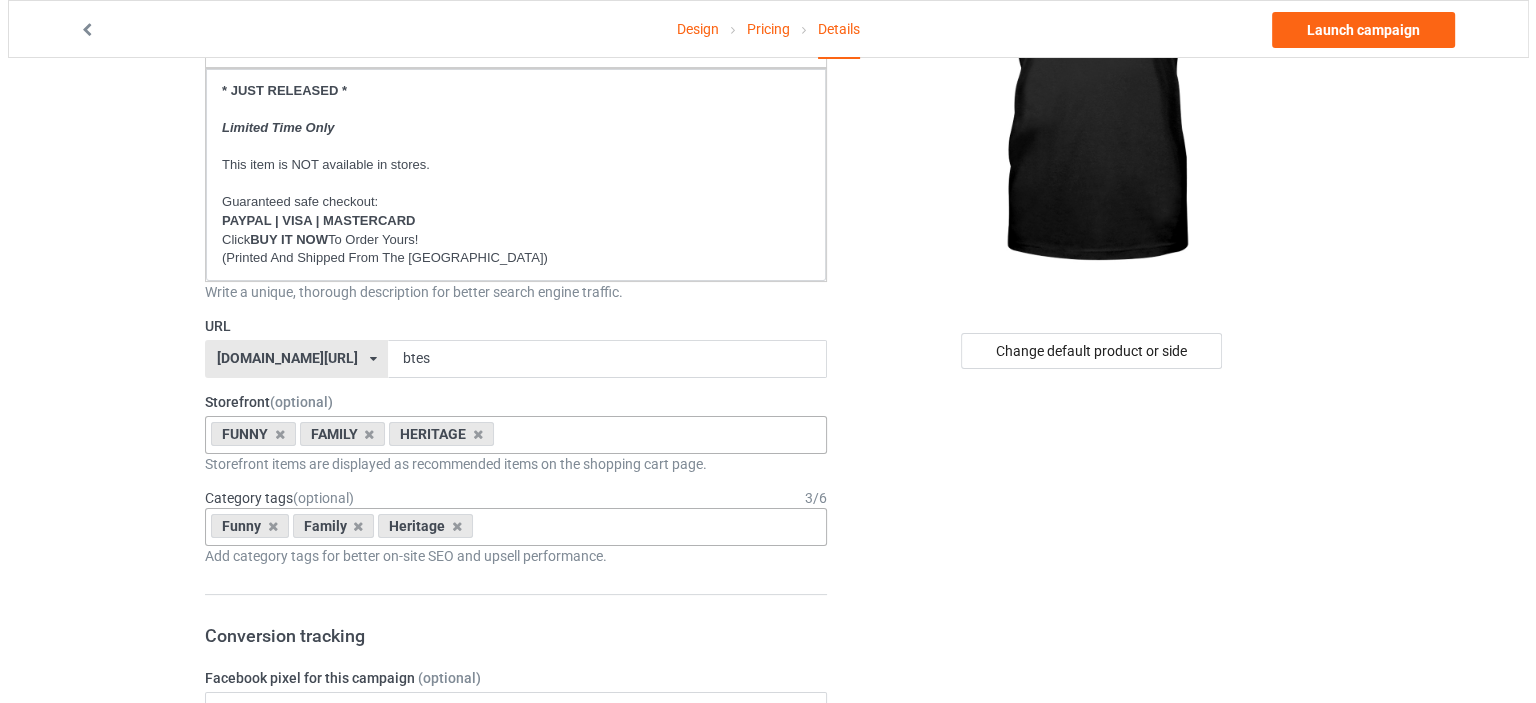 scroll, scrollTop: 0, scrollLeft: 0, axis: both 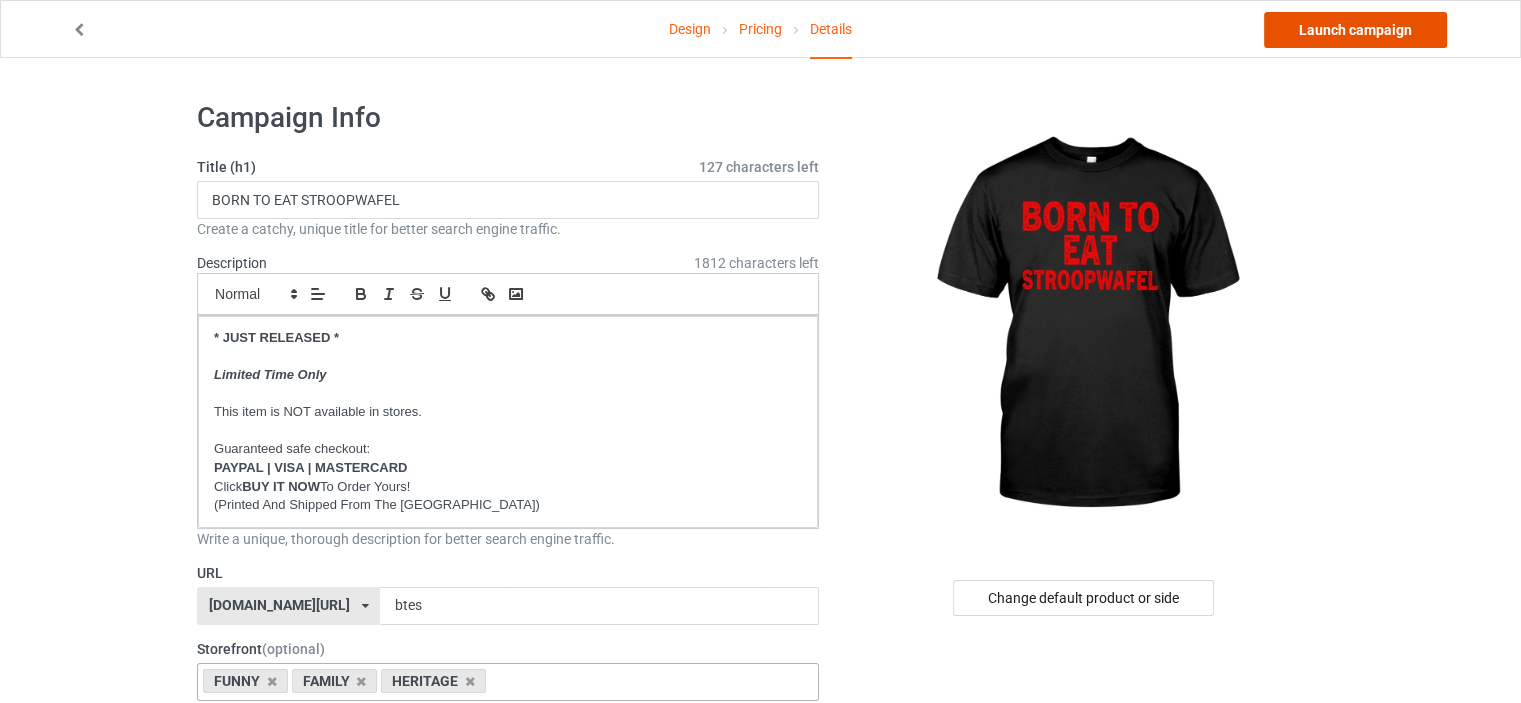 click on "Launch campaign" at bounding box center (1355, 30) 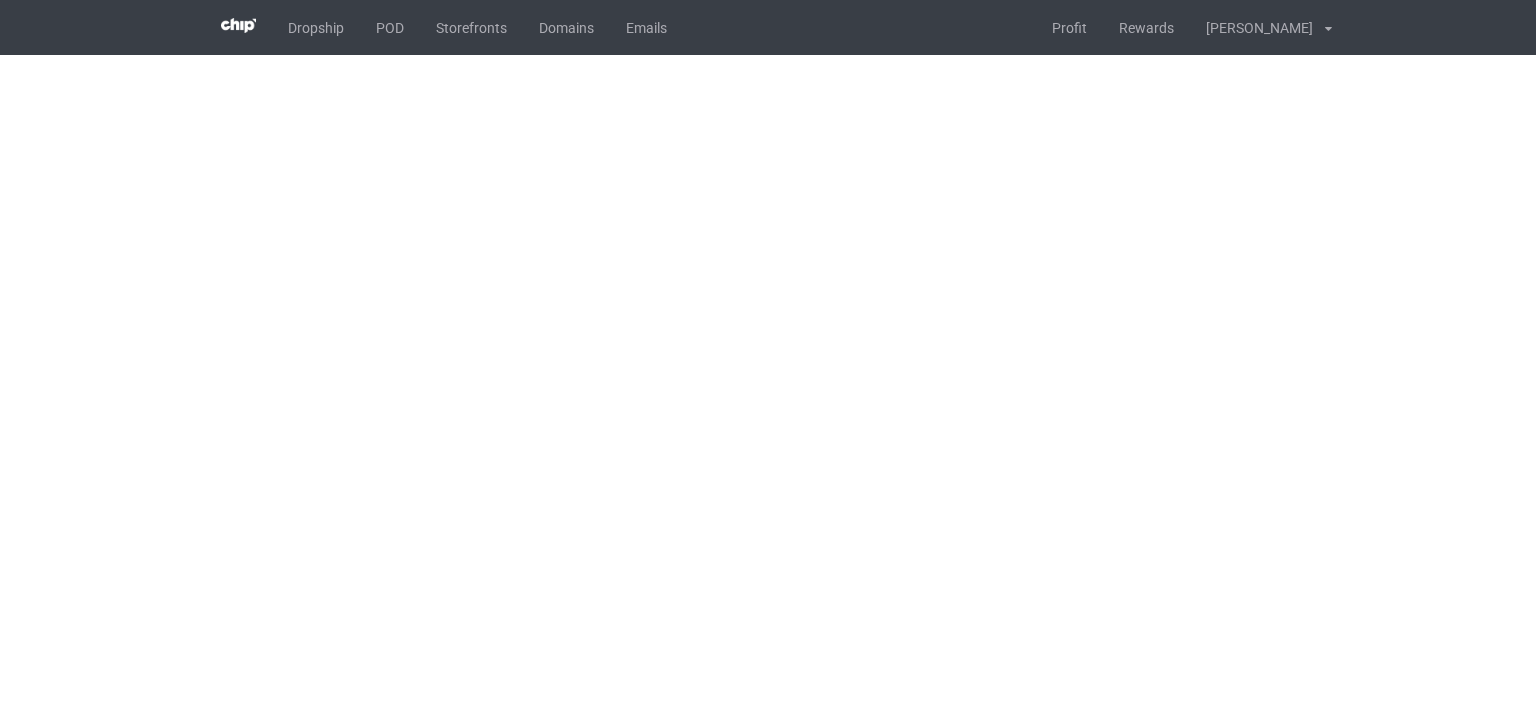 scroll, scrollTop: 0, scrollLeft: 0, axis: both 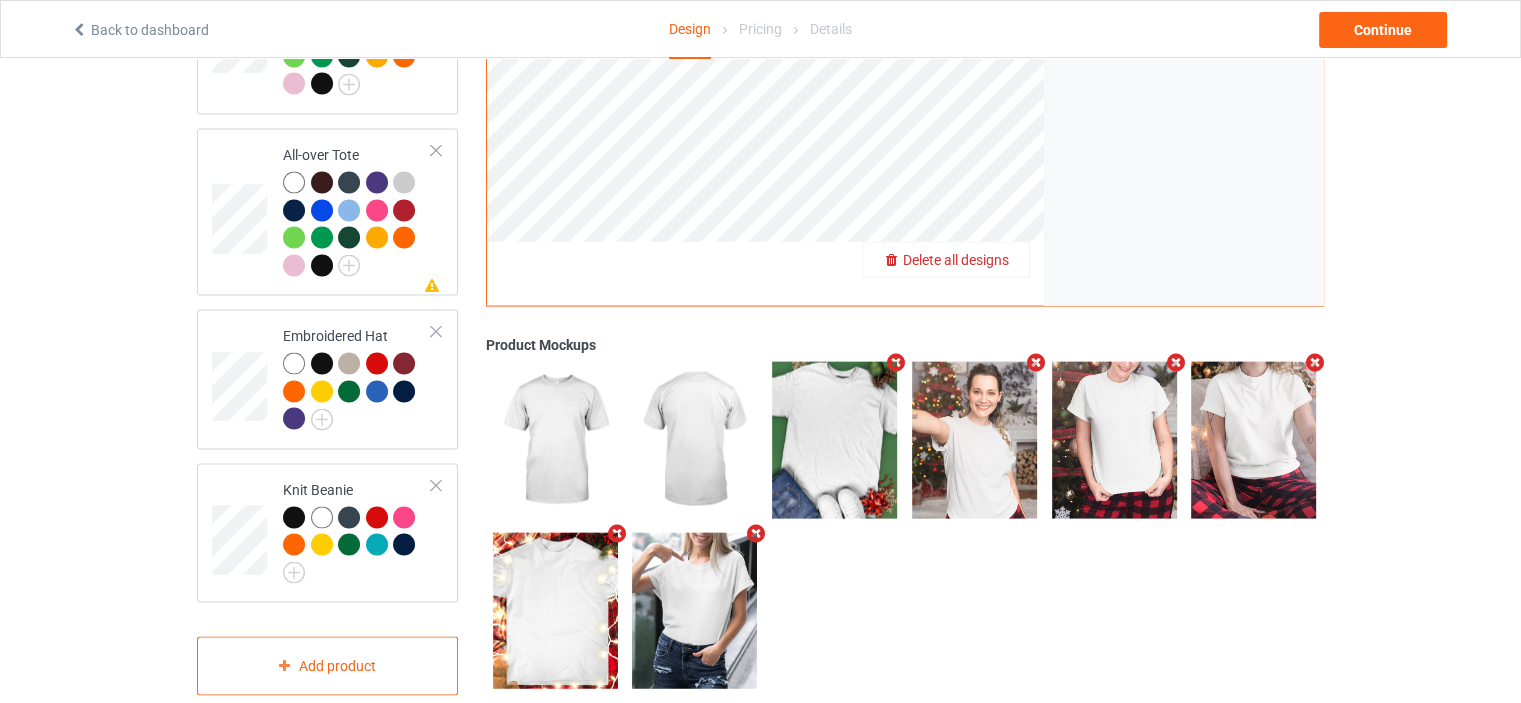 click on "Delete all designs" at bounding box center (956, 260) 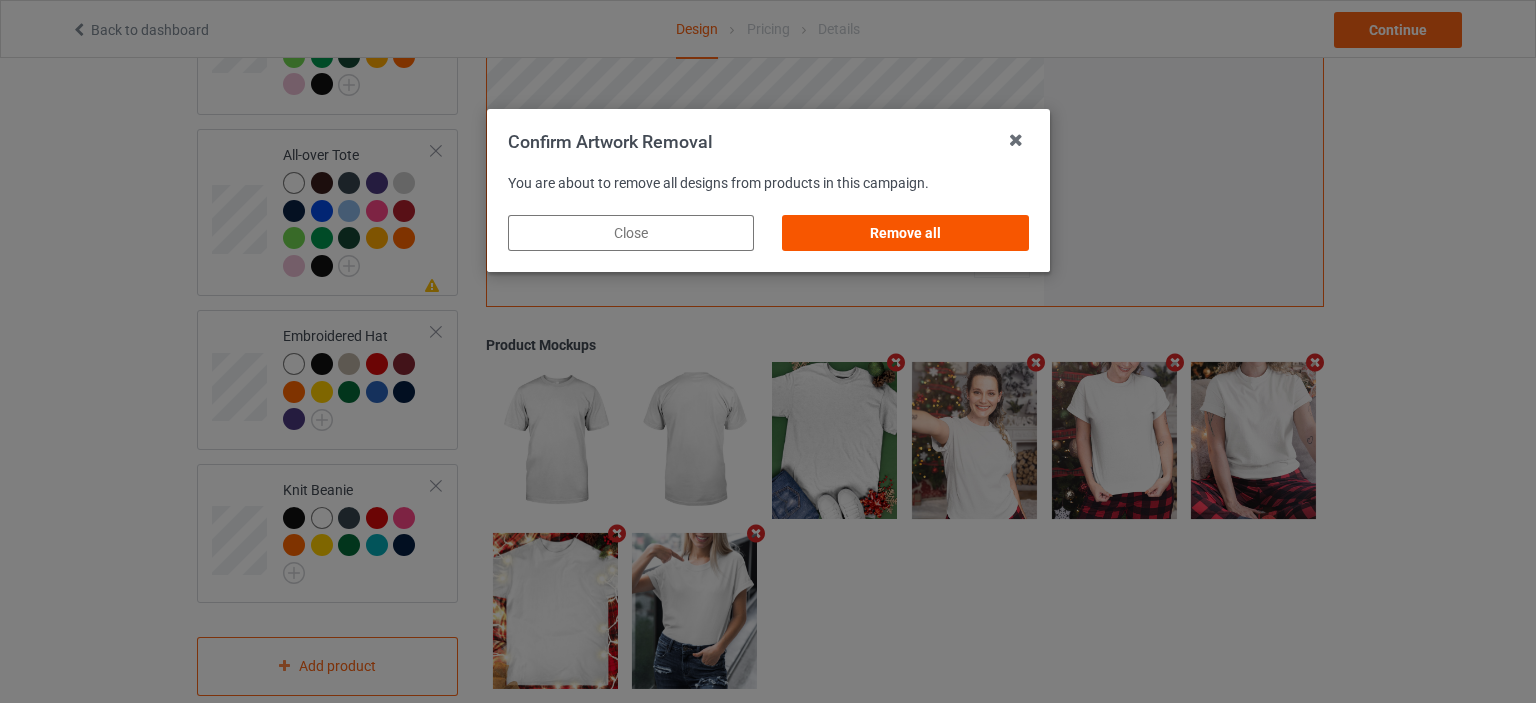click on "Remove all" at bounding box center (905, 233) 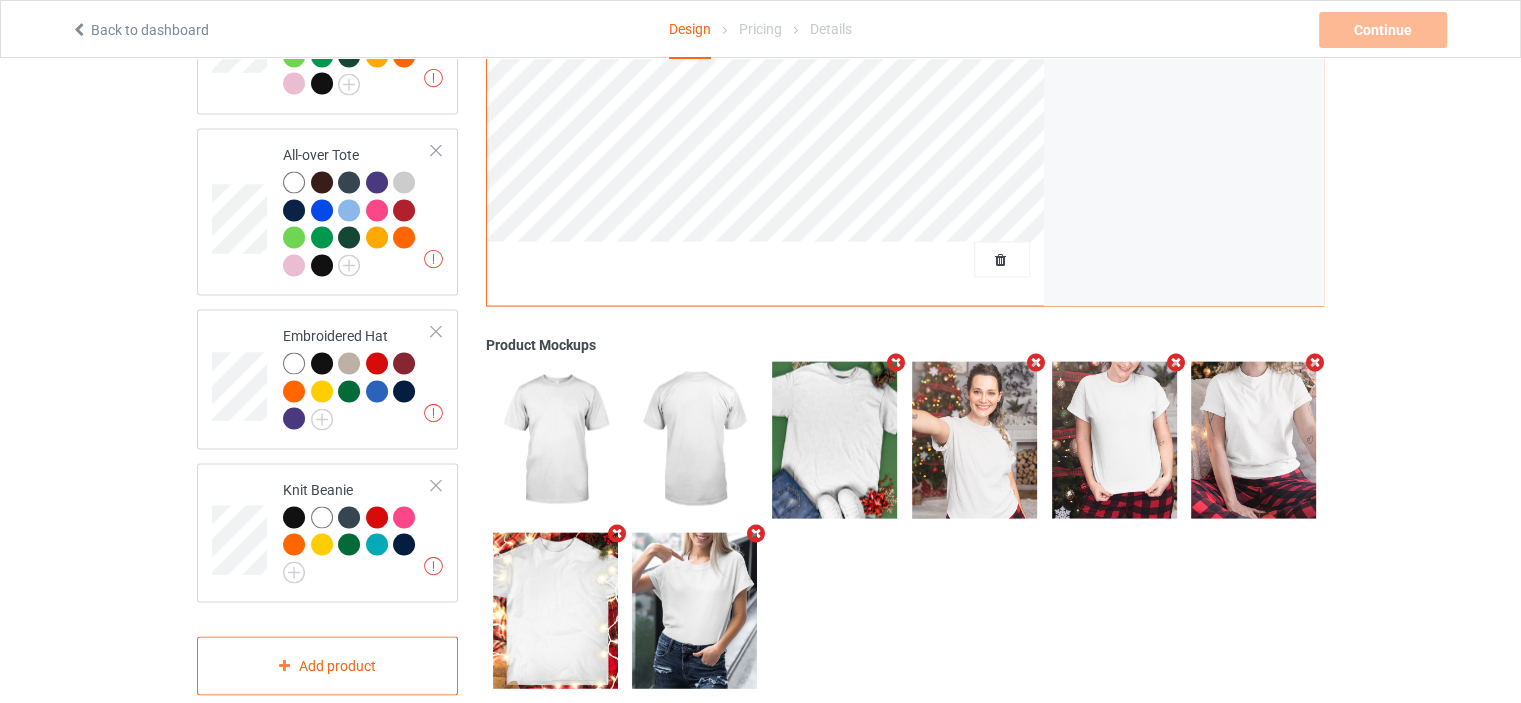 scroll, scrollTop: 0, scrollLeft: 0, axis: both 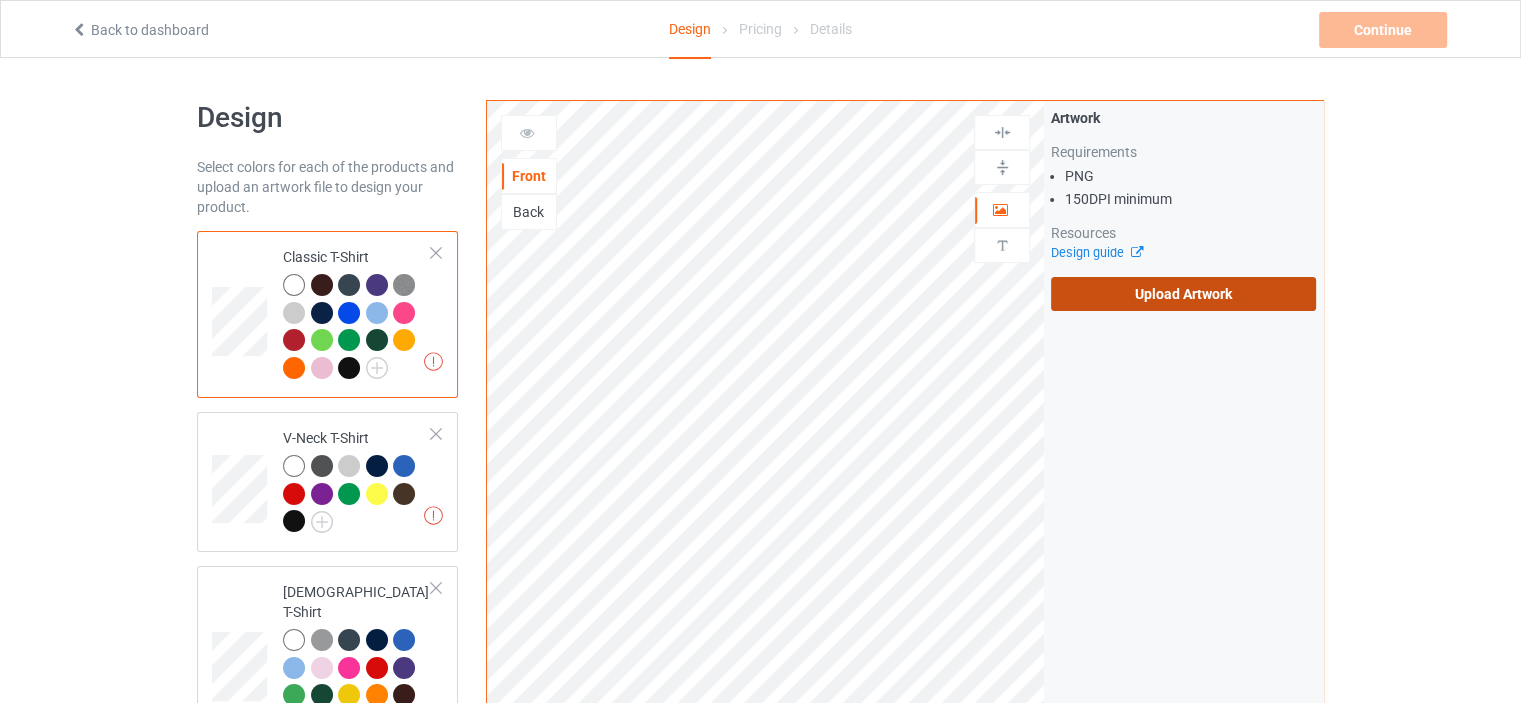 click on "Upload Artwork" at bounding box center [1183, 294] 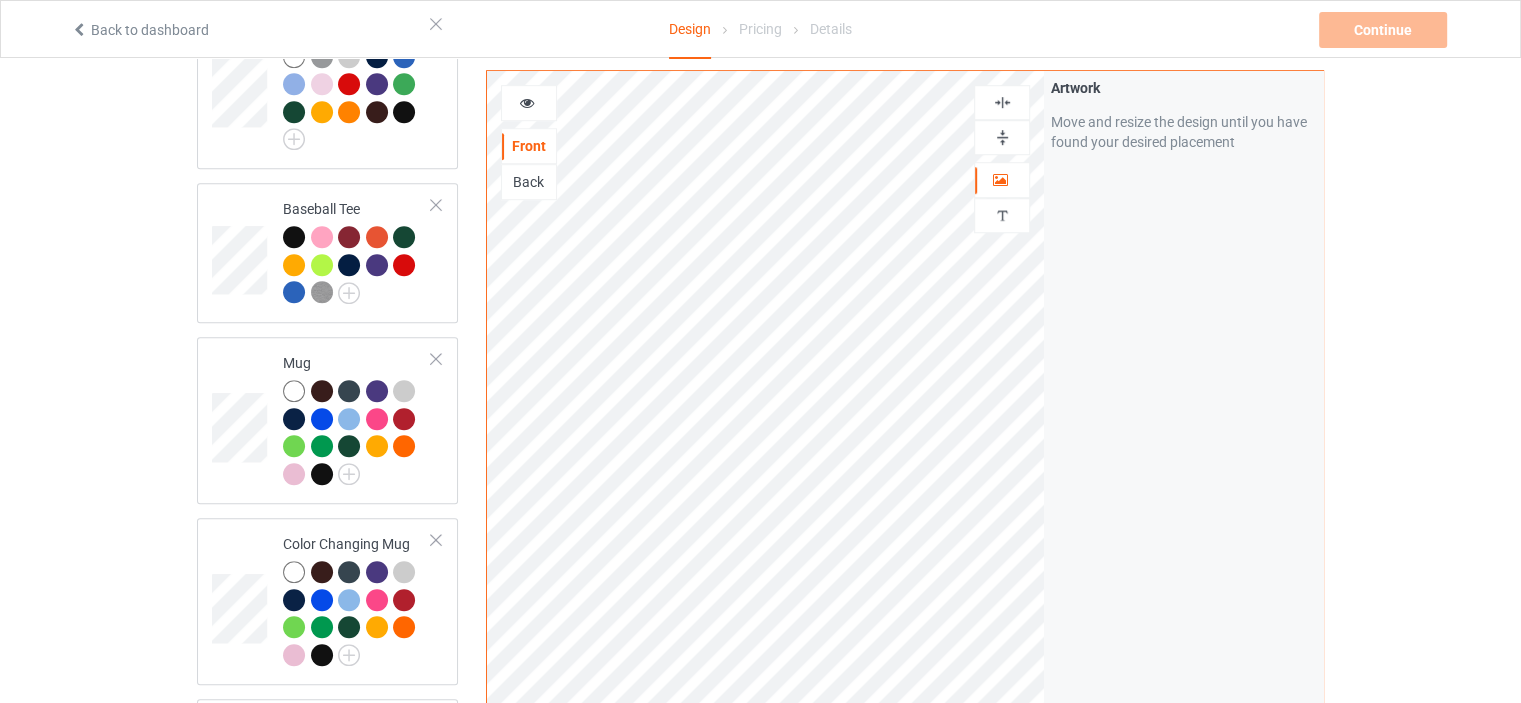 scroll, scrollTop: 1500, scrollLeft: 0, axis: vertical 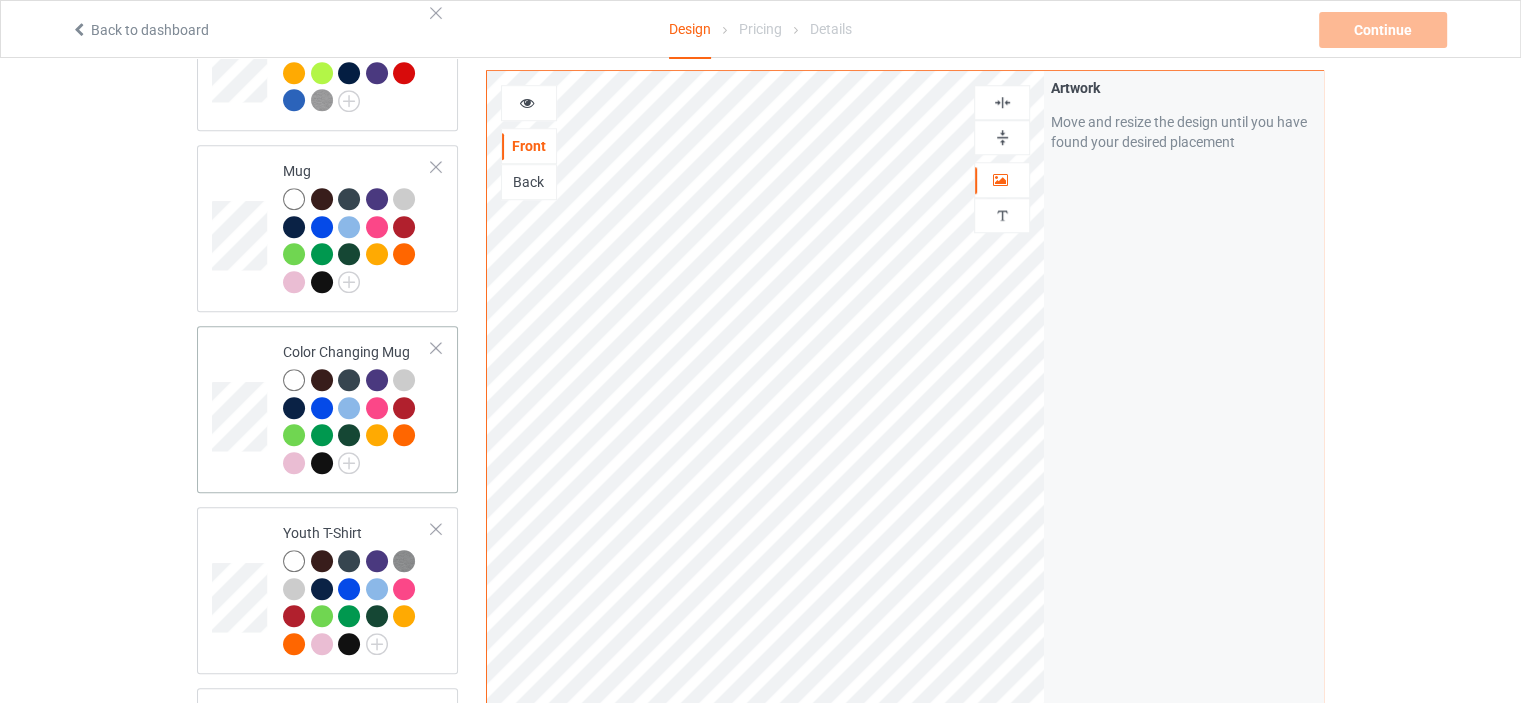 click on "Color Changing Mug" at bounding box center (357, 409) 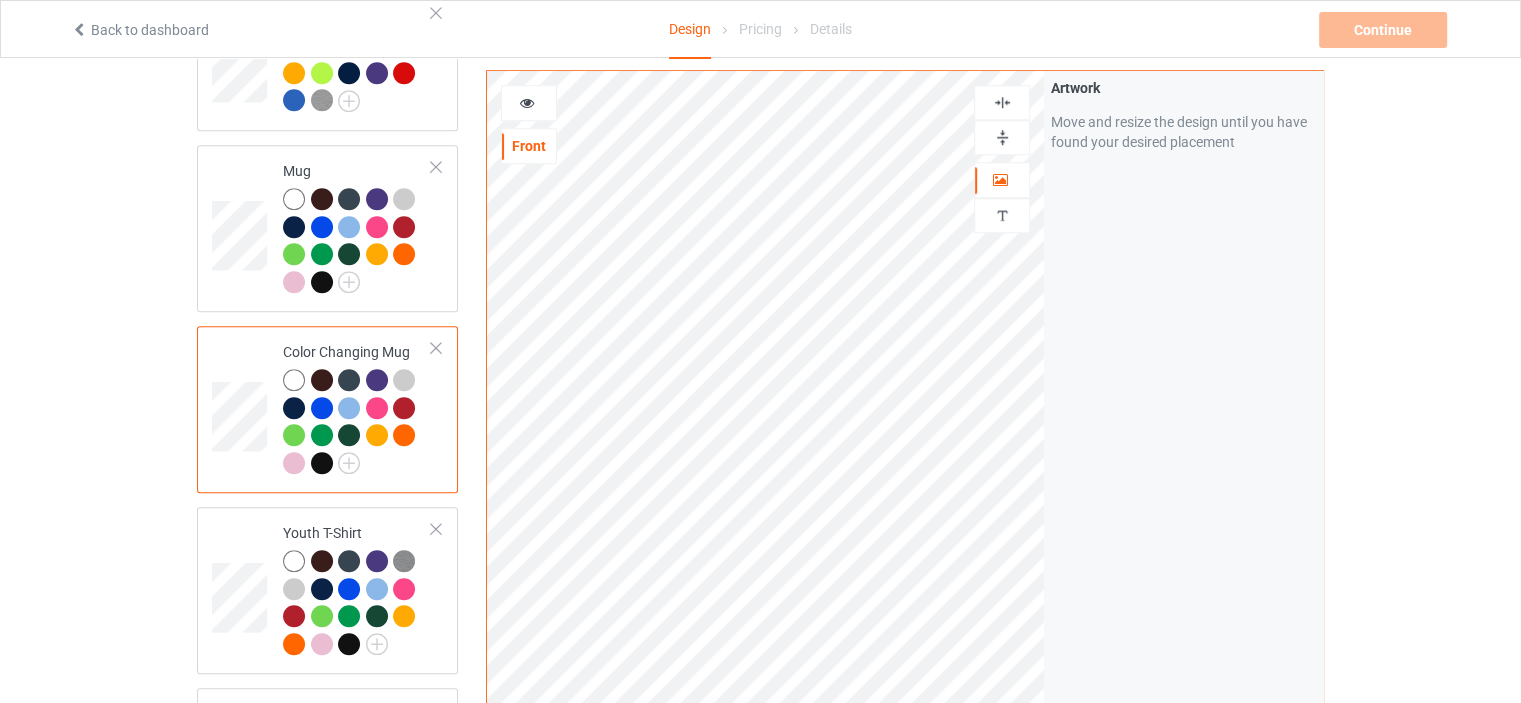 click at bounding box center [1002, 137] 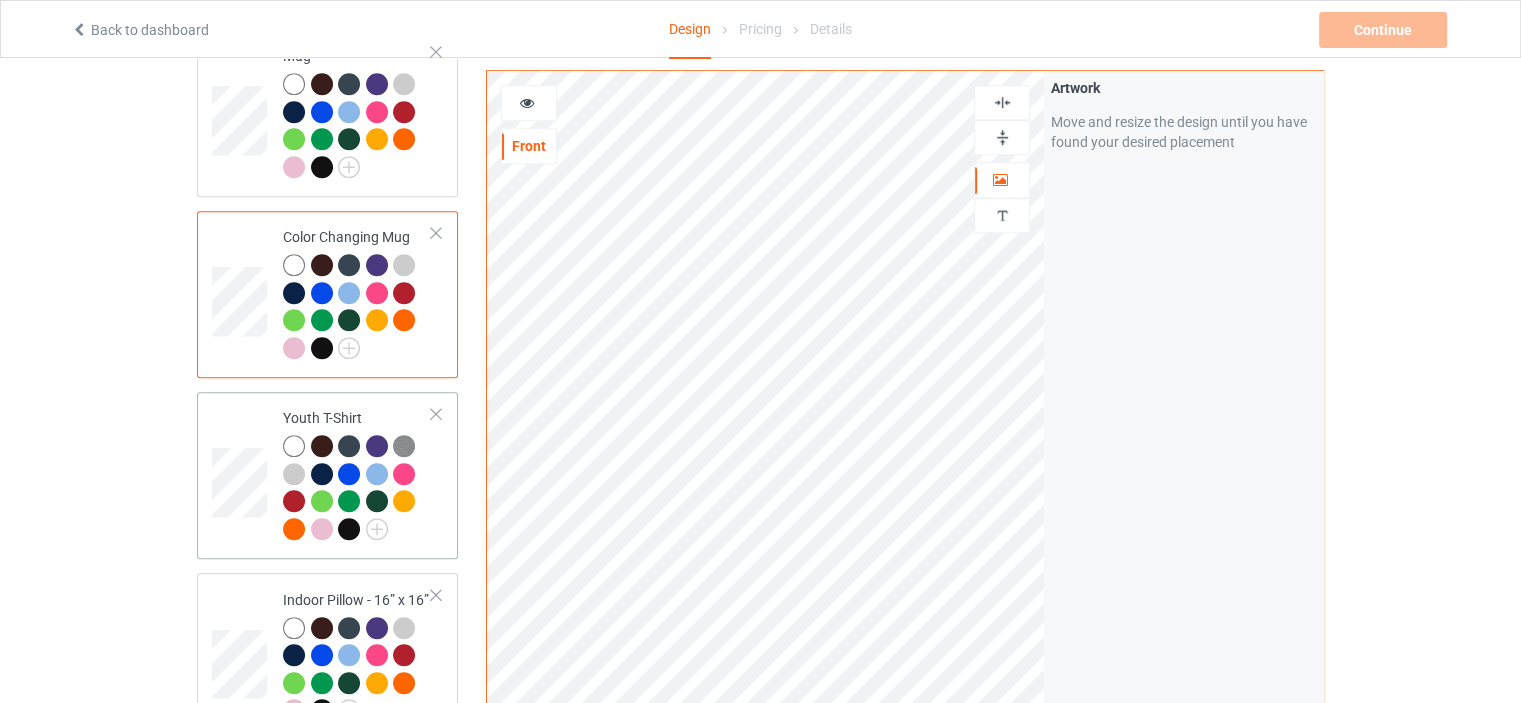 scroll, scrollTop: 1800, scrollLeft: 0, axis: vertical 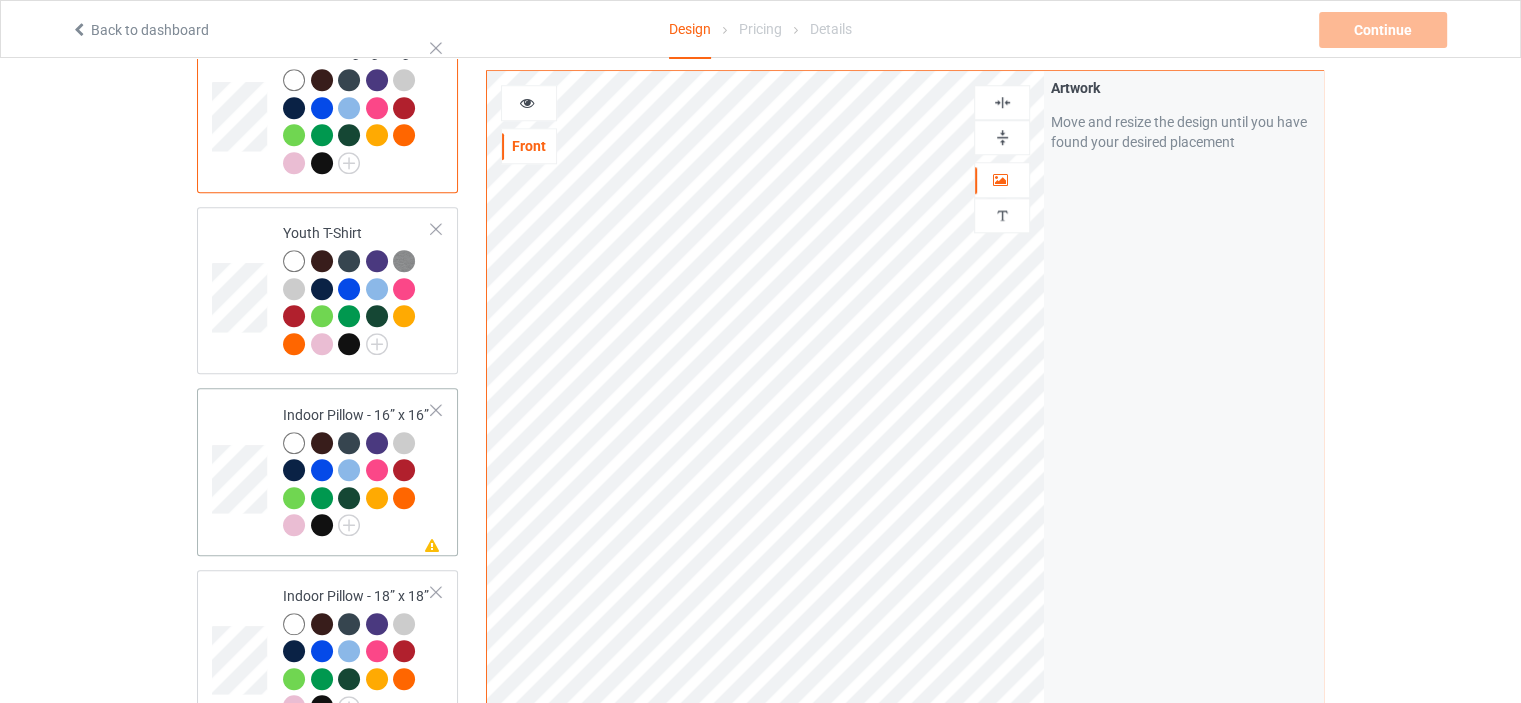 click on "Indoor Pillow - 16” x 16”" at bounding box center (357, 470) 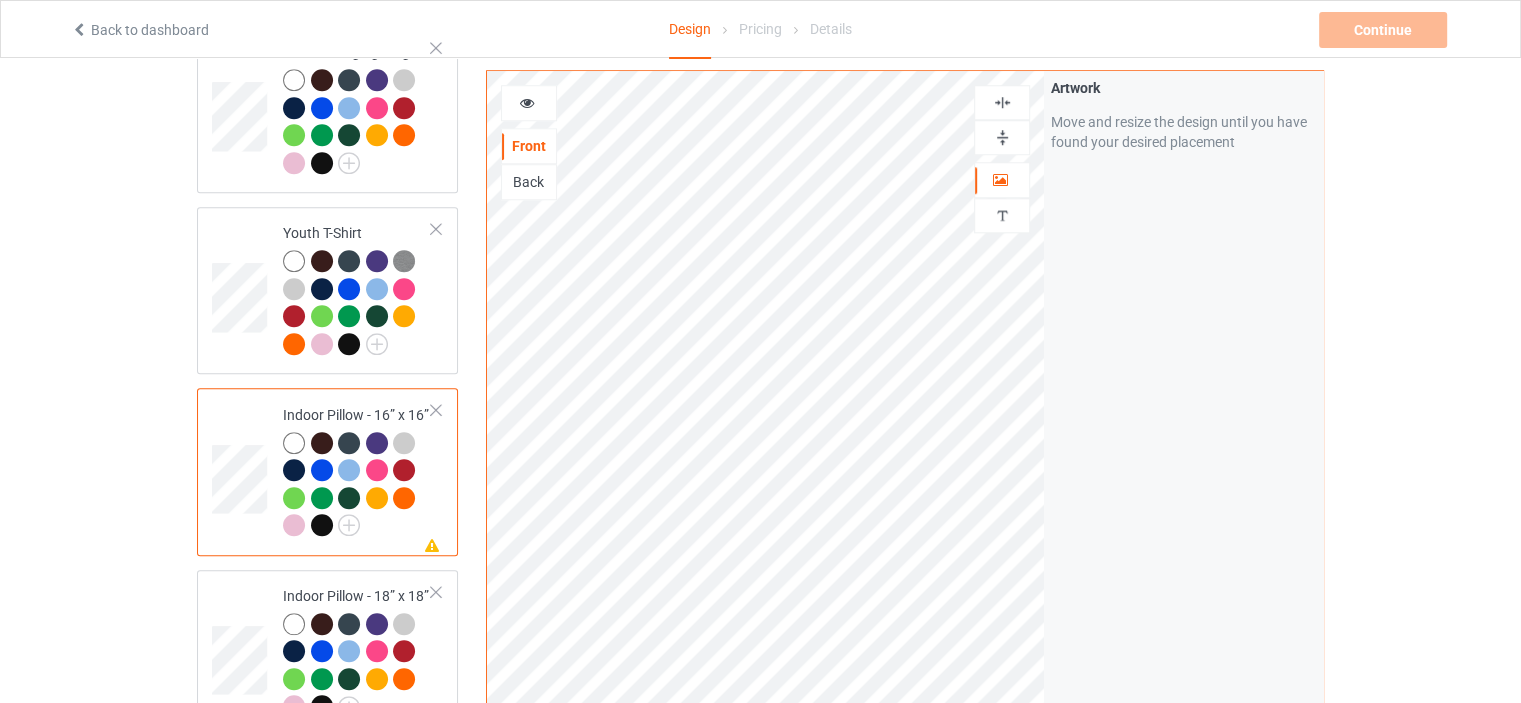 click at bounding box center (1002, 137) 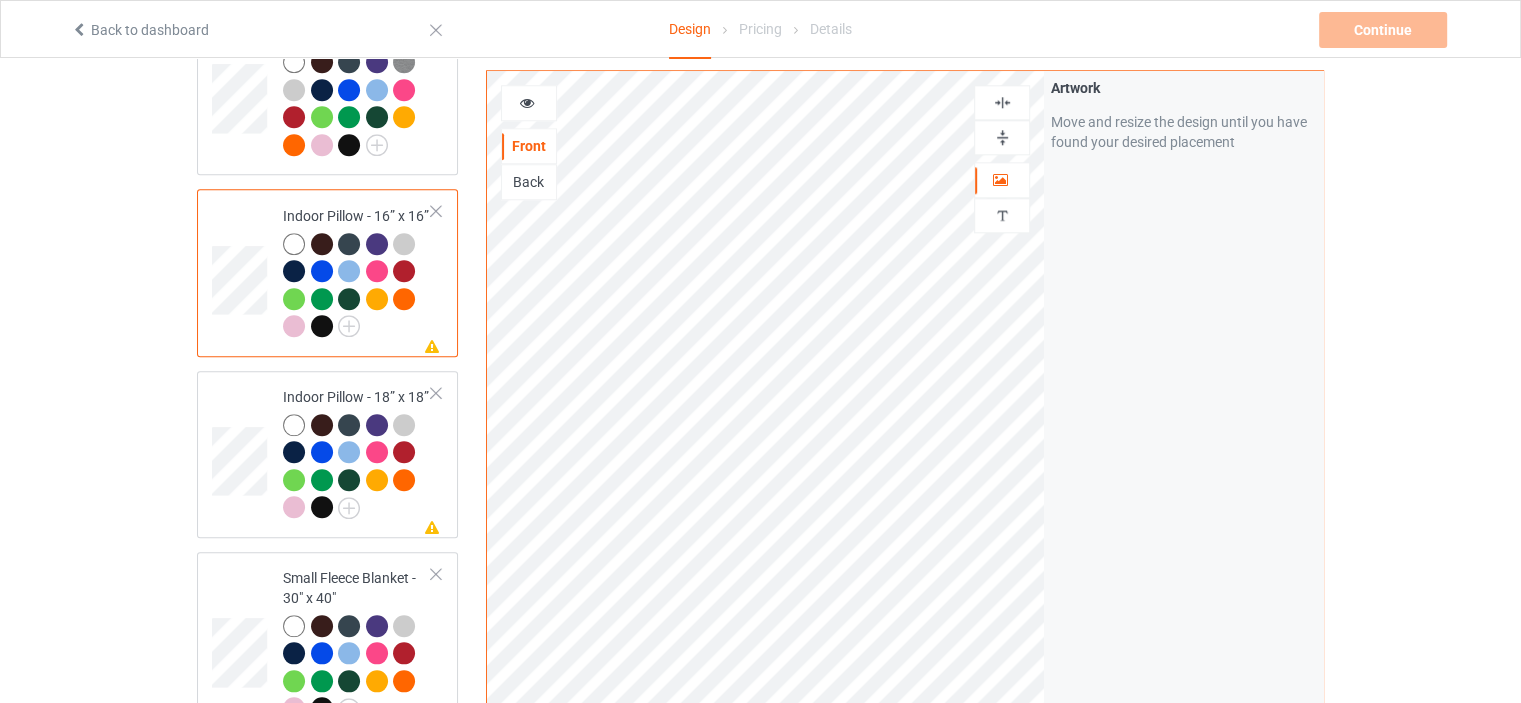 scroll, scrollTop: 2000, scrollLeft: 0, axis: vertical 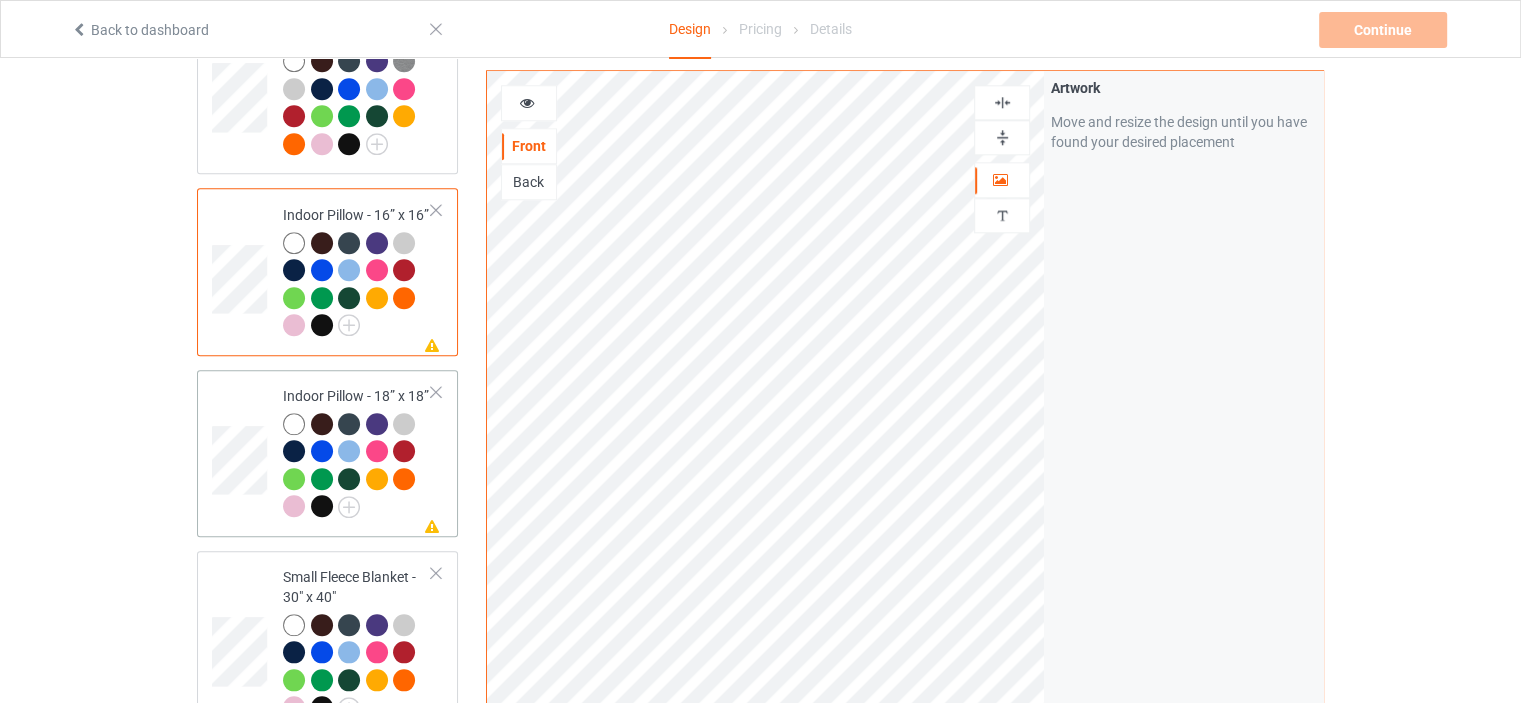 click on "Missing artwork on 1 side(s) Indoor Pillow - 18” x 18”" at bounding box center (357, 453) 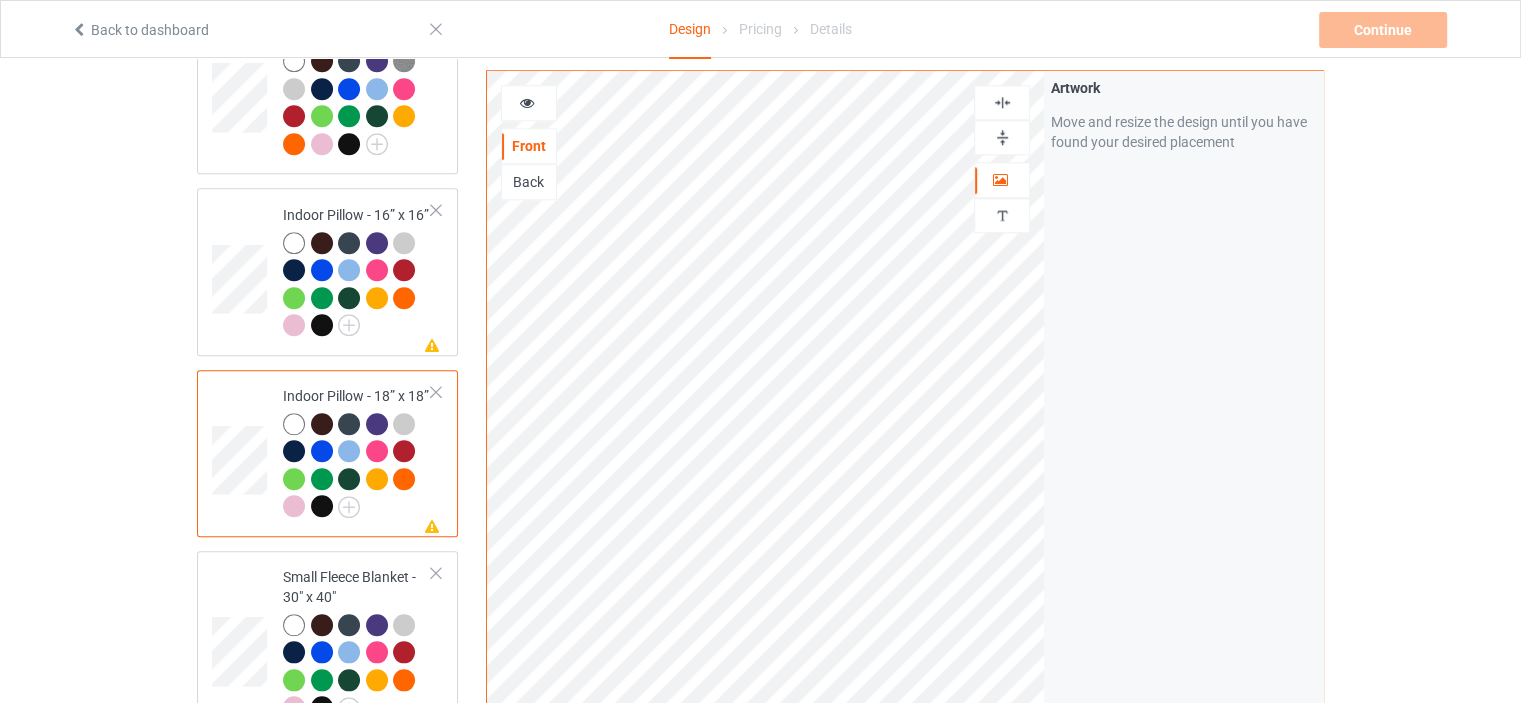 click at bounding box center (1002, 137) 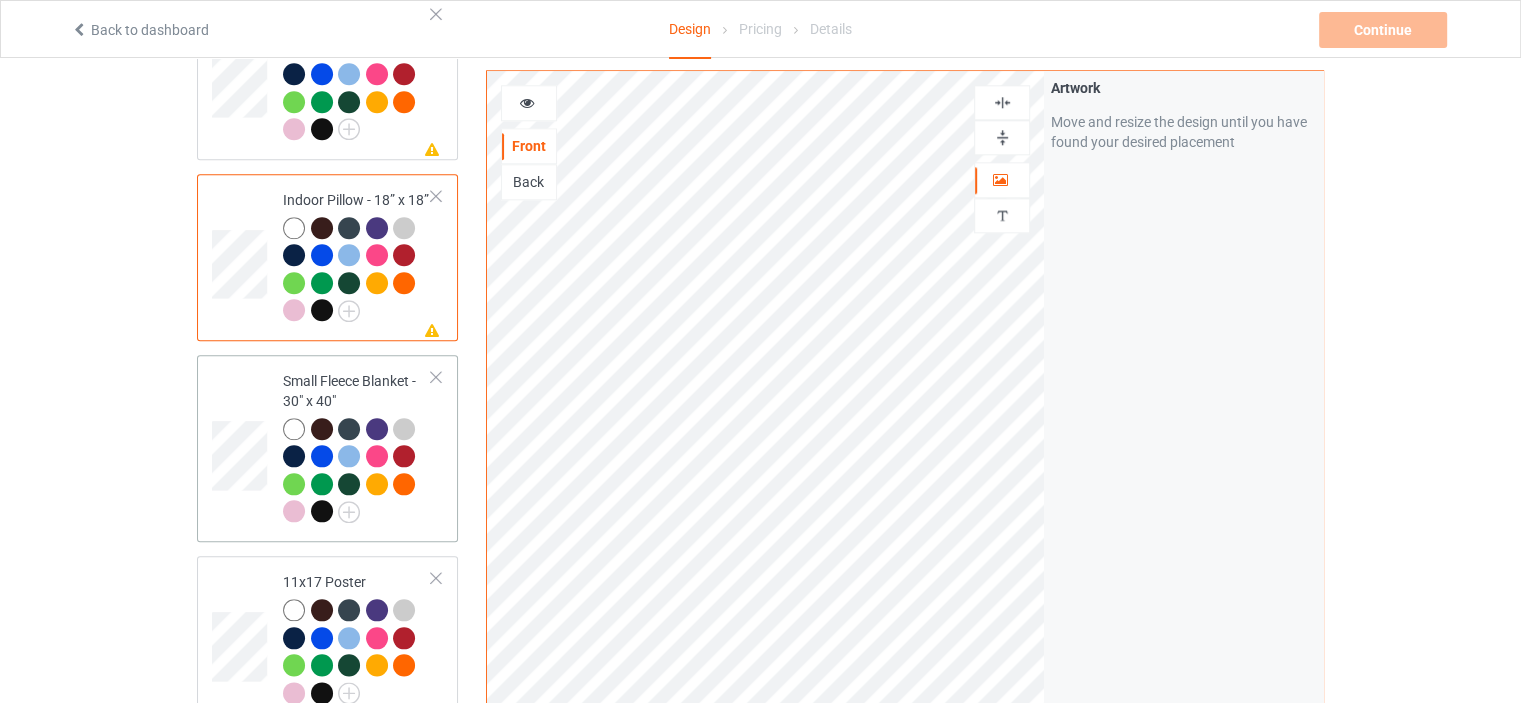 scroll, scrollTop: 2200, scrollLeft: 0, axis: vertical 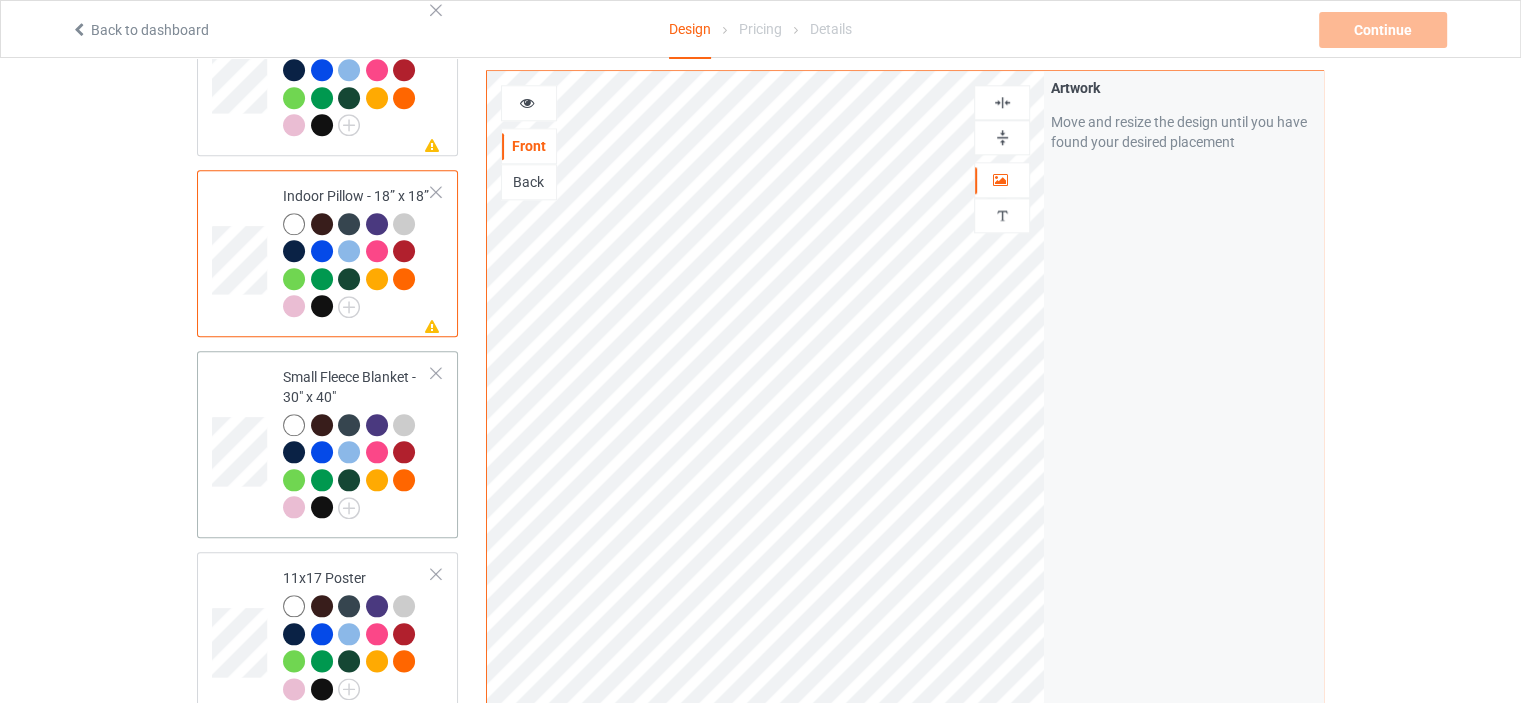 click on "Small Fleece Blanket - 30" x 40"" at bounding box center [327, 444] 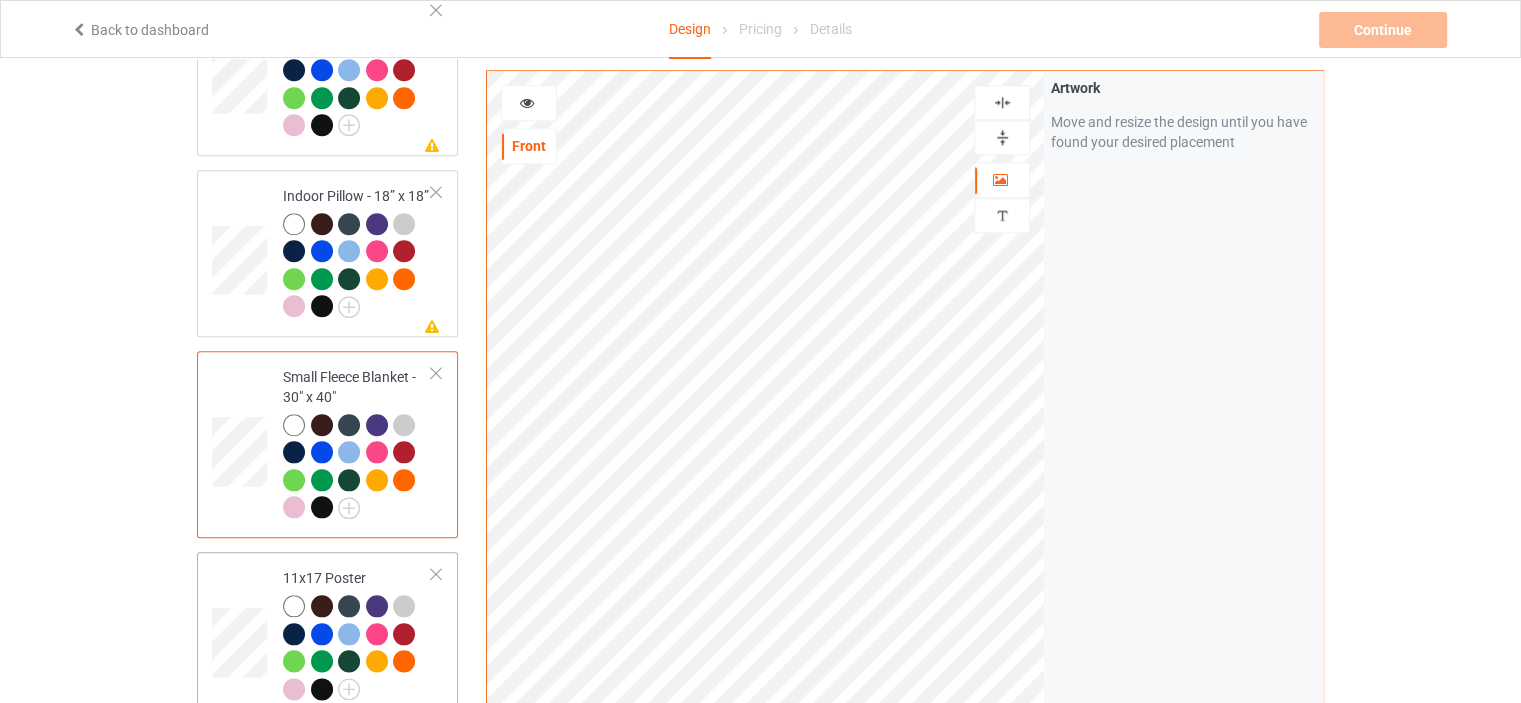 click on "11x17 Poster" at bounding box center (357, 633) 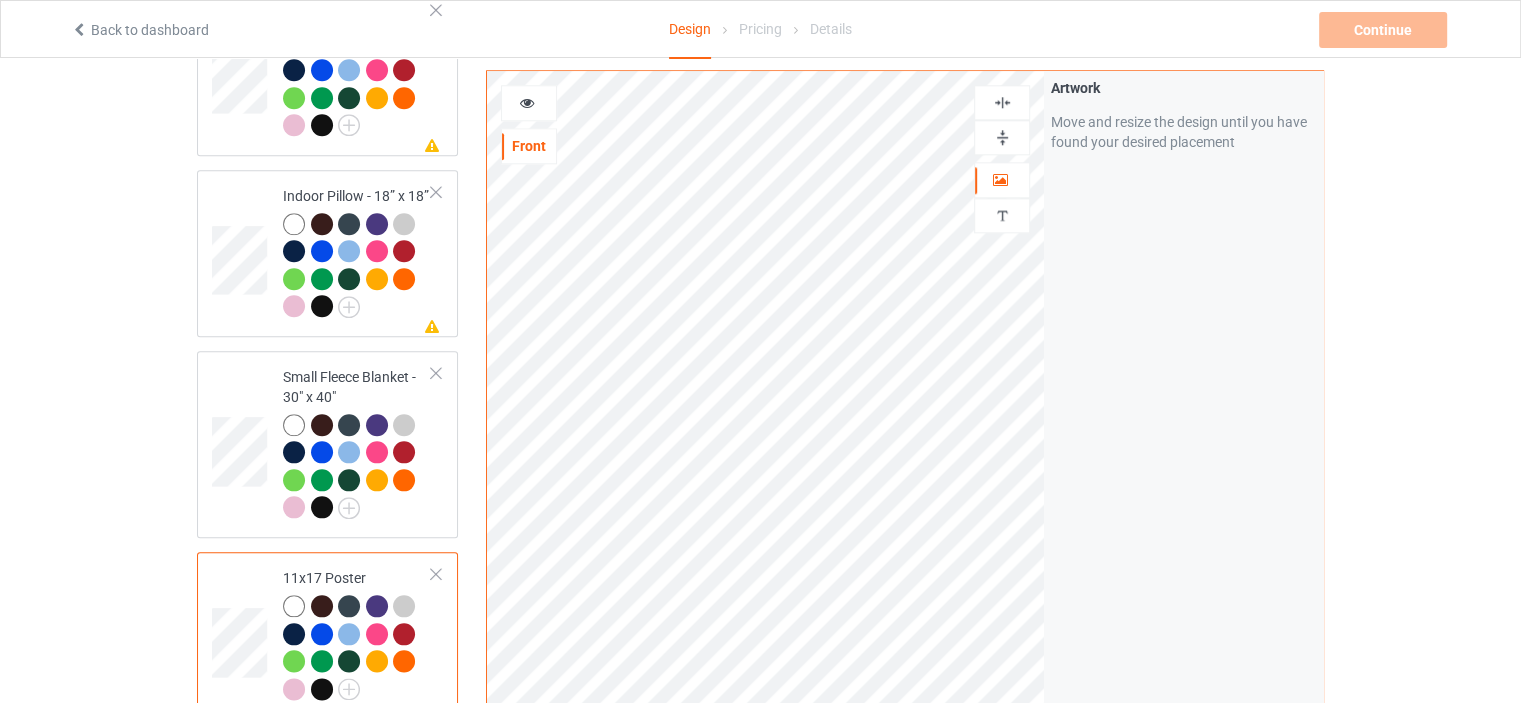 click at bounding box center [1002, 137] 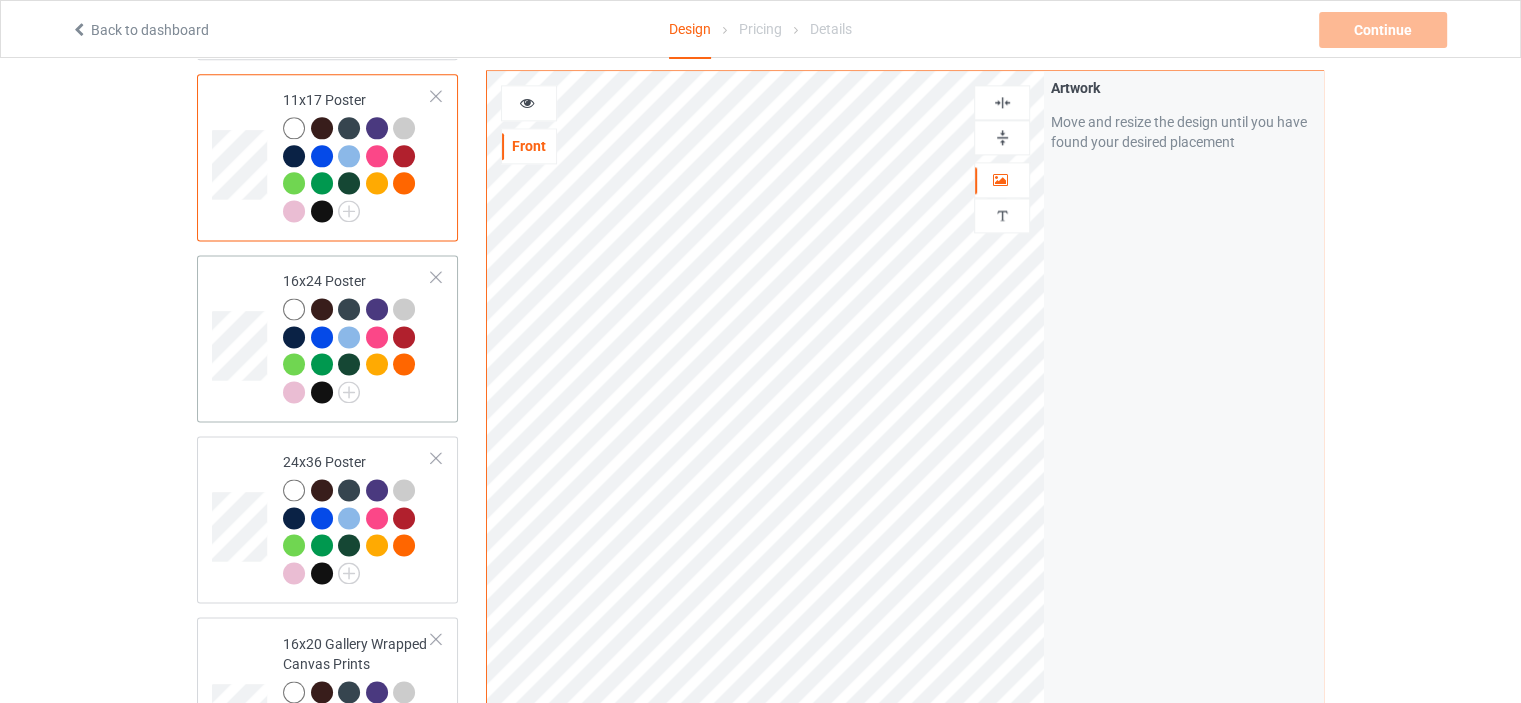 scroll, scrollTop: 2700, scrollLeft: 0, axis: vertical 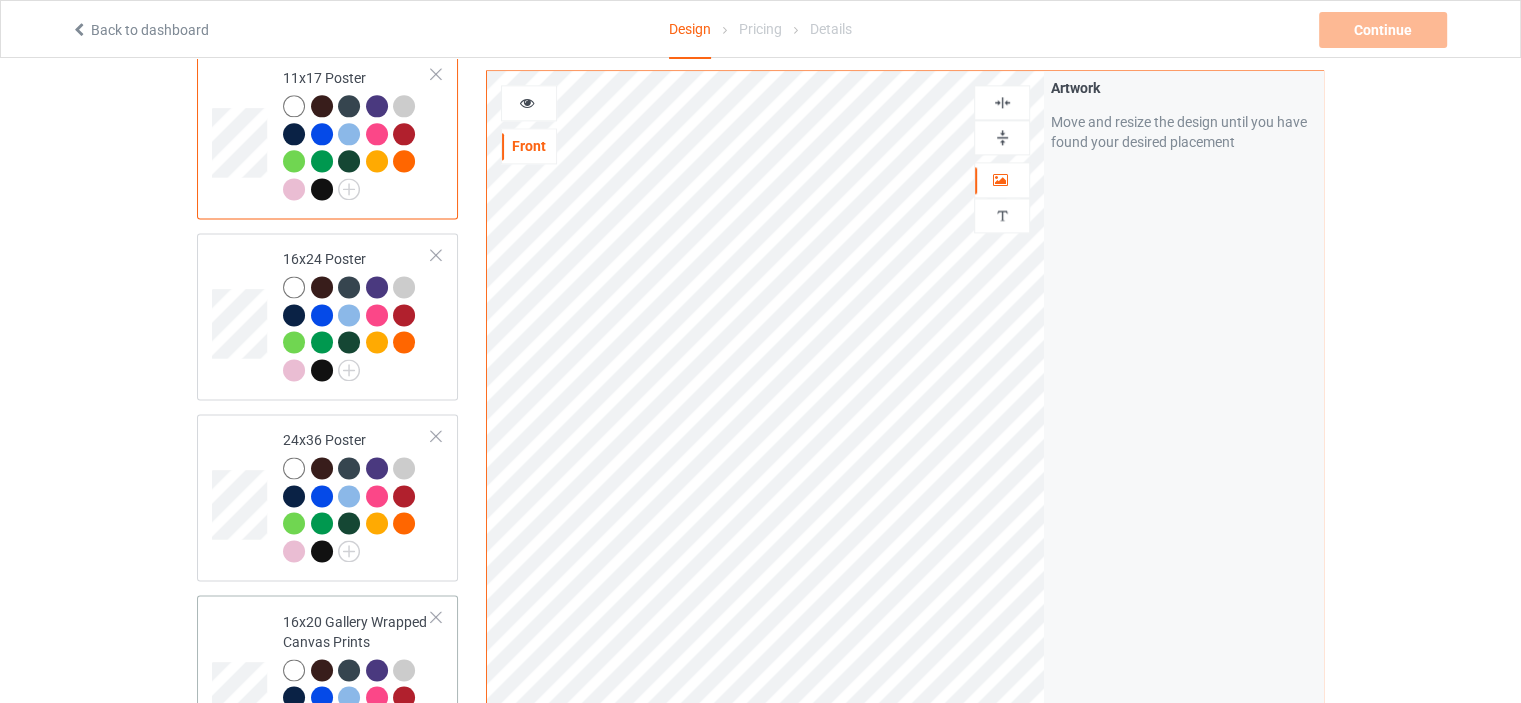 click on "16x20 Gallery Wrapped Canvas Prints" at bounding box center [357, 687] 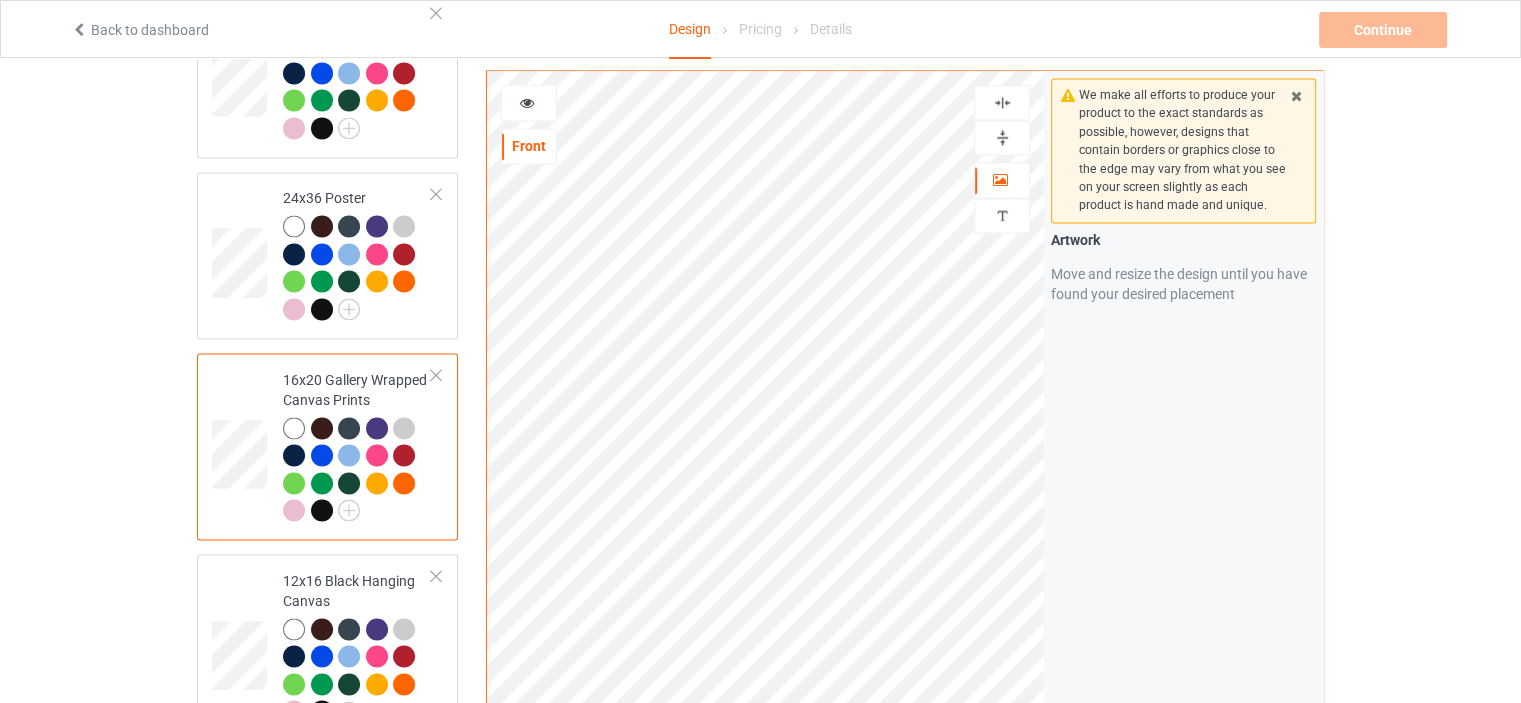 scroll, scrollTop: 3000, scrollLeft: 0, axis: vertical 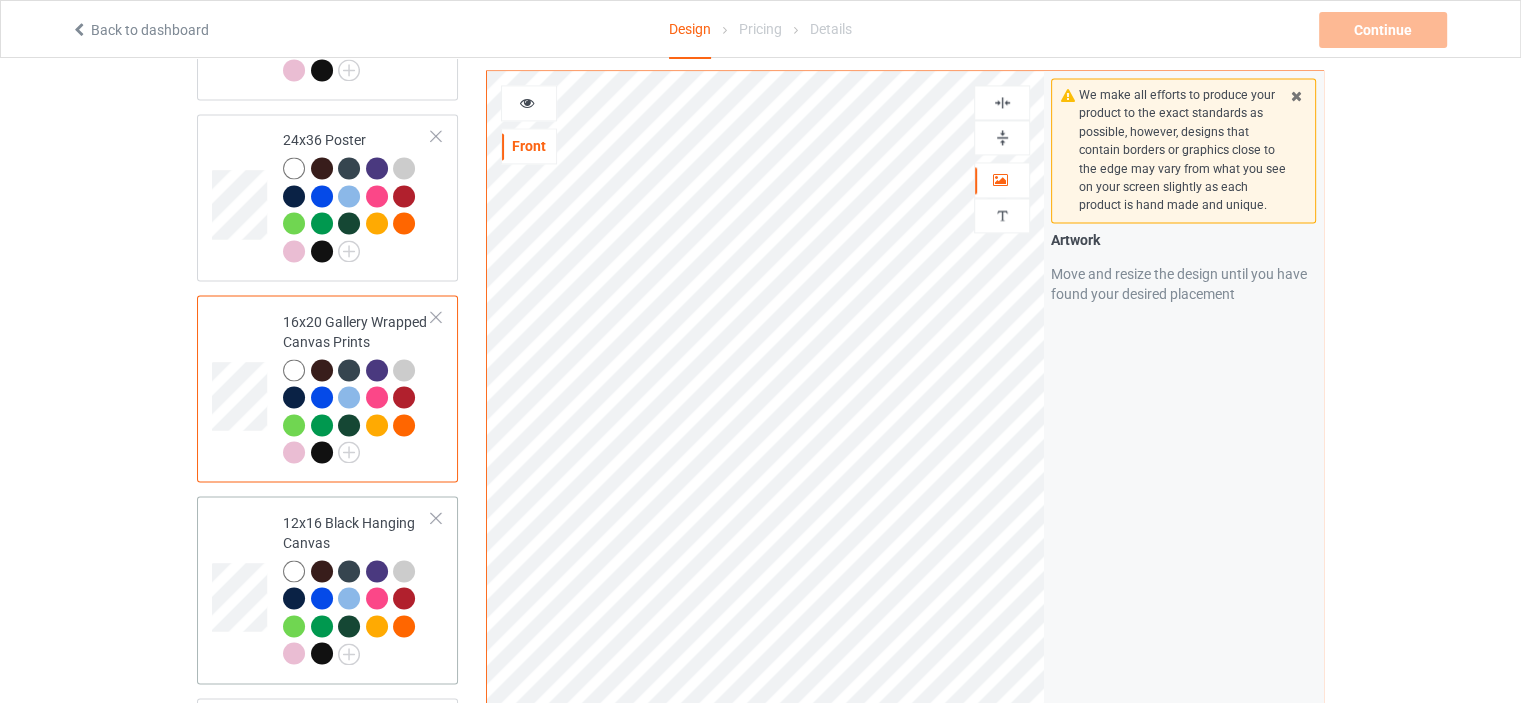 click on "12x16 Black Hanging Canvas" at bounding box center [357, 588] 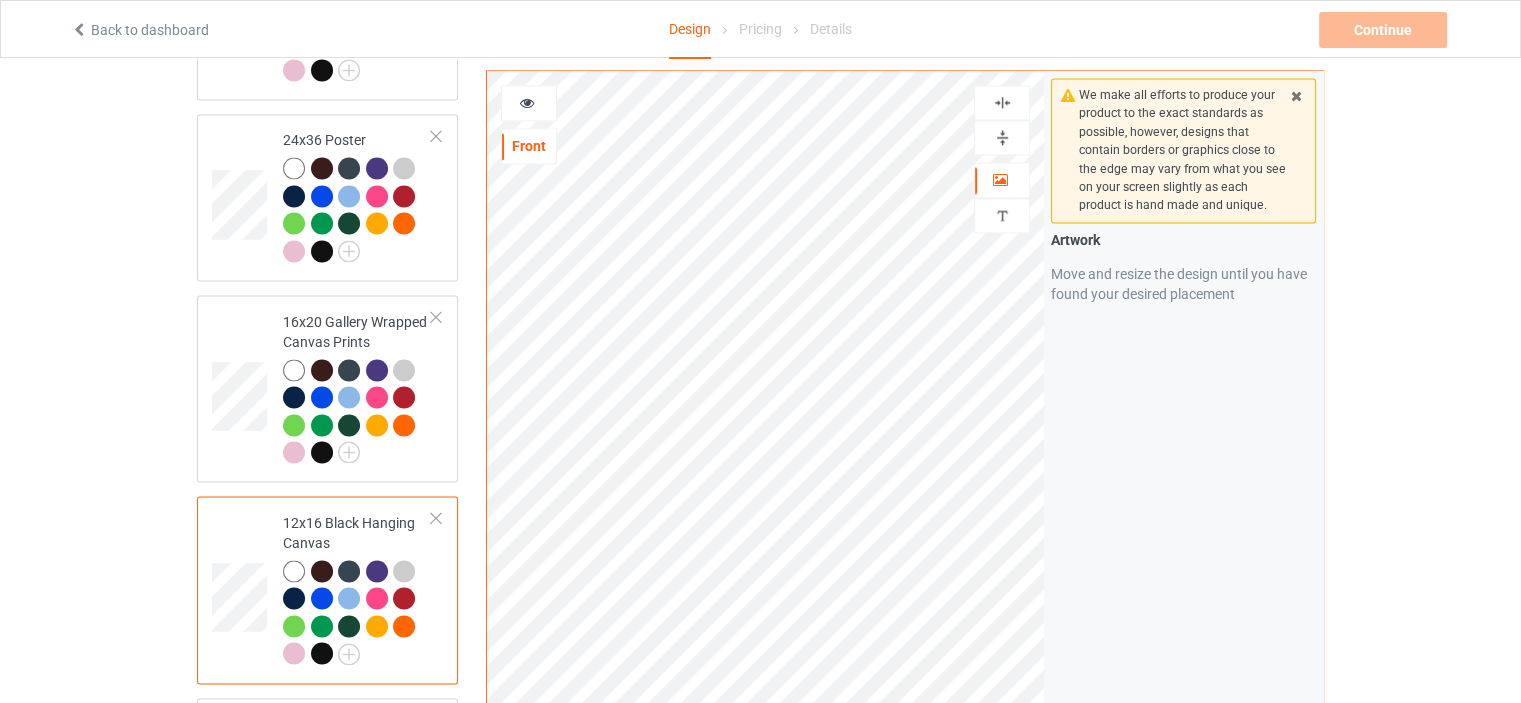click at bounding box center [1002, 137] 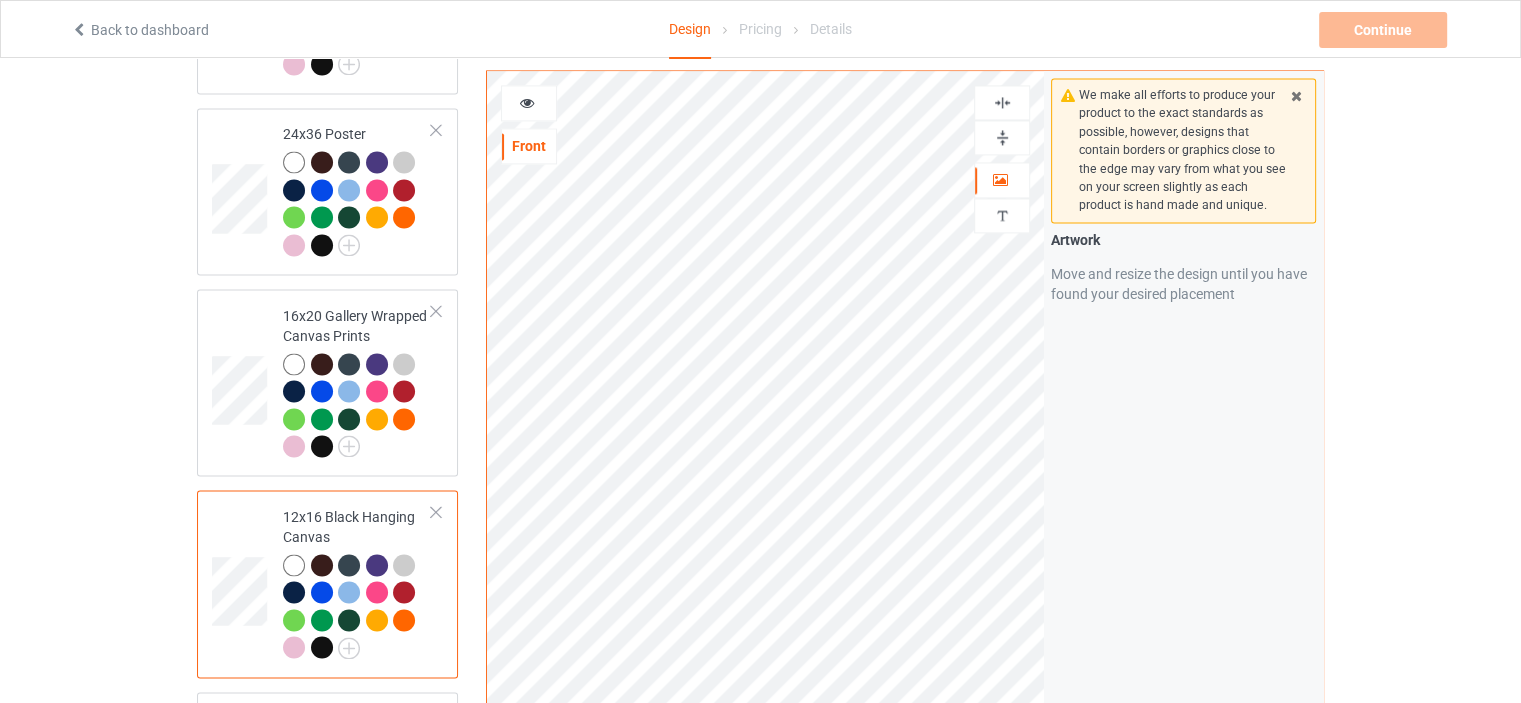 scroll, scrollTop: 3400, scrollLeft: 0, axis: vertical 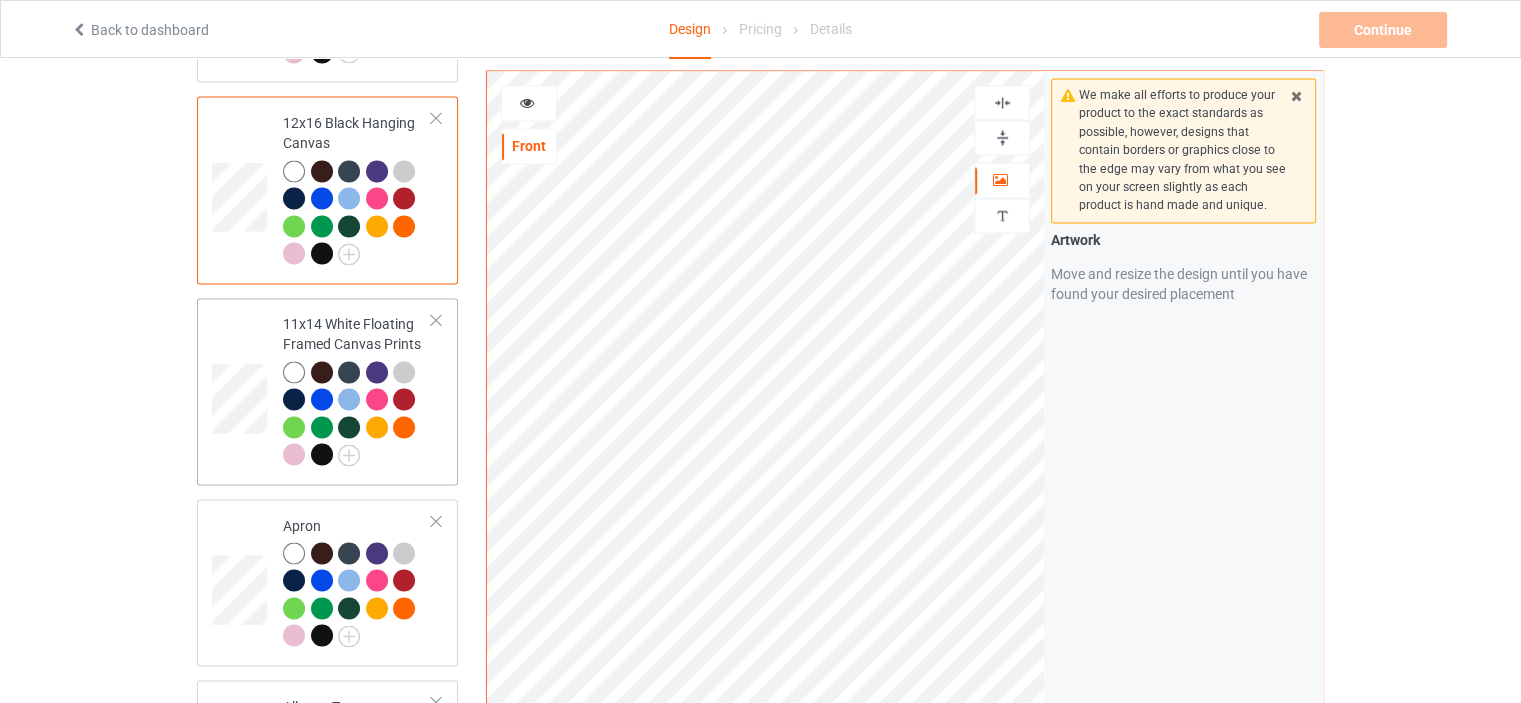 click on "11x14 White Floating Framed Canvas Prints" at bounding box center [357, 389] 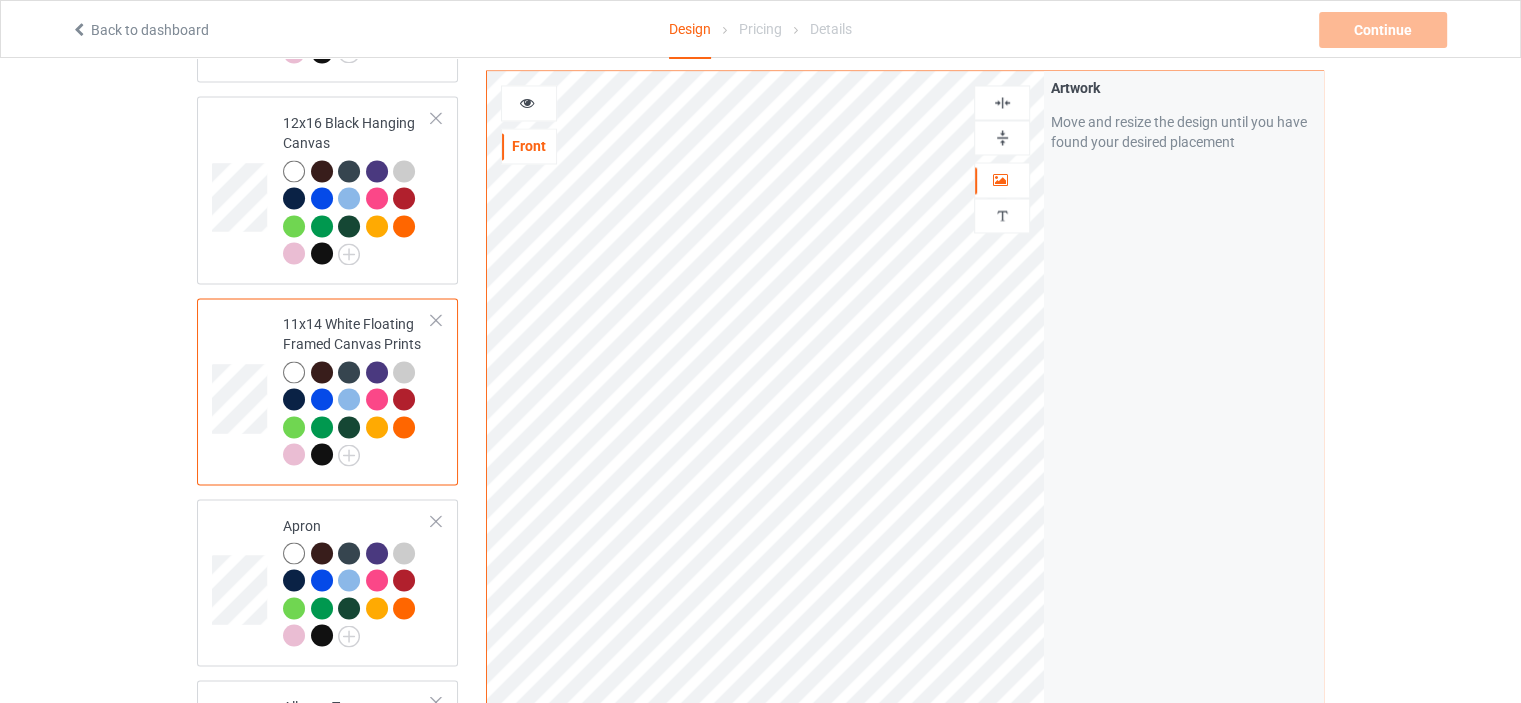drag, startPoint x: 1002, startPoint y: 126, endPoint x: 1011, endPoint y: 107, distance: 21.023796 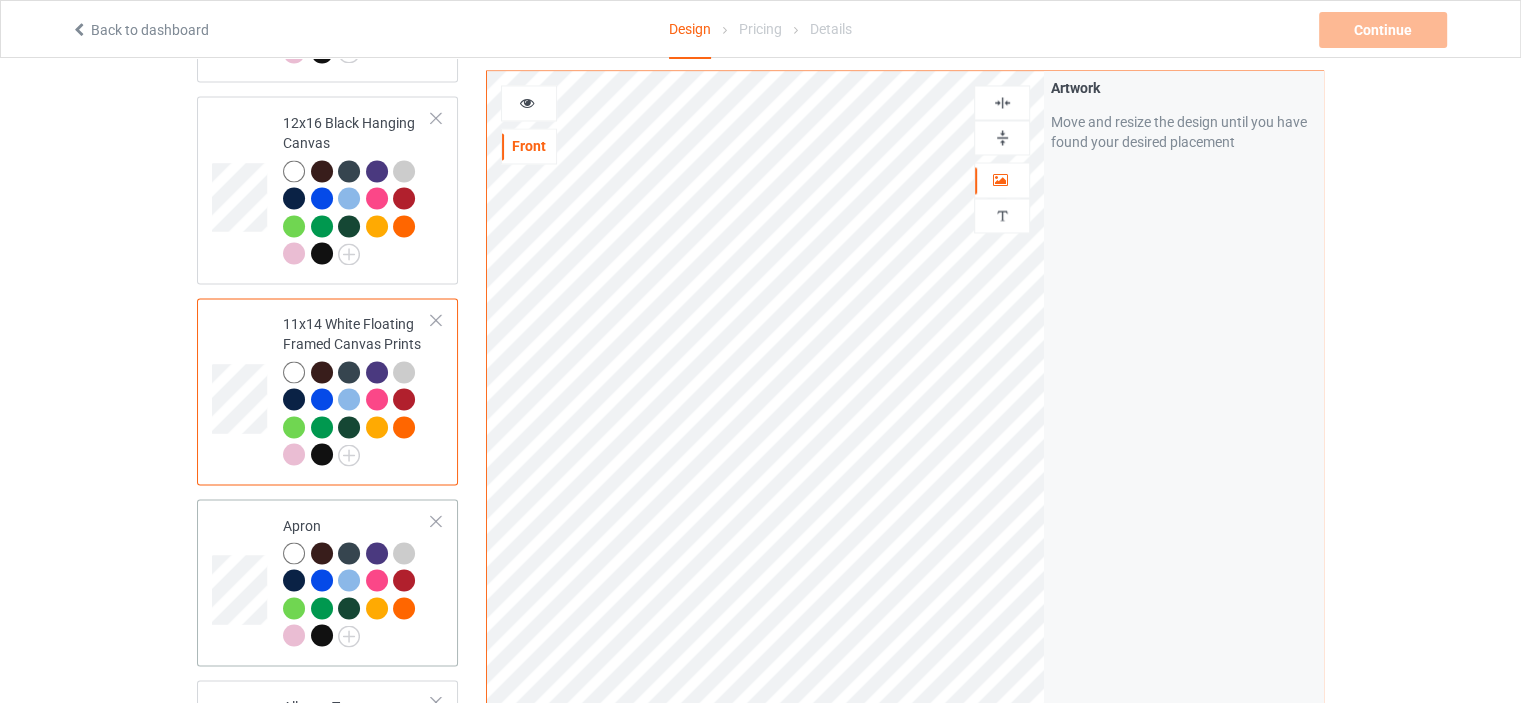 click on "Apron" at bounding box center (357, 582) 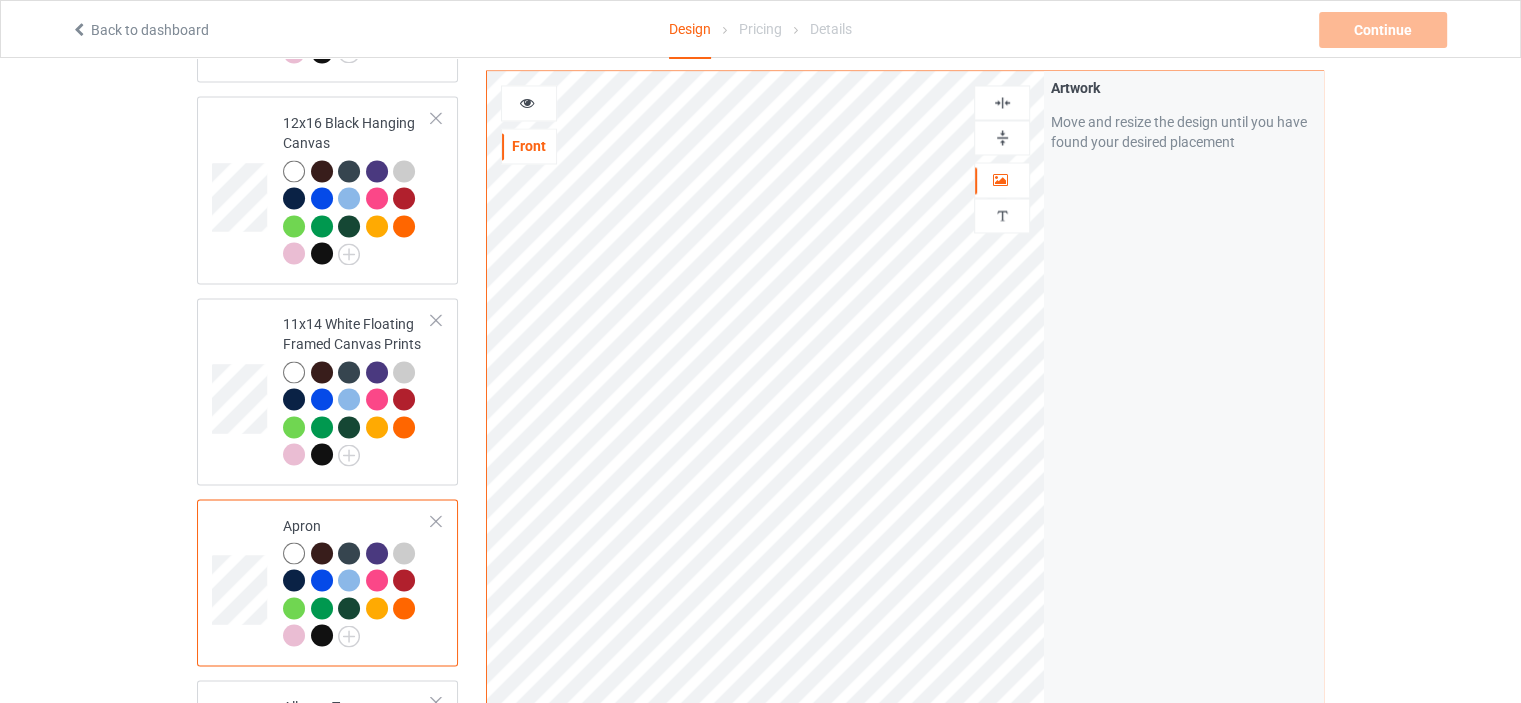 click at bounding box center (1002, 137) 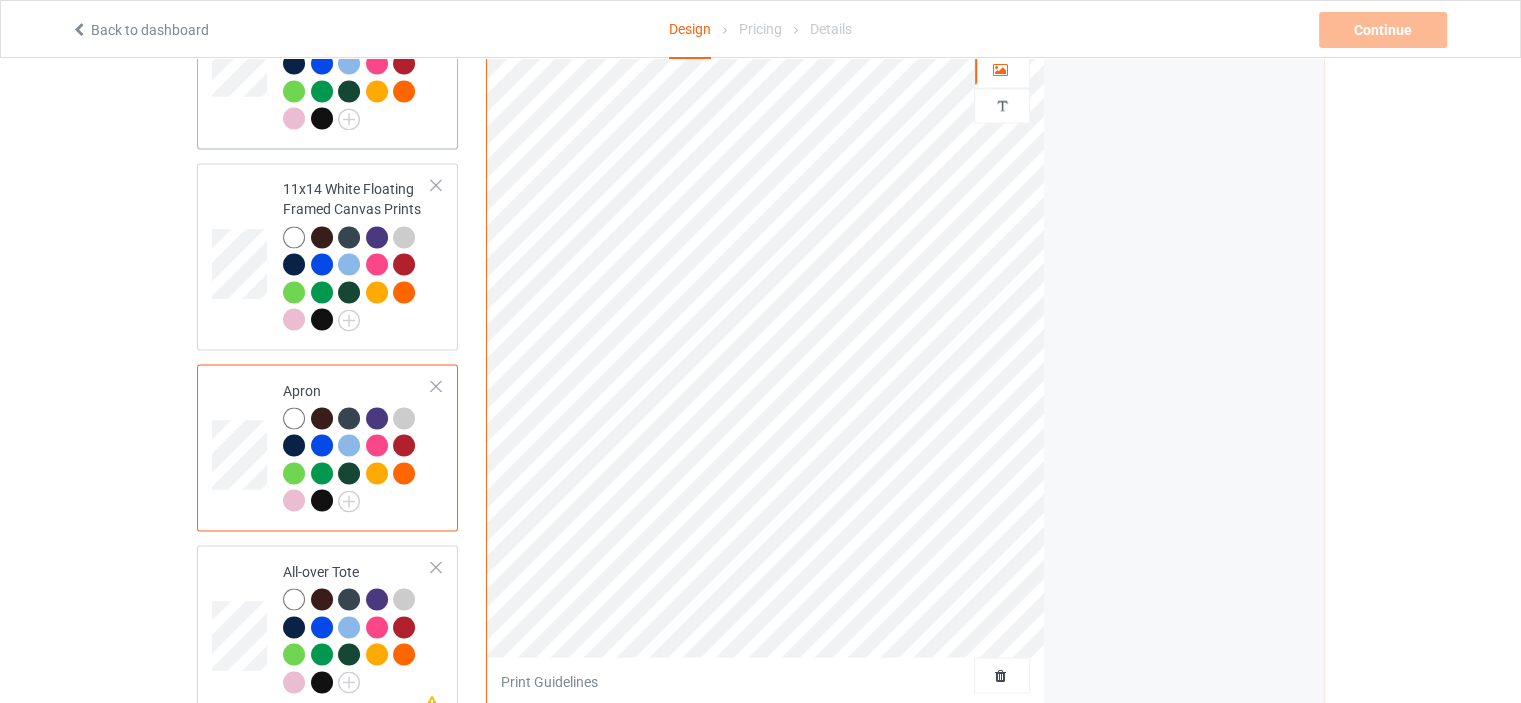 scroll, scrollTop: 3700, scrollLeft: 0, axis: vertical 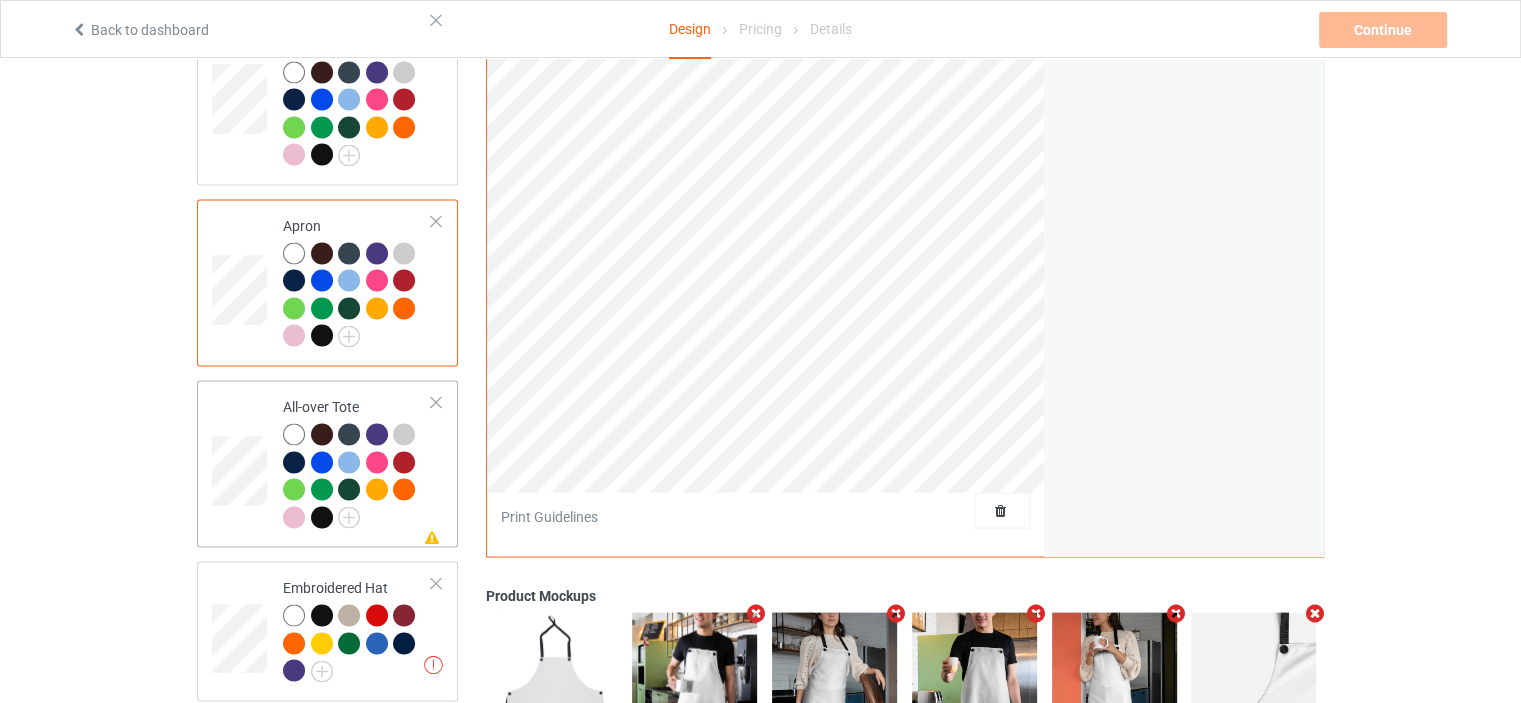 click on "Missing artwork on 1 side(s) All-over Tote" at bounding box center (357, 463) 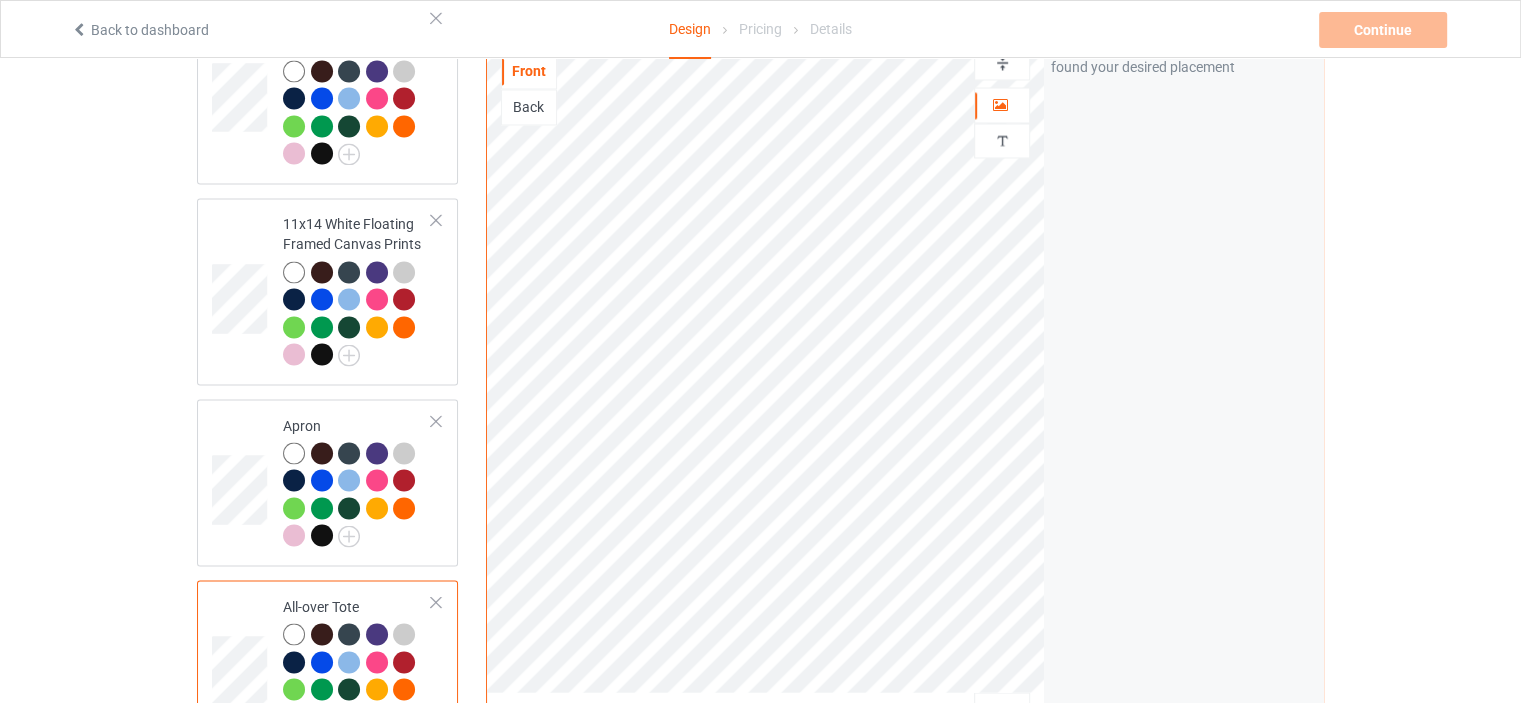scroll, scrollTop: 3400, scrollLeft: 0, axis: vertical 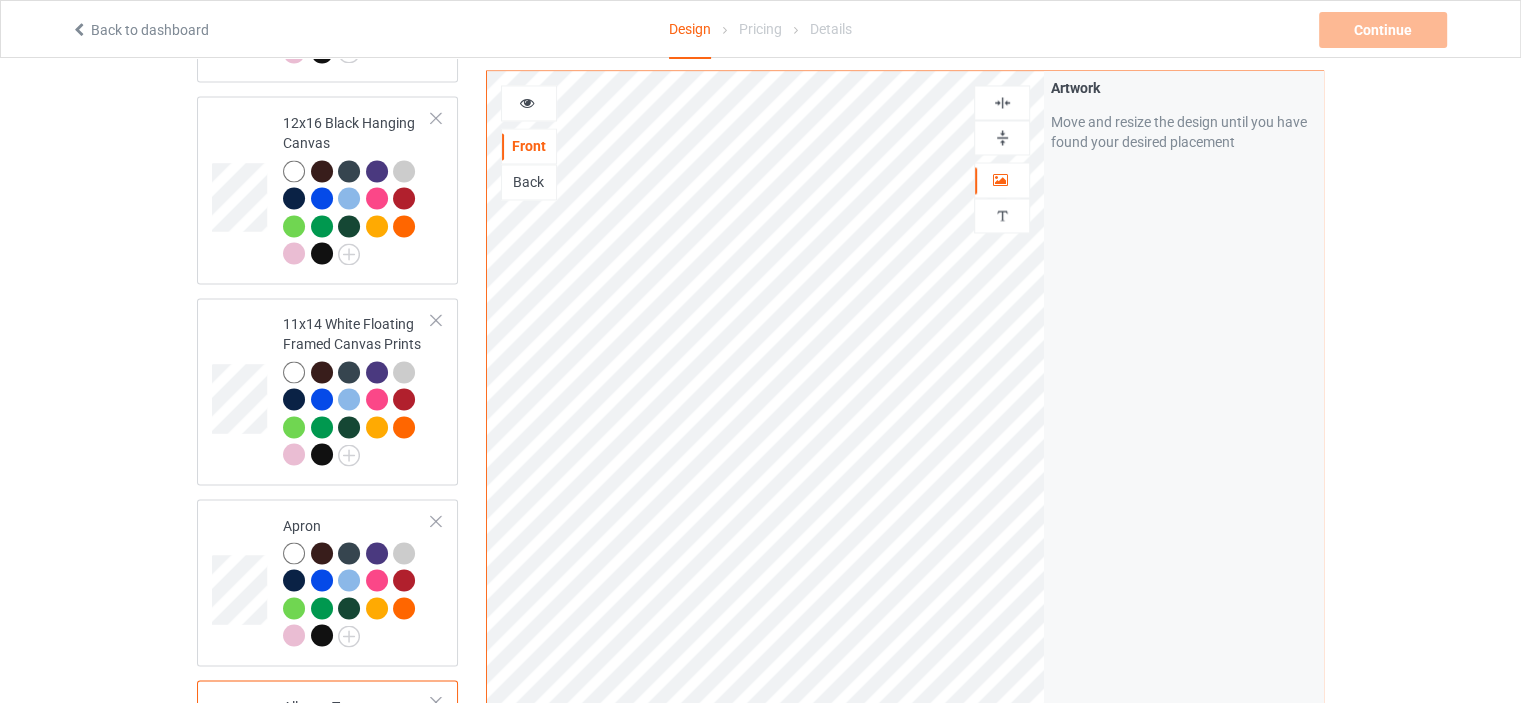 drag, startPoint x: 1000, startPoint y: 125, endPoint x: 1006, endPoint y: 99, distance: 26.683329 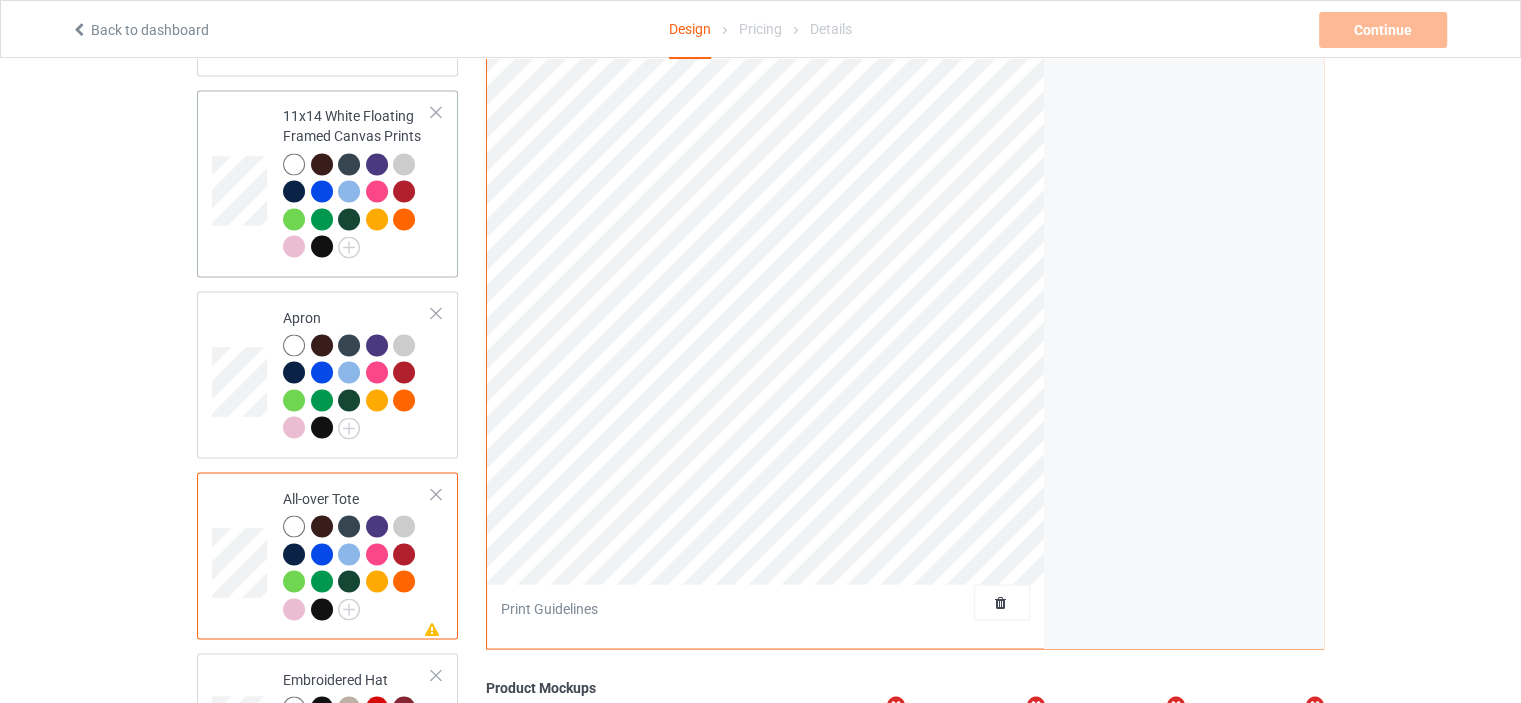 scroll, scrollTop: 3900, scrollLeft: 0, axis: vertical 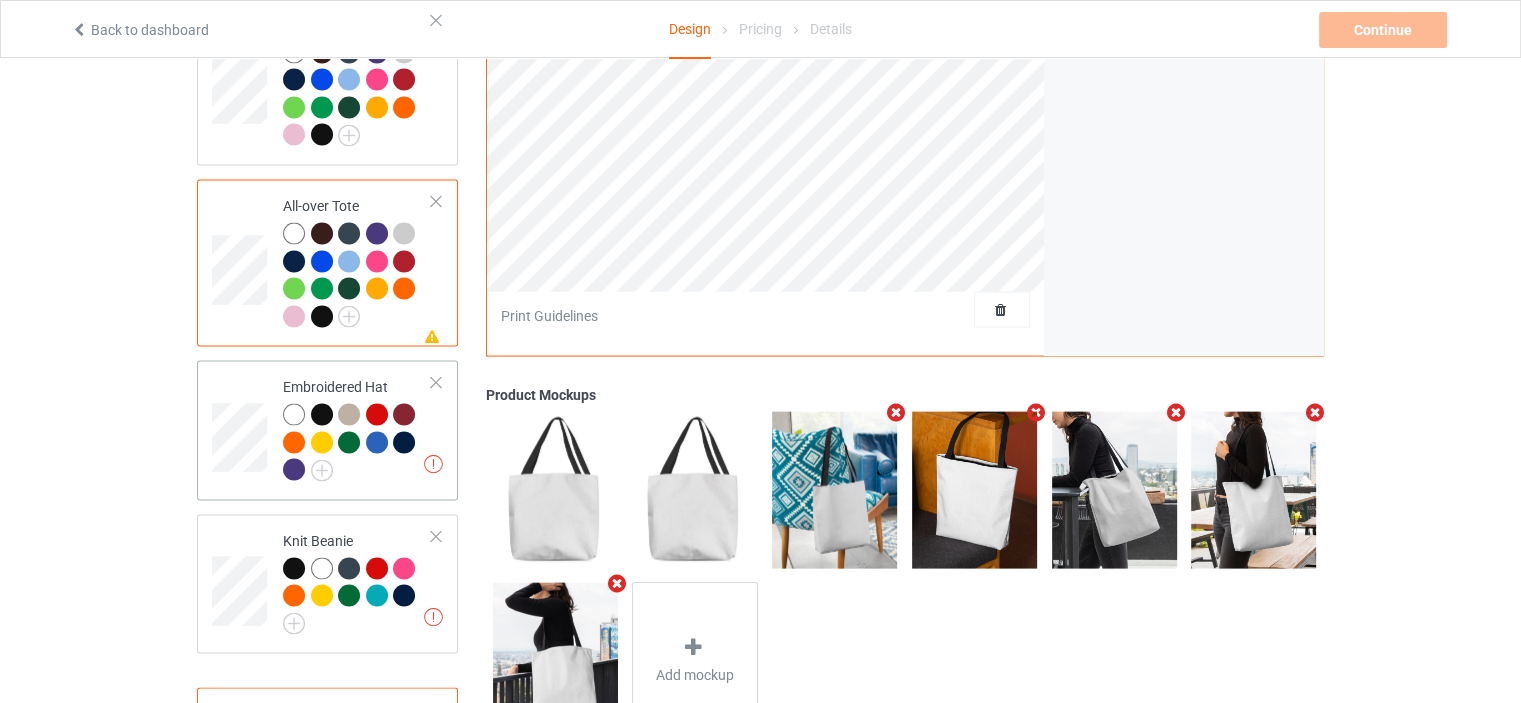 click on "Embroidered Hat" at bounding box center [357, 428] 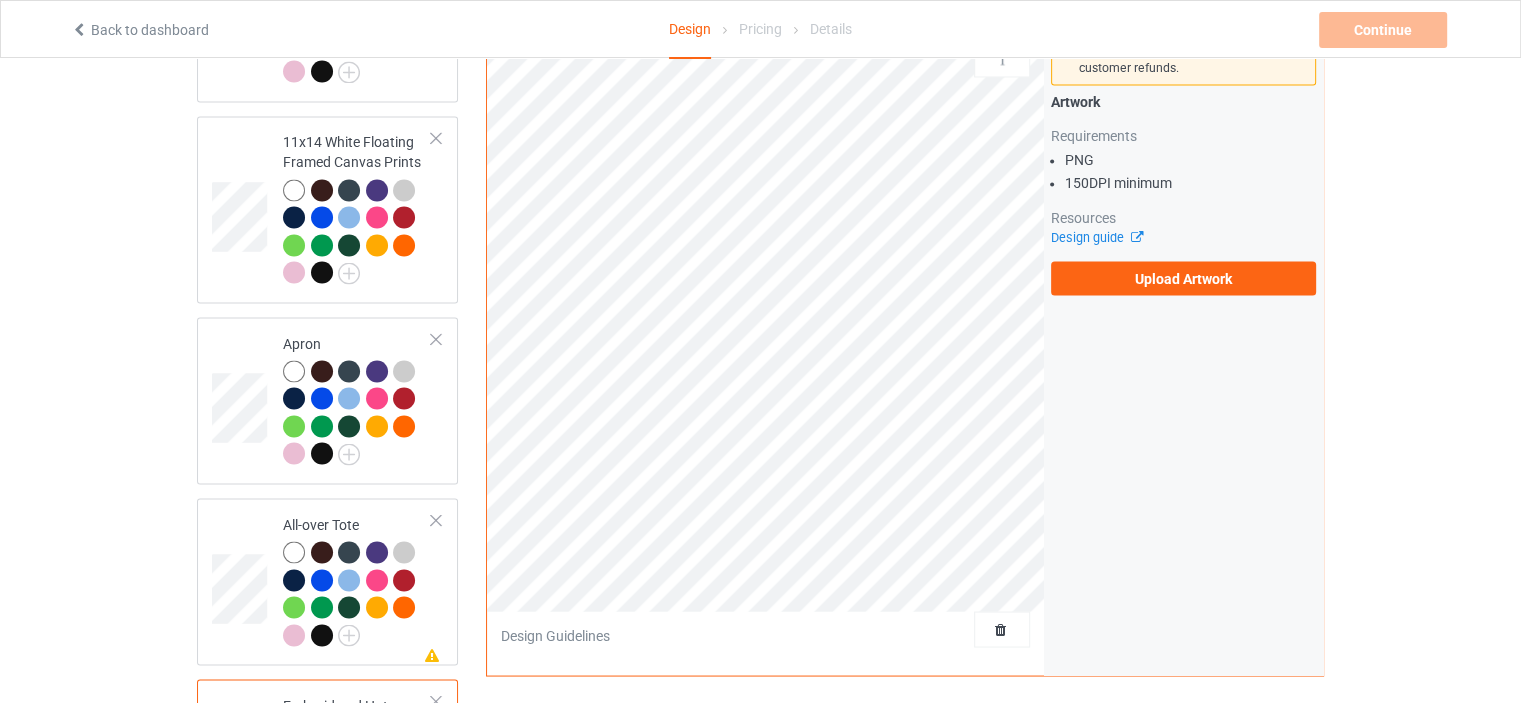 scroll, scrollTop: 3400, scrollLeft: 0, axis: vertical 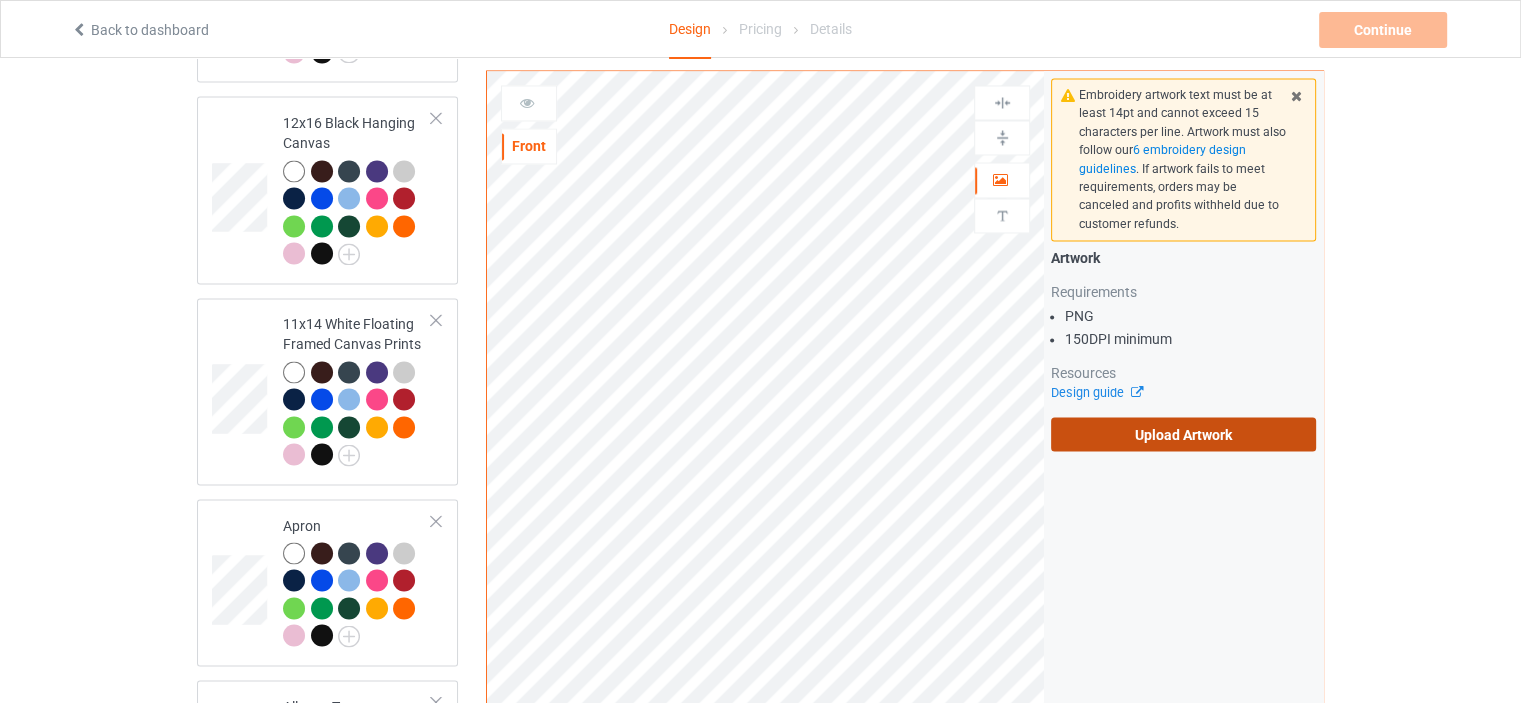 click on "Upload Artwork" at bounding box center (1183, 434) 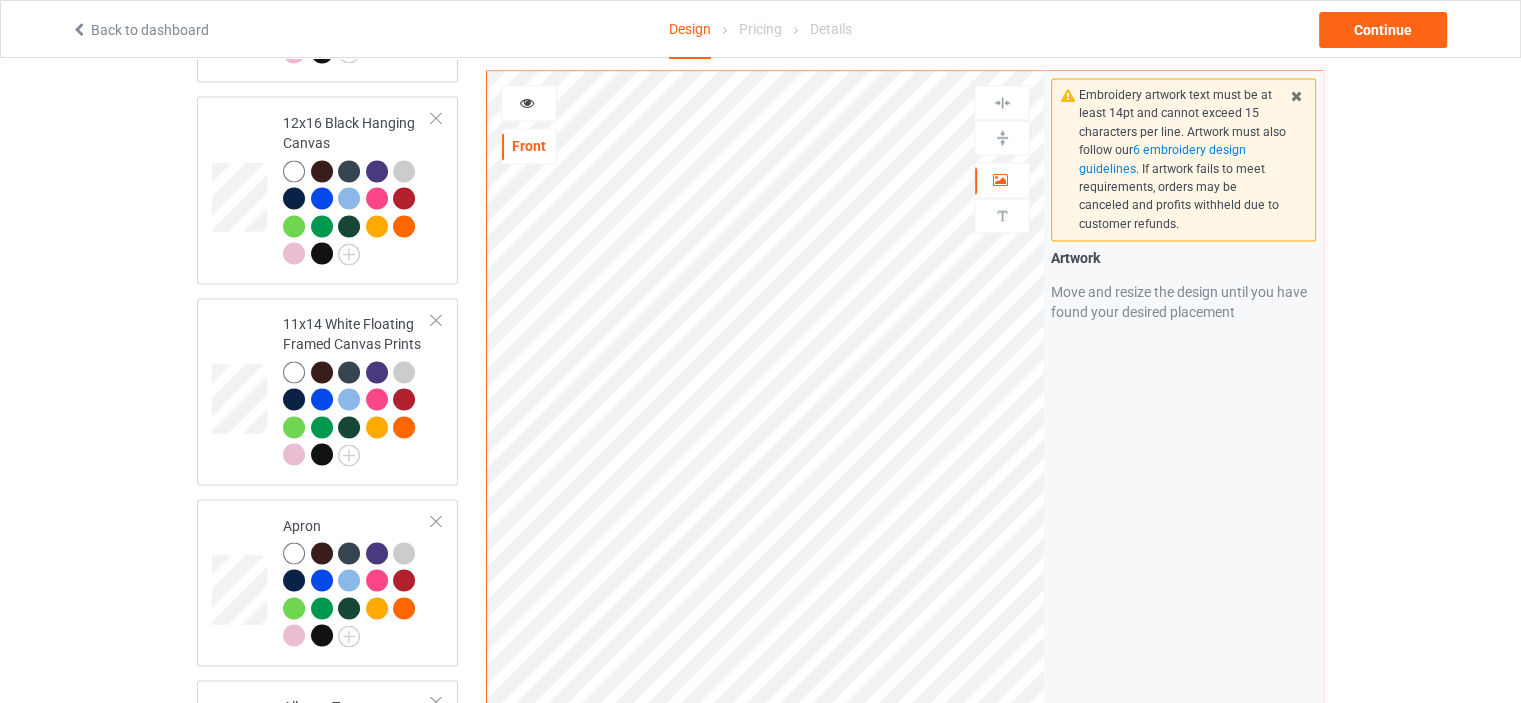 scroll, scrollTop: 3951, scrollLeft: 0, axis: vertical 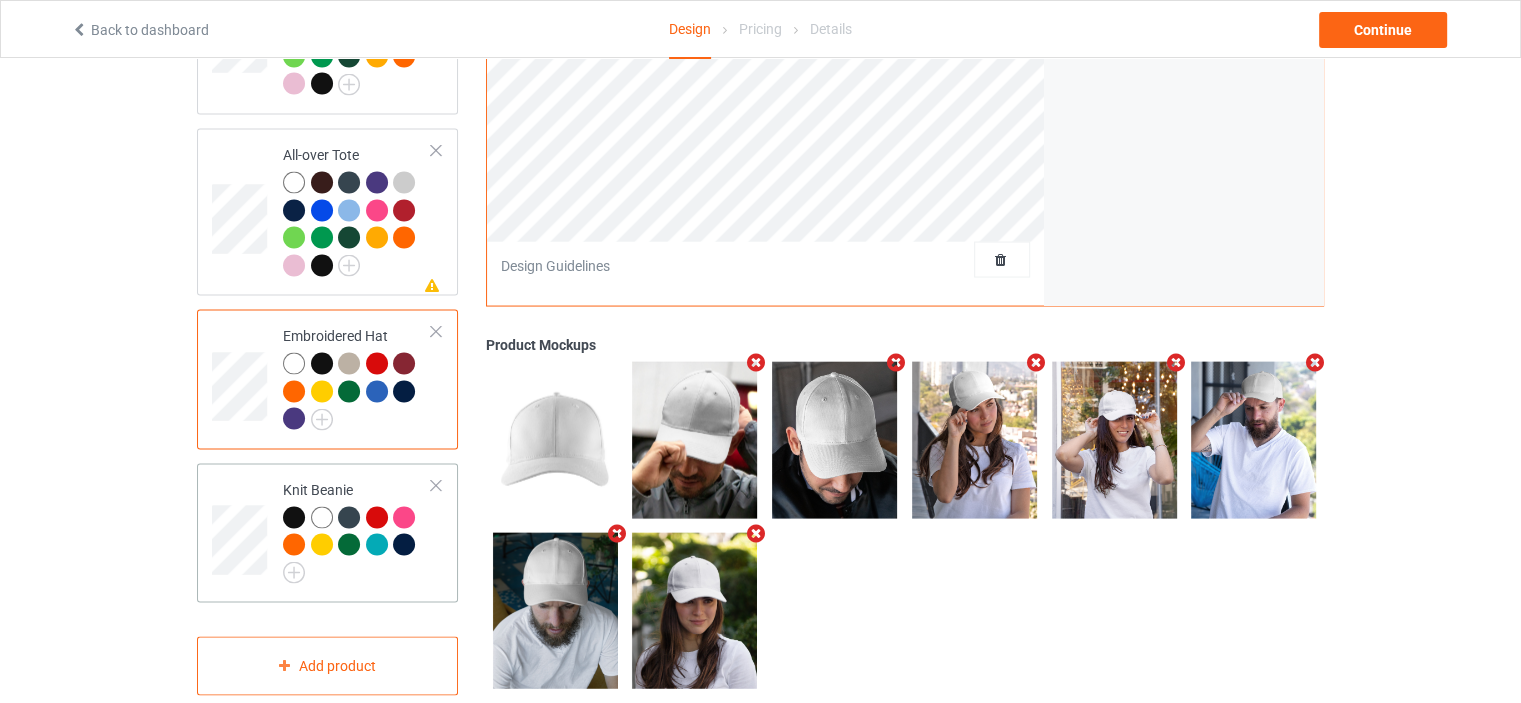 click on "Knit Beanie" at bounding box center [357, 533] 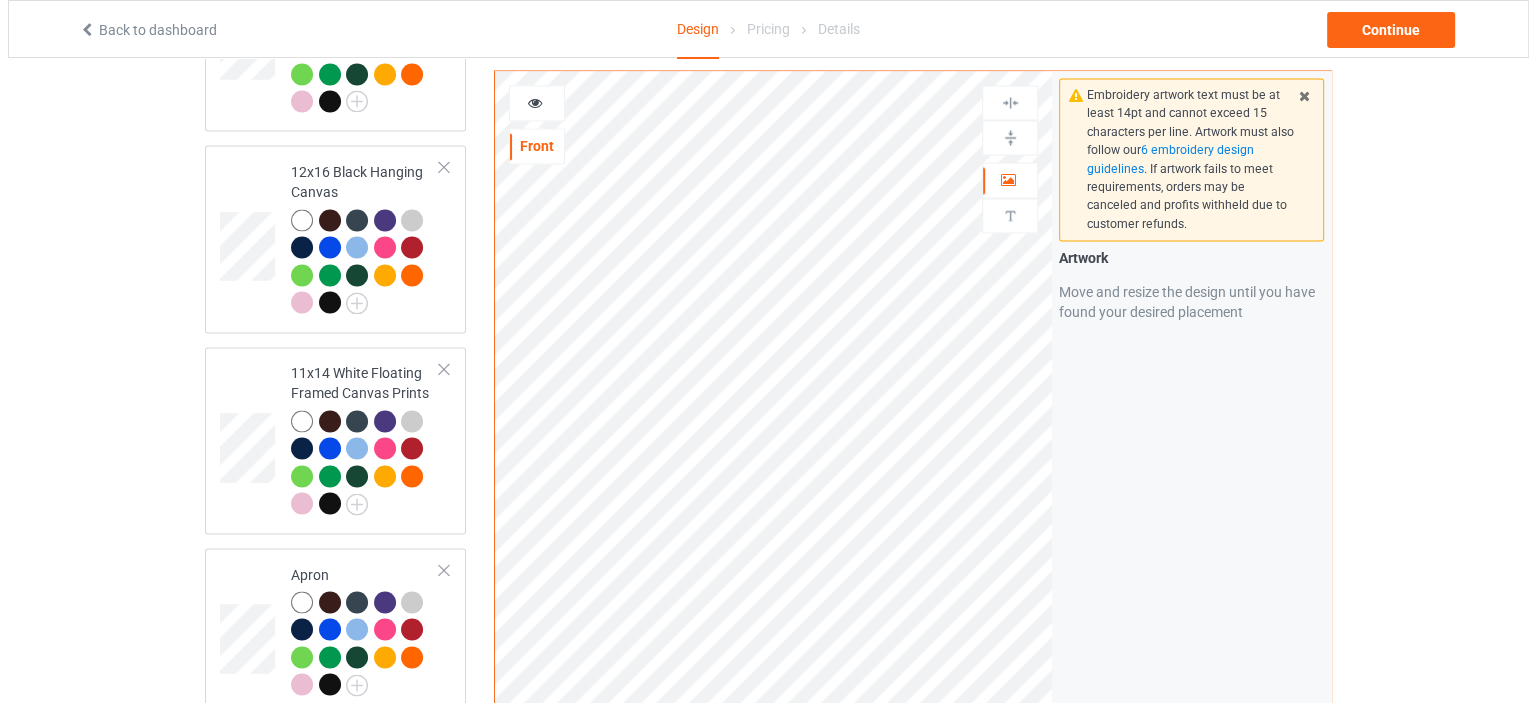 scroll, scrollTop: 3951, scrollLeft: 0, axis: vertical 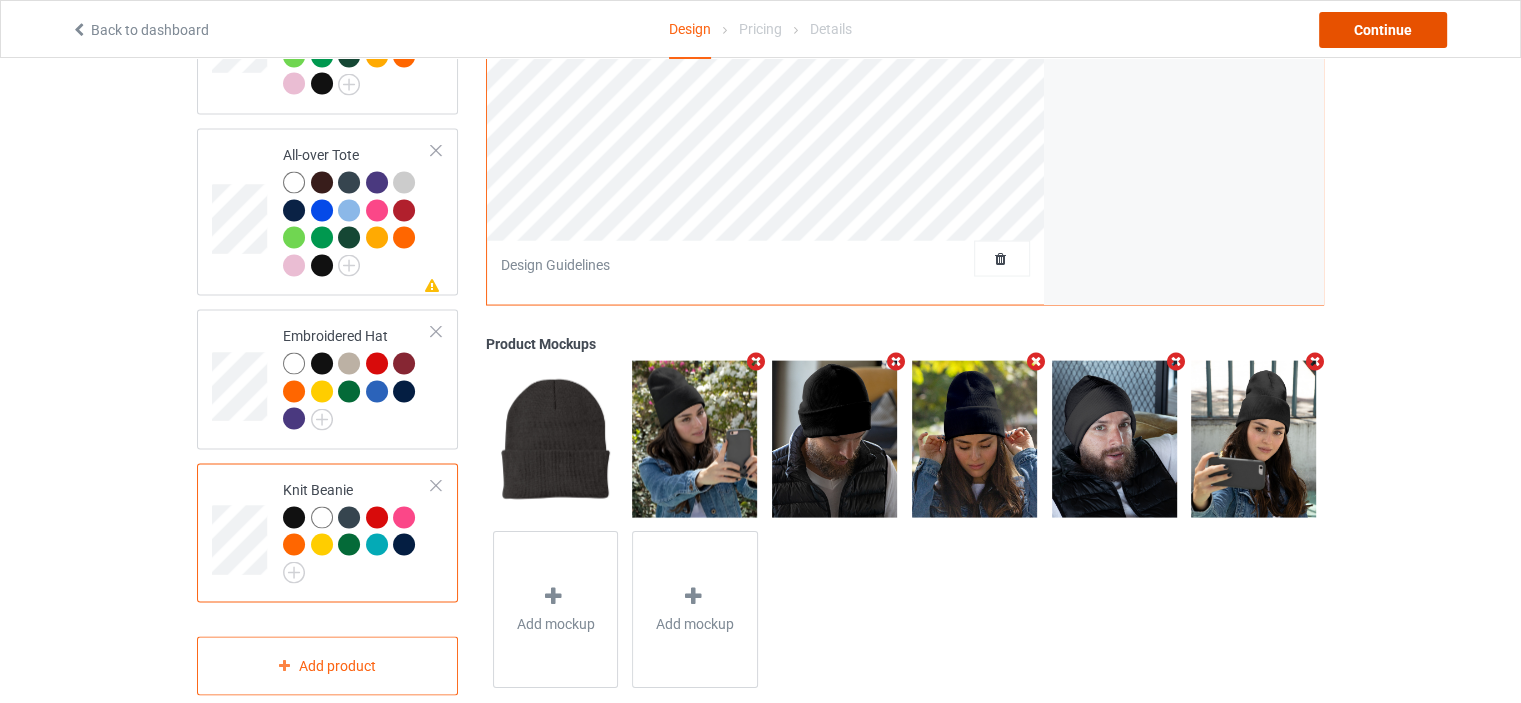 click on "Continue" at bounding box center (1383, 30) 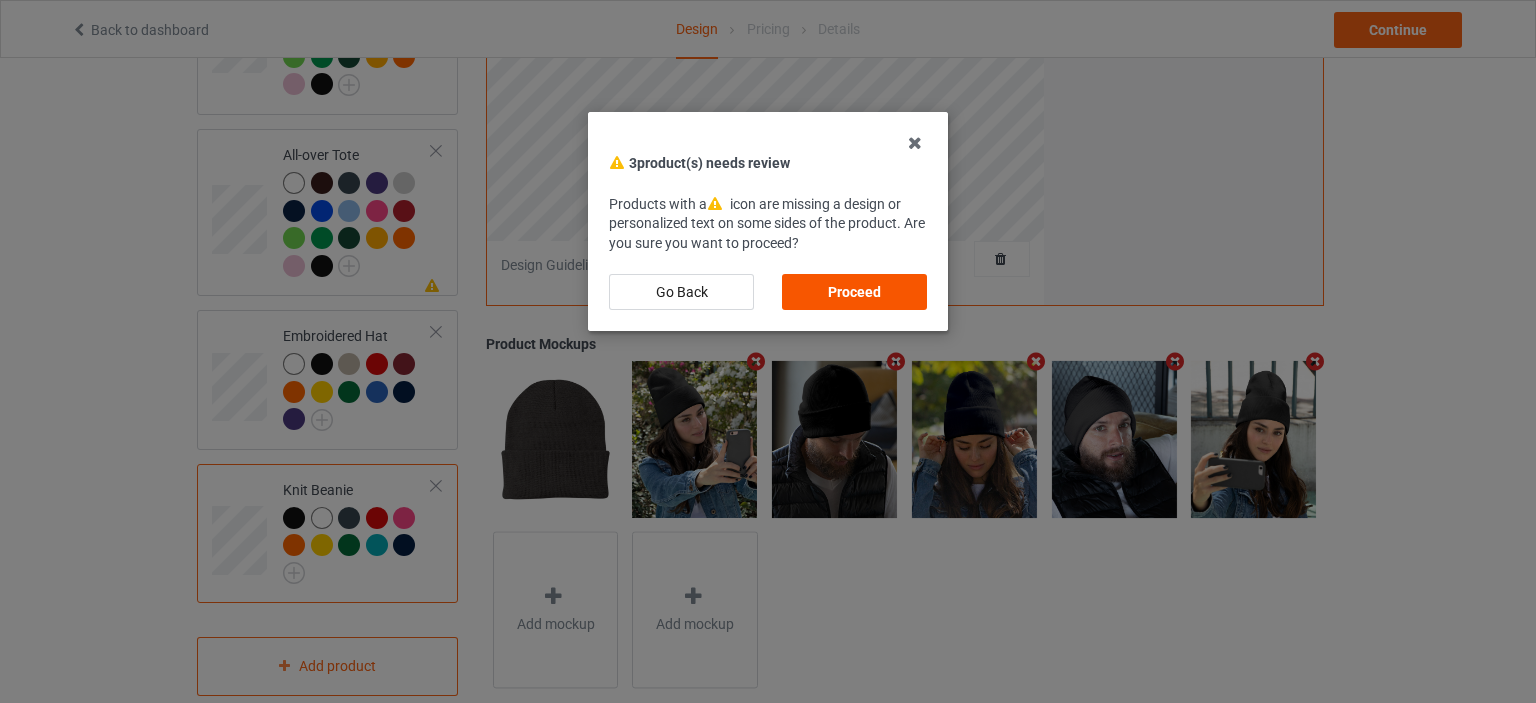 click on "Proceed" at bounding box center [854, 292] 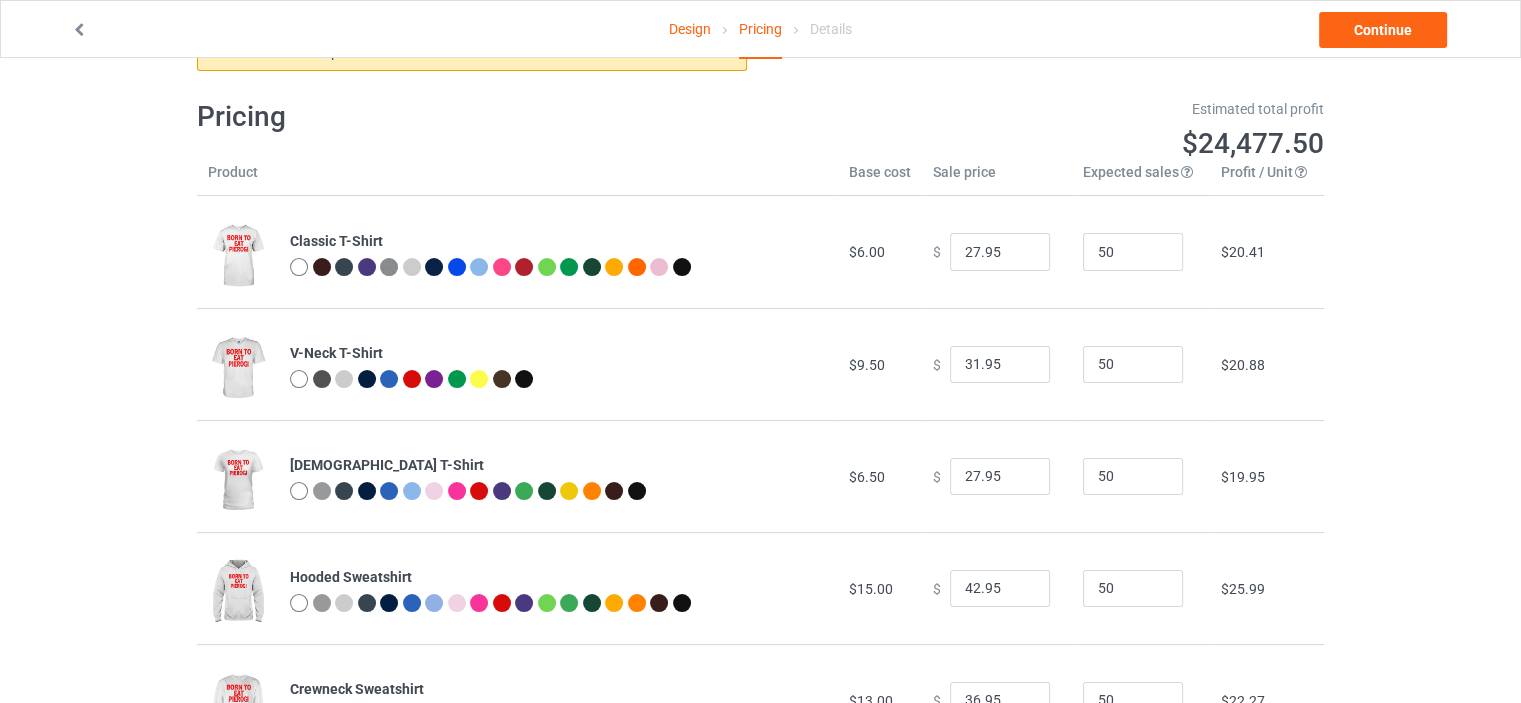 scroll, scrollTop: 0, scrollLeft: 0, axis: both 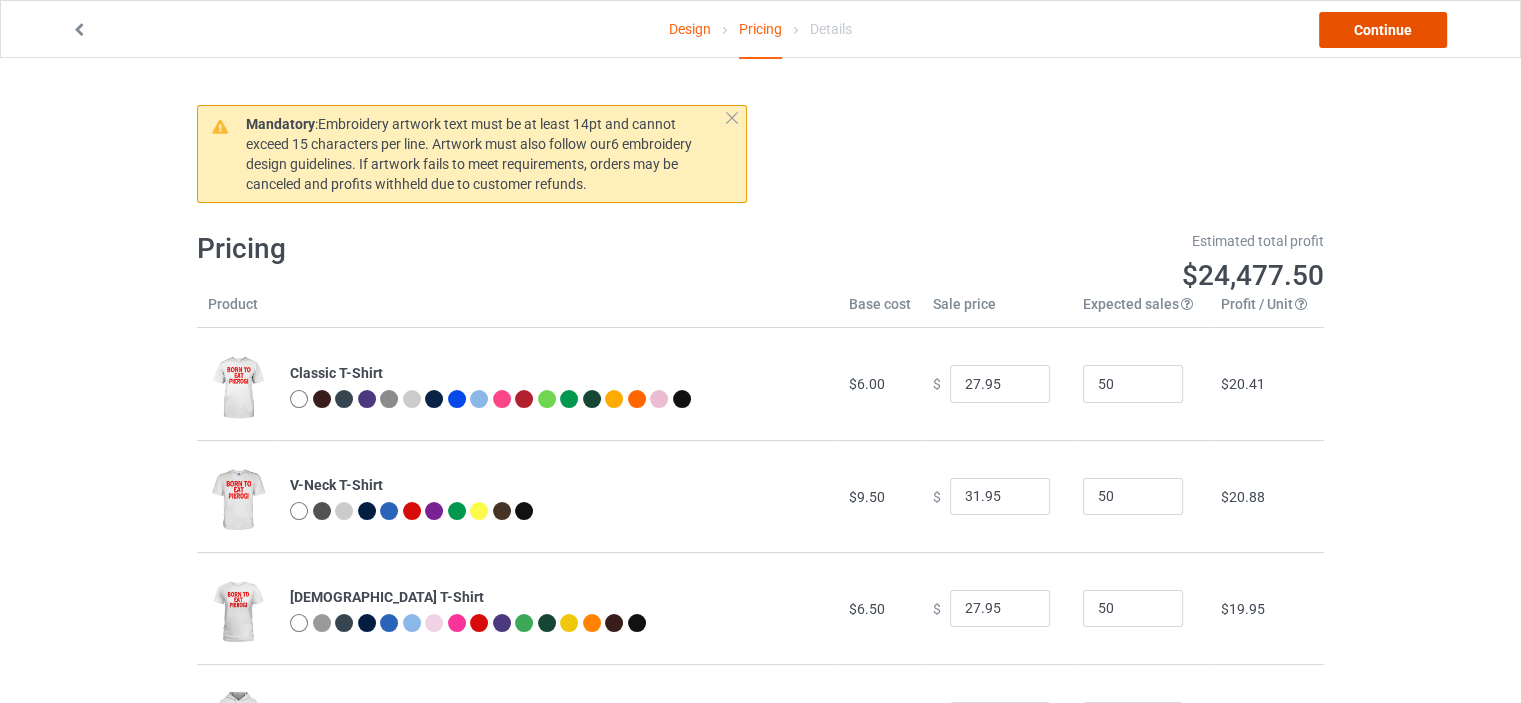 click on "Continue" at bounding box center (1383, 30) 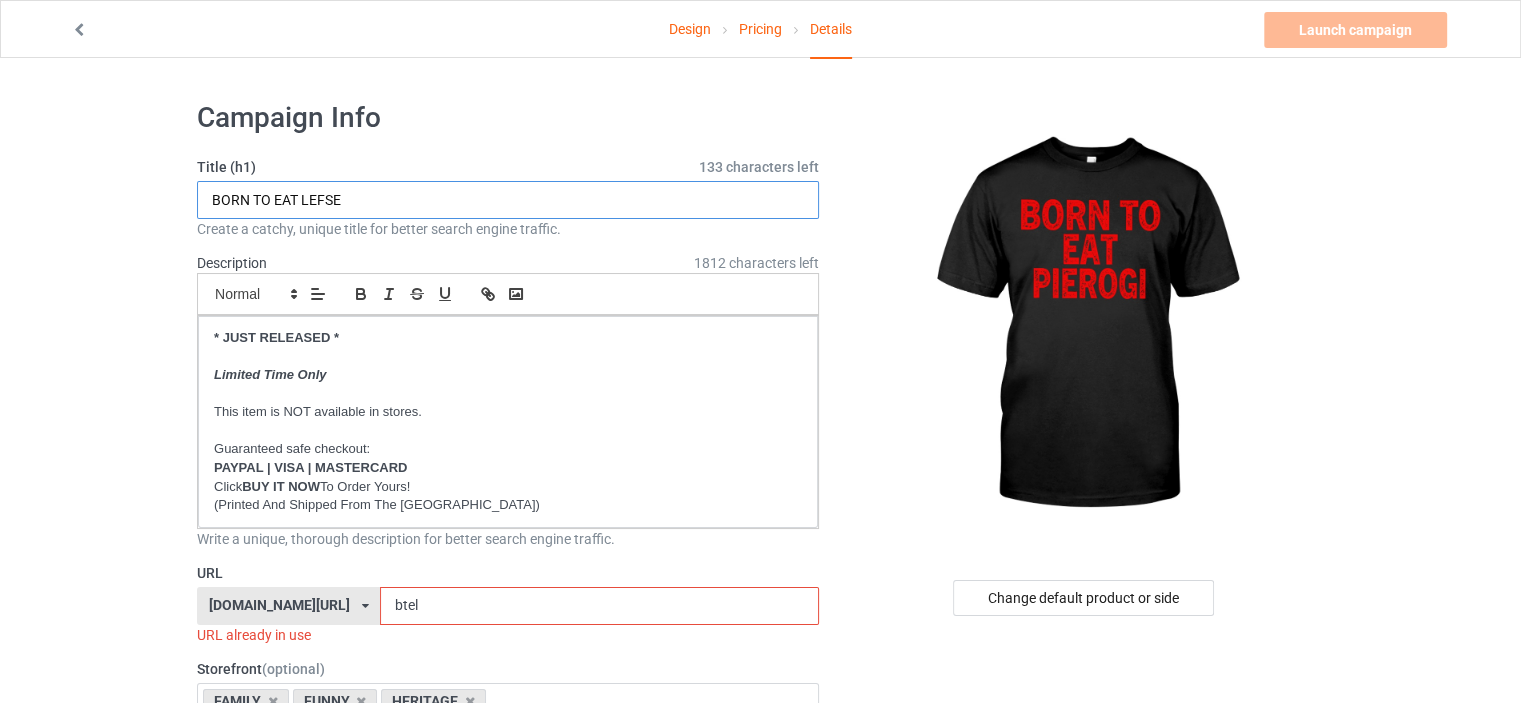 click on "BORN TO EAT LEFSE" at bounding box center (508, 200) 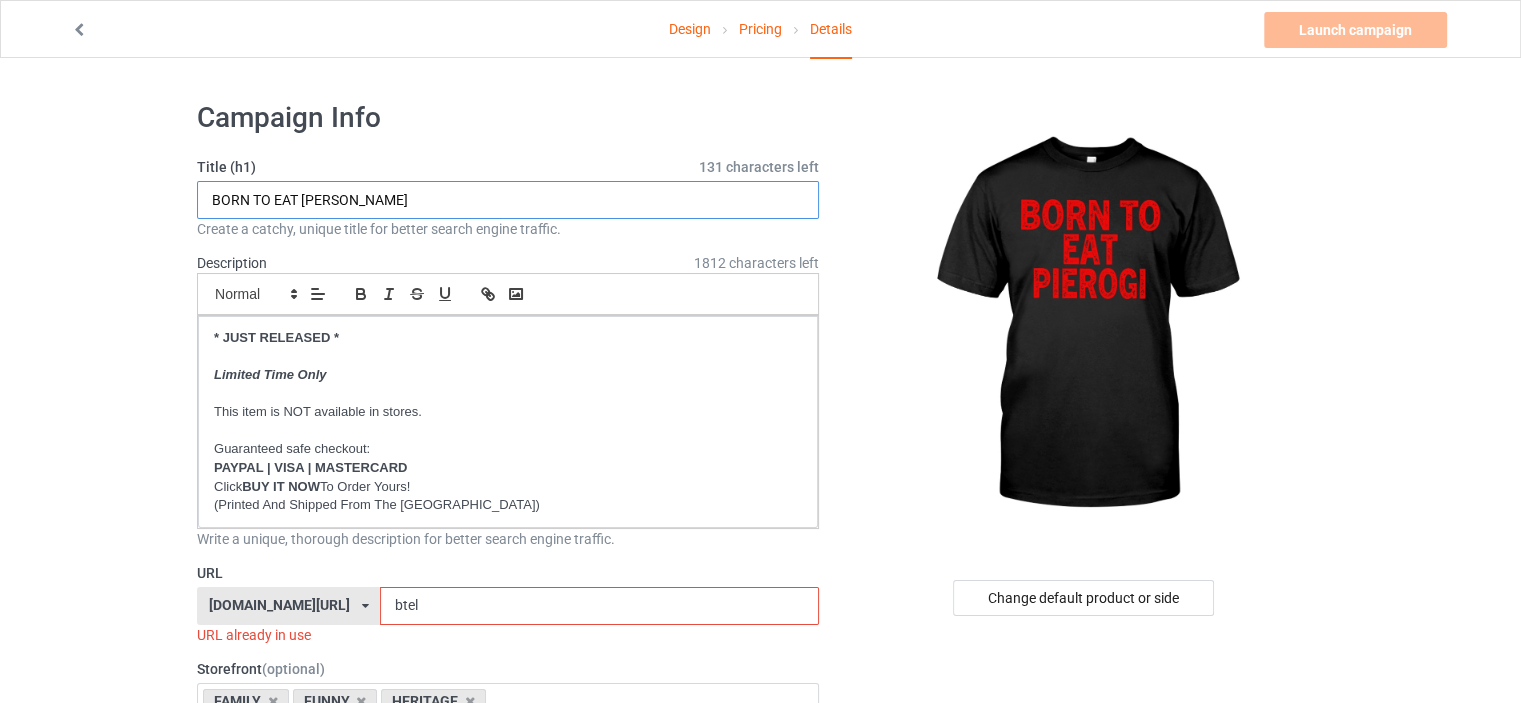 type on "BORN TO EAT PIEROGI" 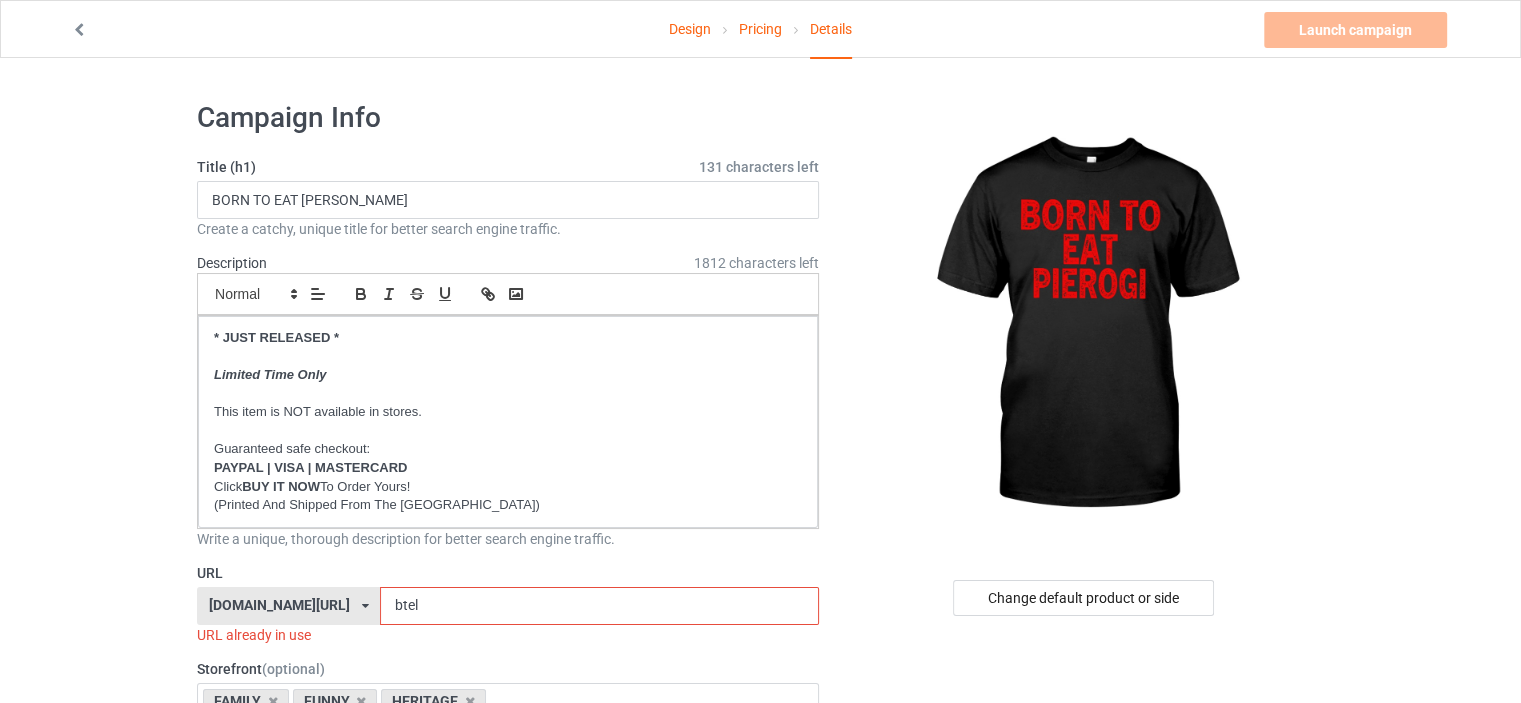 click on "Design Pricing Details Launch campaign Invalid campaign URL Campaign Info Title (h1) 131   characters left BORN TO EAT PIEROGI Create a catchy, unique title for better search engine traffic. Description 1812   characters left       Small Normal Large Big Huge                                                                                     * JUST RELEASED * Limited Time Only This item is NOT available in stores. Guaranteed safe checkout: PAYPAL | VISA | MASTERCARD Click  BUY IT NOW  To Order Yours! (Printed And Shipped From The USA) Write a unique, thorough description for better search engine traffic. URL ilovemynorway.com/ britishlook.net/ danishlegends.com/ familyworldgifts.com/ finnishlegends.com/ funnyteeworld.com/ ilovemyaustralia.com/ ilovemycanada.net/ ilovemydenmark.com/ ilovemyfinland.com/ ilovemyfrance.com/ ilovemygermany.com/ ilovemygnomes.com/ ilovemyireland.com/ ilovemyitaly.com/ ilovemynetherlands.com/ ilovemynorway.com/ ilovemypoland.com/ ilovemyredhair.net/ ilovemyscotland.com/ btel 4 /" at bounding box center [760, 1168] 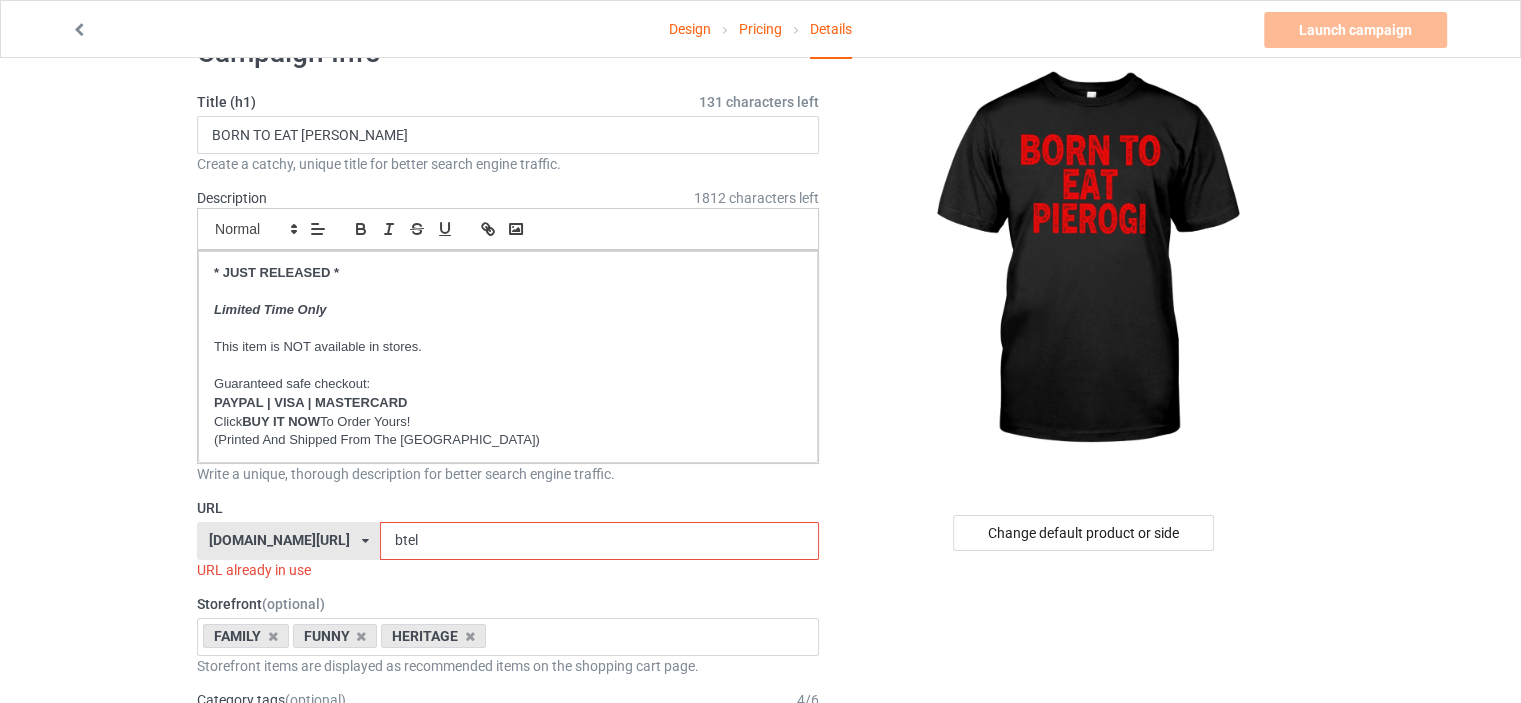 scroll, scrollTop: 100, scrollLeft: 0, axis: vertical 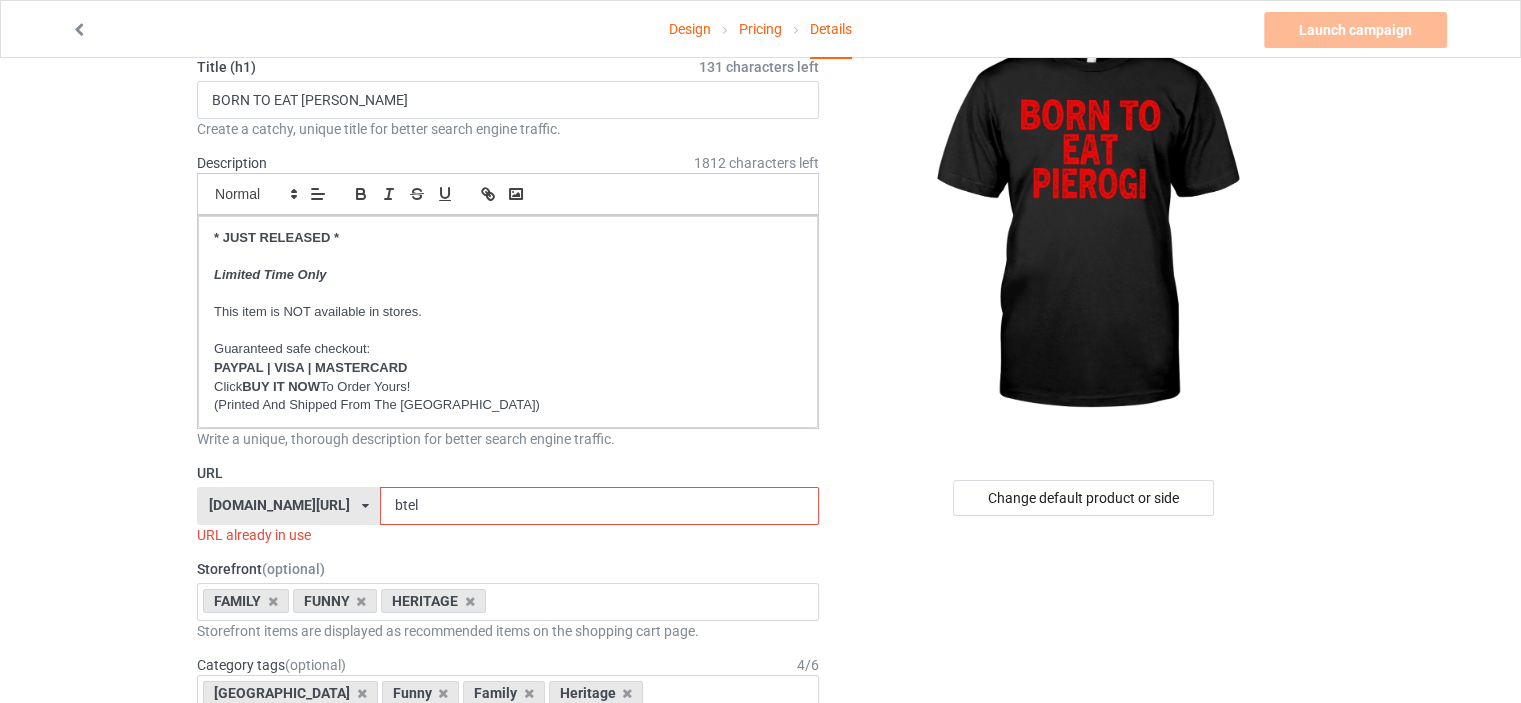 click on "btel" at bounding box center [599, 506] 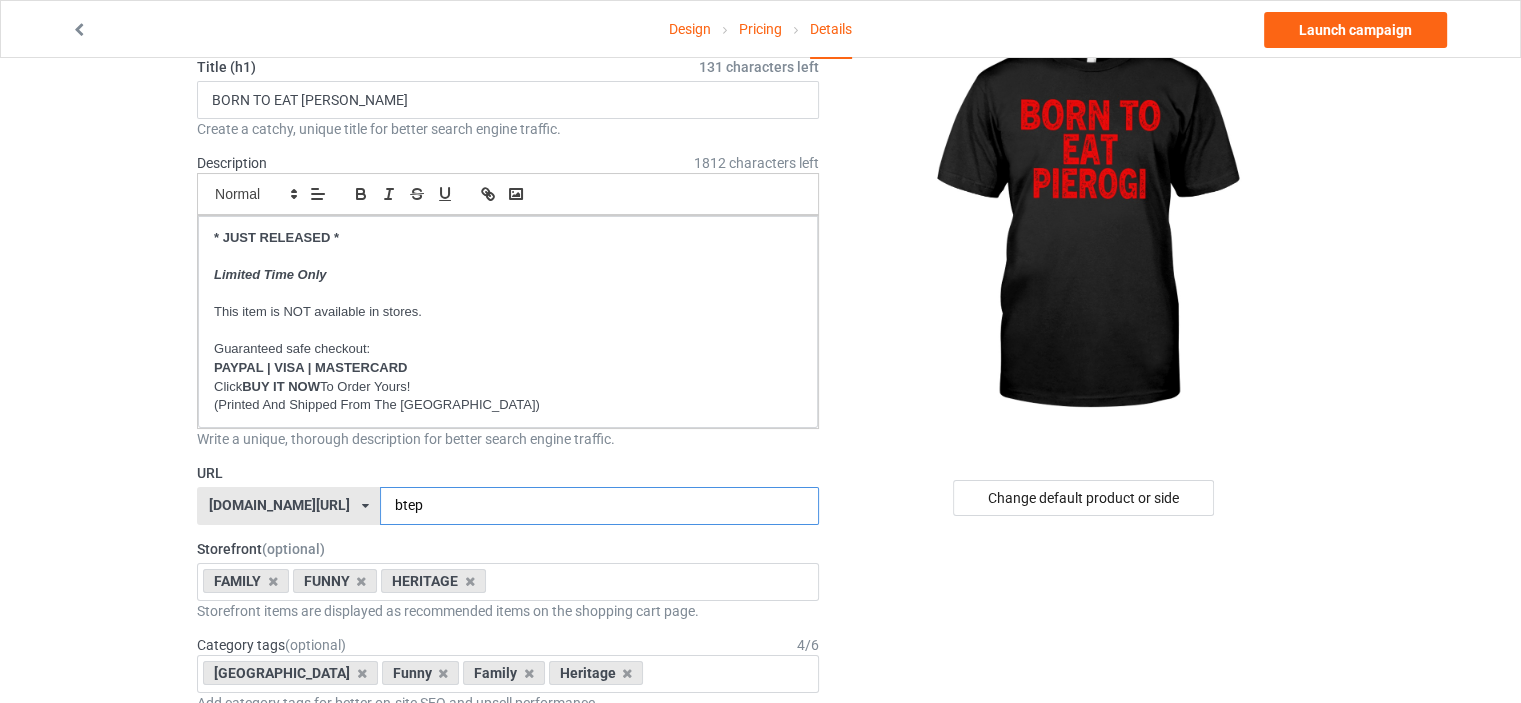 type on "btep" 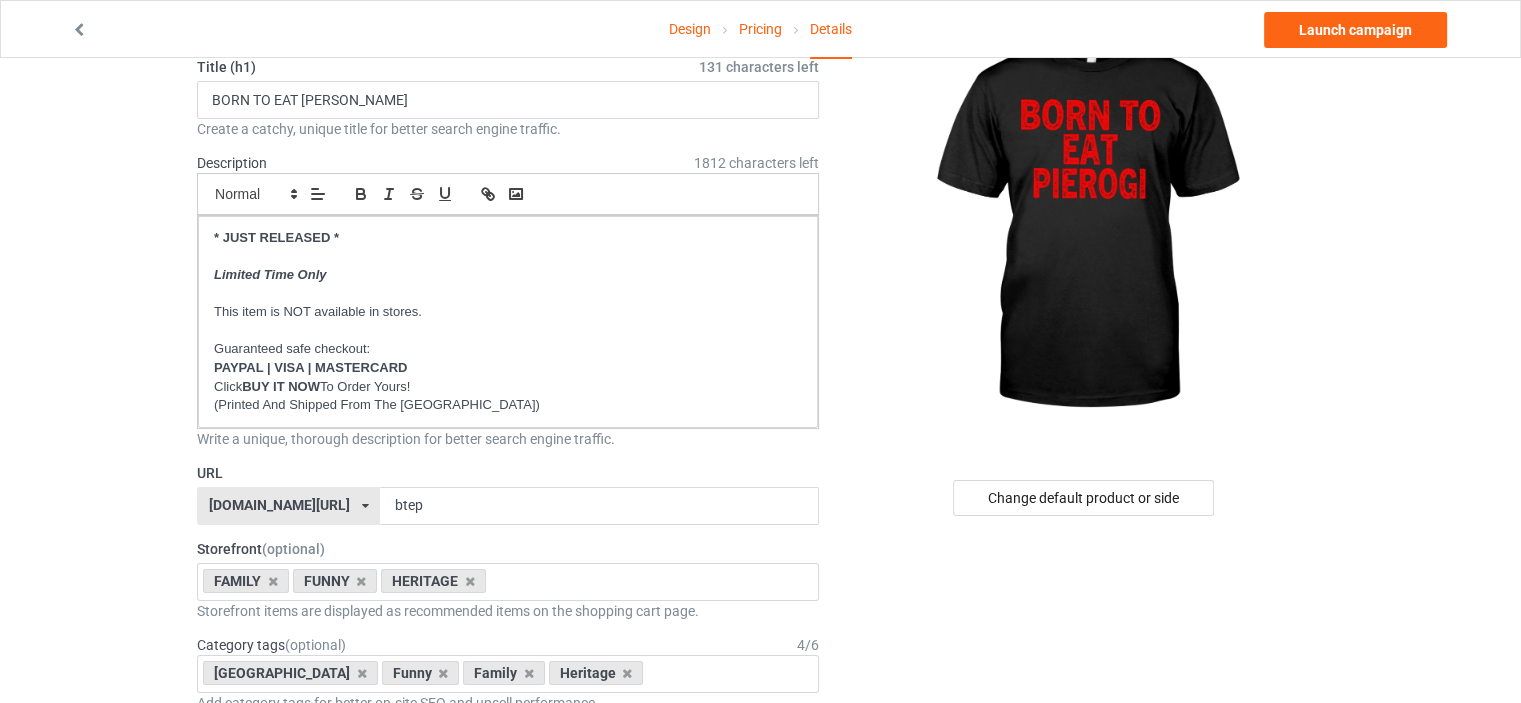click on "Design Pricing Details Launch campaign Campaign Info Title (h1) 131   characters left BORN TO EAT PIEROGI Create a catchy, unique title for better search engine traffic. Description 1812   characters left       Small Normal Large Big Huge                                                                                     * JUST RELEASED * Limited Time Only This item is NOT available in stores. Guaranteed safe checkout: PAYPAL | VISA | MASTERCARD Click  BUY IT NOW  To Order Yours! (Printed And Shipped From The USA) Write a unique, thorough description for better search engine traffic. URL ilovemynorway.com/ britishlook.net/ danishlegends.com/ familyworldgifts.com/ finnishlegends.com/ funnyteeworld.com/ ilovemyaustralia.com/ ilovemycanada.net/ ilovemydenmark.com/ ilovemyfinland.com/ ilovemyfrance.com/ ilovemygermany.com/ ilovemygnomes.com/ ilovemyireland.com/ ilovemyitaly.com/ ilovemynetherlands.com/ ilovemynorway.com/ ilovemypoland.com/ ilovemyredhair.net/ ilovemyscotland.com/ ilovemysweden.com/ btep FAMILY" at bounding box center (760, 1058) 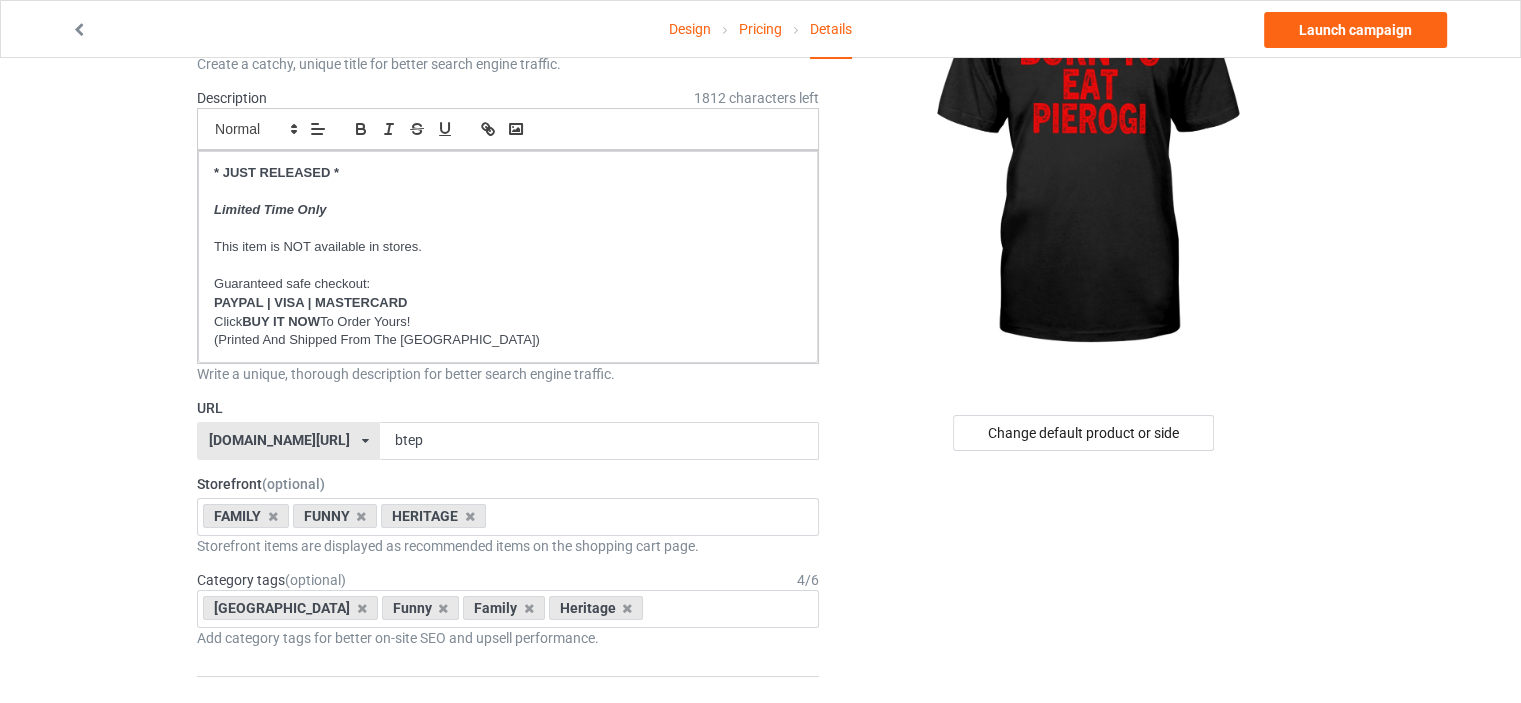 scroll, scrollTop: 200, scrollLeft: 0, axis: vertical 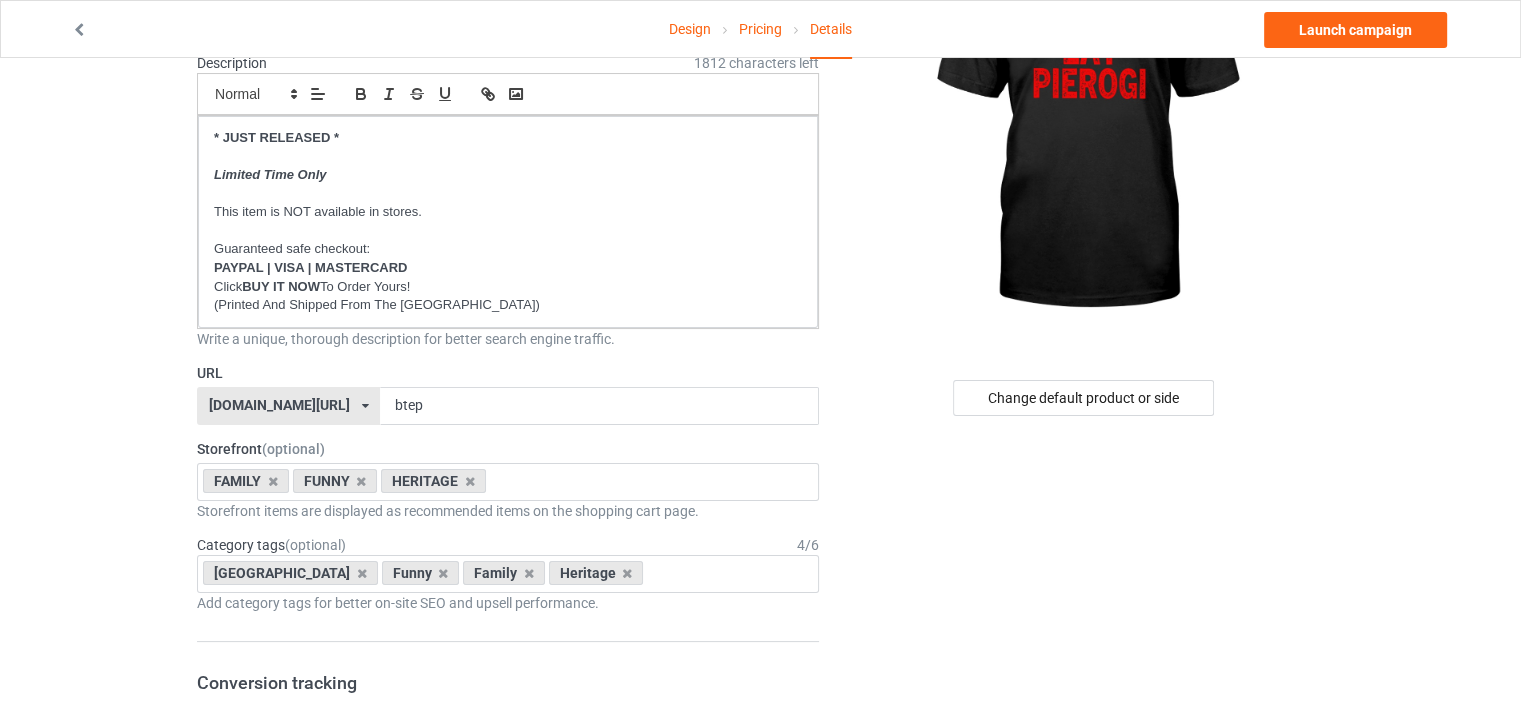 click on "[DOMAIN_NAME][URL]" at bounding box center [279, 405] 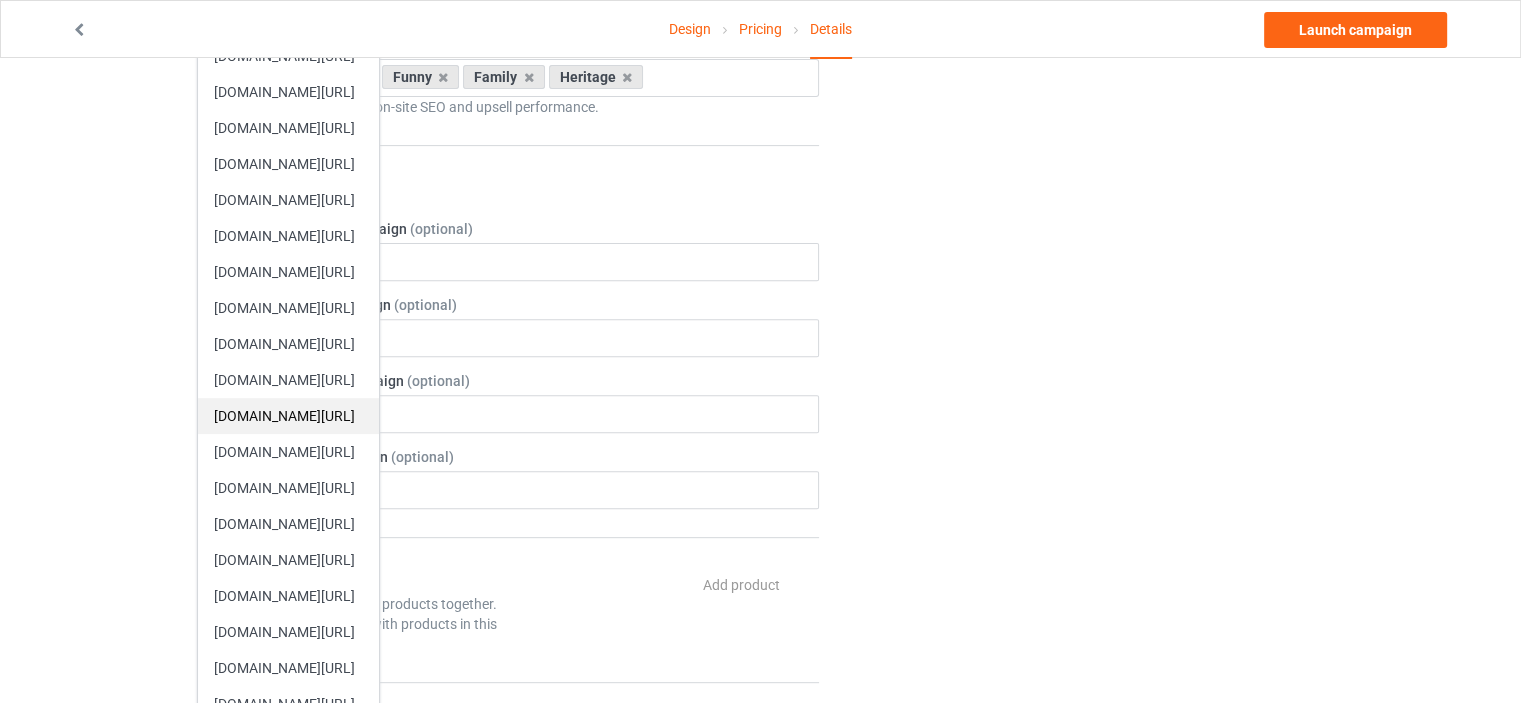 scroll, scrollTop: 700, scrollLeft: 0, axis: vertical 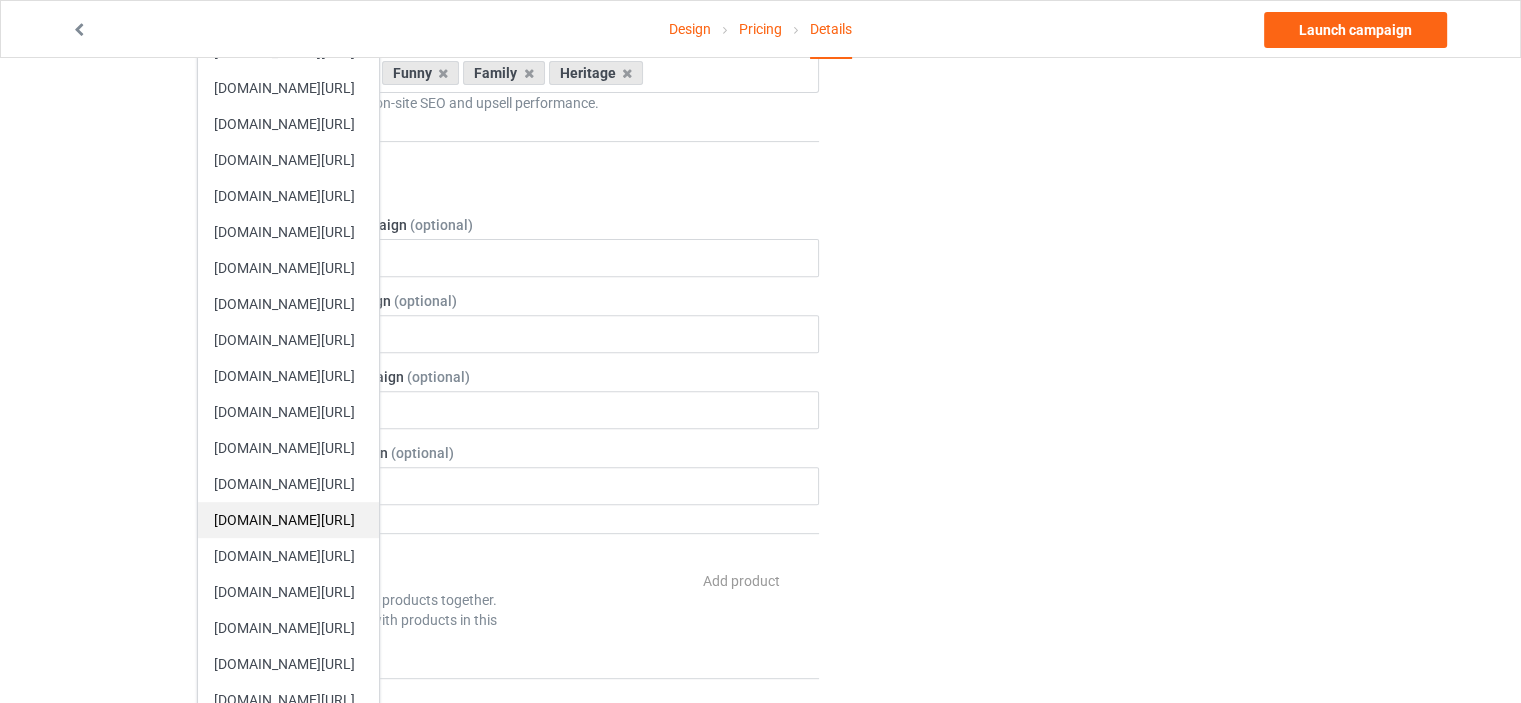 click on "[DOMAIN_NAME][URL]" at bounding box center [288, 520] 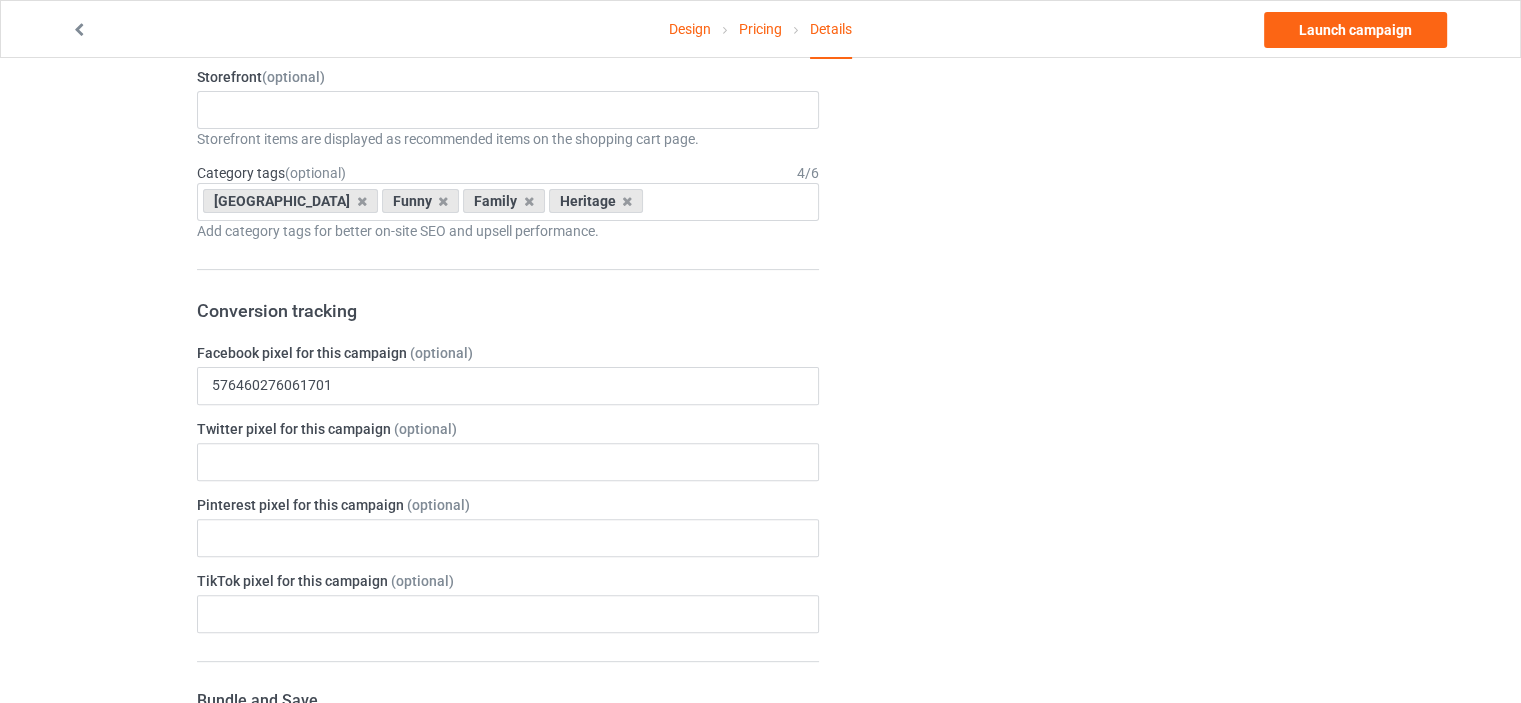 scroll, scrollTop: 300, scrollLeft: 0, axis: vertical 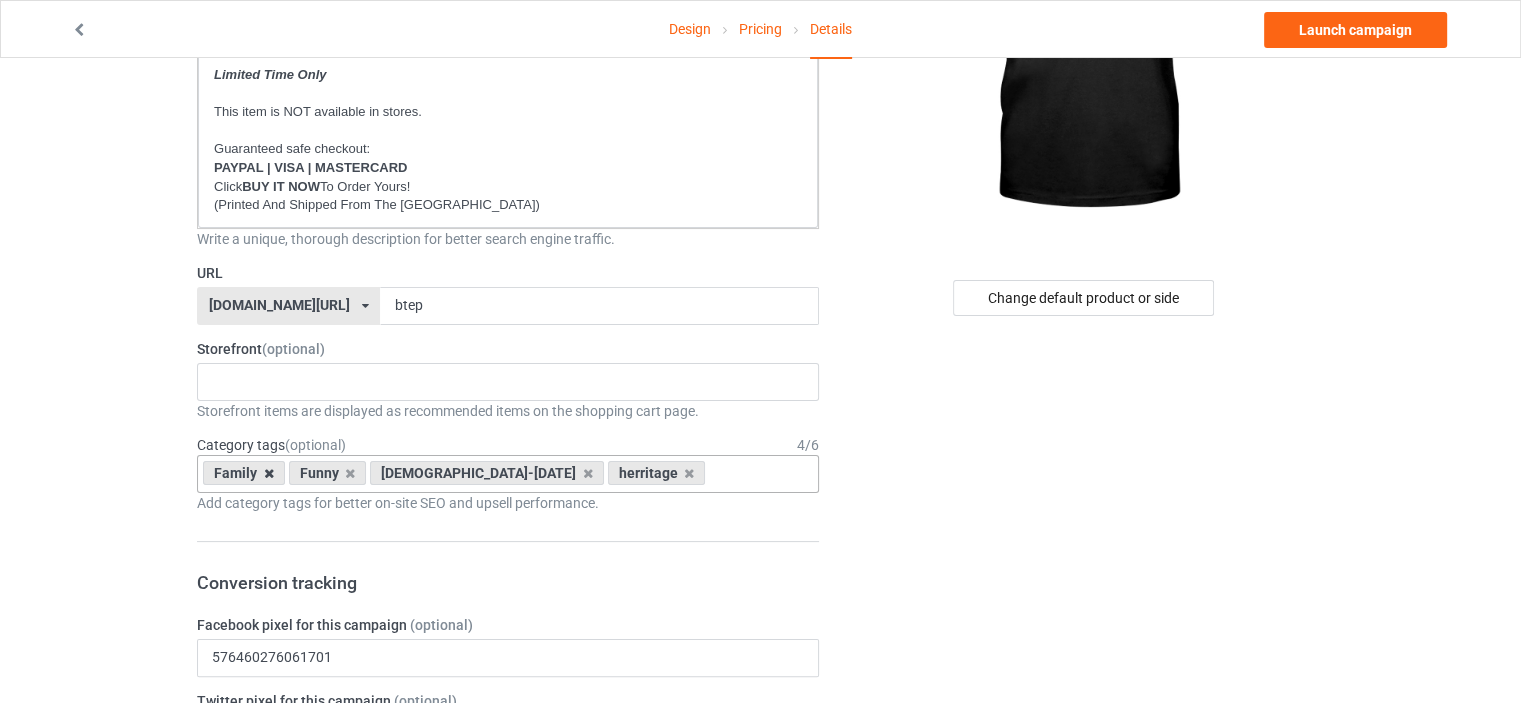click at bounding box center (269, 473) 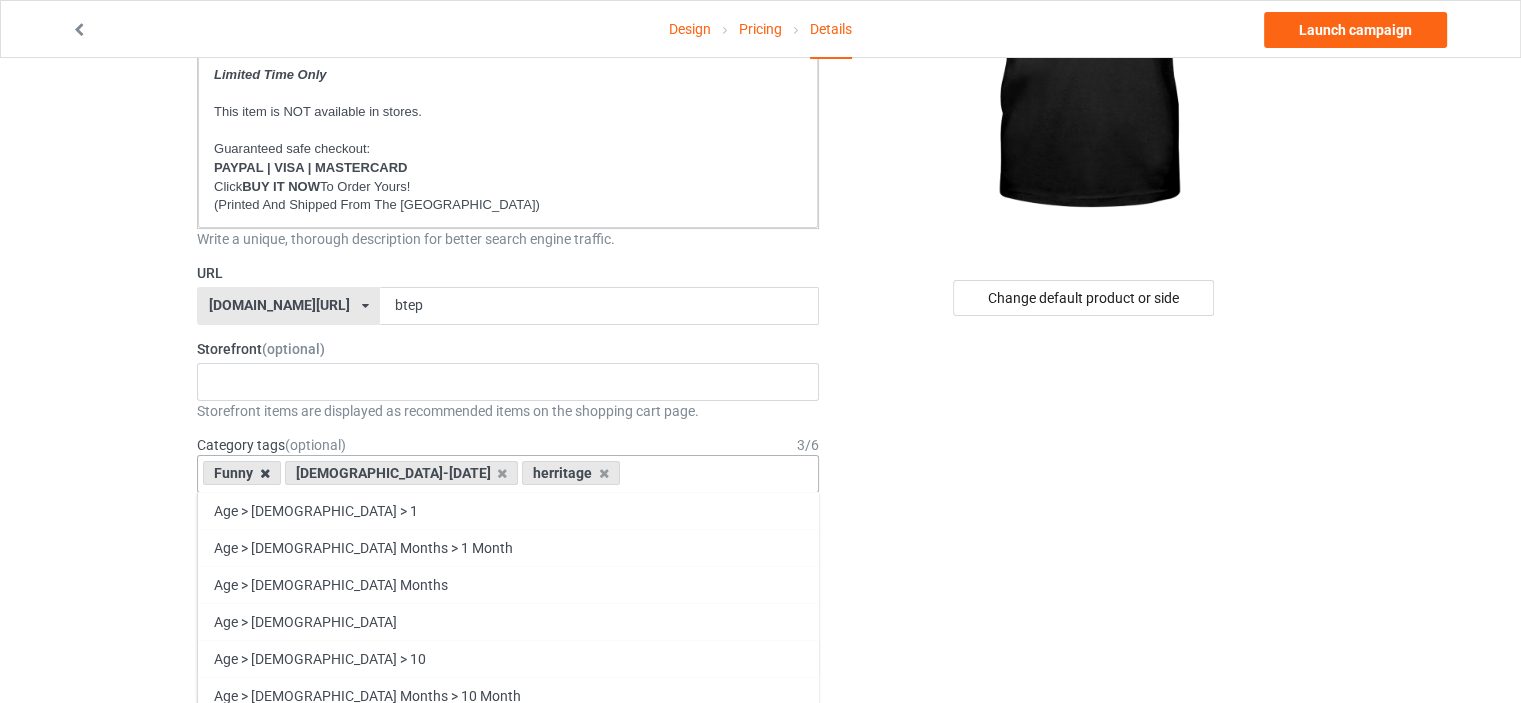 click at bounding box center (265, 473) 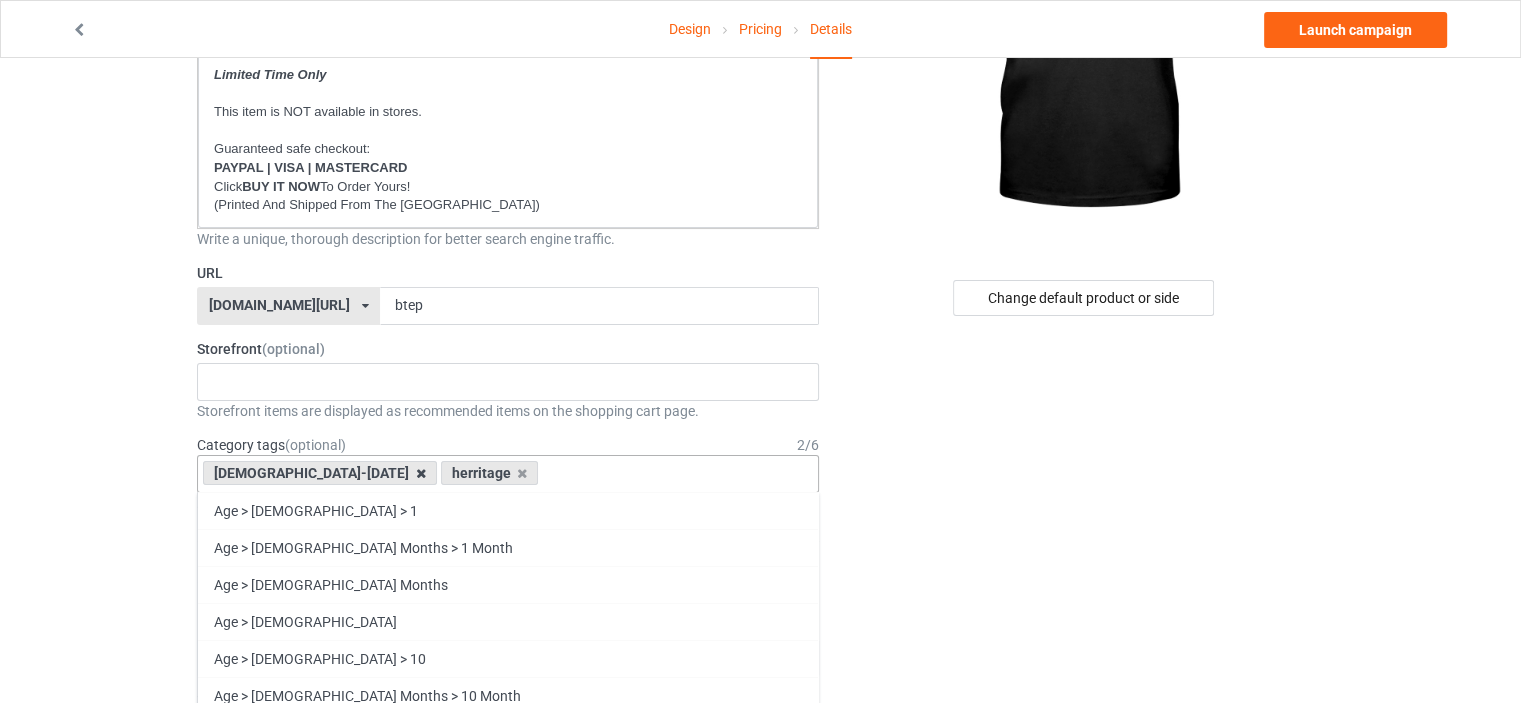 click at bounding box center [421, 473] 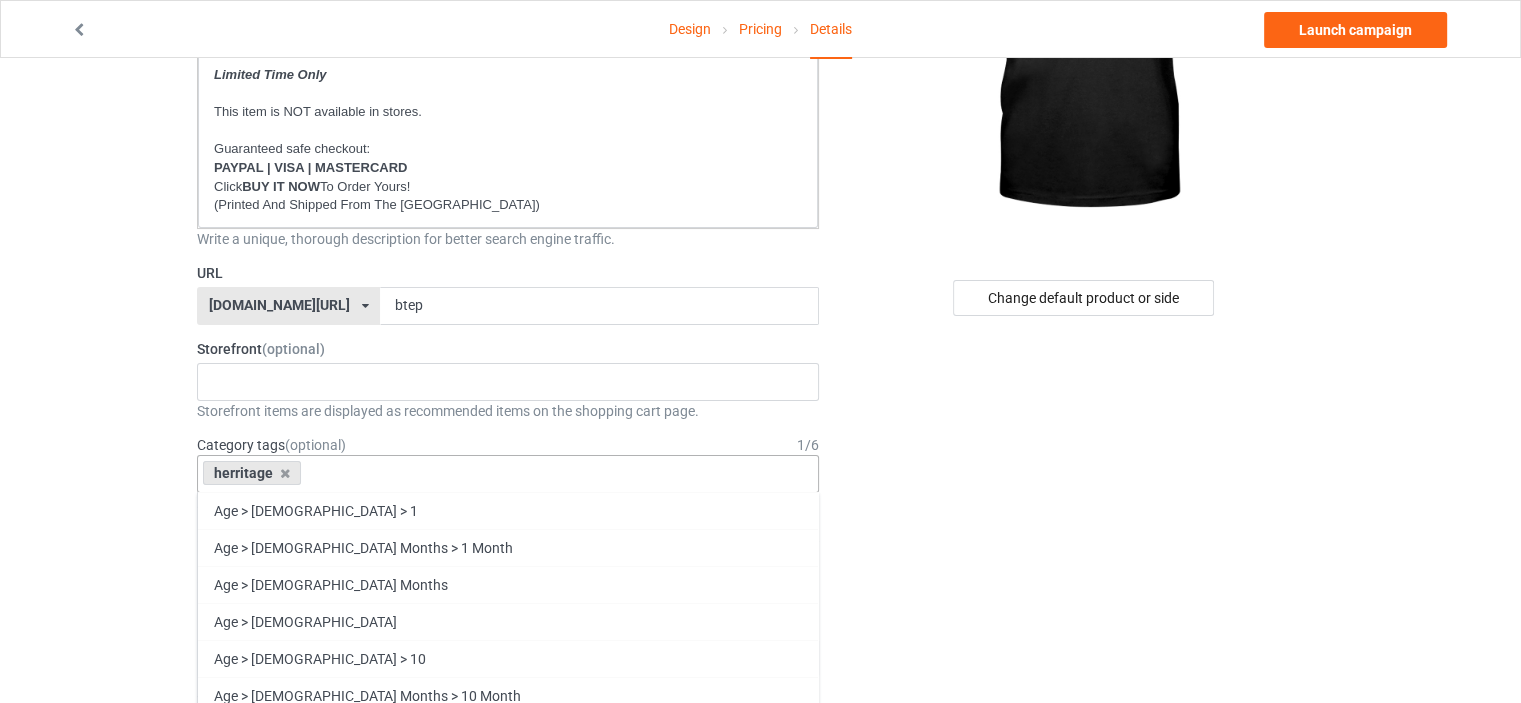 click on "herritage" at bounding box center (252, 473) 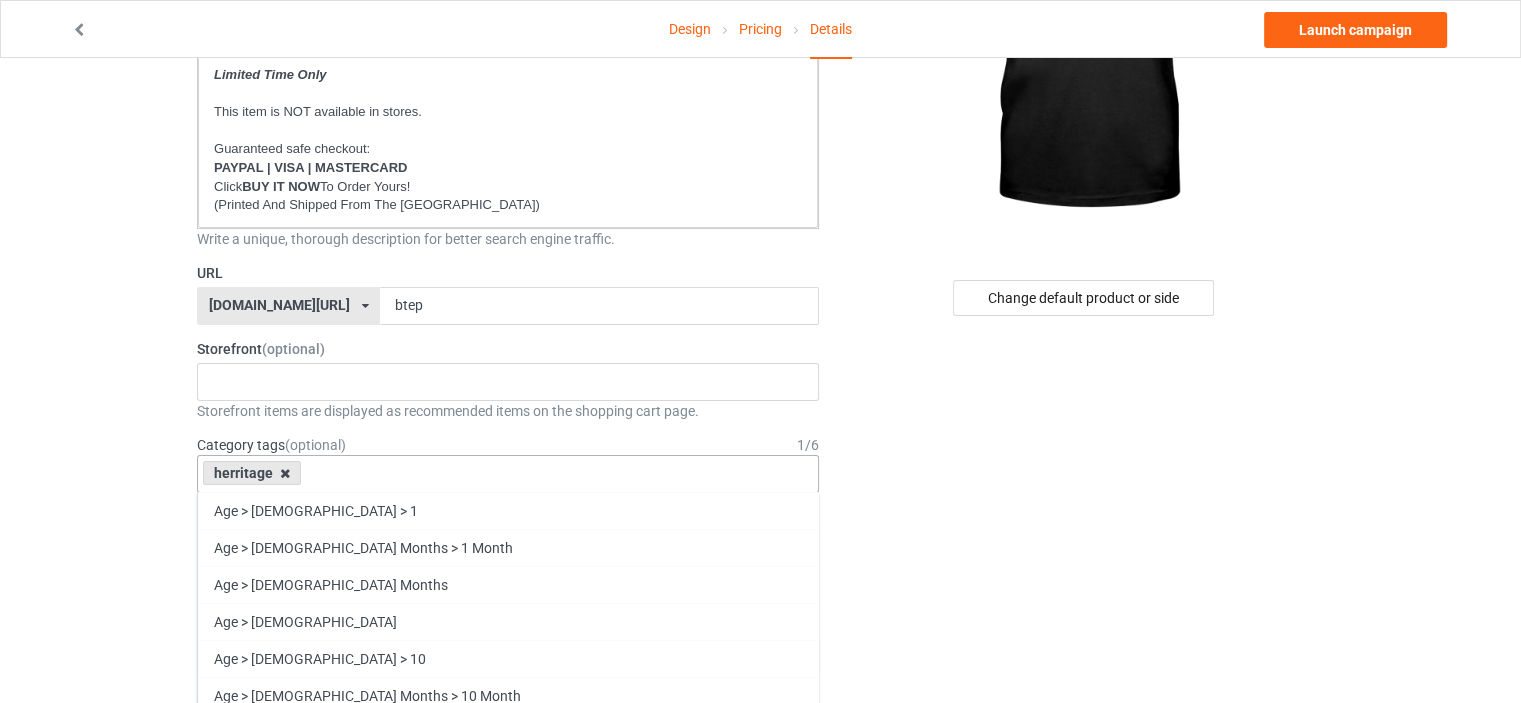 click at bounding box center [285, 473] 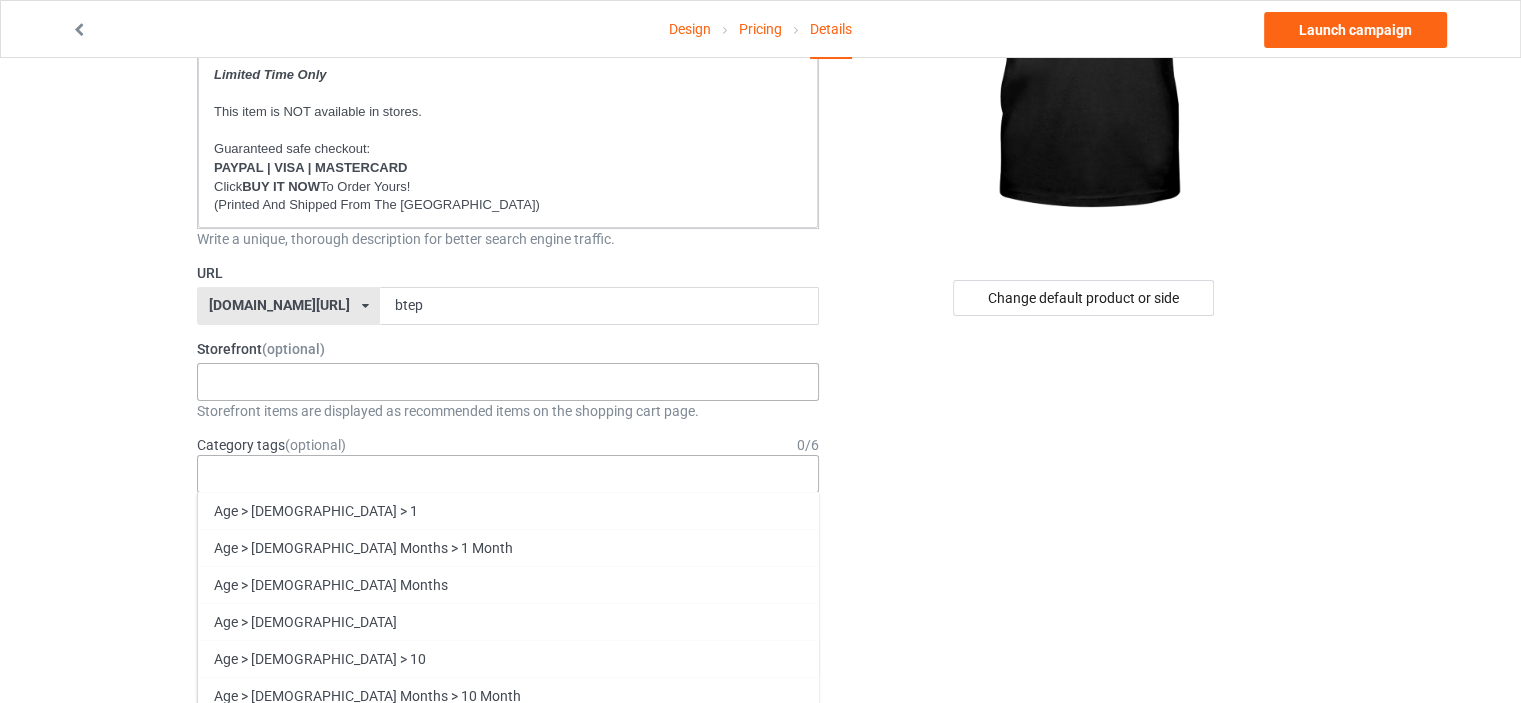 click on "No result found" at bounding box center (508, 382) 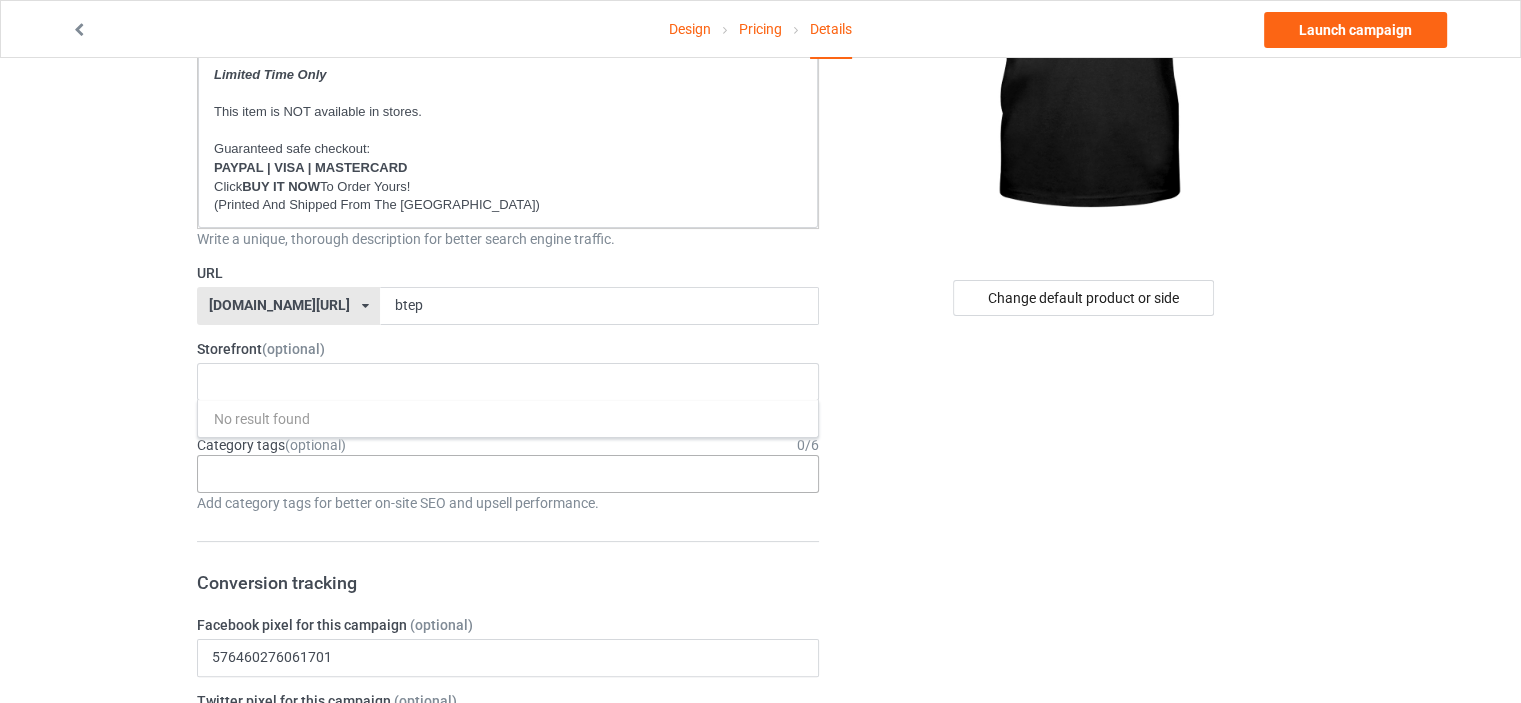 click on "Design Pricing Details Launch campaign Campaign Info Title (h1) 131   characters left BORN TO EAT PIEROGI Create a catchy, unique title for better search engine traffic. Description 1812   characters left       Small Normal Large Big Huge                                                                                     * JUST RELEASED * Limited Time Only This item is NOT available in stores. Guaranteed safe checkout: PAYPAL | VISA | MASTERCARD Click  BUY IT NOW  To Order Yours! (Printed And Shipped From The USA) Write a unique, thorough description for better search engine traffic. URL ilovemypoland.com/ britishlook.net/ danishlegends.com/ familyworldgifts.com/ finnishlegends.com/ funnyteeworld.com/ ilovemyaustralia.com/ ilovemycanada.net/ ilovemydenmark.com/ ilovemyfinland.com/ ilovemyfrance.com/ ilovemygermany.com/ ilovemygnomes.com/ ilovemyireland.com/ ilovemyitaly.com/ ilovemynetherlands.com/ ilovemynorway.com/ ilovemypoland.com/ ilovemyredhair.net/ ilovemyscotland.com/ ilovemysweden.com/ btep 0 / 6" at bounding box center [760, 858] 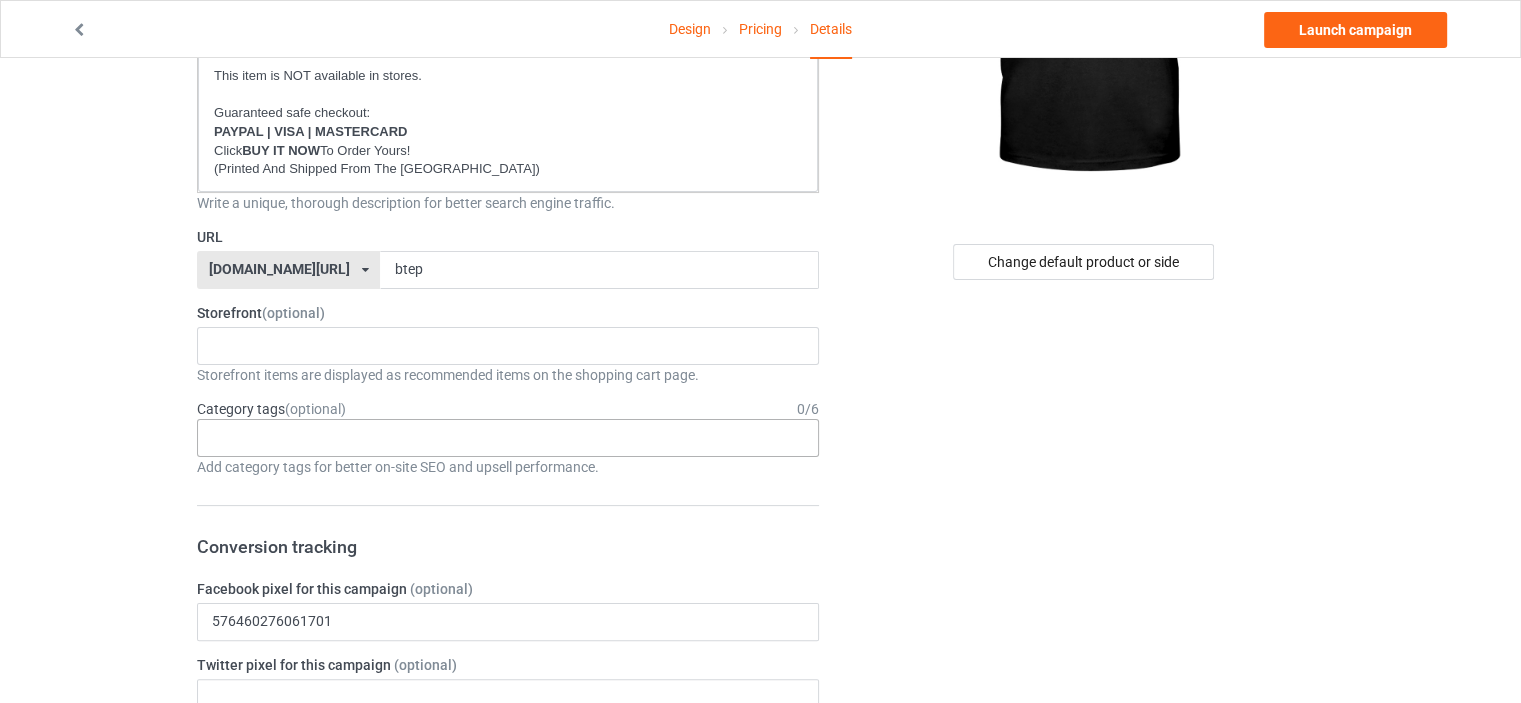 scroll, scrollTop: 400, scrollLeft: 0, axis: vertical 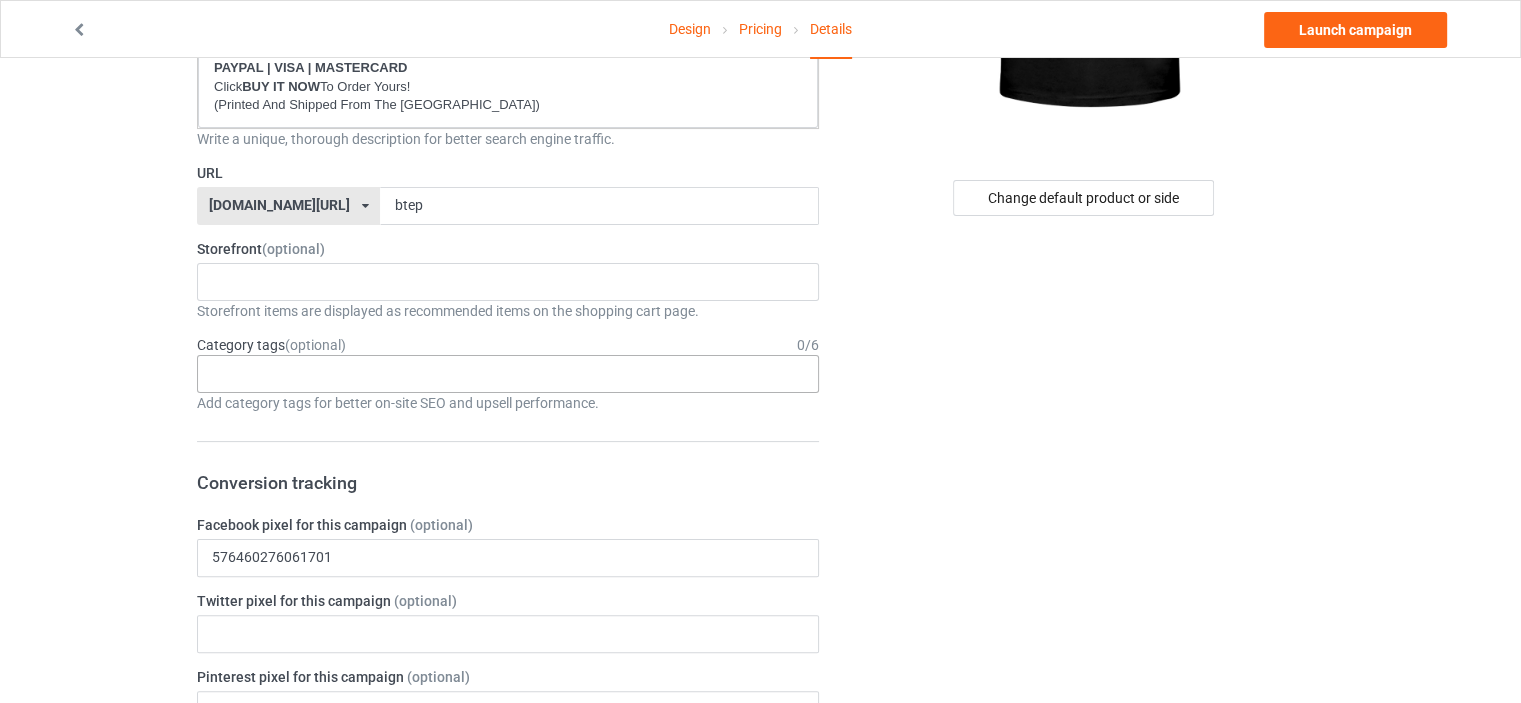 click on "Age > 1-19 > 1 Age > 1-12 Months > 1 Month Age > 1-12 Months Age > 1-19 Age > 1-19 > 10 Age > 1-12 Months > 10 Month Age > 80-100 > 100 Sports > Running > 10K Run Age > 1-19 > 11 Age > 1-12 Months > 11 Month Age > 1-19 > 12 Age > 1-12 Months > 12 Month Age > 1-19 > 13 Age > 1-19 > 14 Age > 1-19 > 15 Sports > Running > 15K Run Age > 1-19 > 16 Age > 1-19 > 17 Age > 1-19 > 18 Age > 1-19 > 19 Age > Decades > 1920s Age > Decades > 1930s Age > Decades > 1940s Age > Decades > 1950s Age > Decades > 1960s Age > Decades > 1970s Age > Decades > 1980s Age > Decades > 1990s Age > 1-19 > 2 Age > 1-12 Months > 2 Month Age > 20-39 > 20 Age > 20-39 Age > Decades > 2000s Age > Decades > 2010s Age > 20-39 > 21 Age > 20-39 > 22 Age > 20-39 > 23 Age > 20-39 > 24 Age > 20-39 > 25 Age > 20-39 > 26 Age > 20-39 > 27 Age > 20-39 > 28 Age > 20-39 > 29 Age > 1-19 > 3 Age > 1-12 Months > 3 Month Sports > Basketball > 3-Pointer Age > 20-39 > 30 Age > 20-39 > 31 Age > 20-39 > 32 Age > 20-39 > 33 Age > 20-39 > 34 Age > 20-39 > 35 Age Jobs 1" at bounding box center (508, 374) 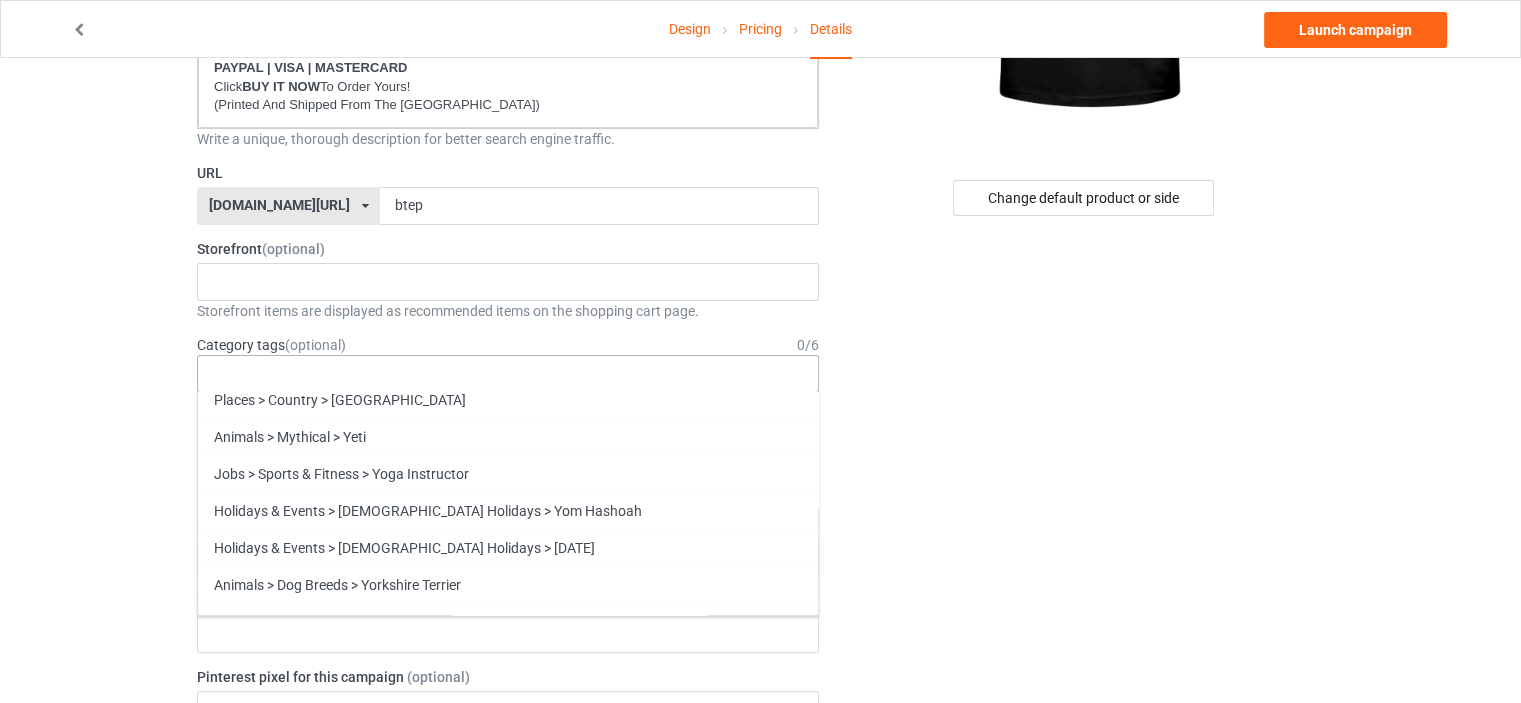 scroll, scrollTop: 85667, scrollLeft: 0, axis: vertical 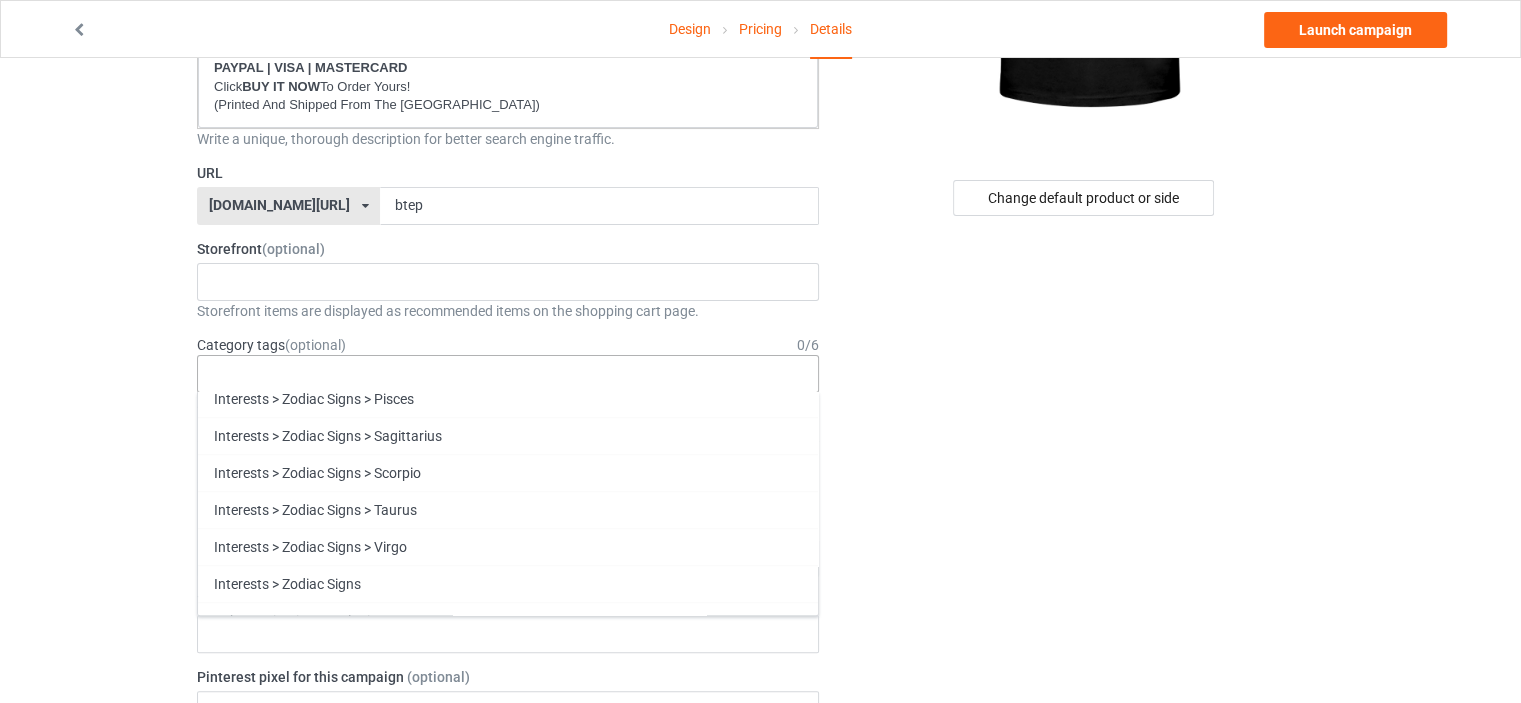 click on "Funny" at bounding box center (508, 990) 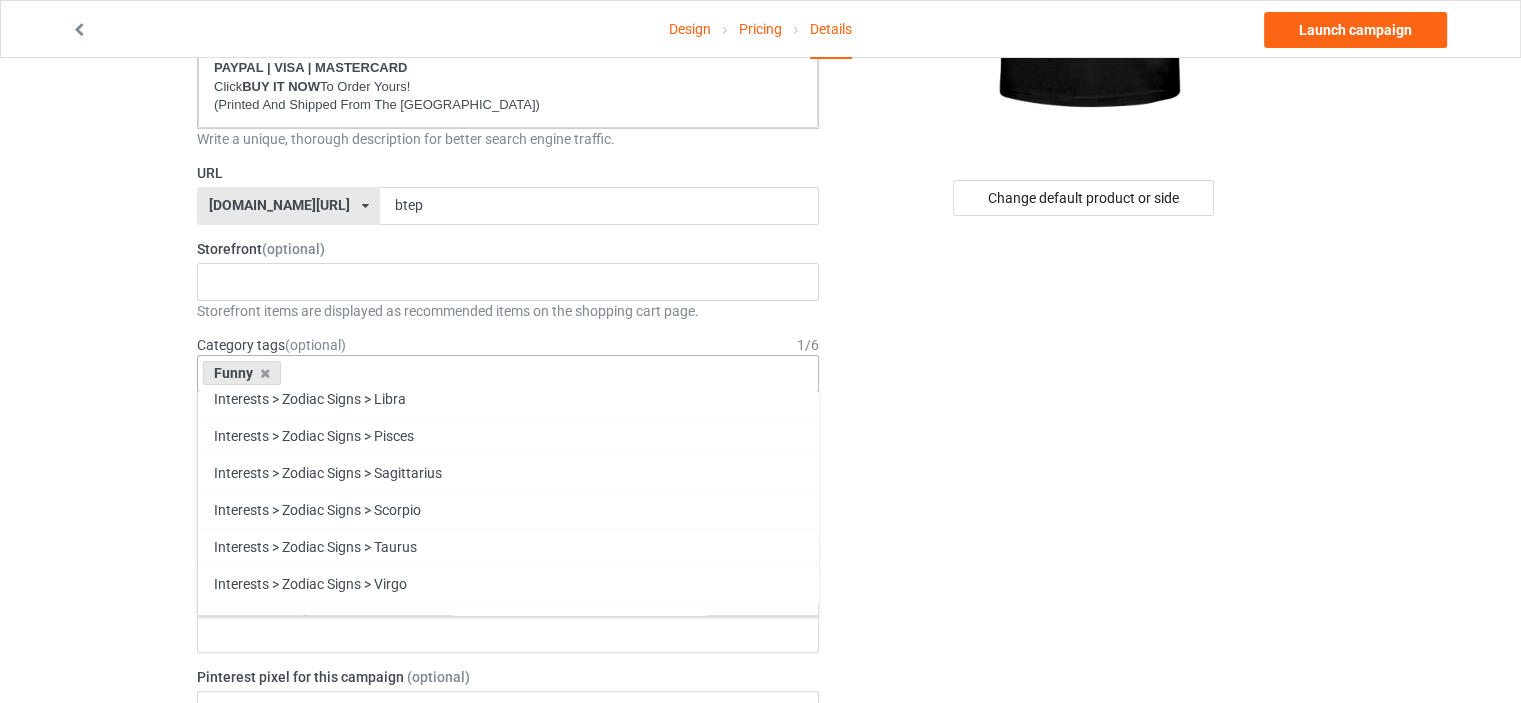 click on "Family" at bounding box center (508, 990) 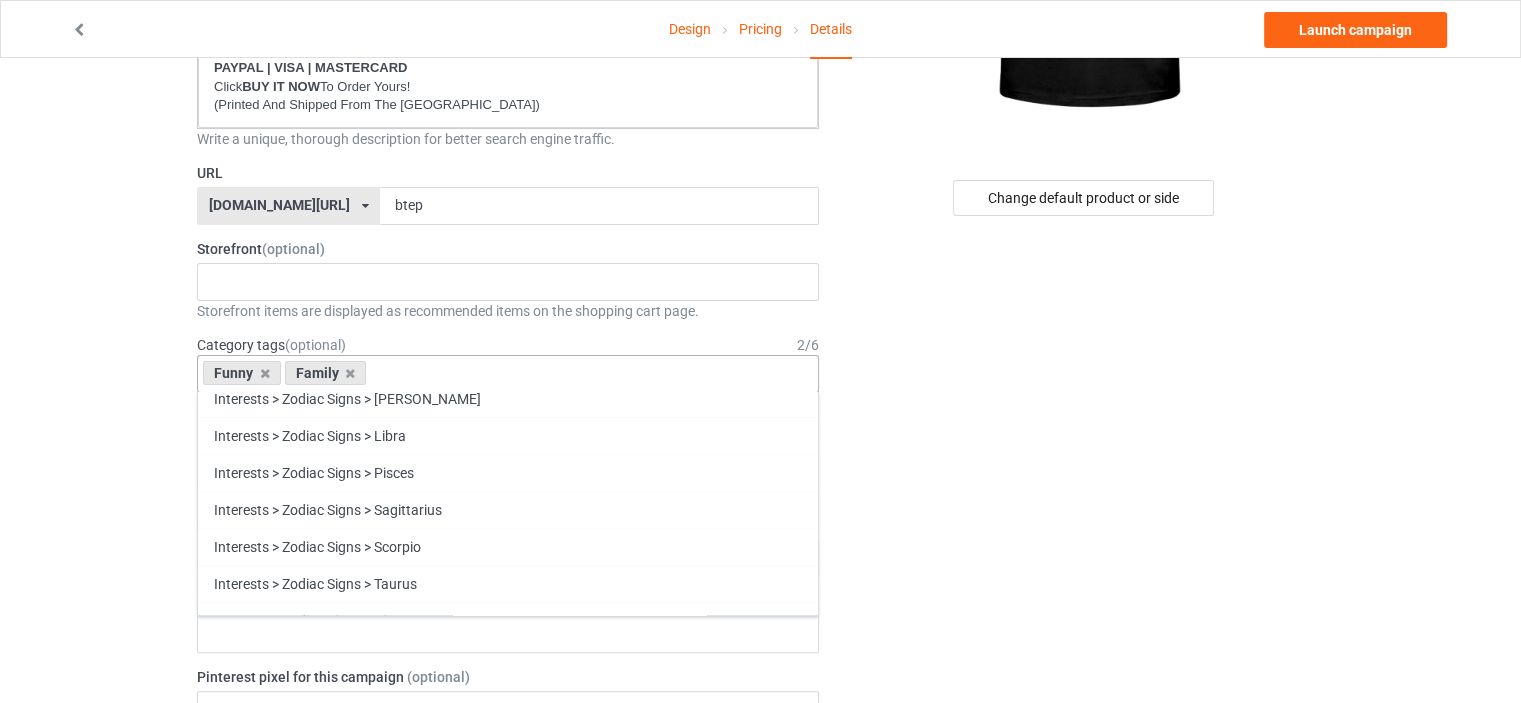 click on "Heritage" at bounding box center (508, 1027) 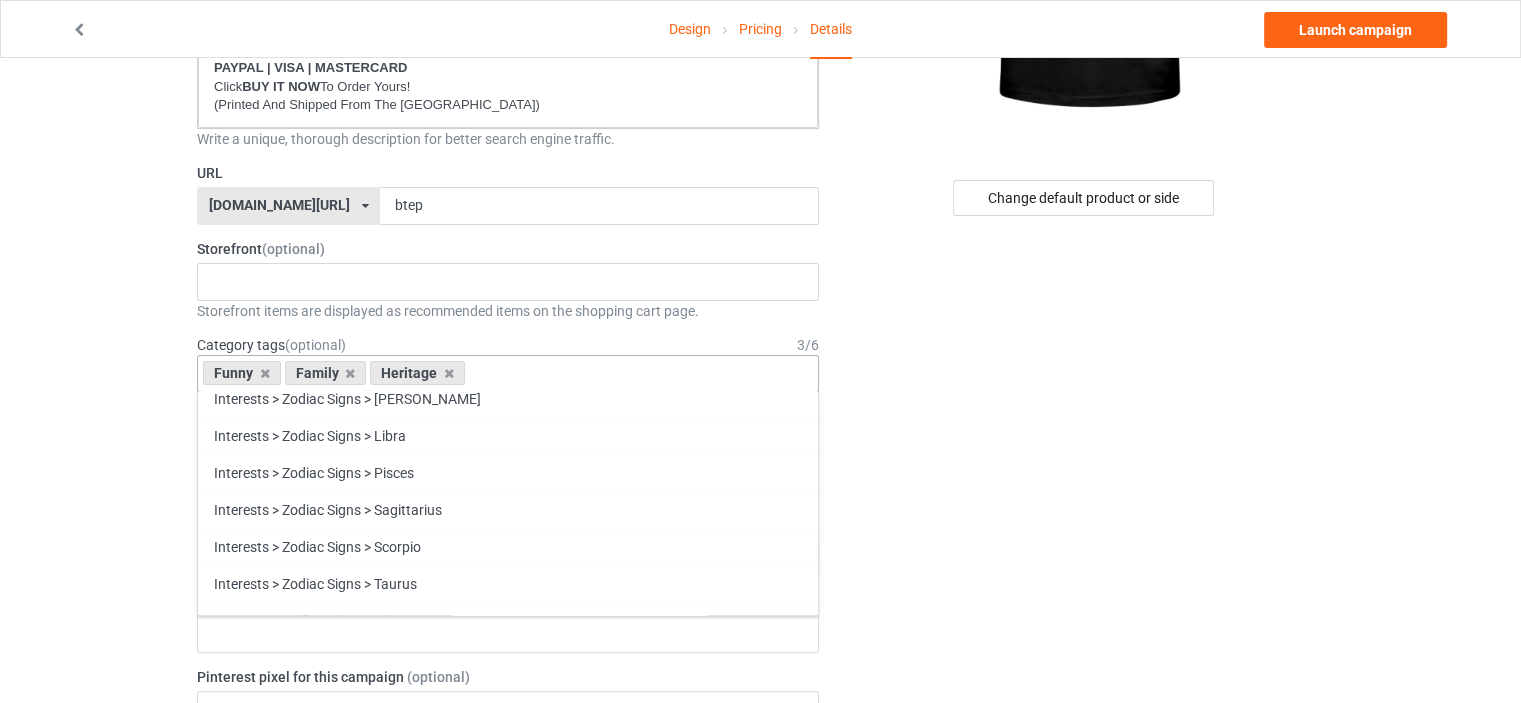 scroll, scrollTop: 85556, scrollLeft: 0, axis: vertical 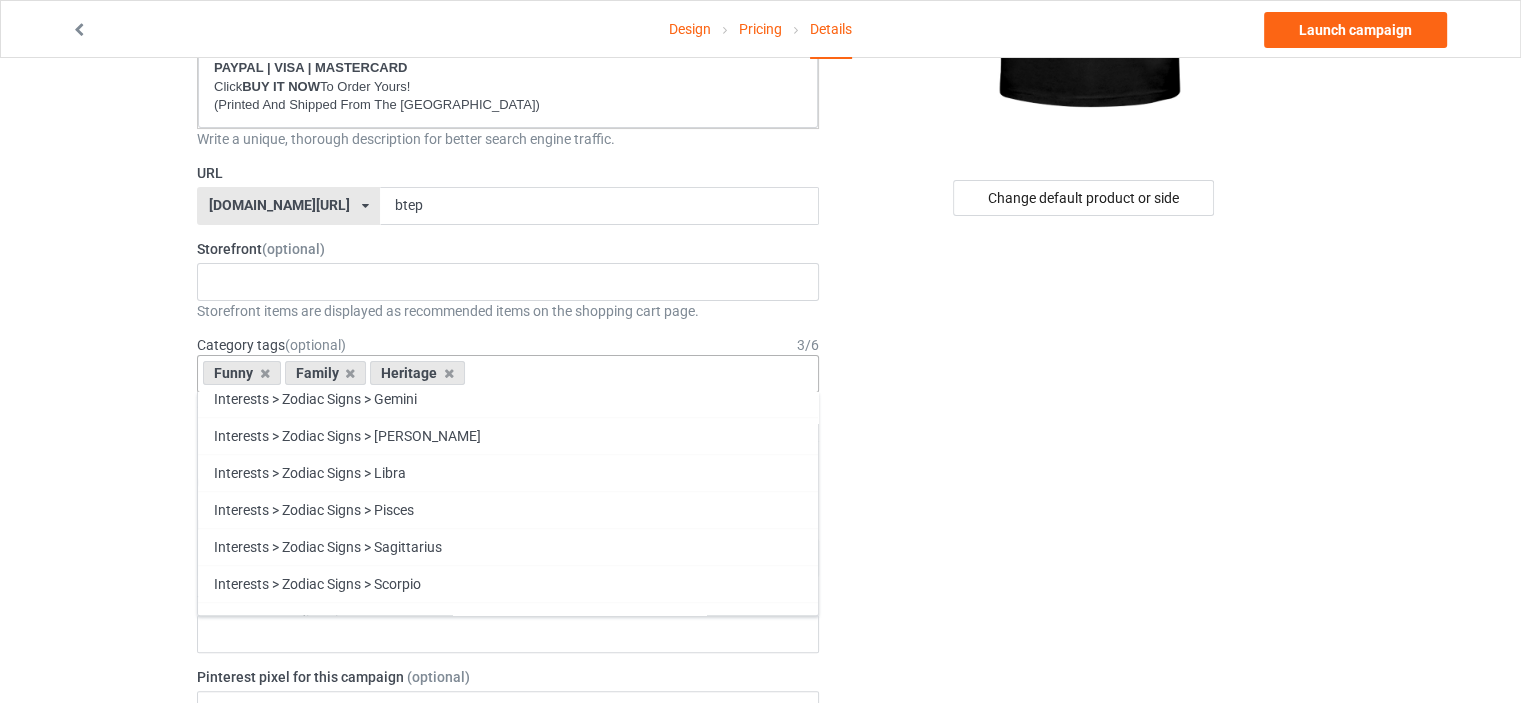 click on "Change default product or side" at bounding box center (1085, 758) 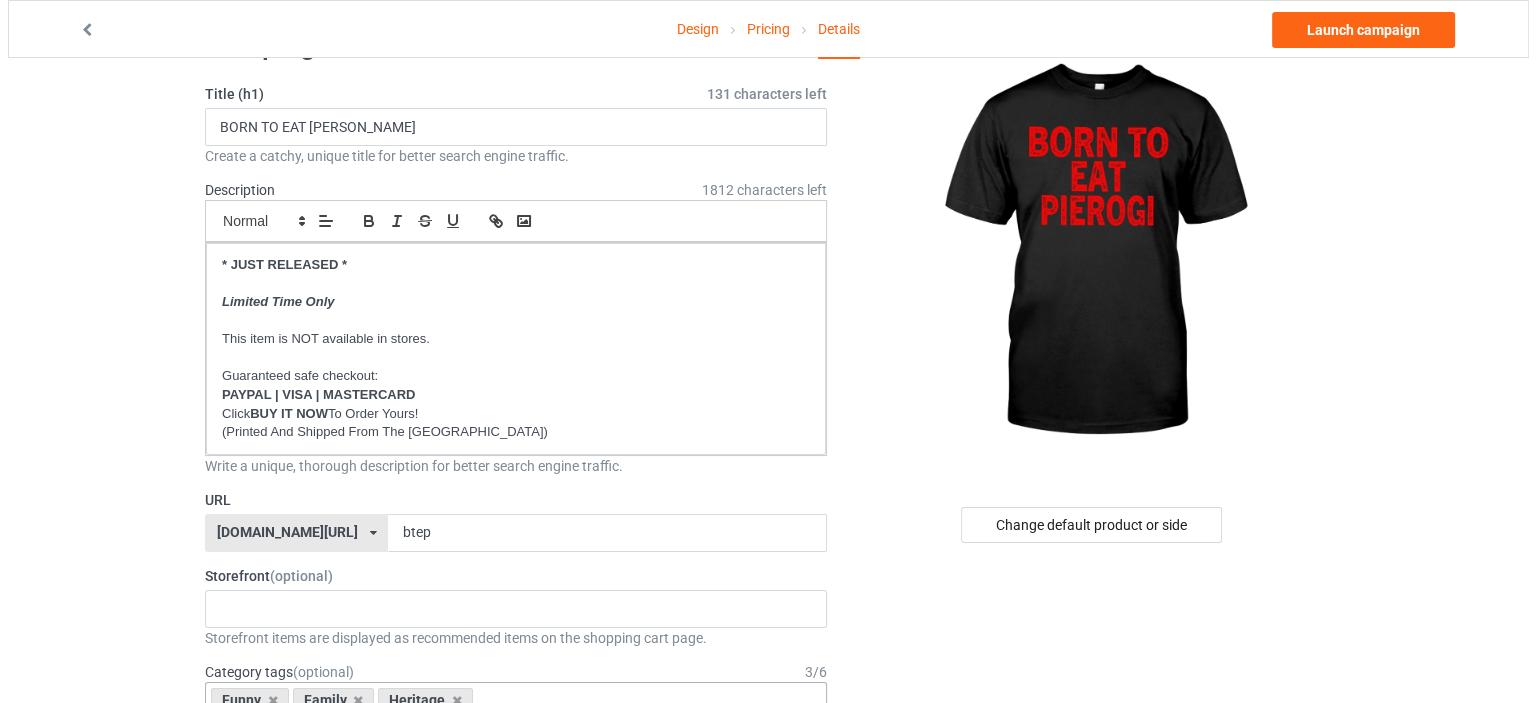 scroll, scrollTop: 0, scrollLeft: 0, axis: both 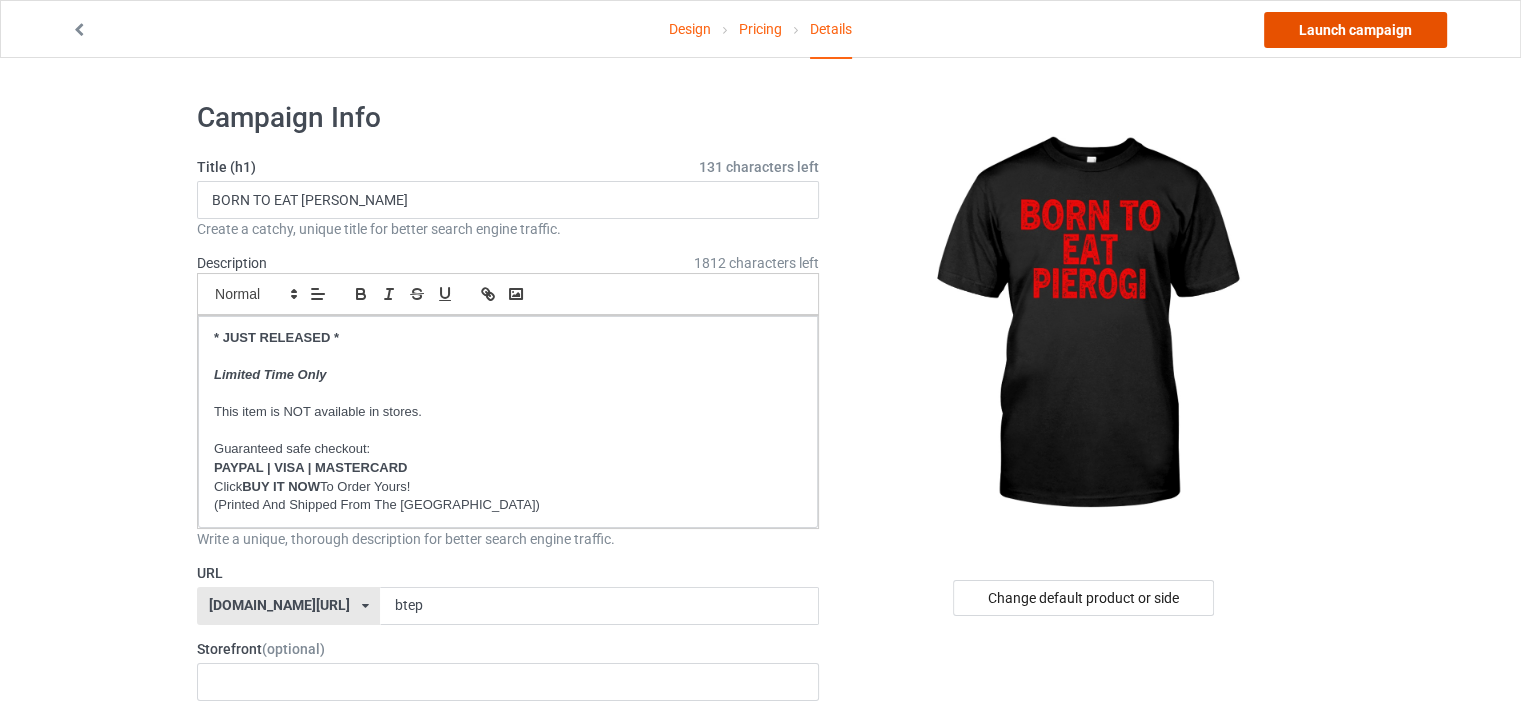 click on "Launch campaign" at bounding box center [1355, 30] 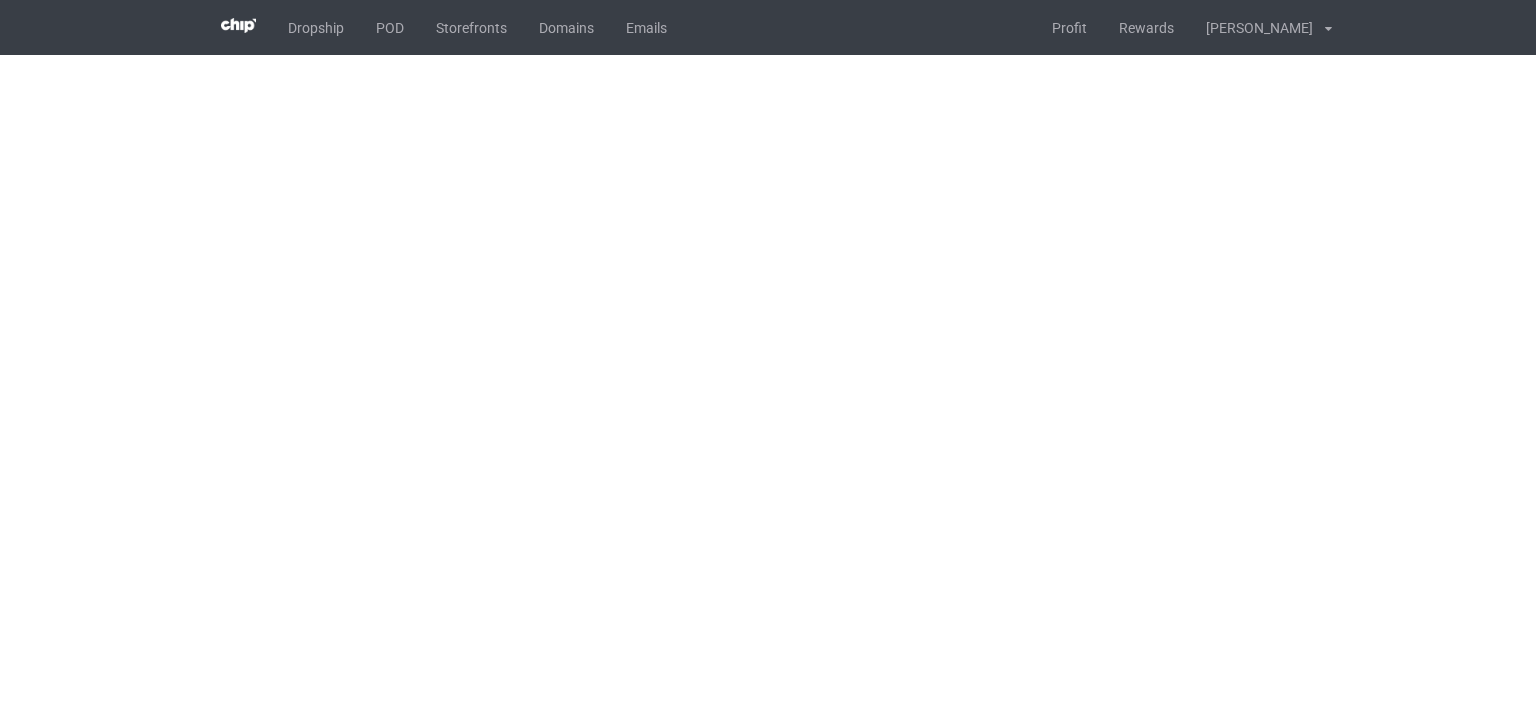 scroll, scrollTop: 0, scrollLeft: 0, axis: both 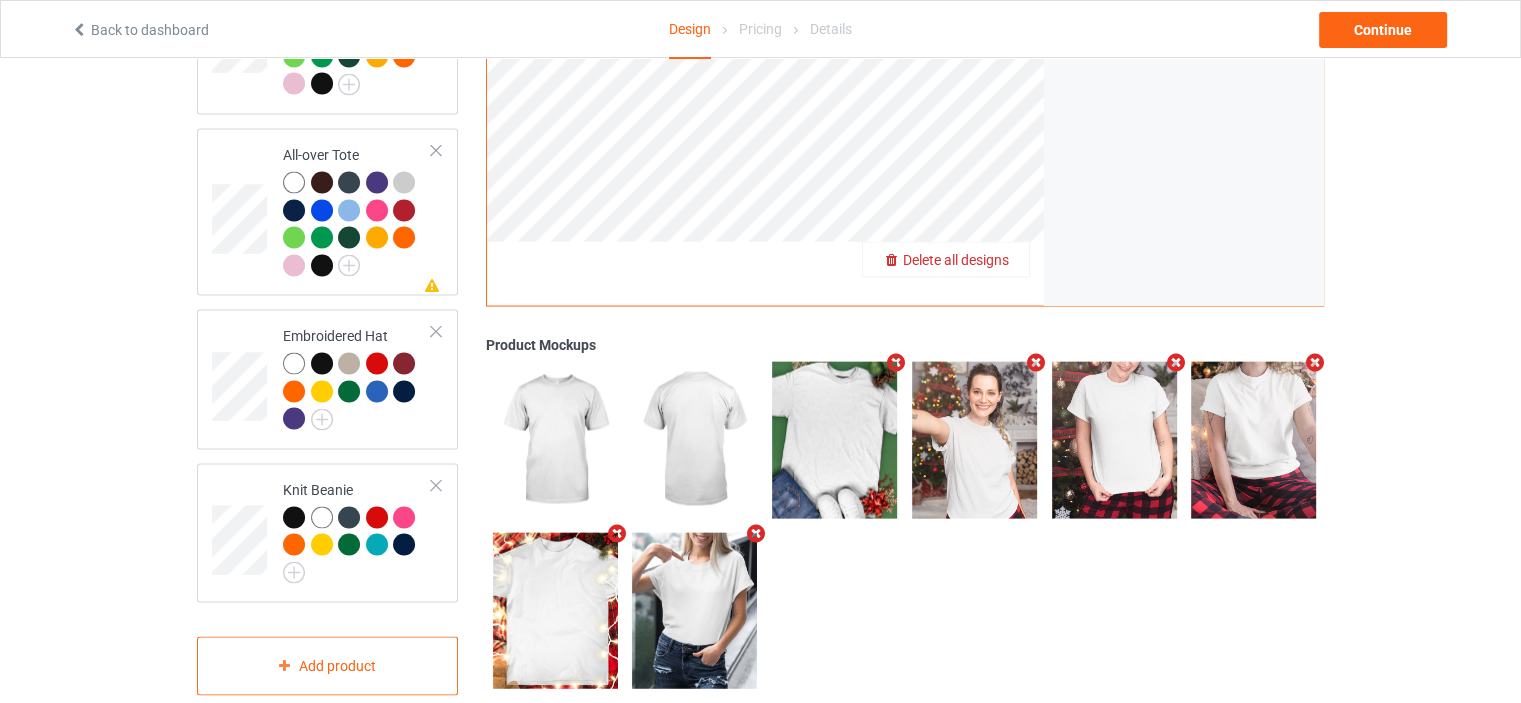 click on "Delete all designs" at bounding box center (956, 260) 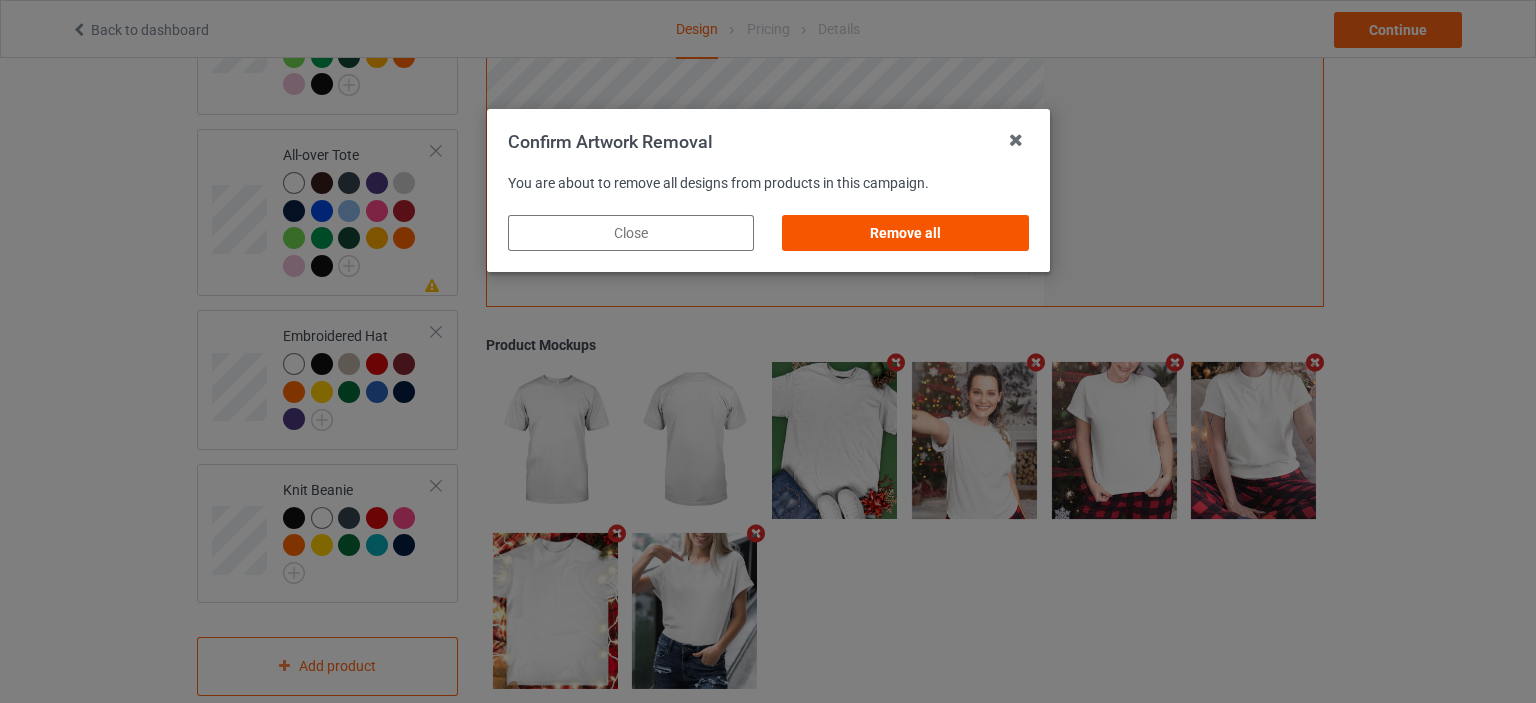 click on "Remove all" at bounding box center [905, 233] 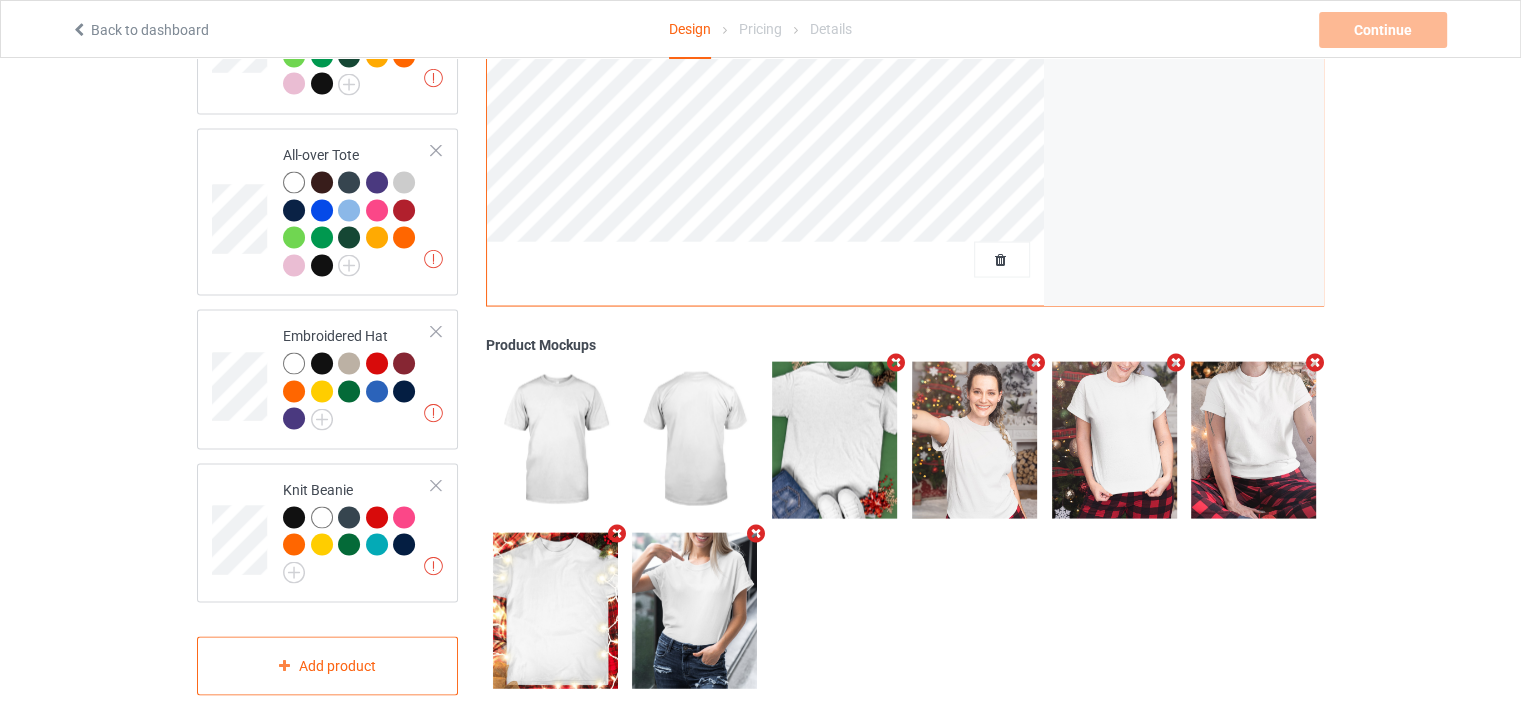 scroll, scrollTop: 0, scrollLeft: 0, axis: both 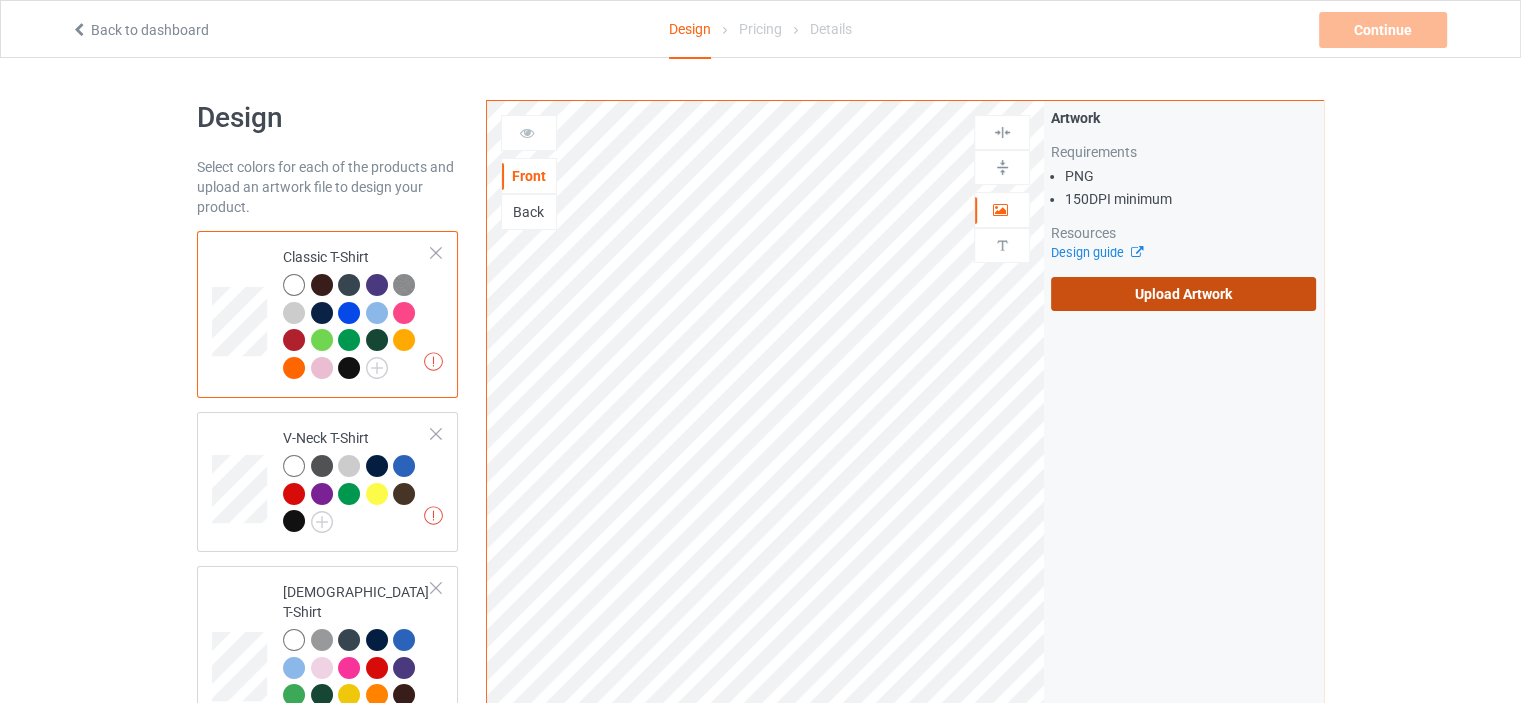 click on "Upload Artwork" at bounding box center [1183, 294] 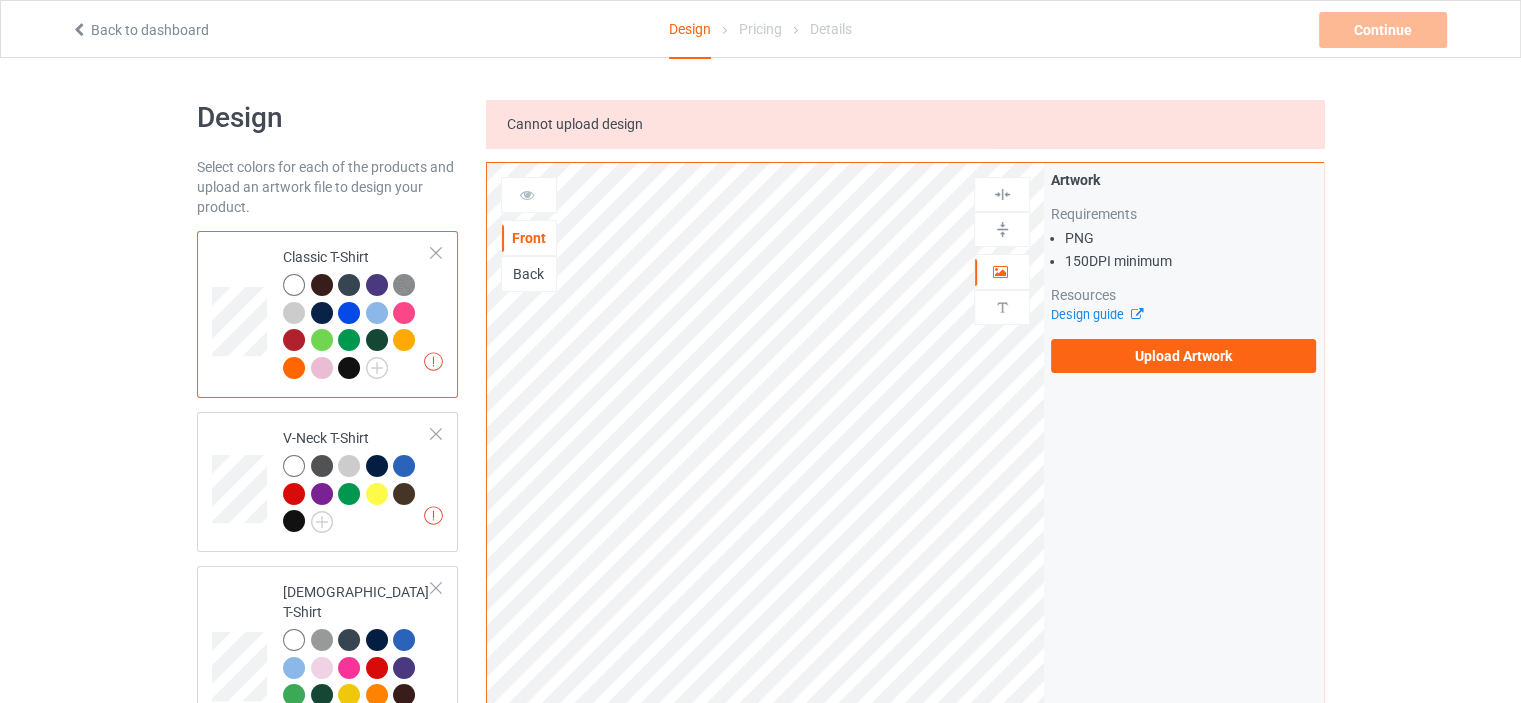 click on "Back to dashboard" at bounding box center [140, 30] 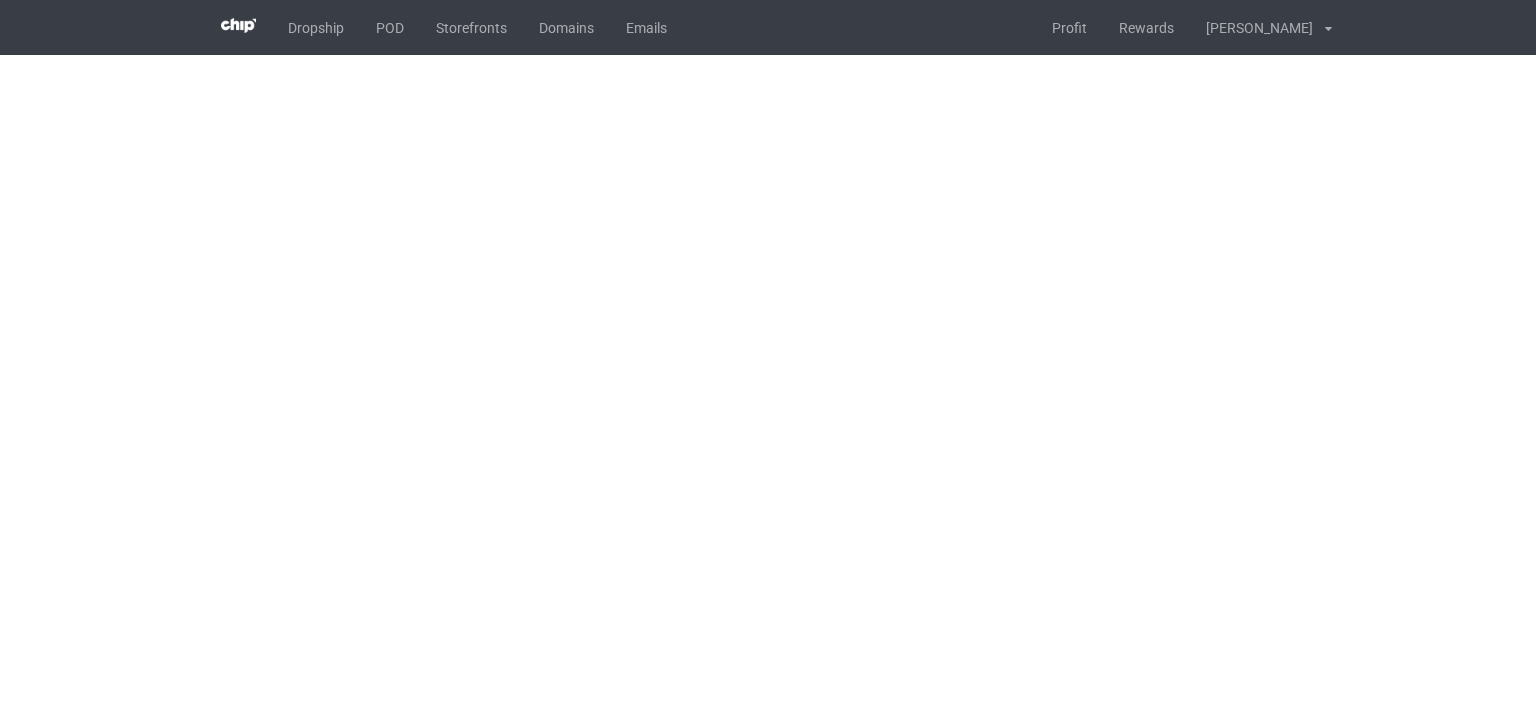 scroll, scrollTop: 0, scrollLeft: 0, axis: both 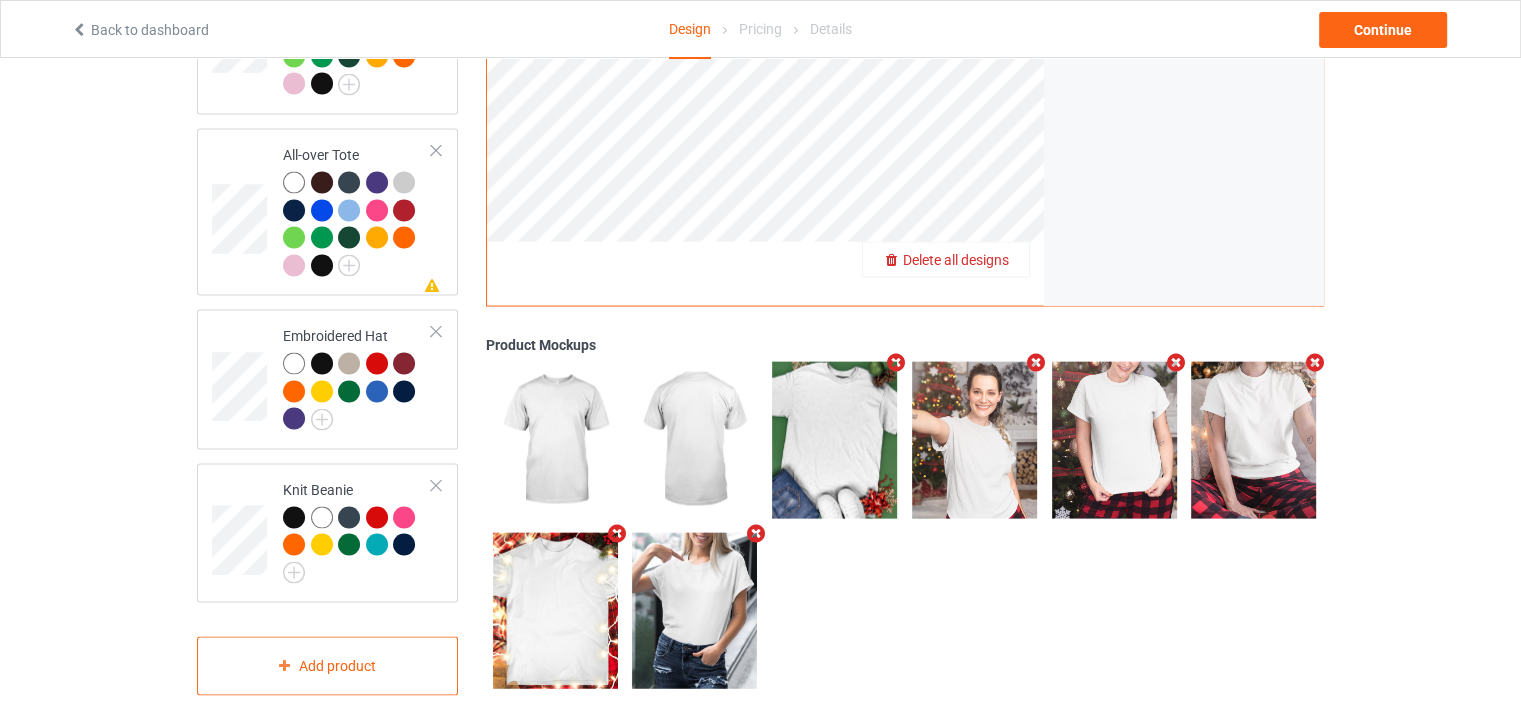 click on "Delete all designs" at bounding box center (956, 260) 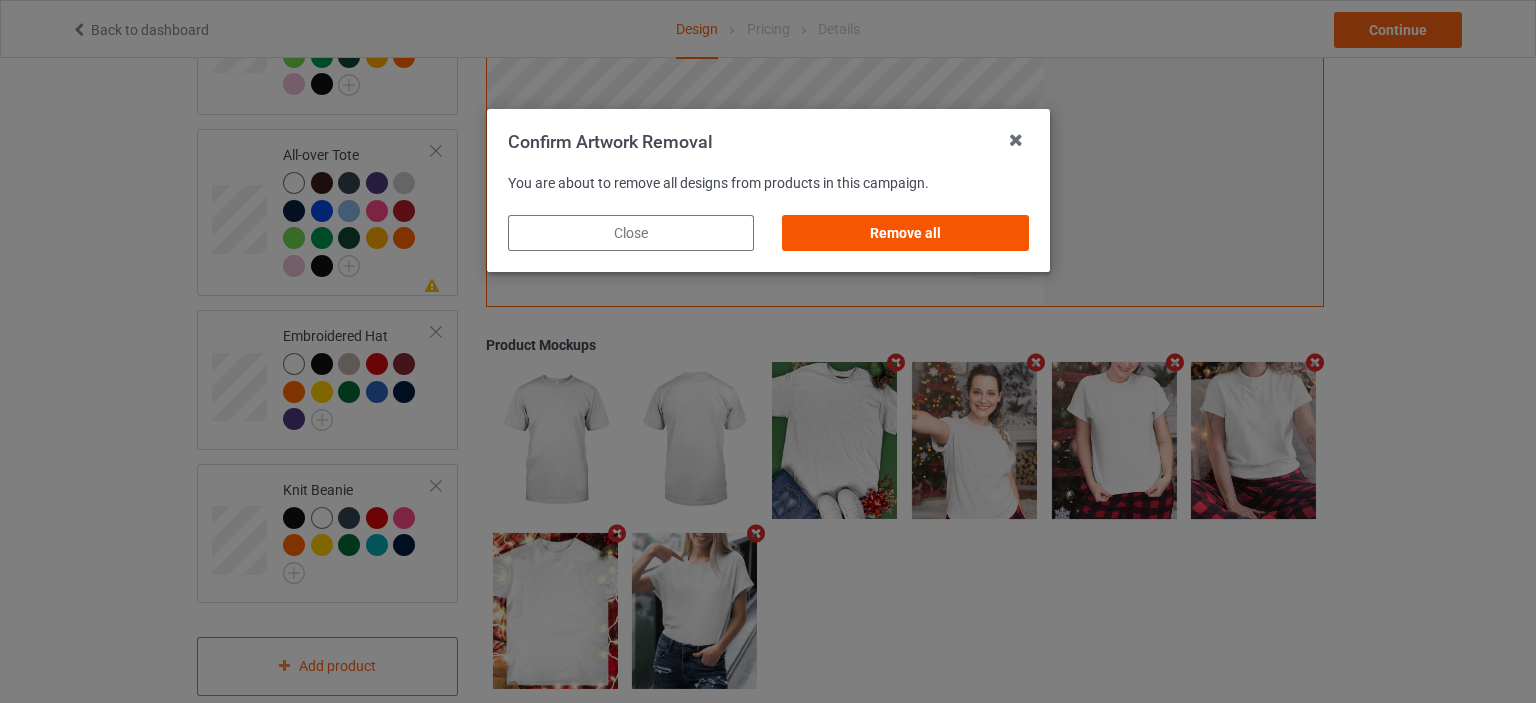 click on "Remove all" at bounding box center (905, 233) 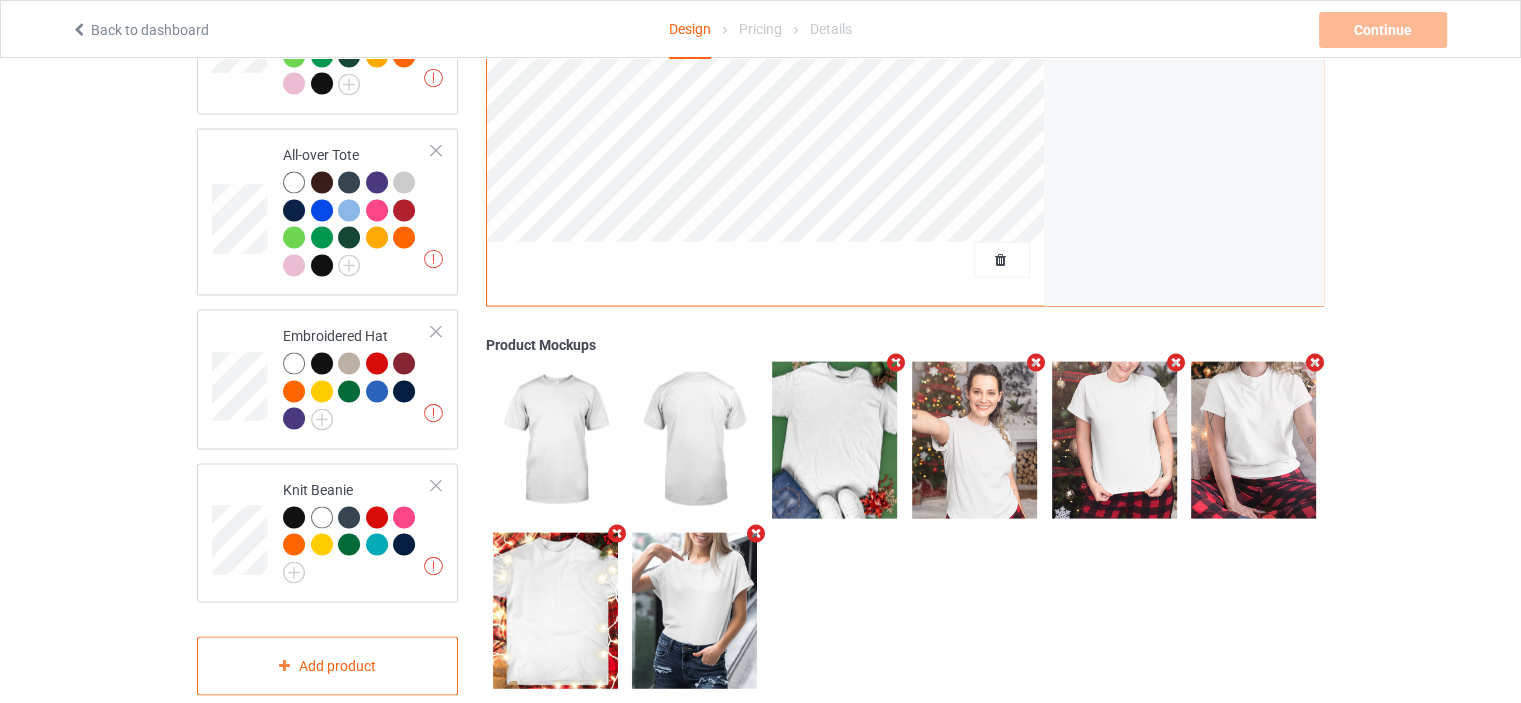 scroll, scrollTop: 0, scrollLeft: 0, axis: both 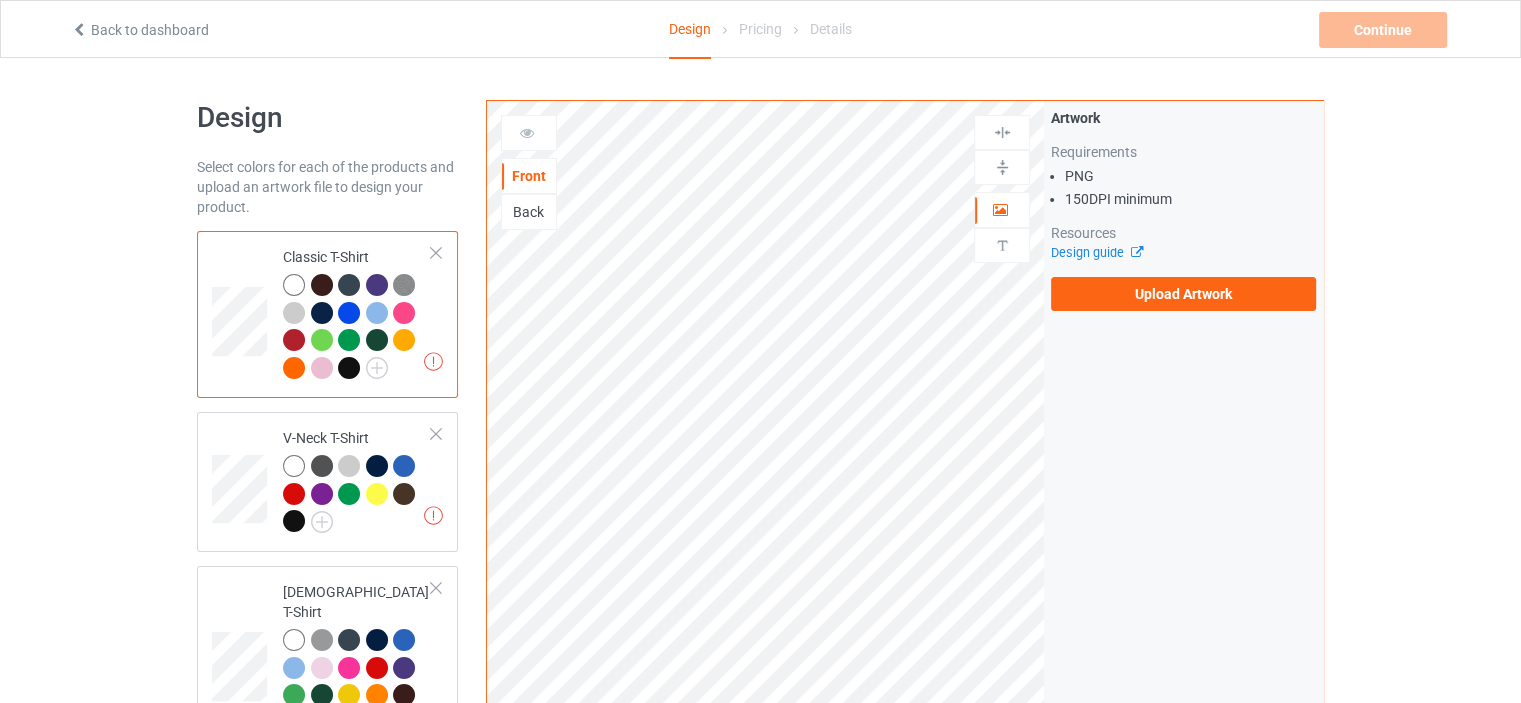 click on "Artwork Requirements PNG 150  DPI minimum Resources Design guide Upload Artwork" at bounding box center [1183, 209] 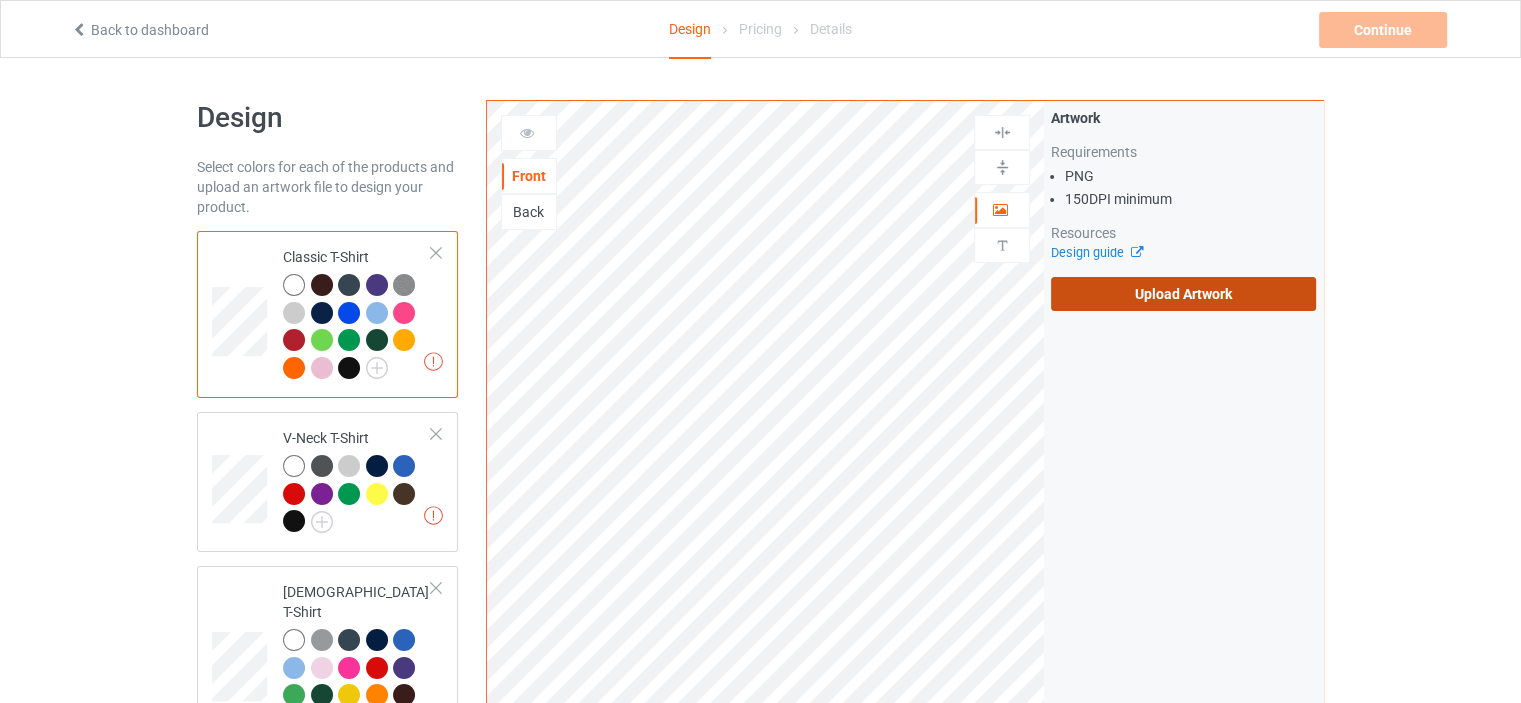 click on "Upload Artwork" at bounding box center (1183, 294) 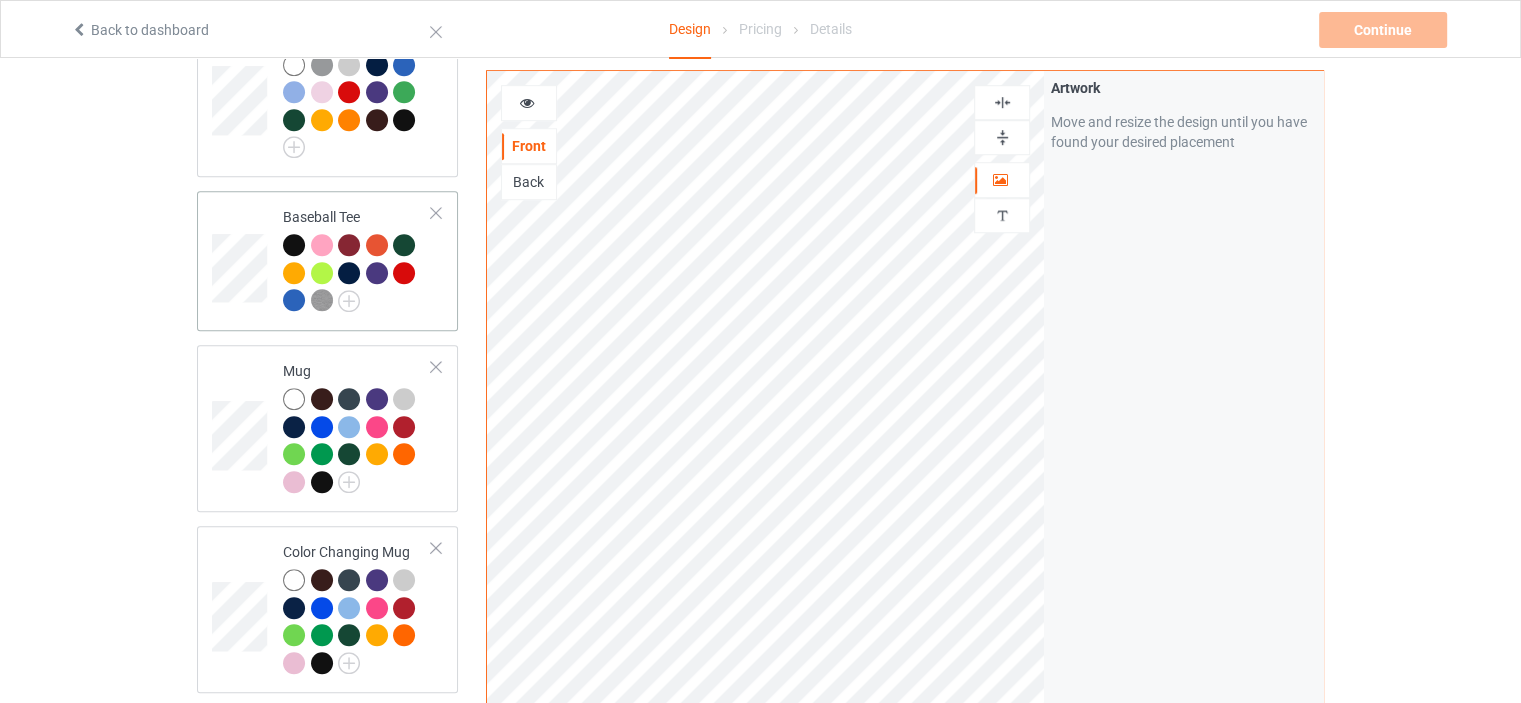 scroll, scrollTop: 1500, scrollLeft: 0, axis: vertical 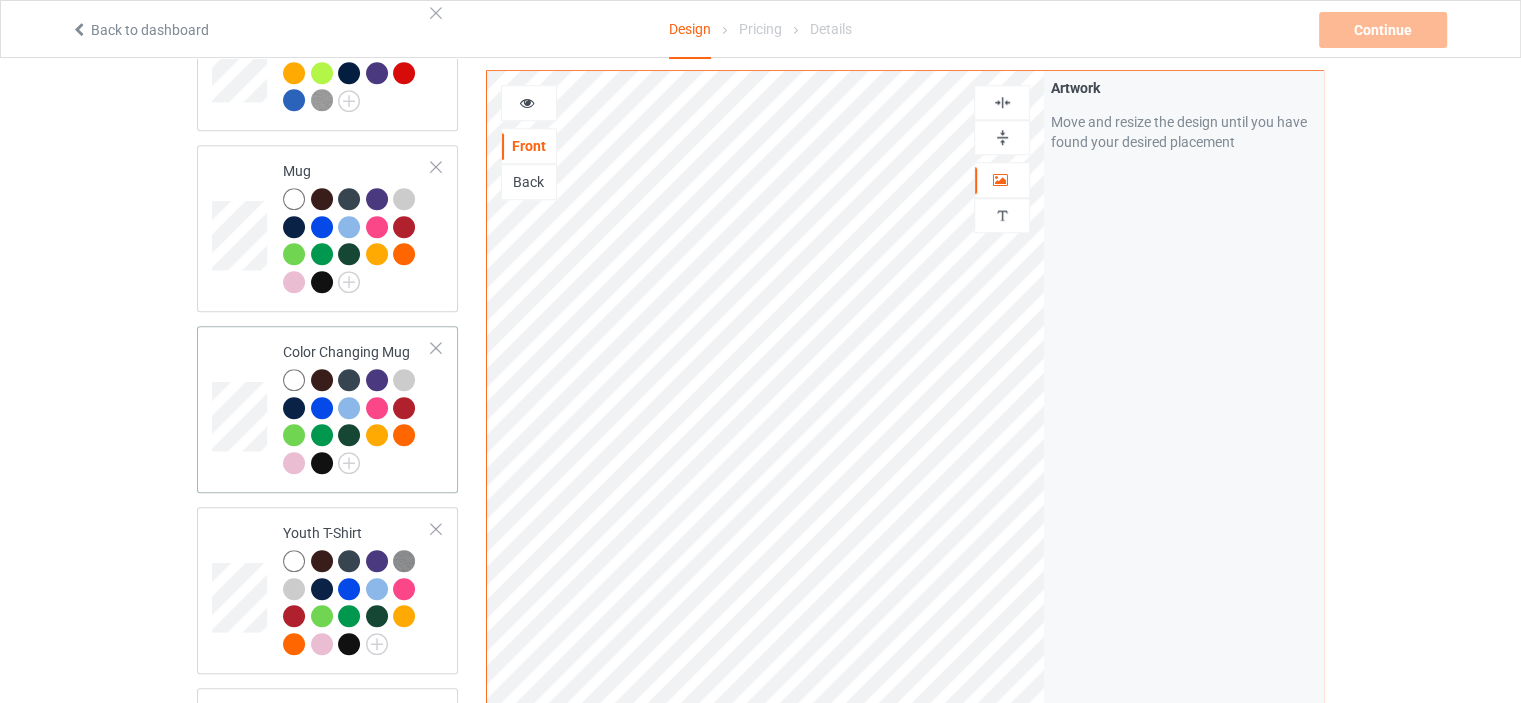 click on "Color Changing Mug" at bounding box center (357, 409) 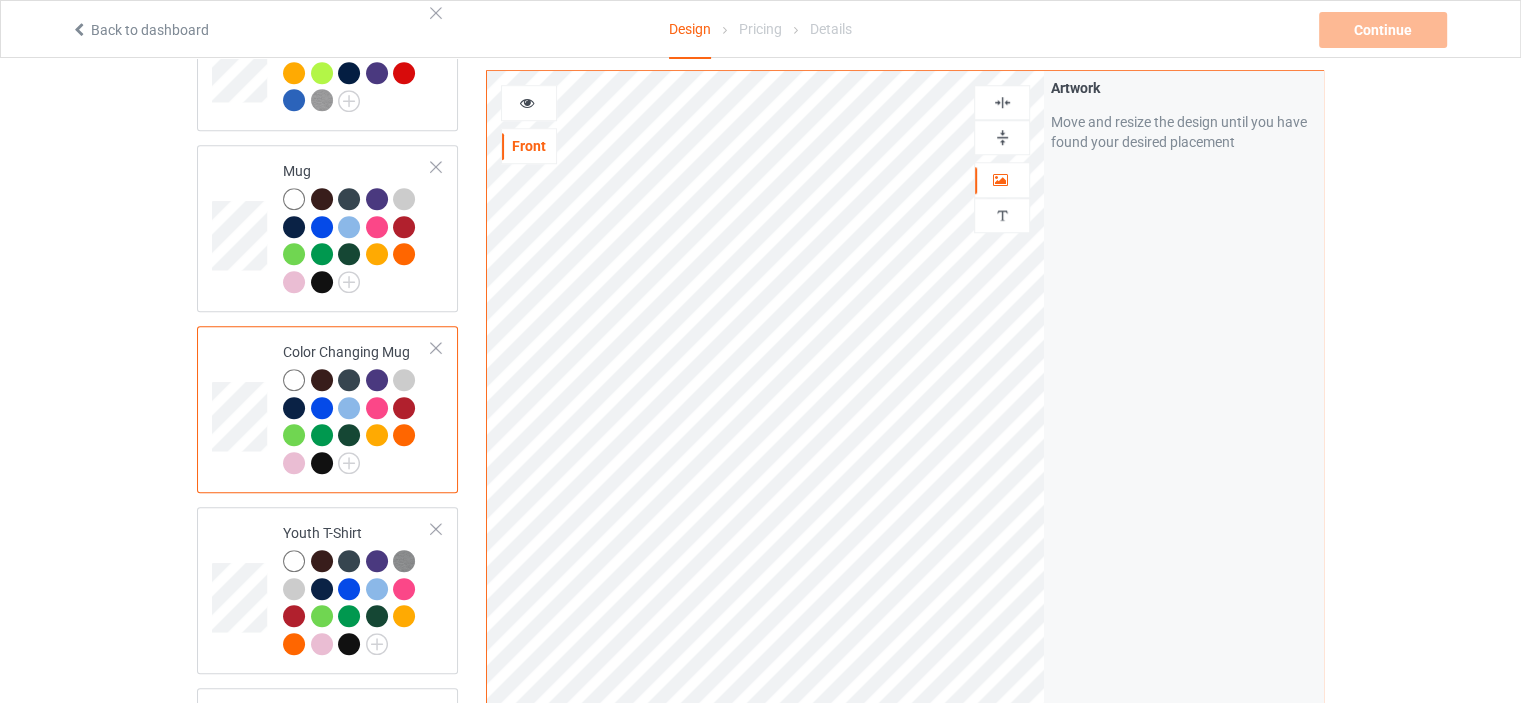 click at bounding box center [1002, 137] 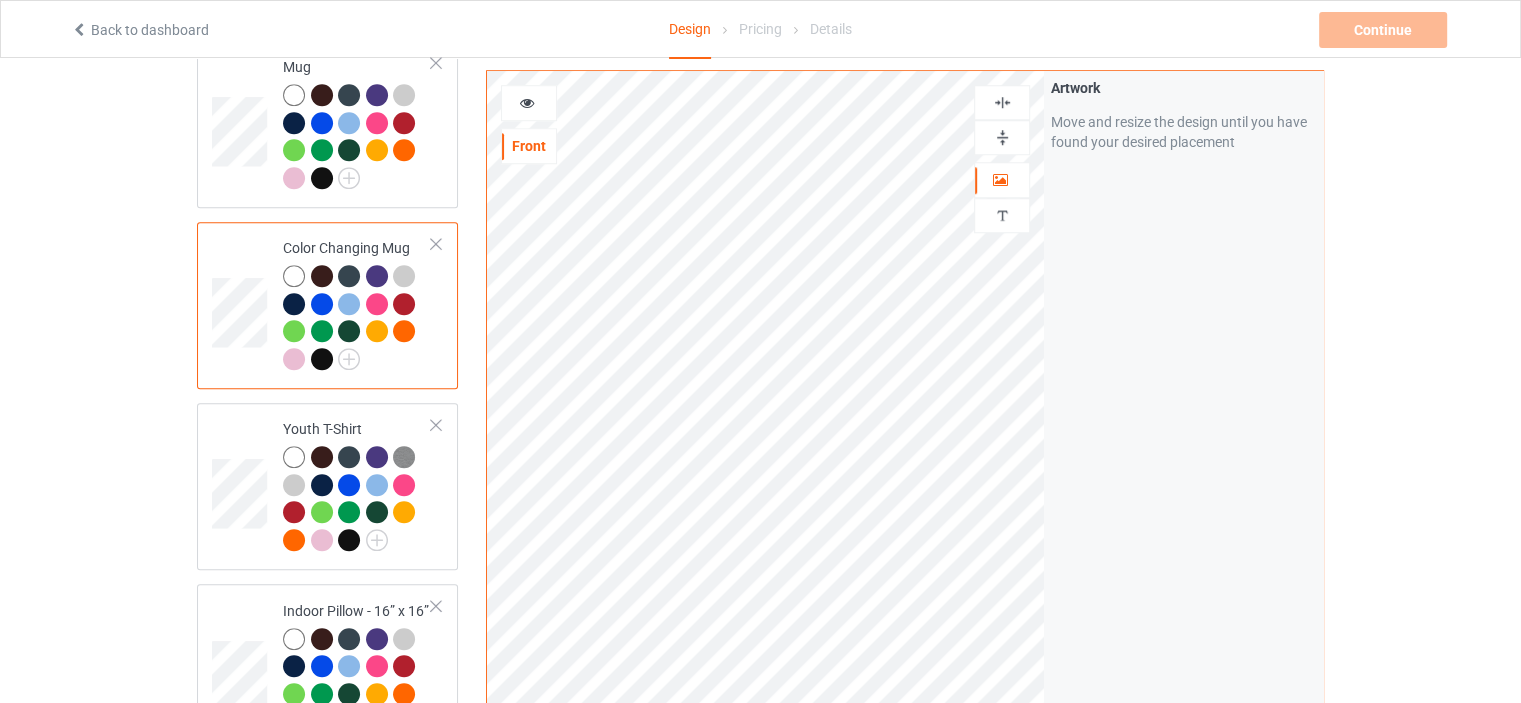 scroll, scrollTop: 1800, scrollLeft: 0, axis: vertical 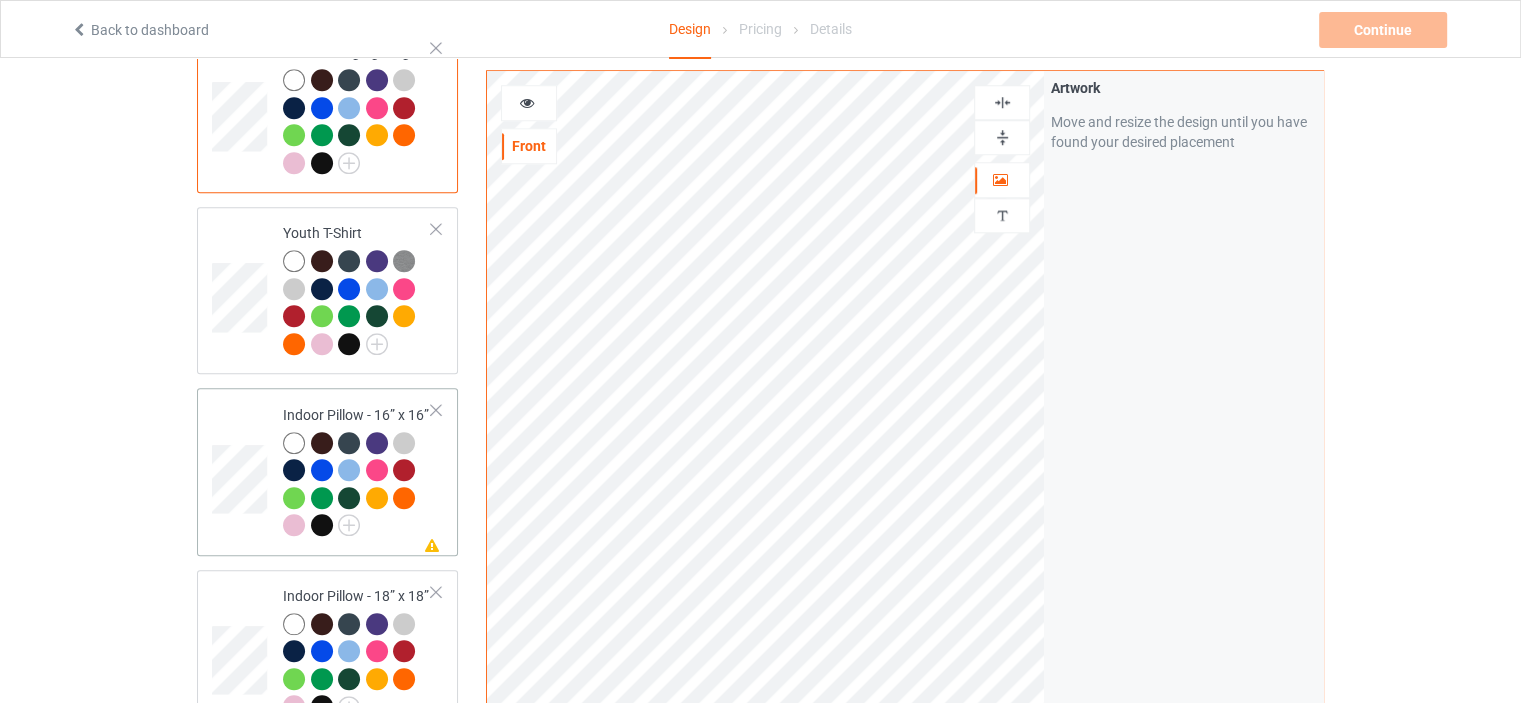 click on "Indoor Pillow - 16” x 16”" at bounding box center (357, 470) 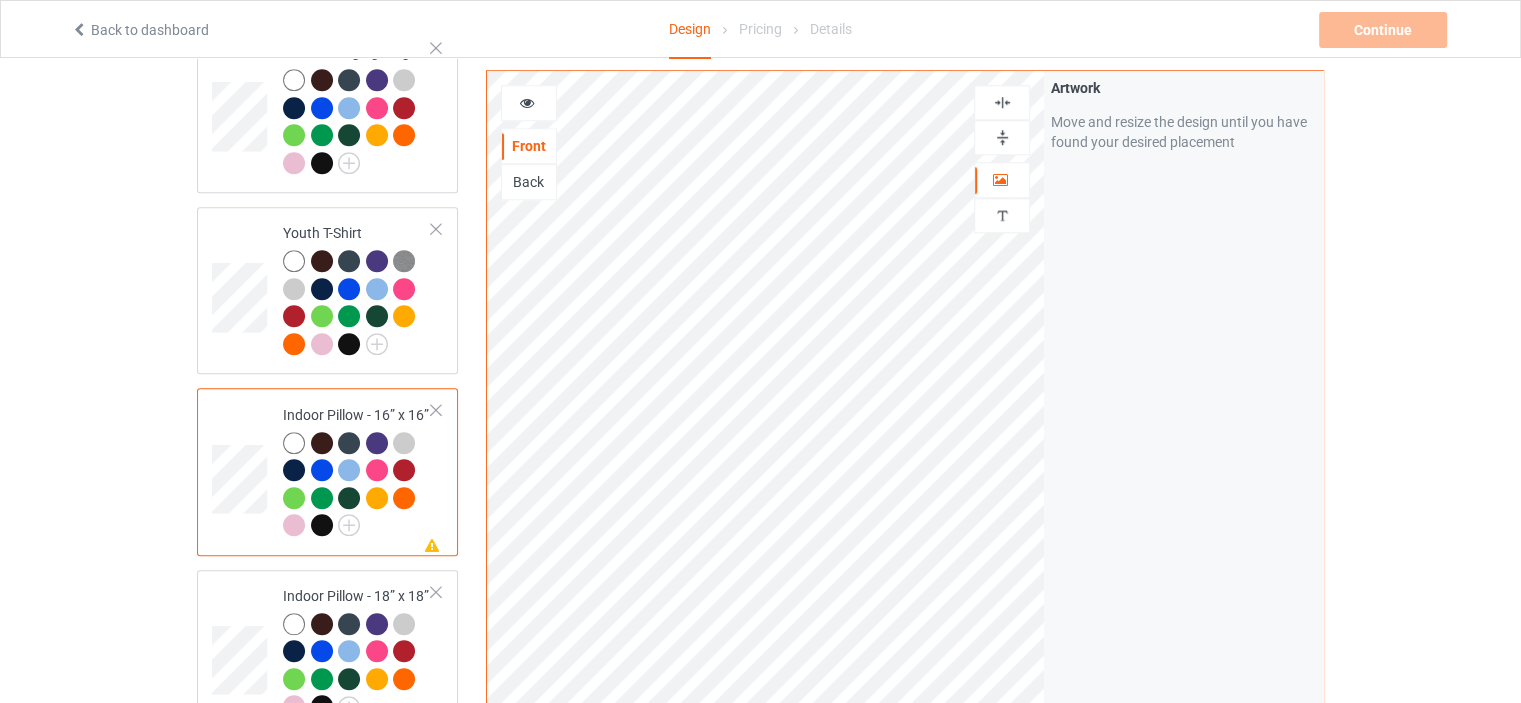 drag, startPoint x: 1012, startPoint y: 135, endPoint x: 1008, endPoint y: 98, distance: 37.215588 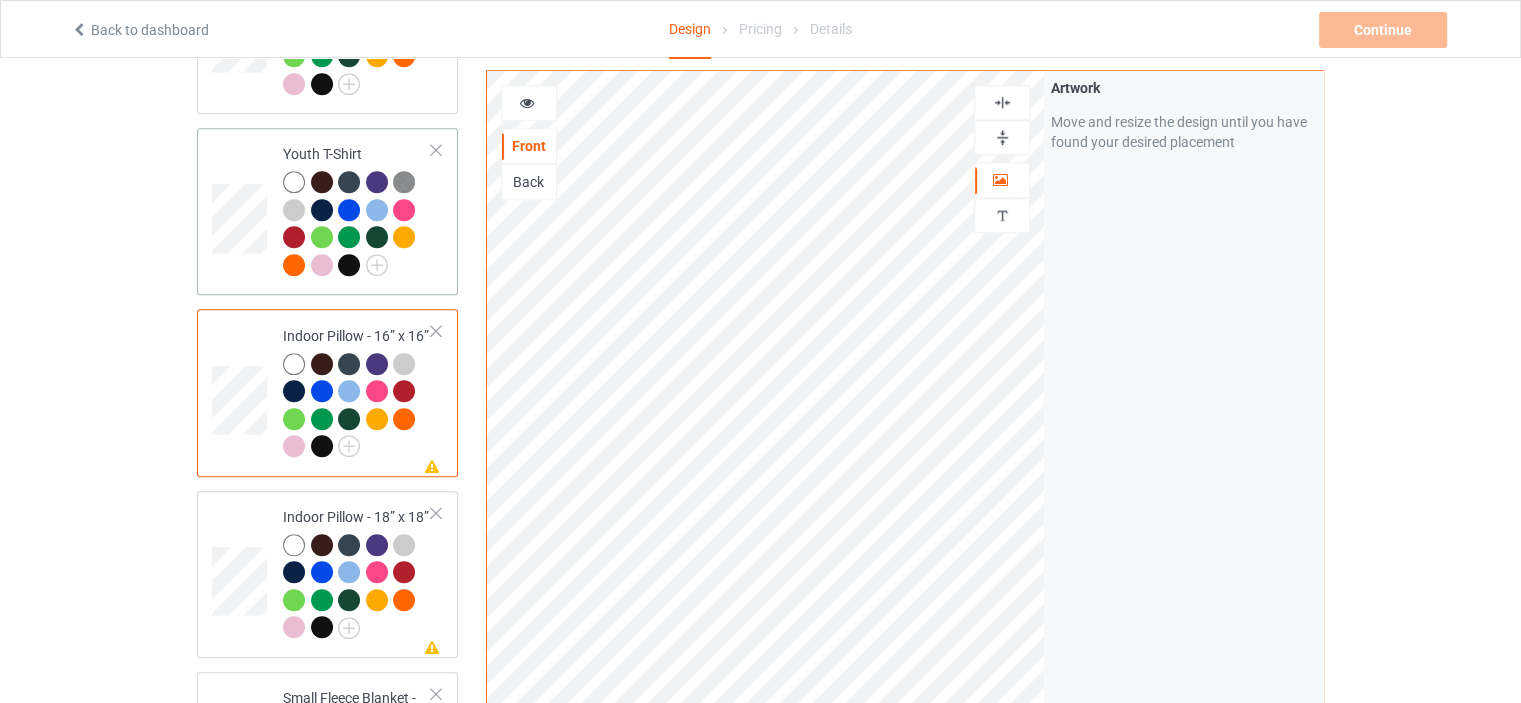 scroll, scrollTop: 2000, scrollLeft: 0, axis: vertical 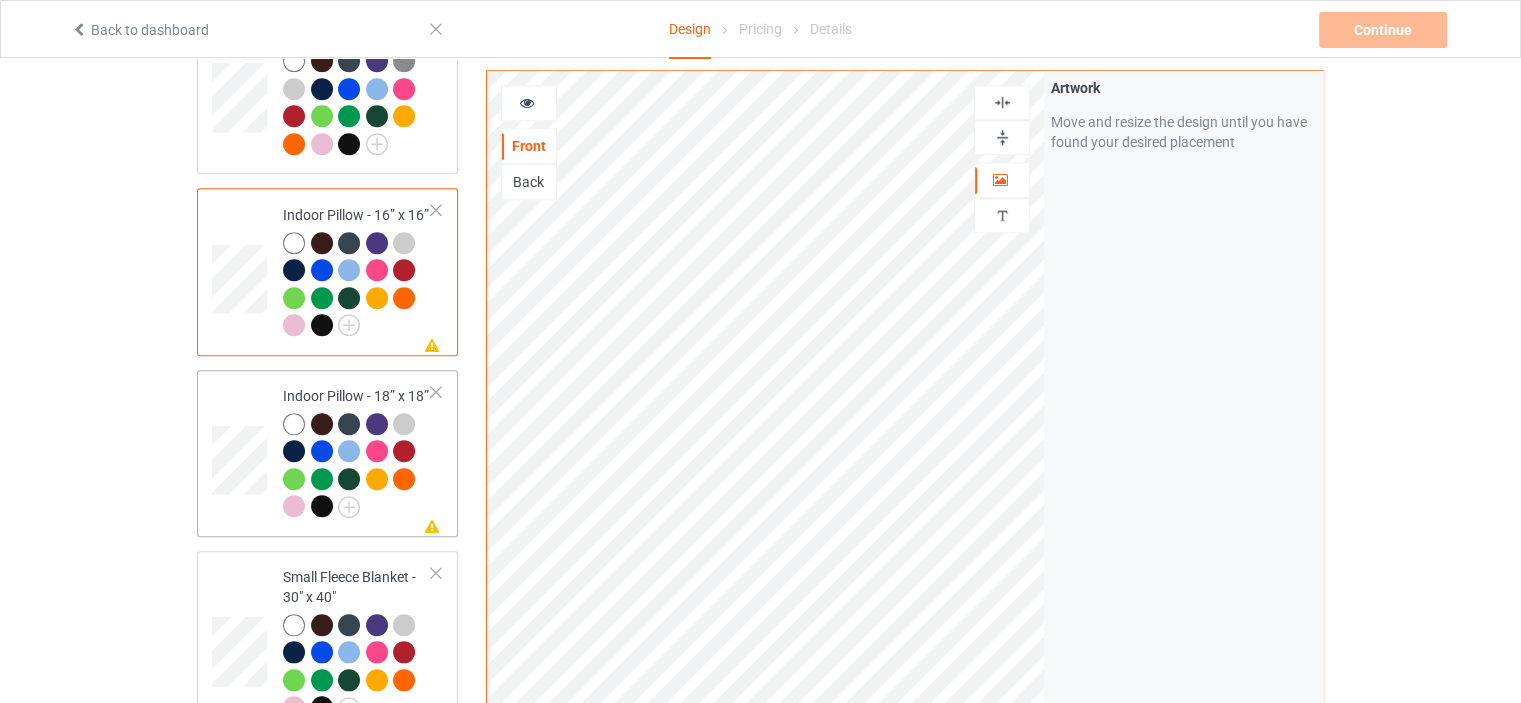 click on "Indoor Pillow - 18” x 18”" at bounding box center (357, 451) 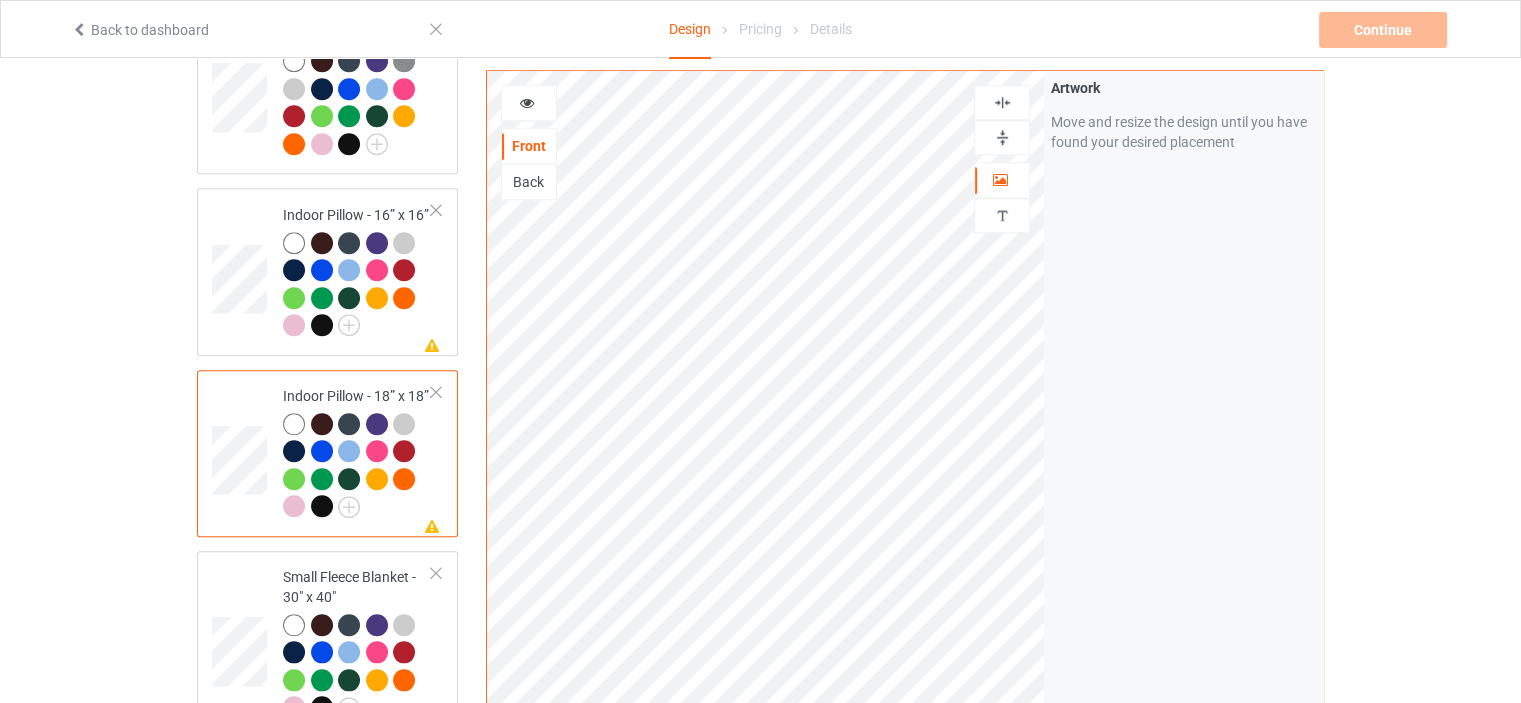 click at bounding box center [1002, 137] 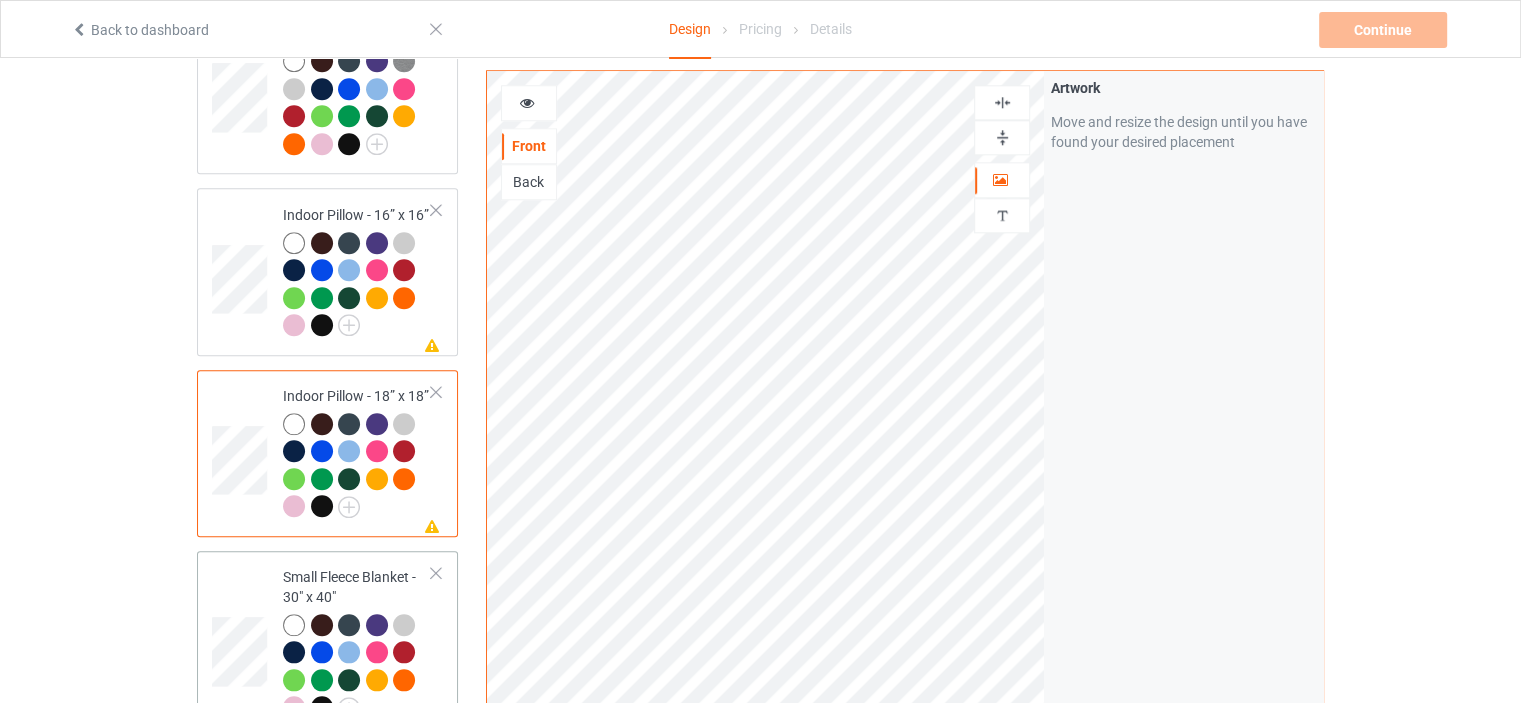 click on "Small Fleece Blanket - 30" x 40"" at bounding box center [357, 644] 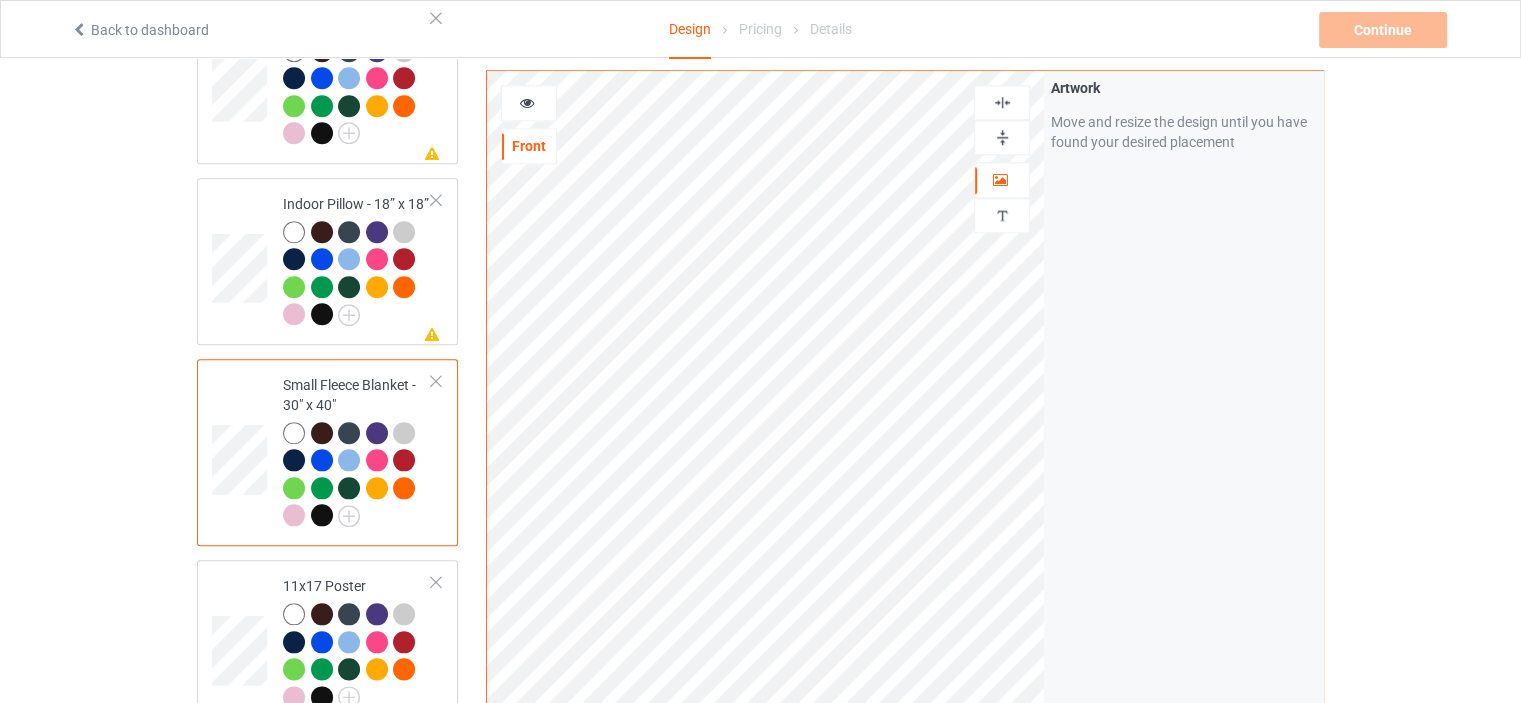 scroll, scrollTop: 2200, scrollLeft: 0, axis: vertical 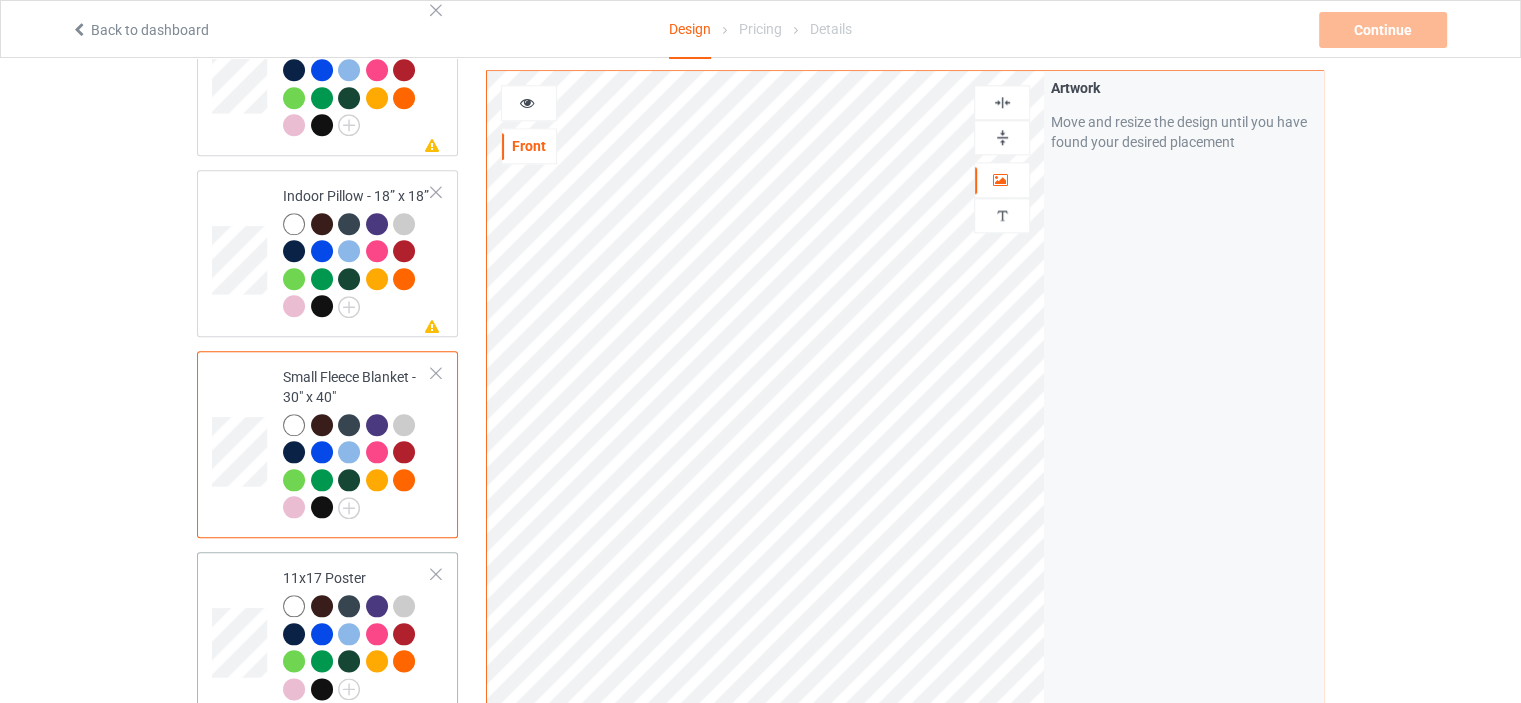 click on "11x17 Poster" at bounding box center [357, 633] 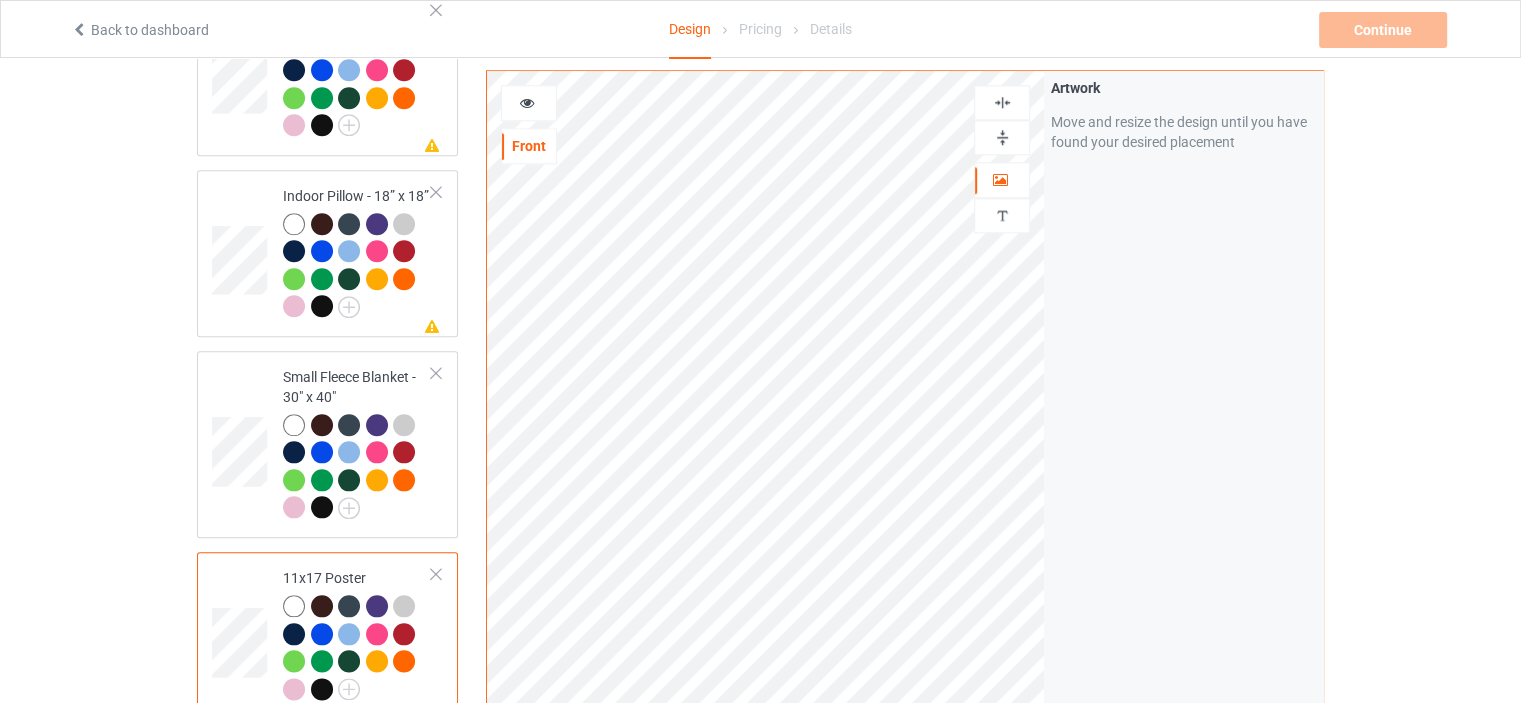 drag, startPoint x: 1006, startPoint y: 139, endPoint x: 1006, endPoint y: 113, distance: 26 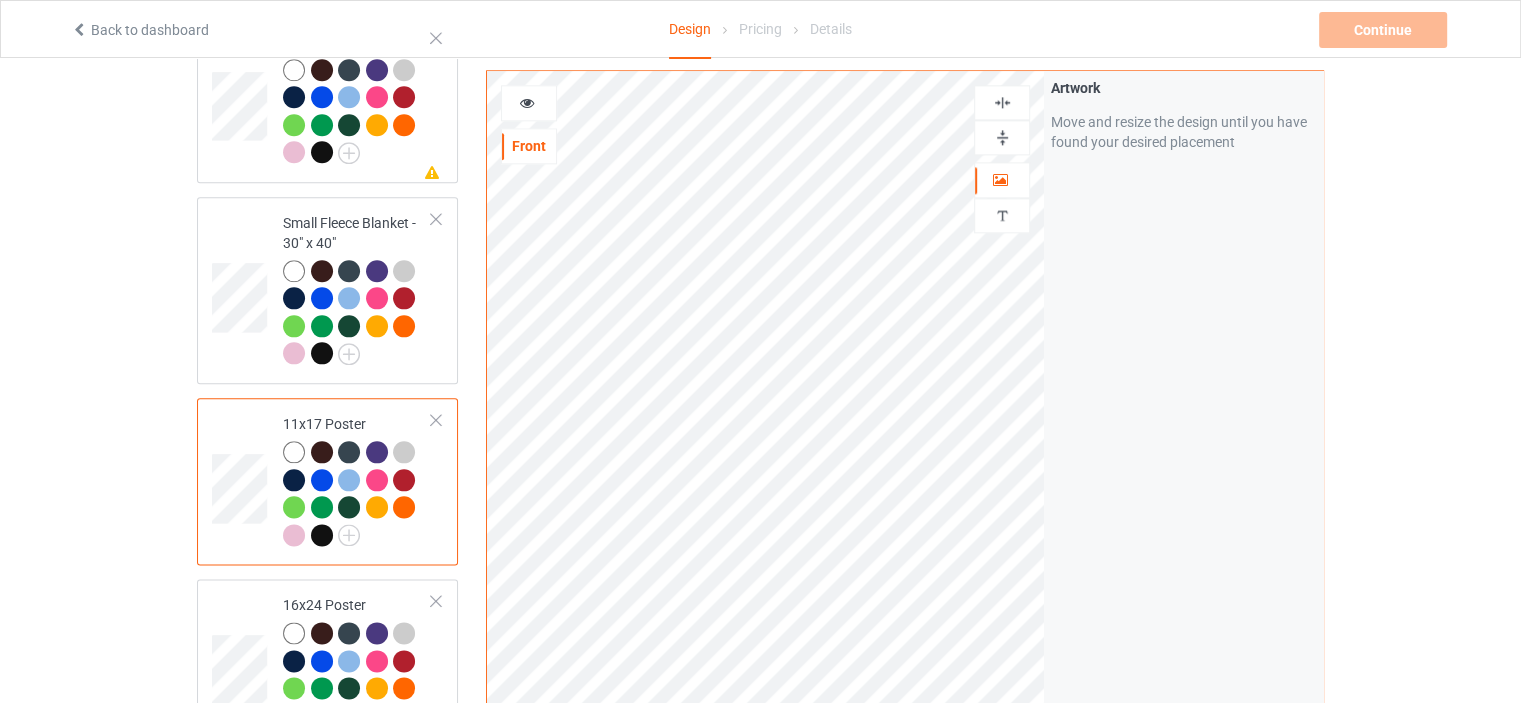 scroll, scrollTop: 2500, scrollLeft: 0, axis: vertical 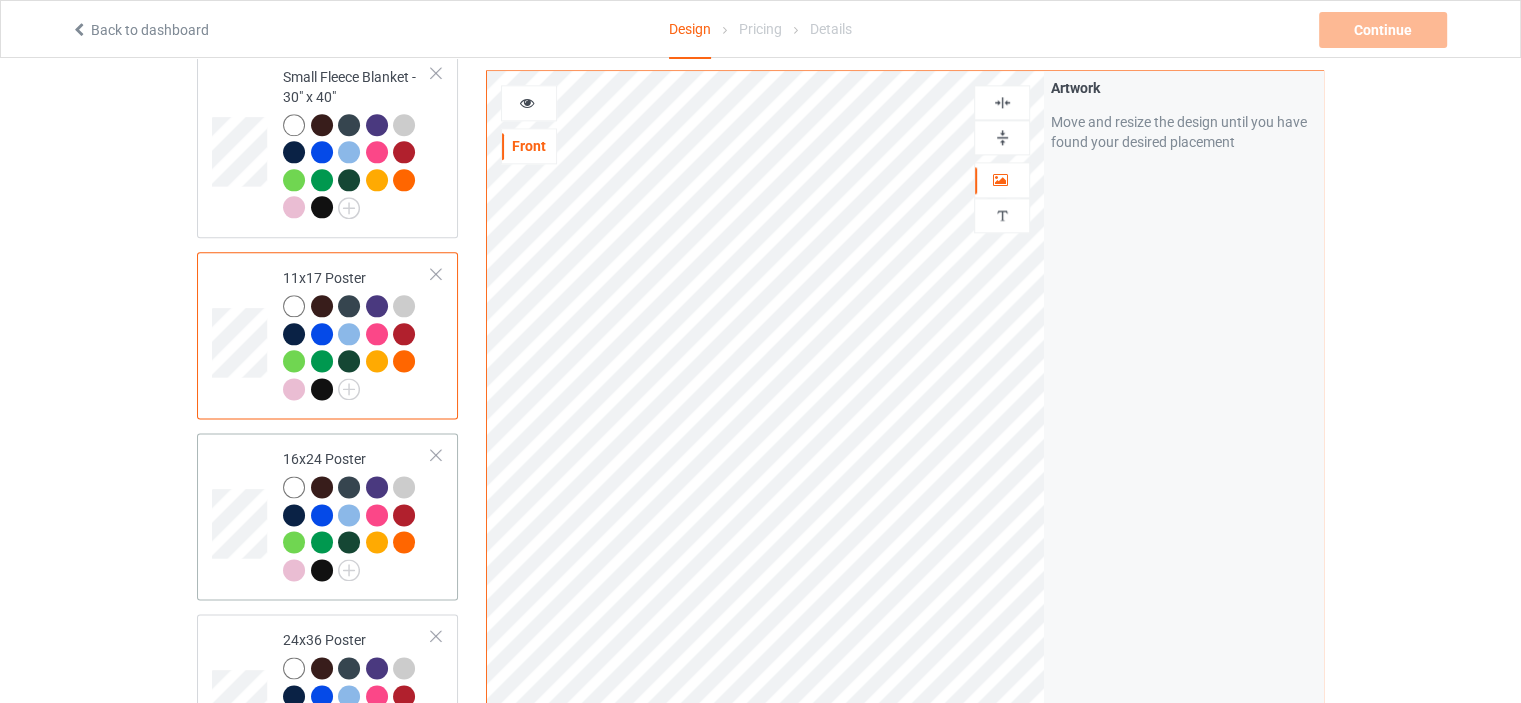 click on "16x24 Poster" at bounding box center (357, 514) 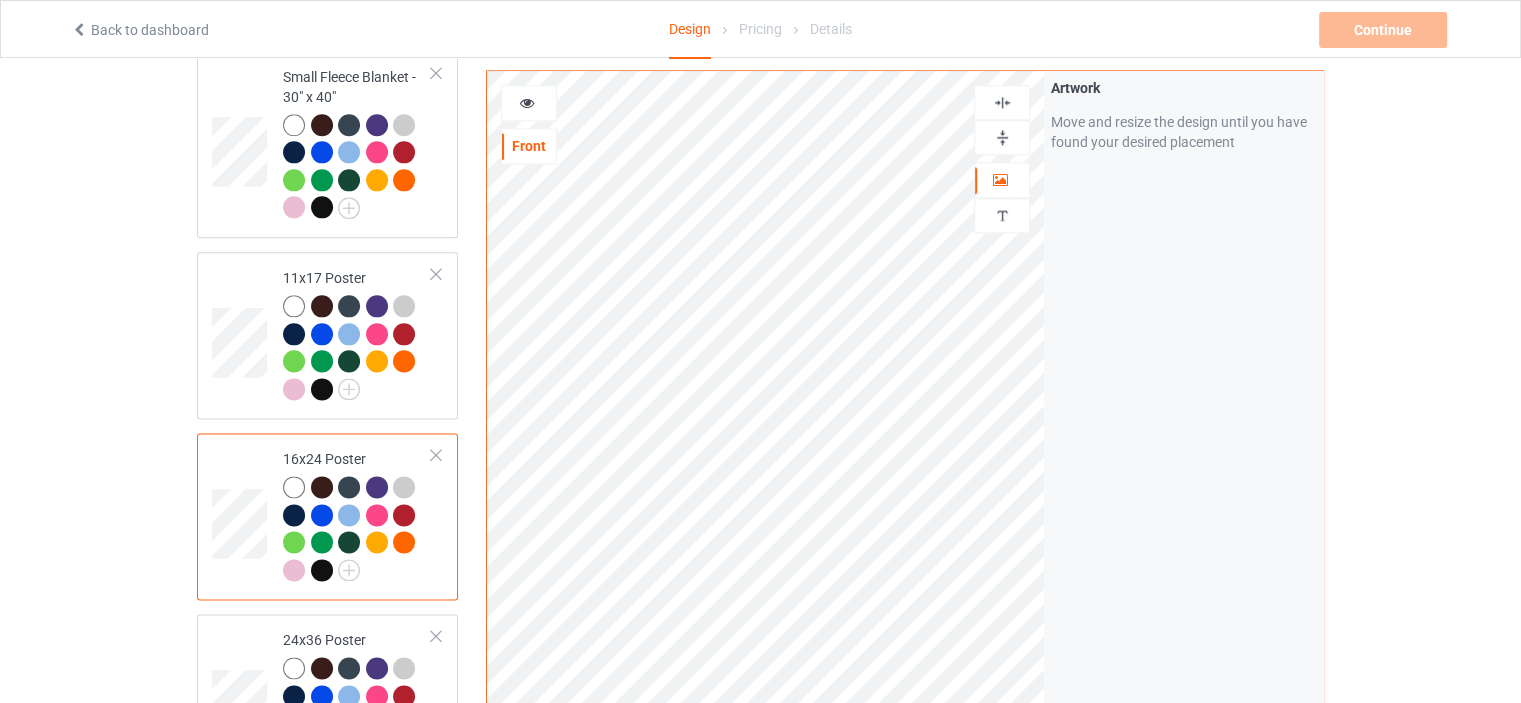 scroll, scrollTop: 2900, scrollLeft: 0, axis: vertical 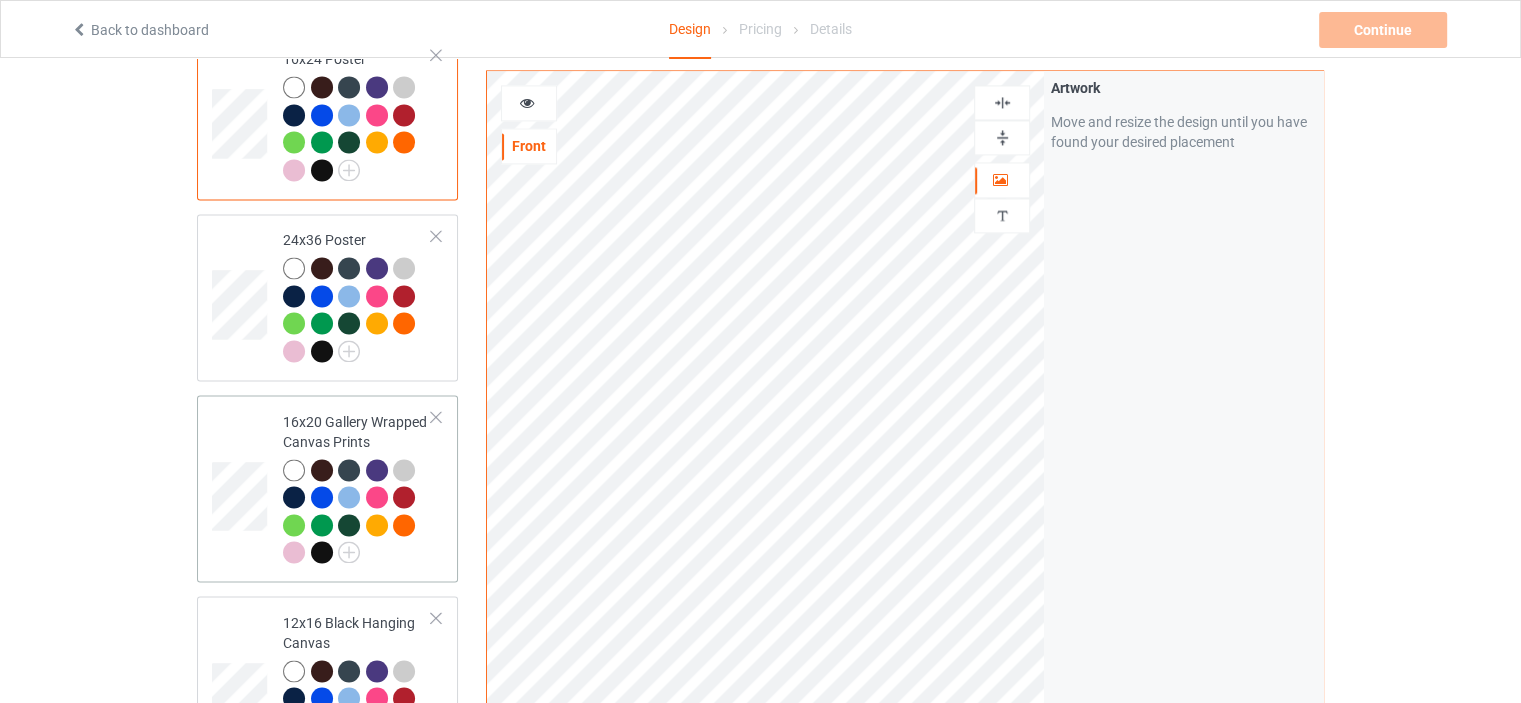 click on "16x20 Gallery Wrapped Canvas Prints" at bounding box center [357, 487] 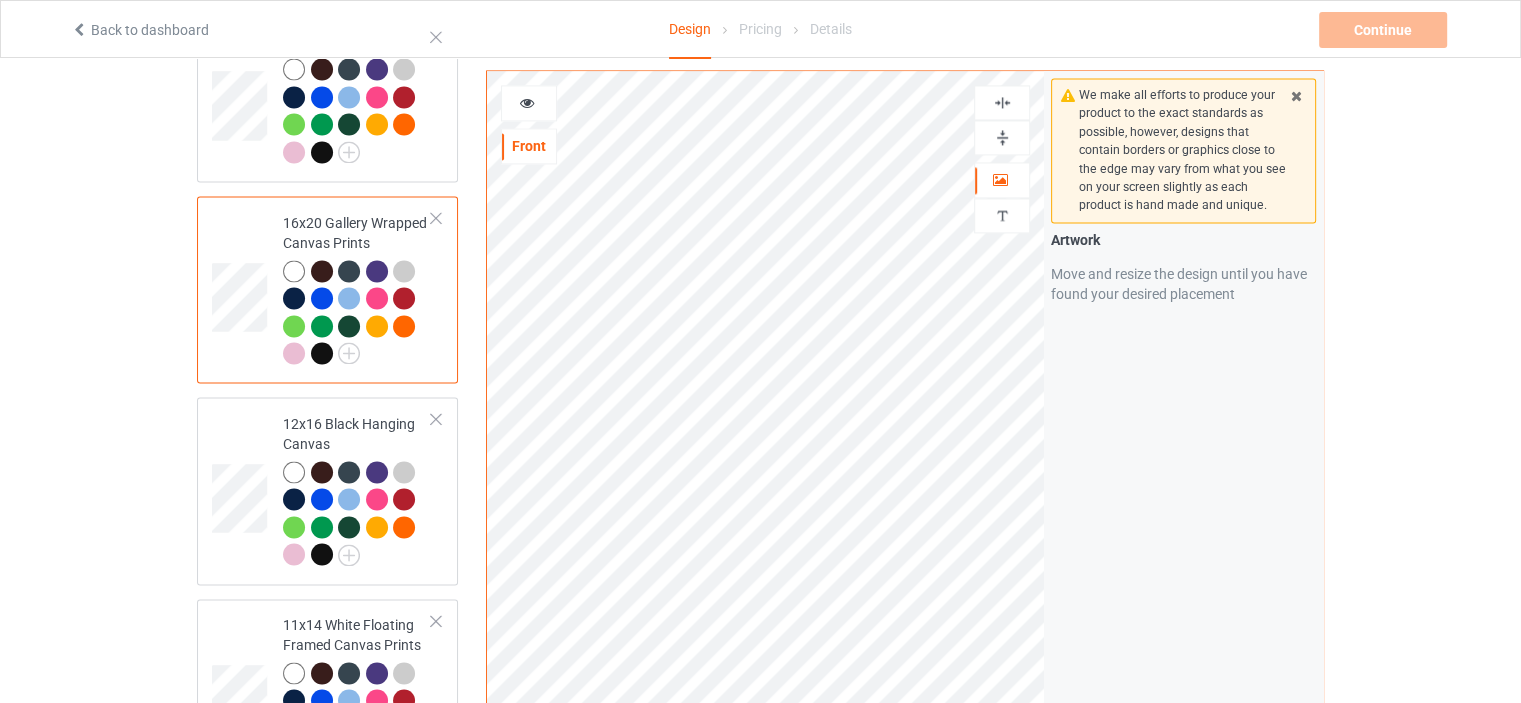 scroll, scrollTop: 3100, scrollLeft: 0, axis: vertical 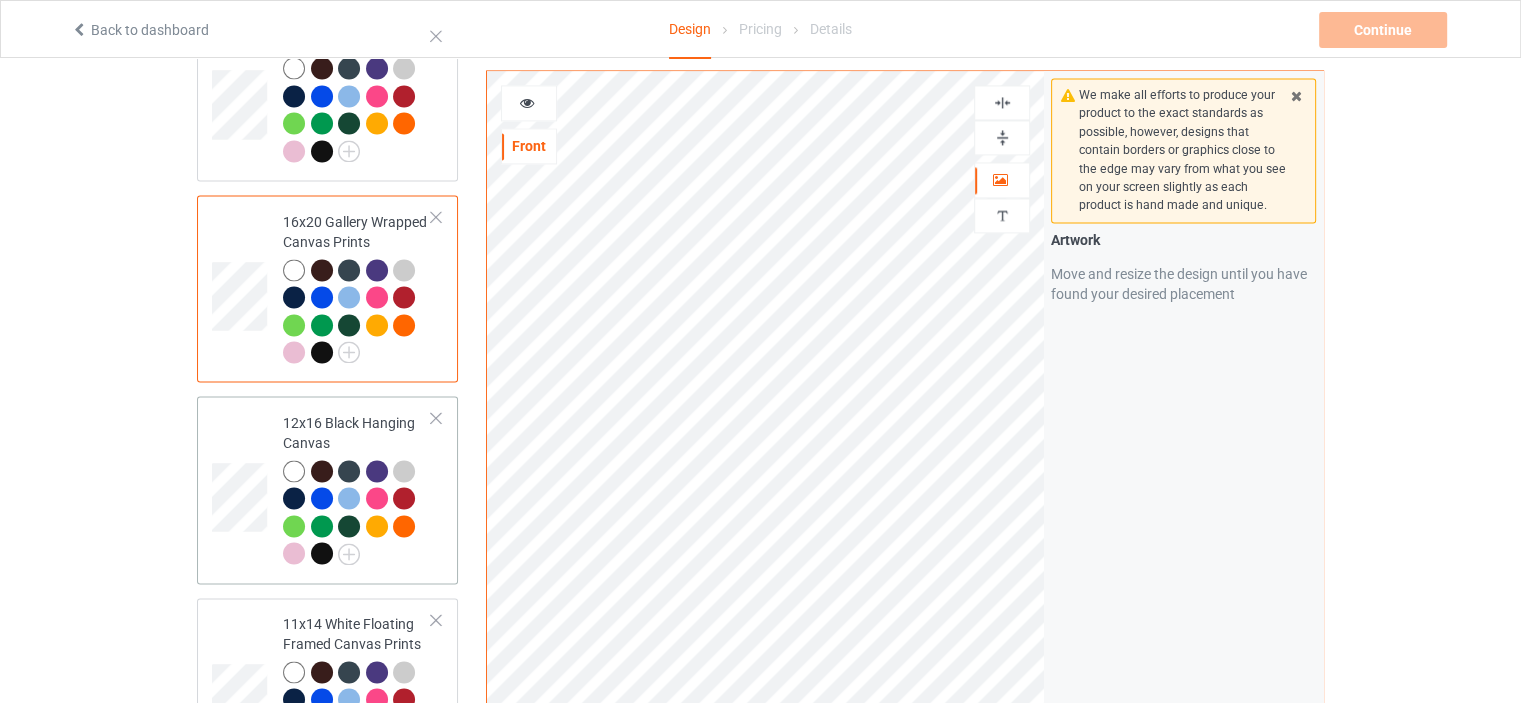 click on "12x16 Black Hanging Canvas" at bounding box center (357, 488) 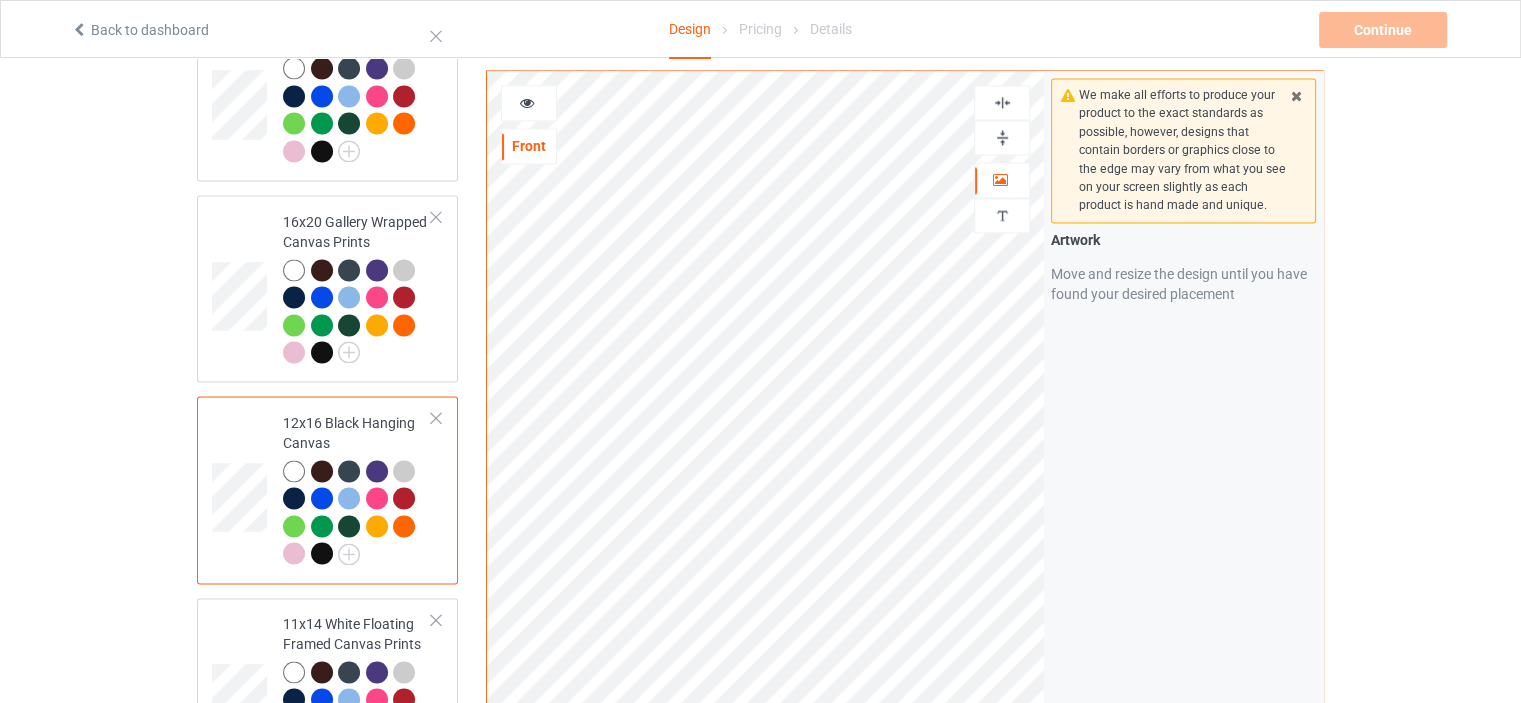 click at bounding box center [1002, 137] 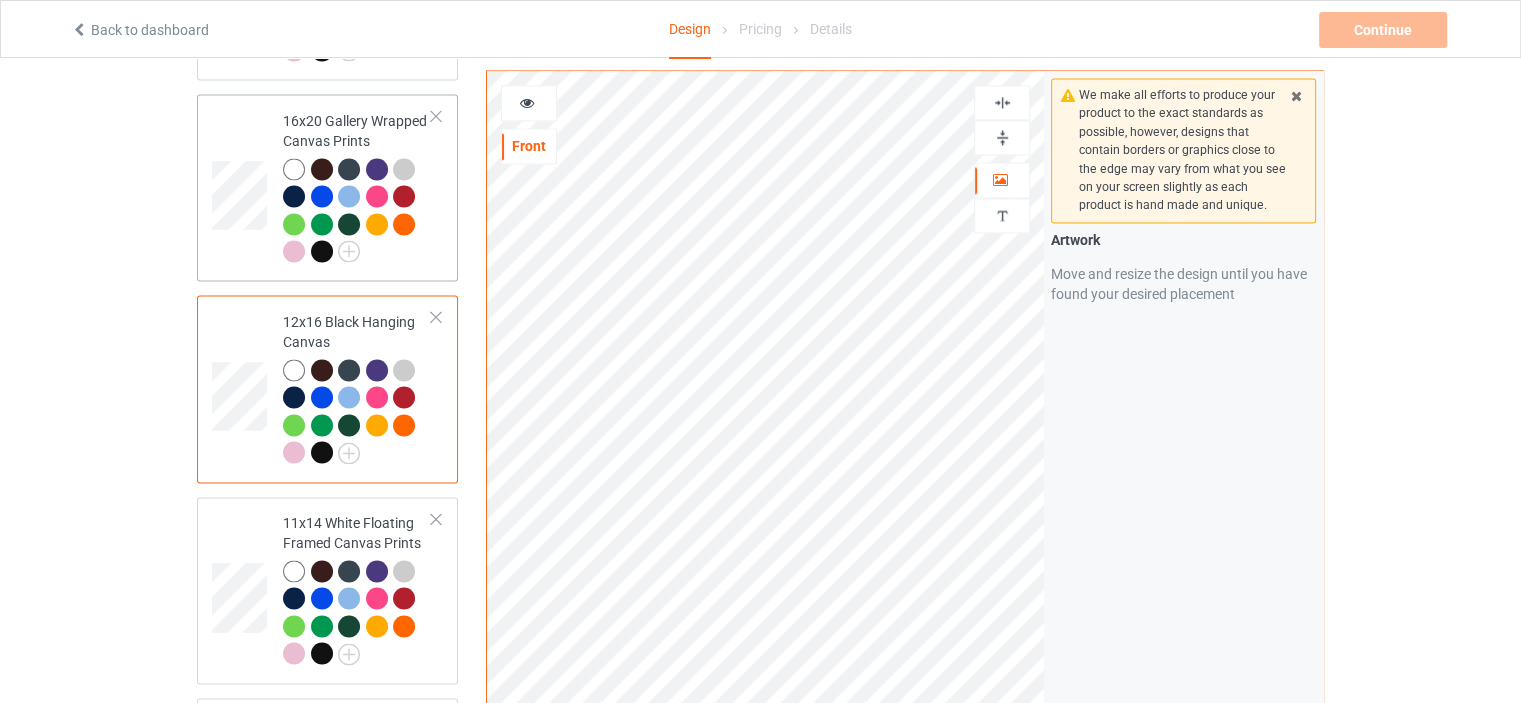 scroll, scrollTop: 3300, scrollLeft: 0, axis: vertical 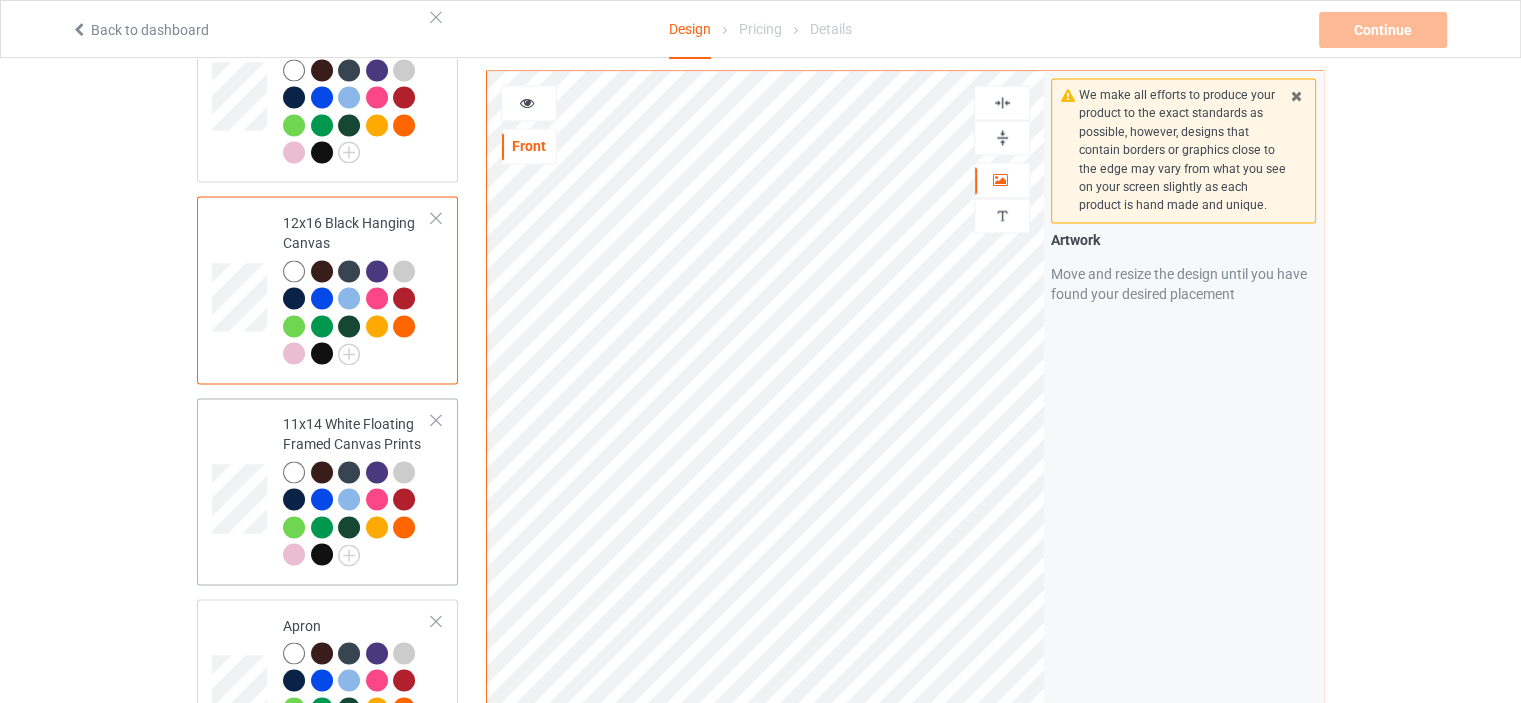 click on "11x14 White Floating Framed Canvas Prints" at bounding box center (357, 491) 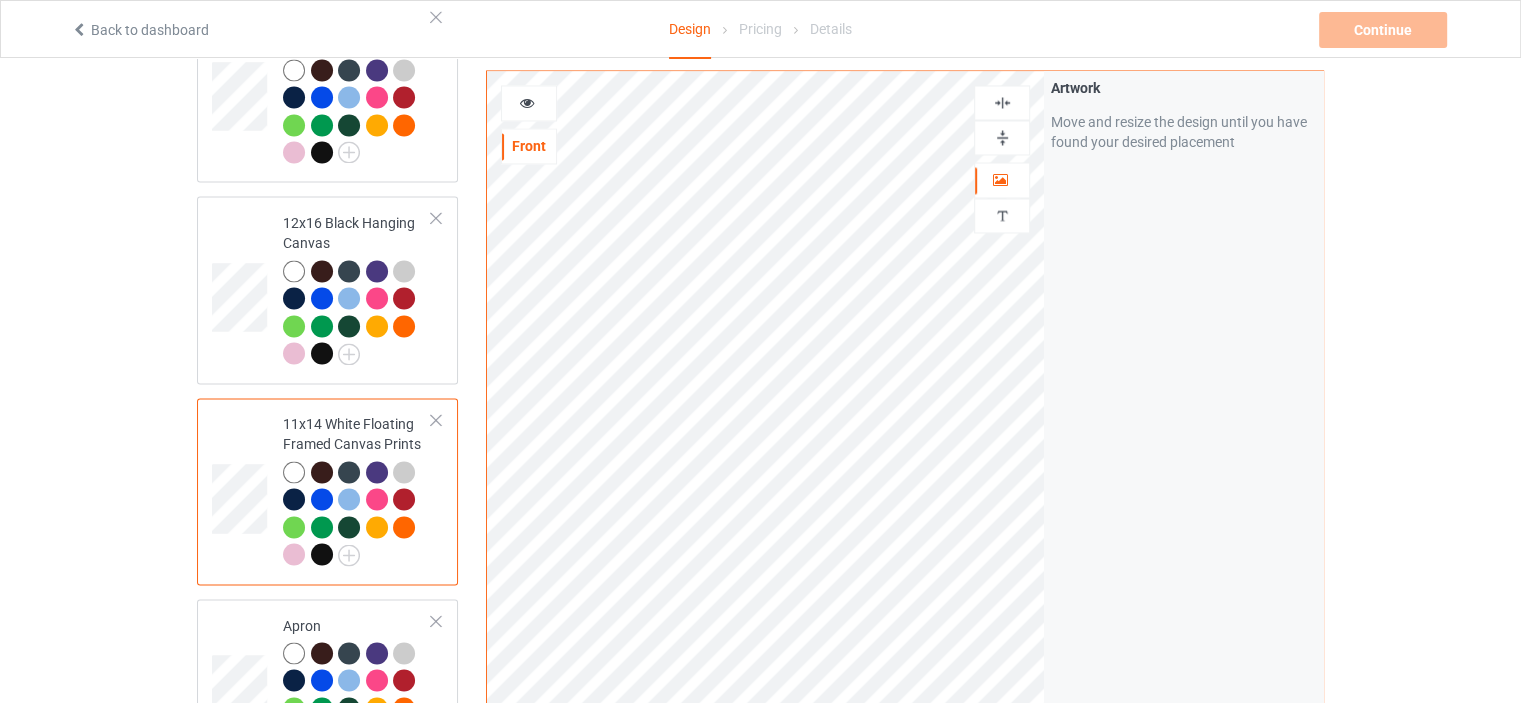 click at bounding box center (1002, 137) 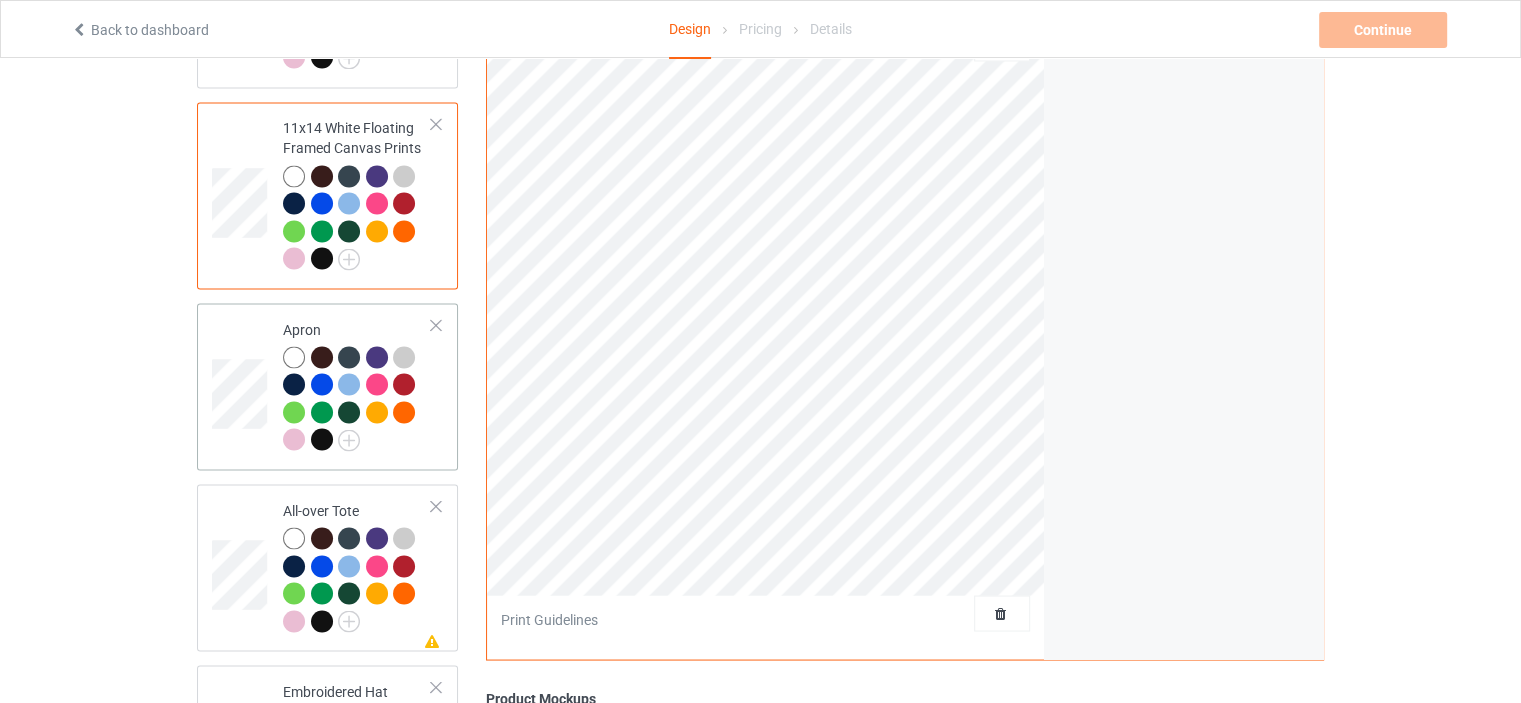 scroll, scrollTop: 3600, scrollLeft: 0, axis: vertical 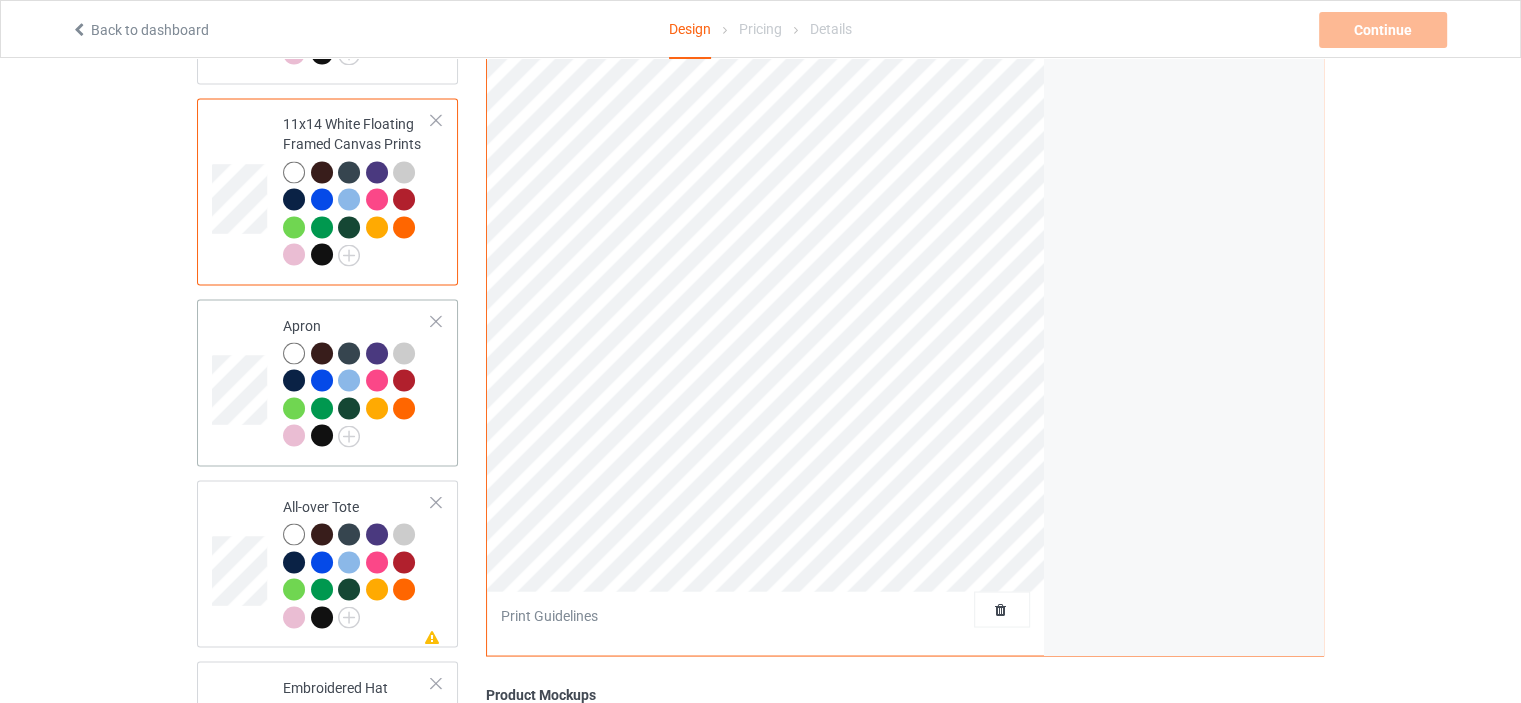 click on "Apron" at bounding box center [357, 382] 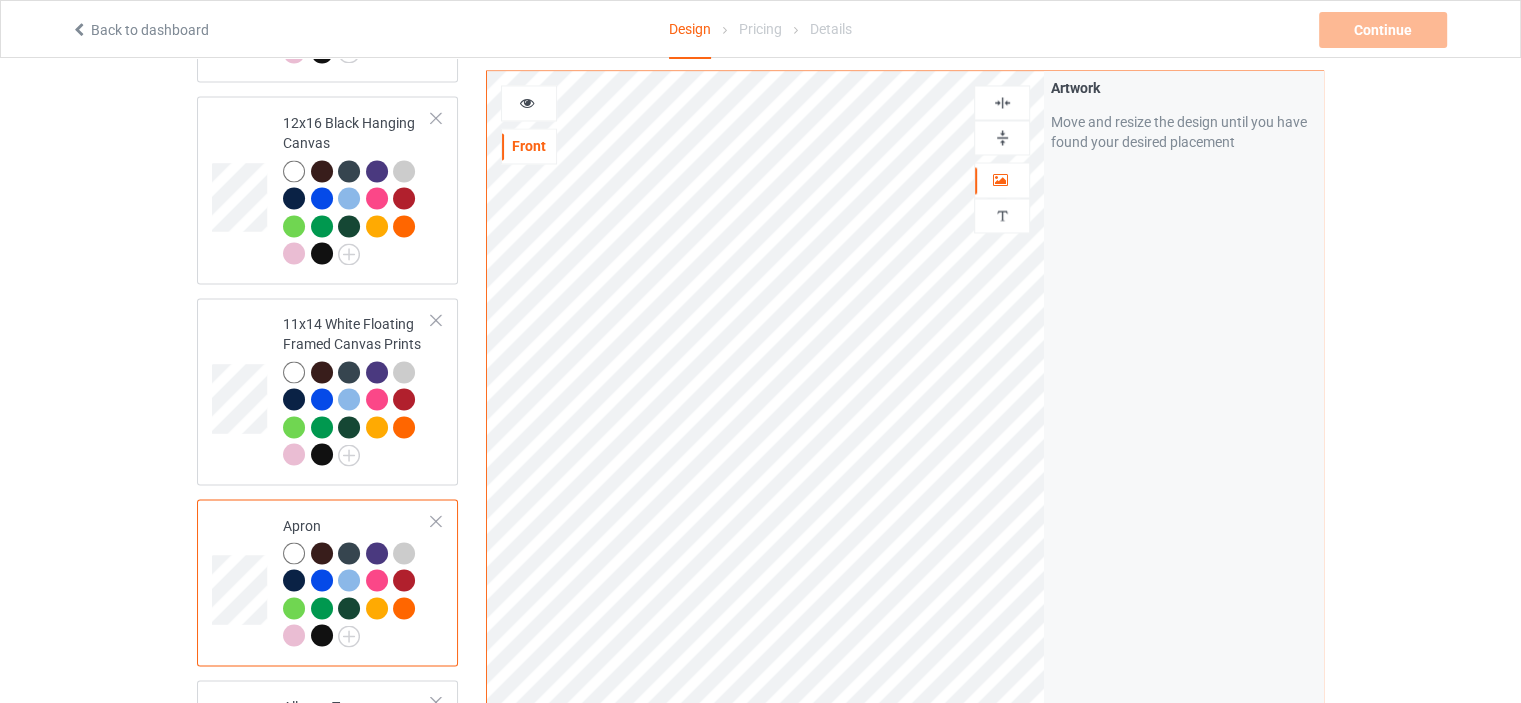 scroll, scrollTop: 3300, scrollLeft: 0, axis: vertical 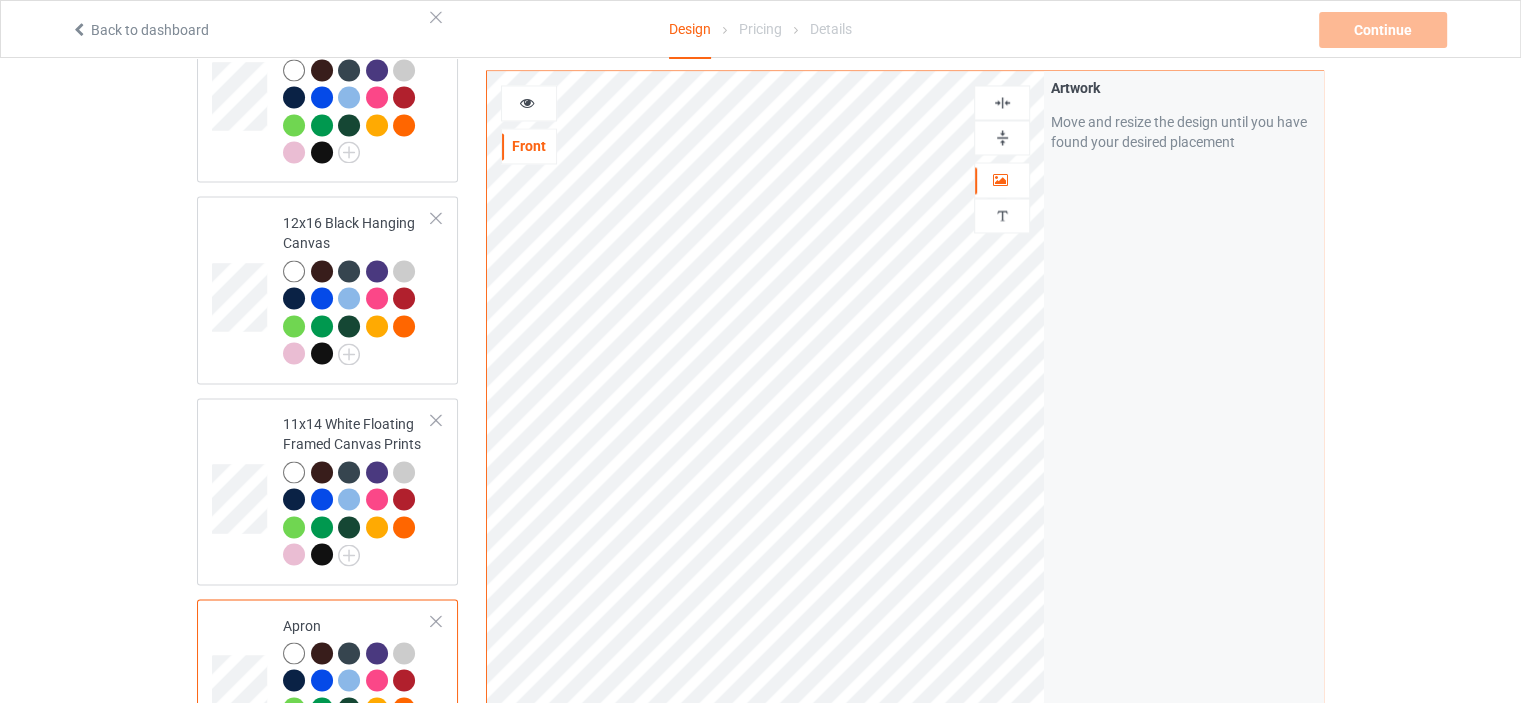 click at bounding box center (1002, 102) 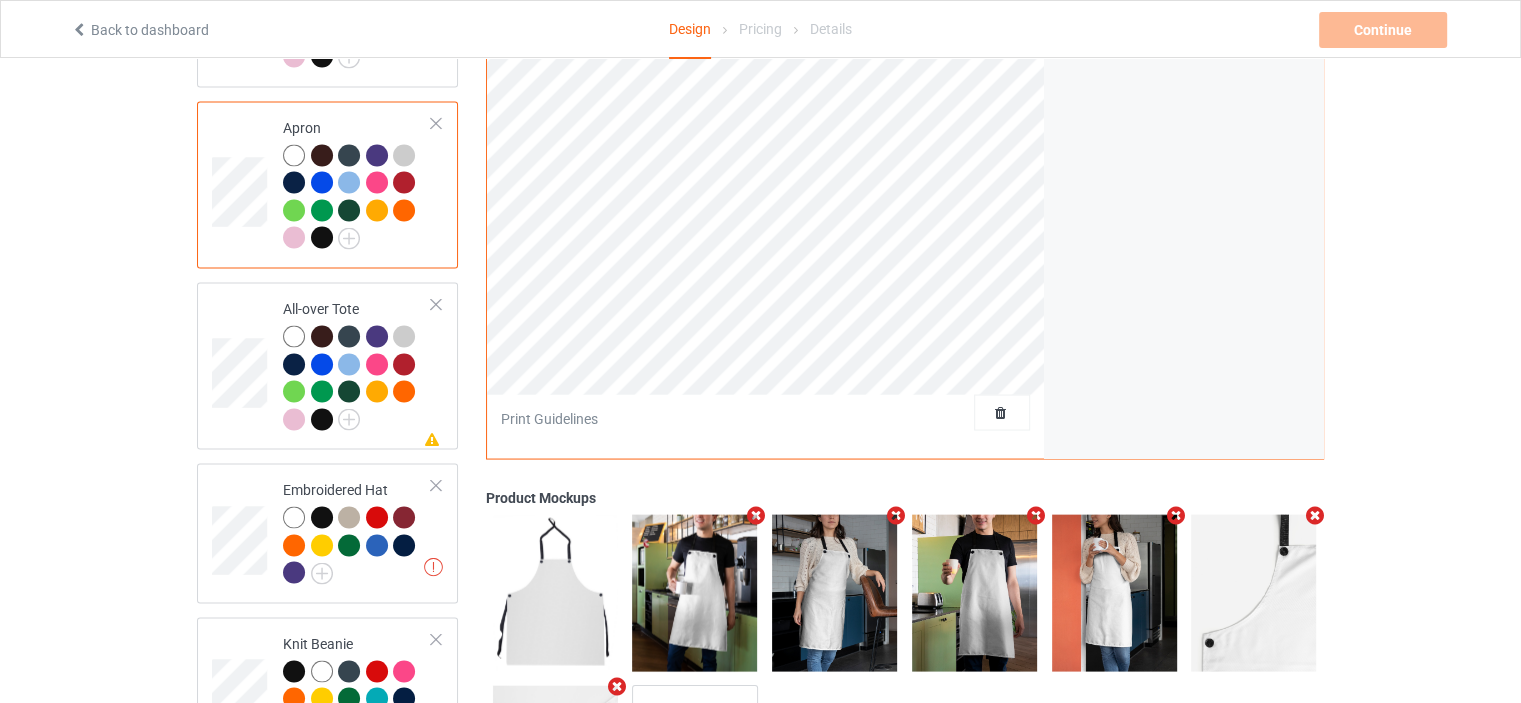 scroll, scrollTop: 3700, scrollLeft: 0, axis: vertical 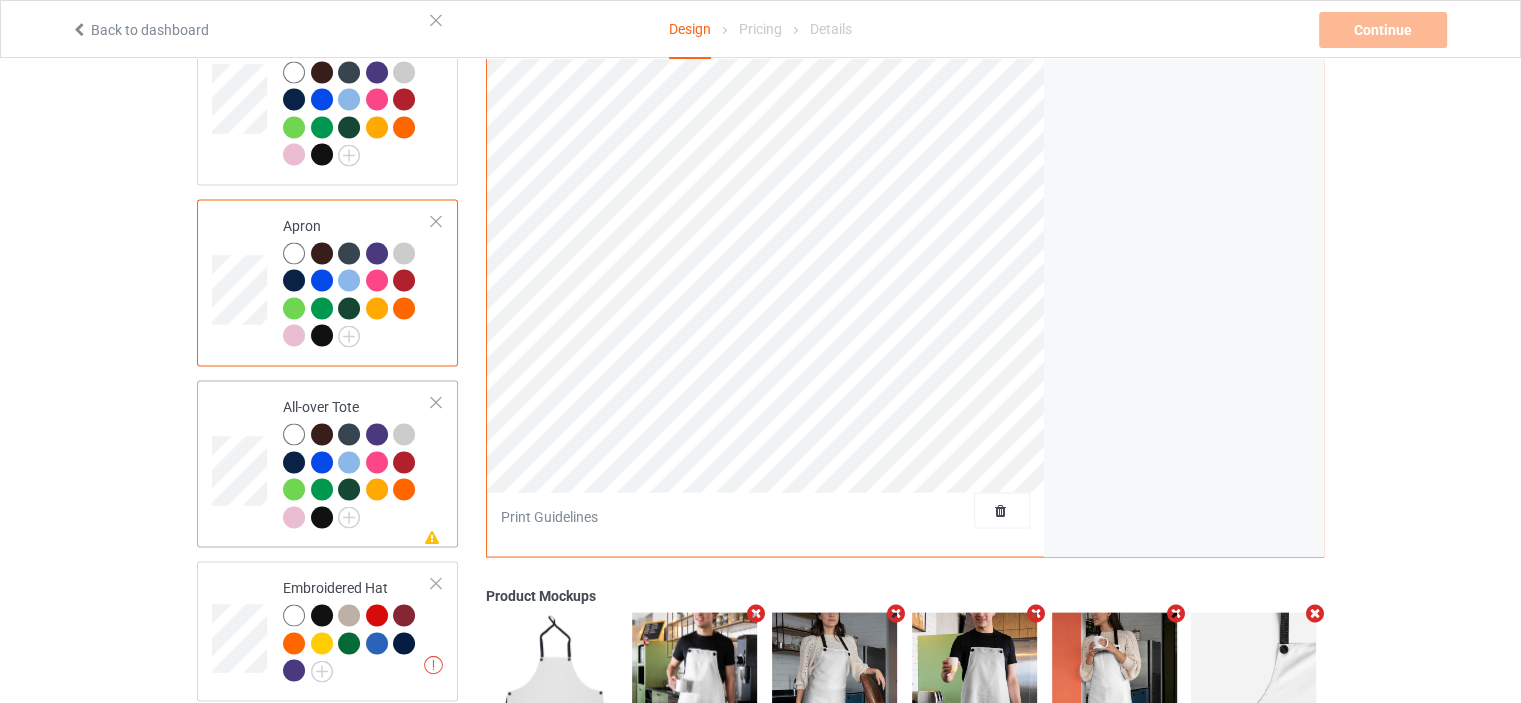 click on "Missing artwork on 1 side(s) All-over Tote" at bounding box center [357, 463] 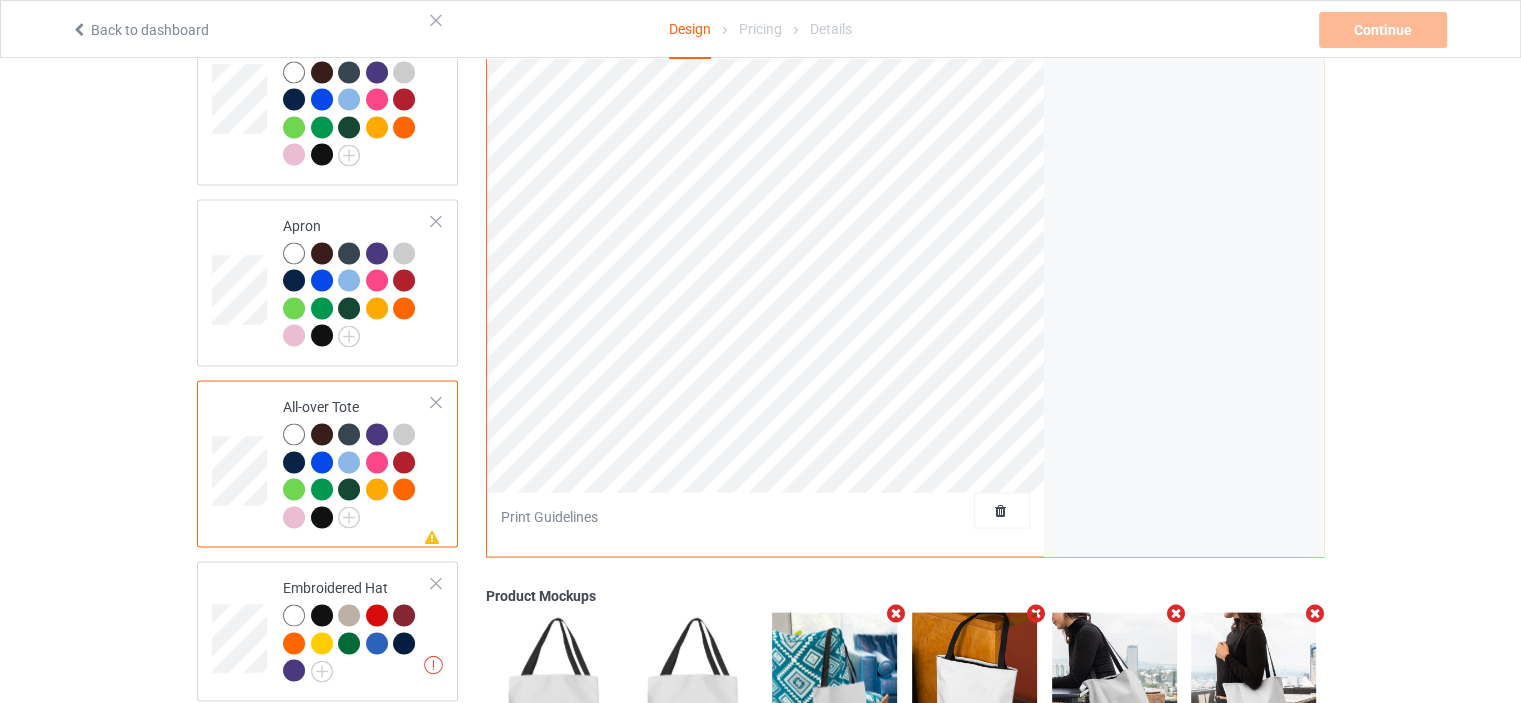 scroll, scrollTop: 3400, scrollLeft: 0, axis: vertical 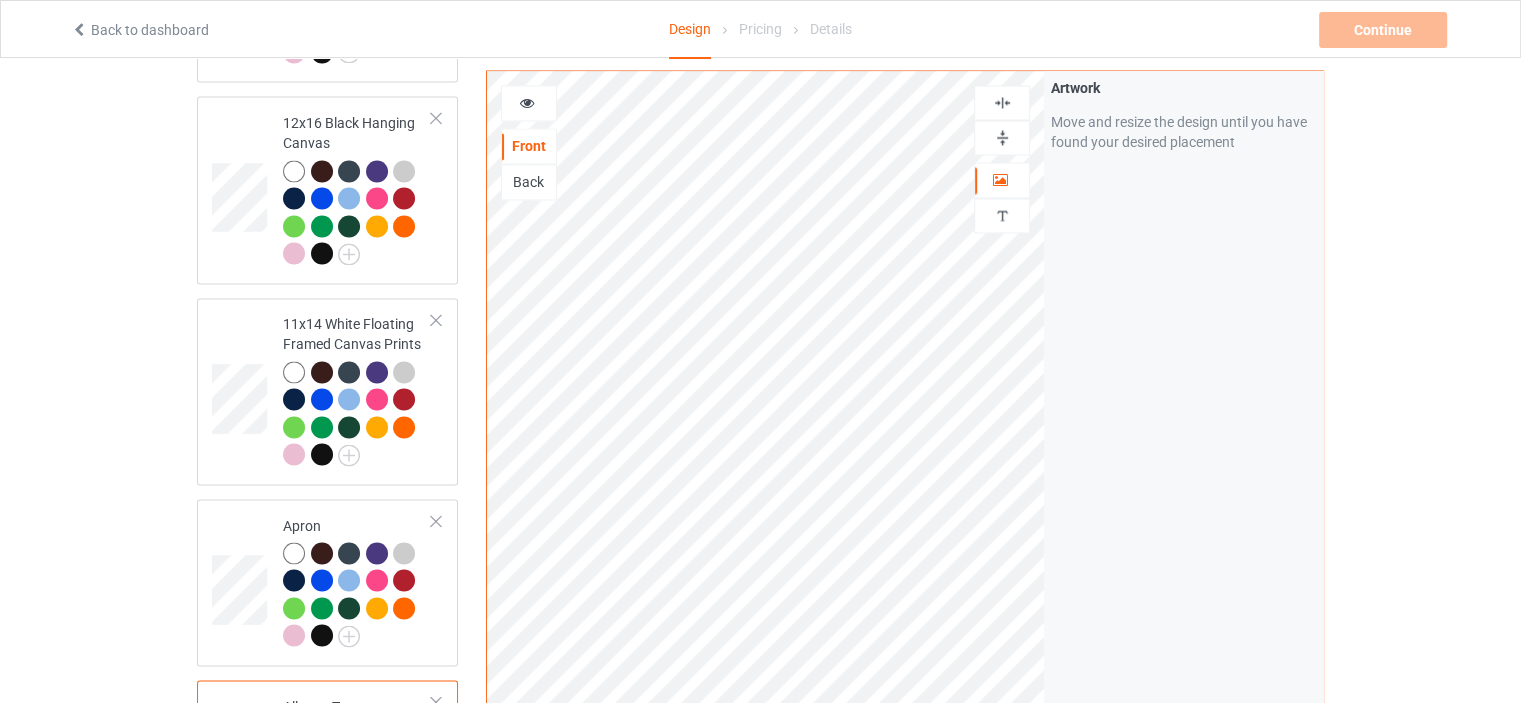 click at bounding box center [1002, 137] 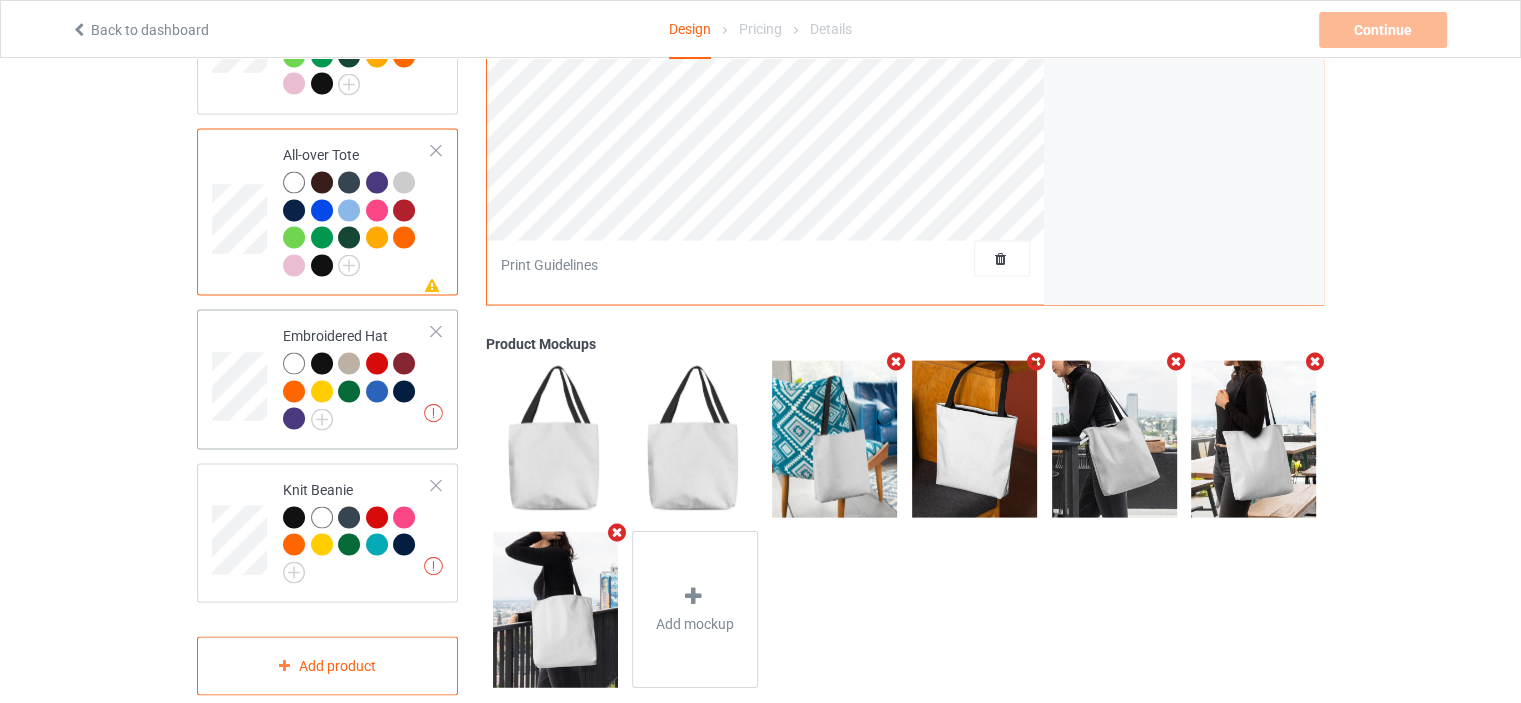 click on "Missing artworks Embroidered Hat" at bounding box center [357, 380] 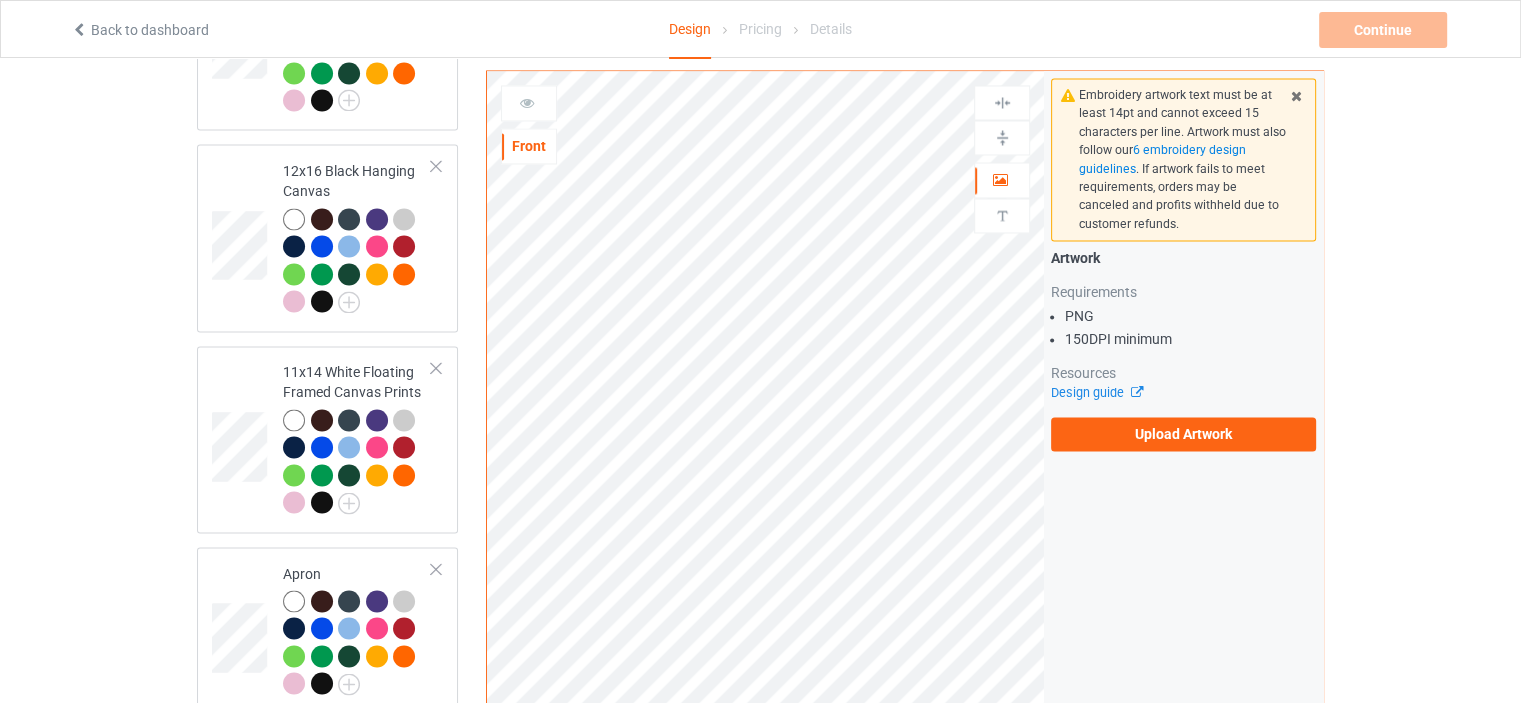 scroll, scrollTop: 3351, scrollLeft: 0, axis: vertical 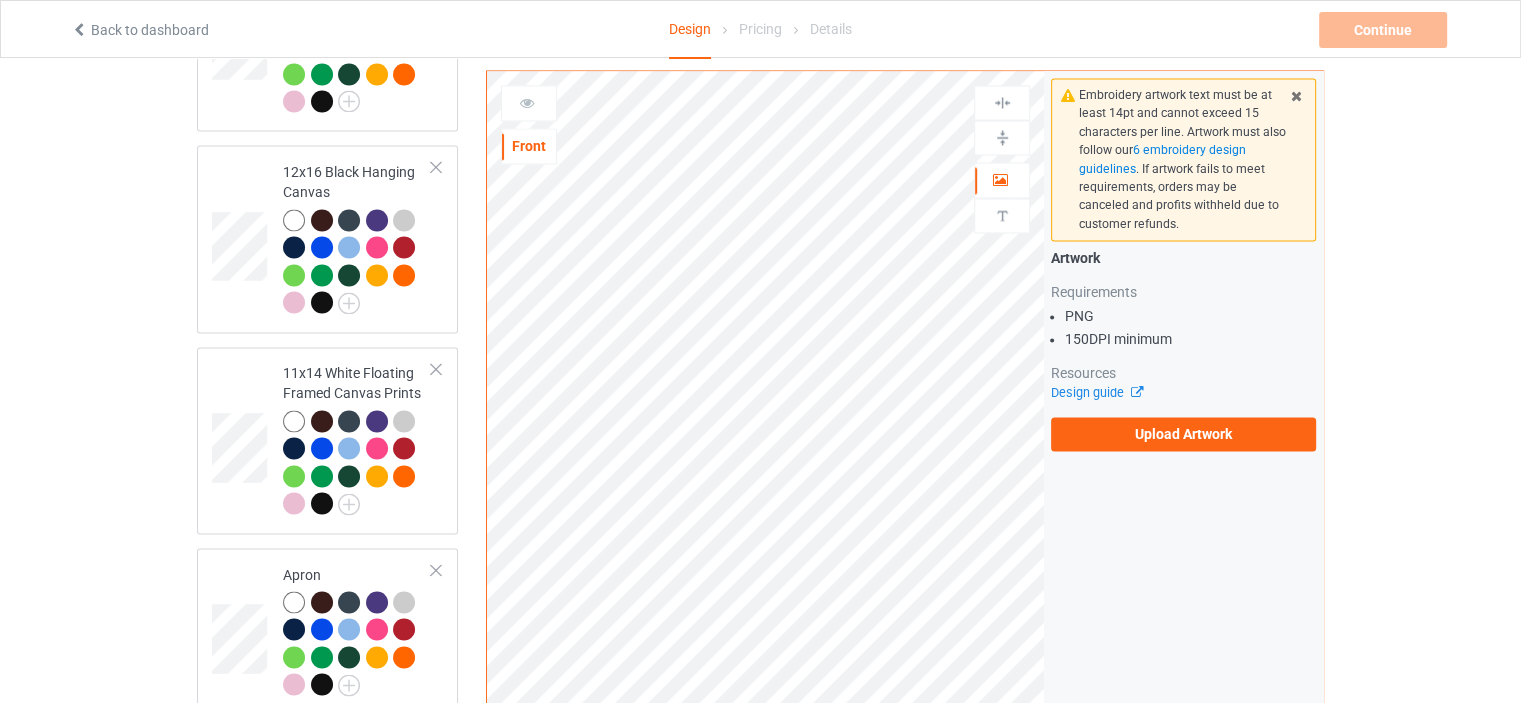click on "Artwork Requirements PNG 150  DPI minimum Resources Design guide Upload Artwork" at bounding box center (1183, 349) 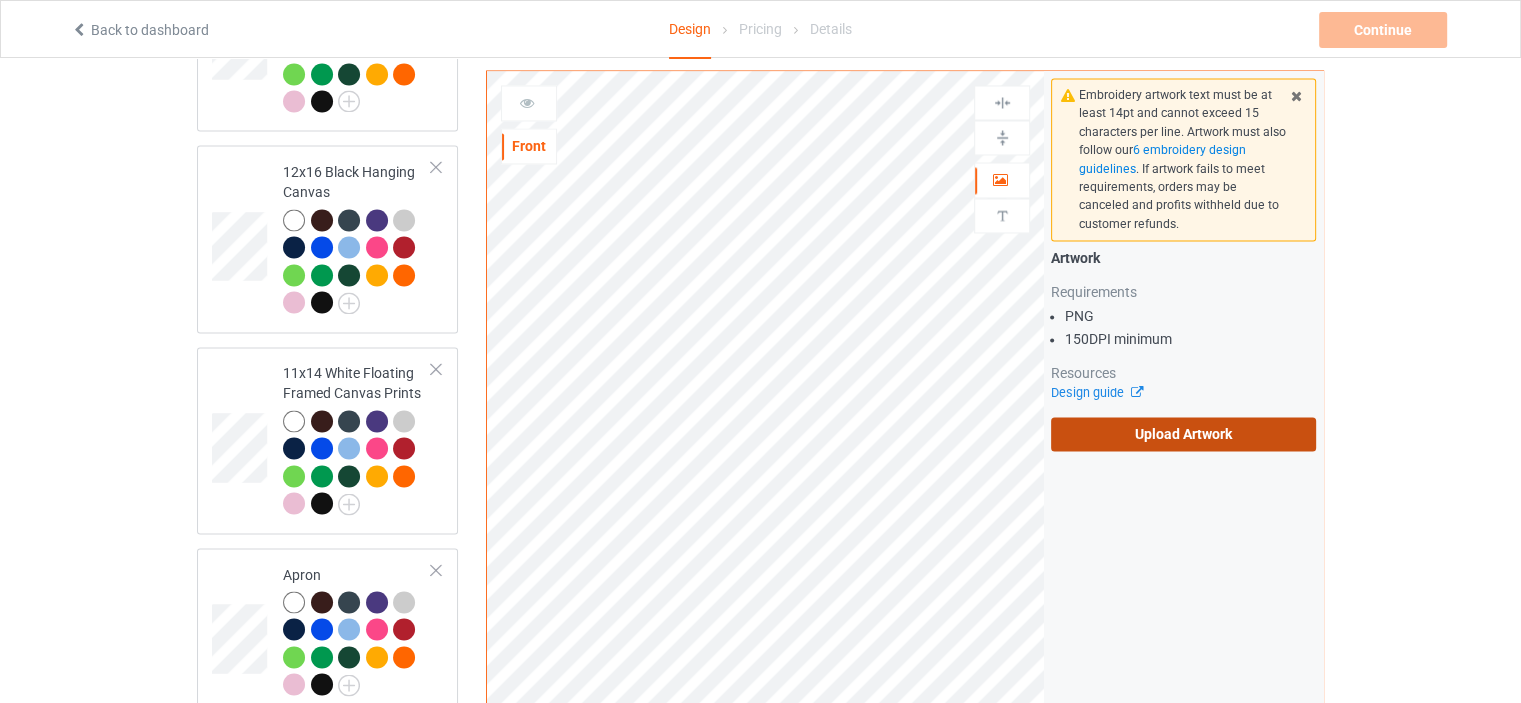 click on "Upload Artwork" at bounding box center [1183, 434] 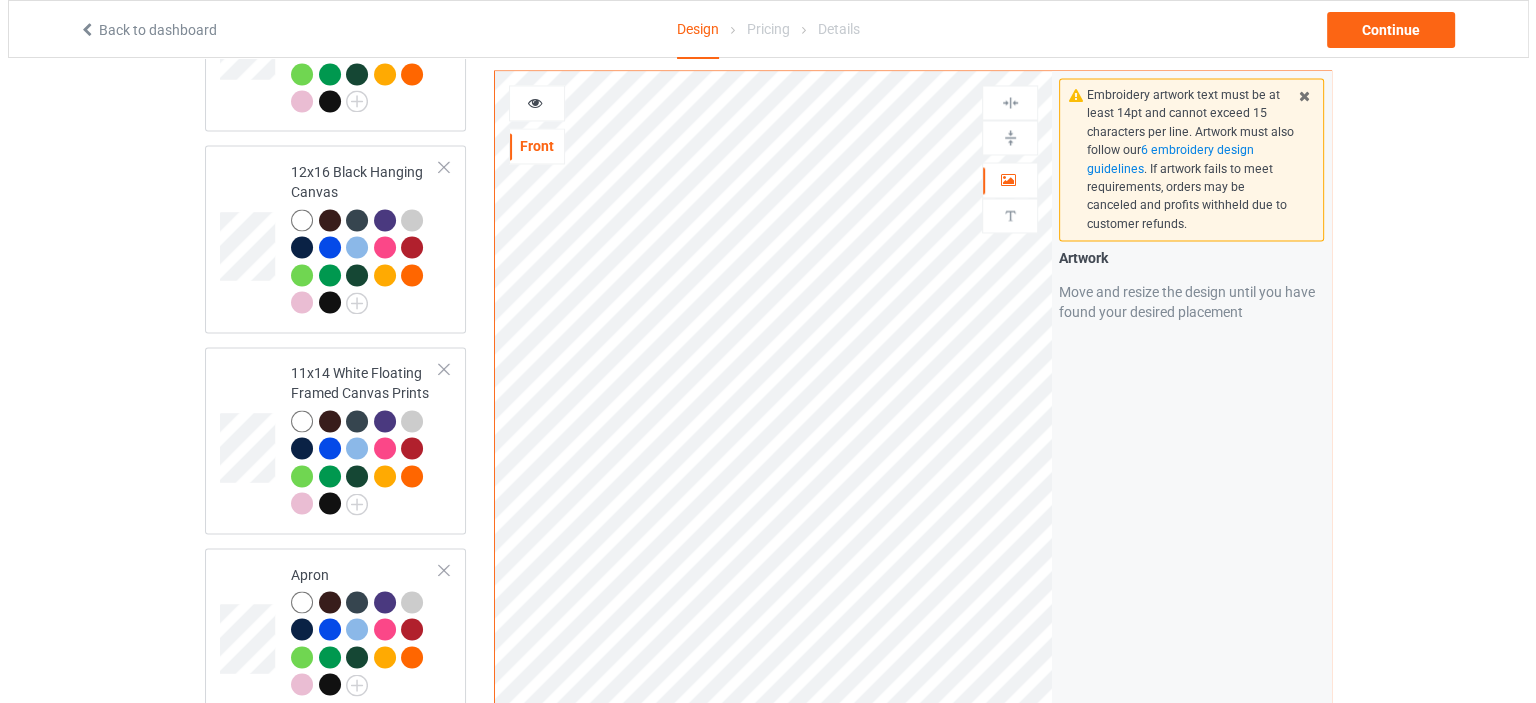 scroll, scrollTop: 3951, scrollLeft: 0, axis: vertical 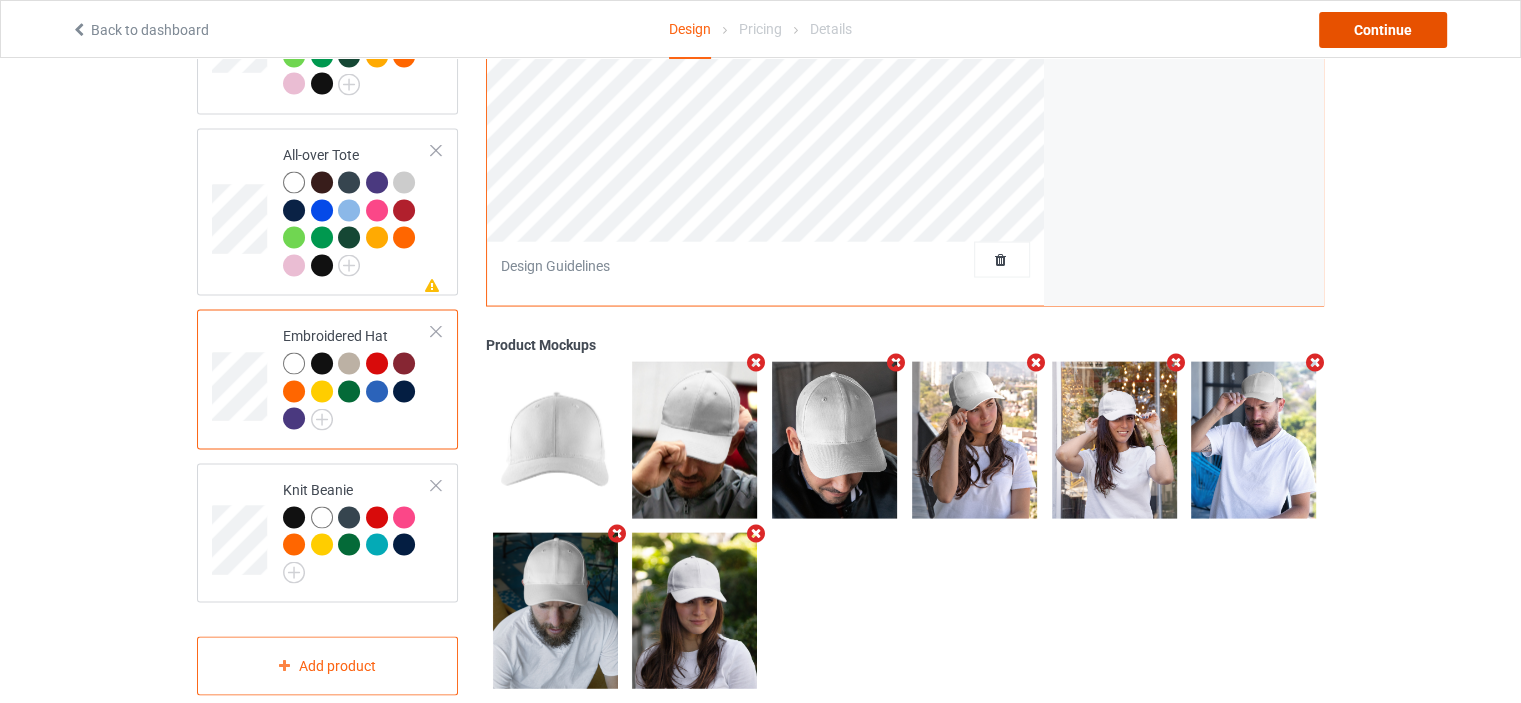 click on "Continue" at bounding box center (1383, 30) 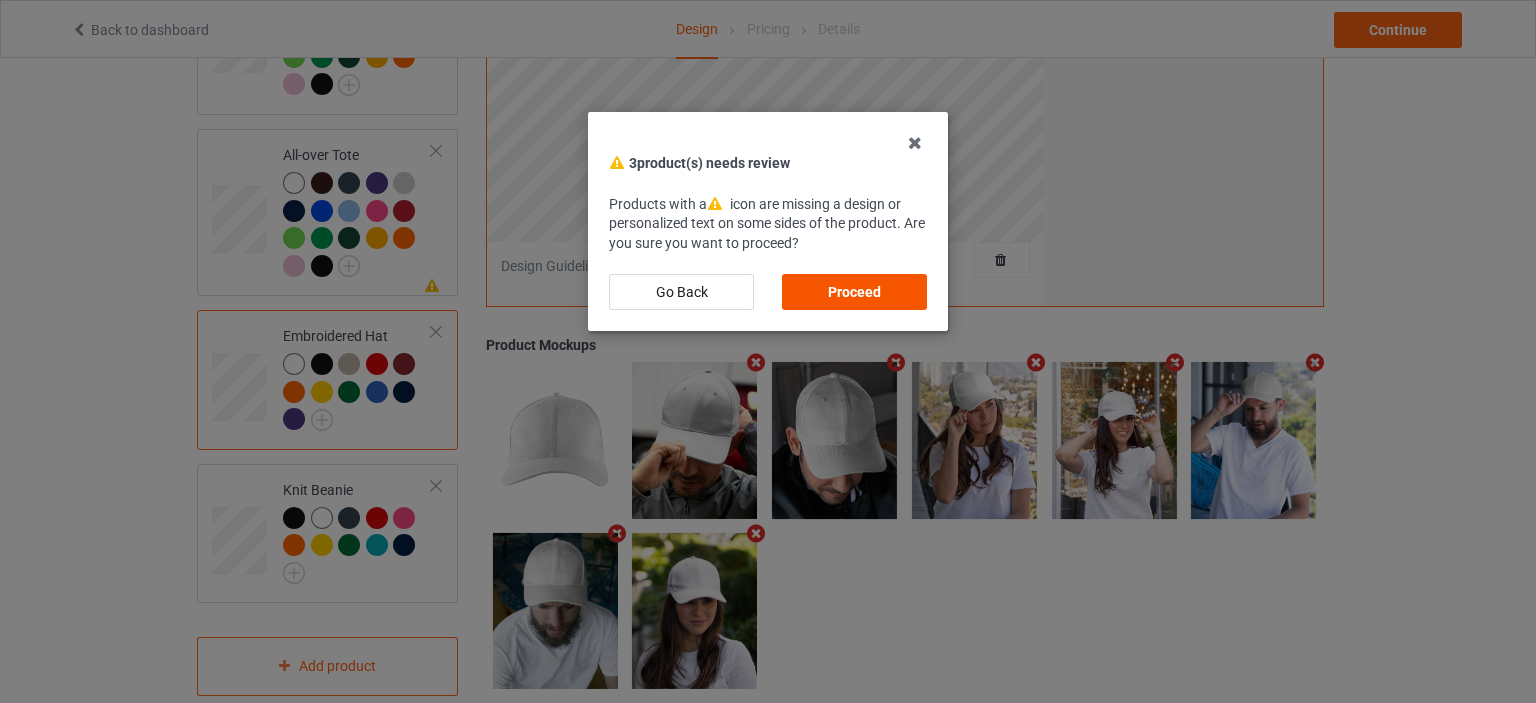 click on "Proceed" at bounding box center (854, 292) 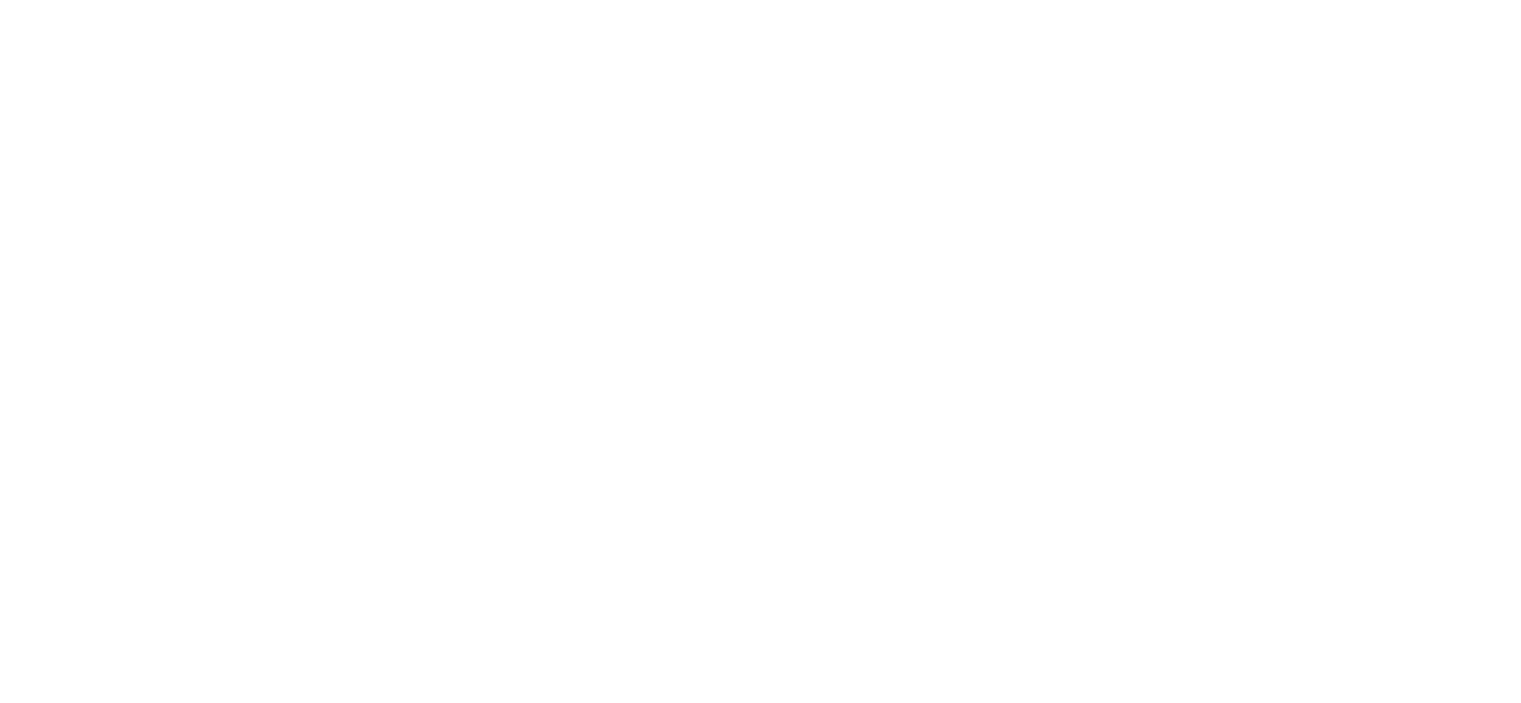 scroll, scrollTop: 0, scrollLeft: 0, axis: both 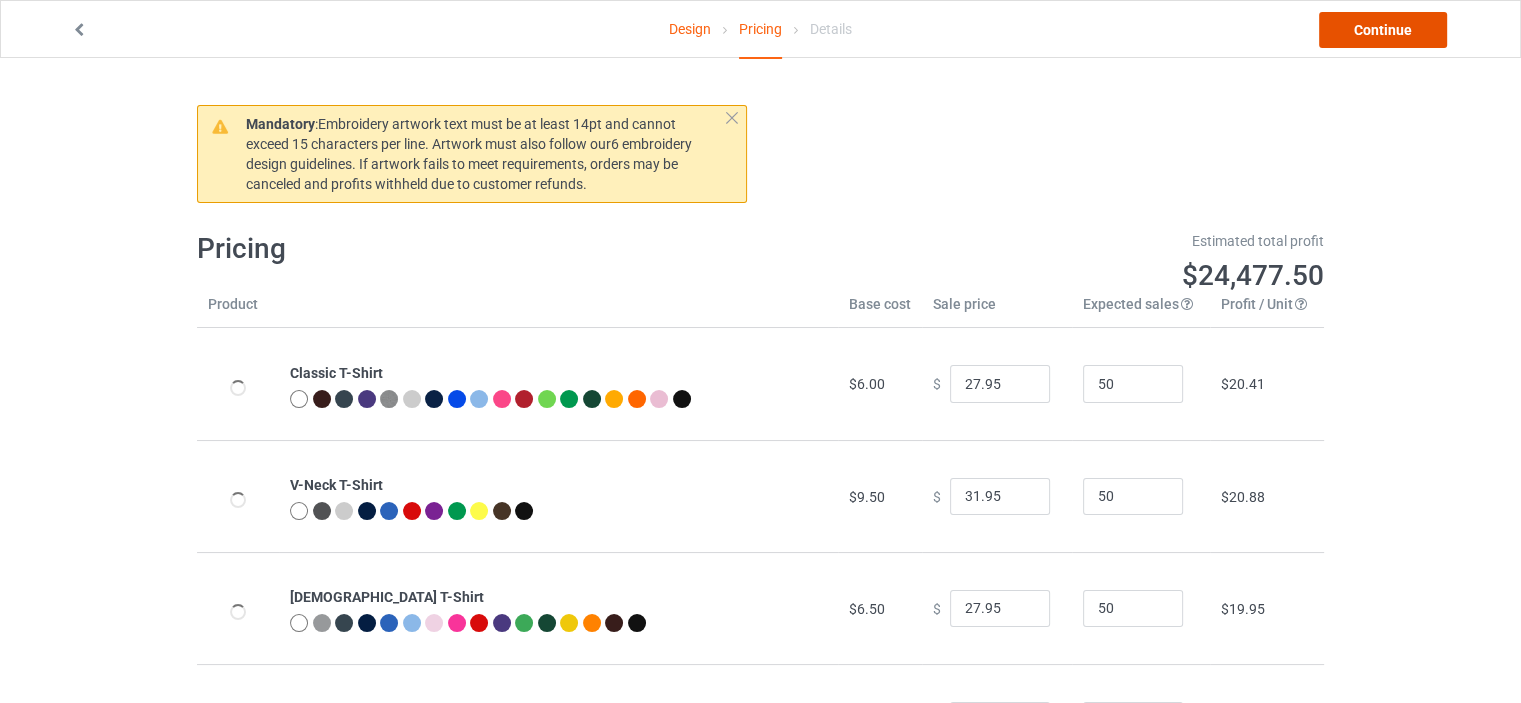 click on "Continue" at bounding box center (1383, 30) 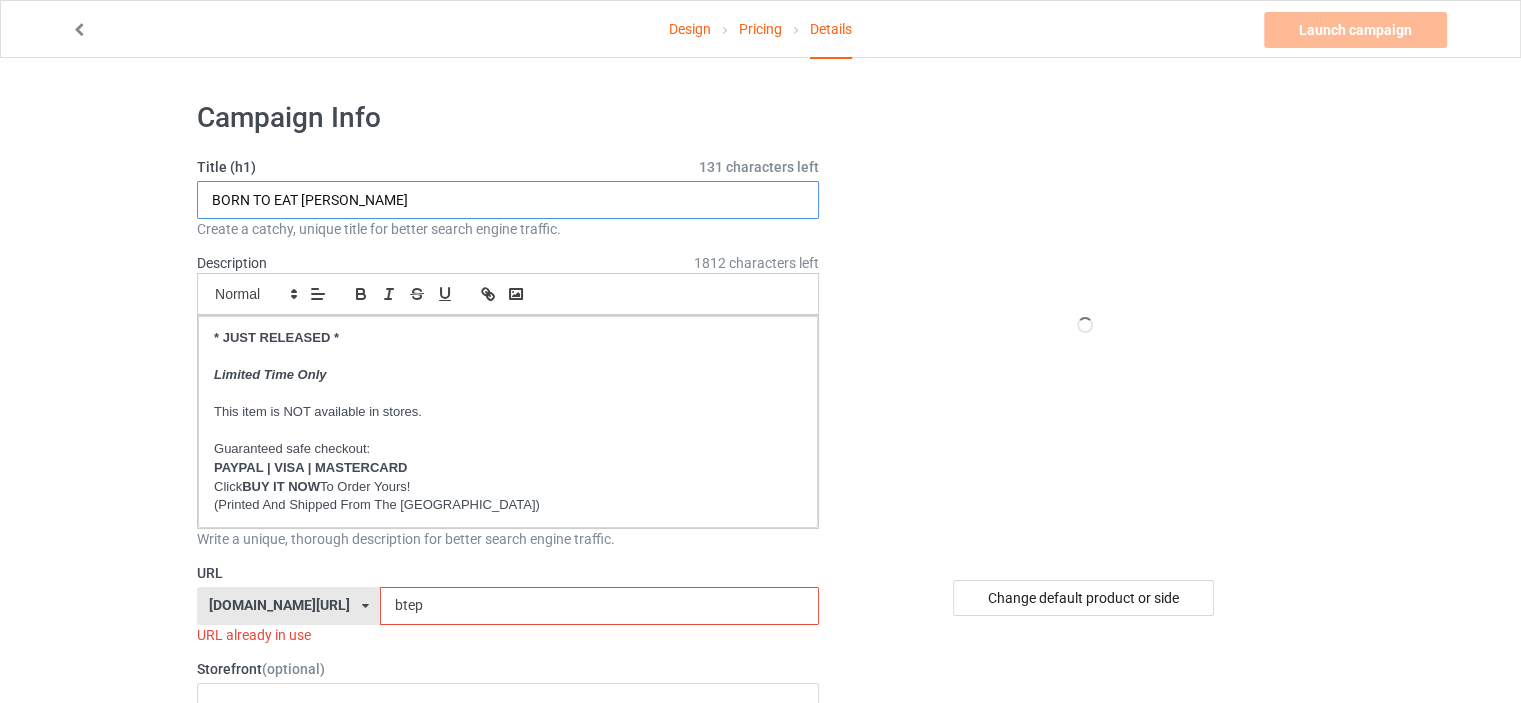 drag, startPoint x: 361, startPoint y: 200, endPoint x: 300, endPoint y: 204, distance: 61.13101 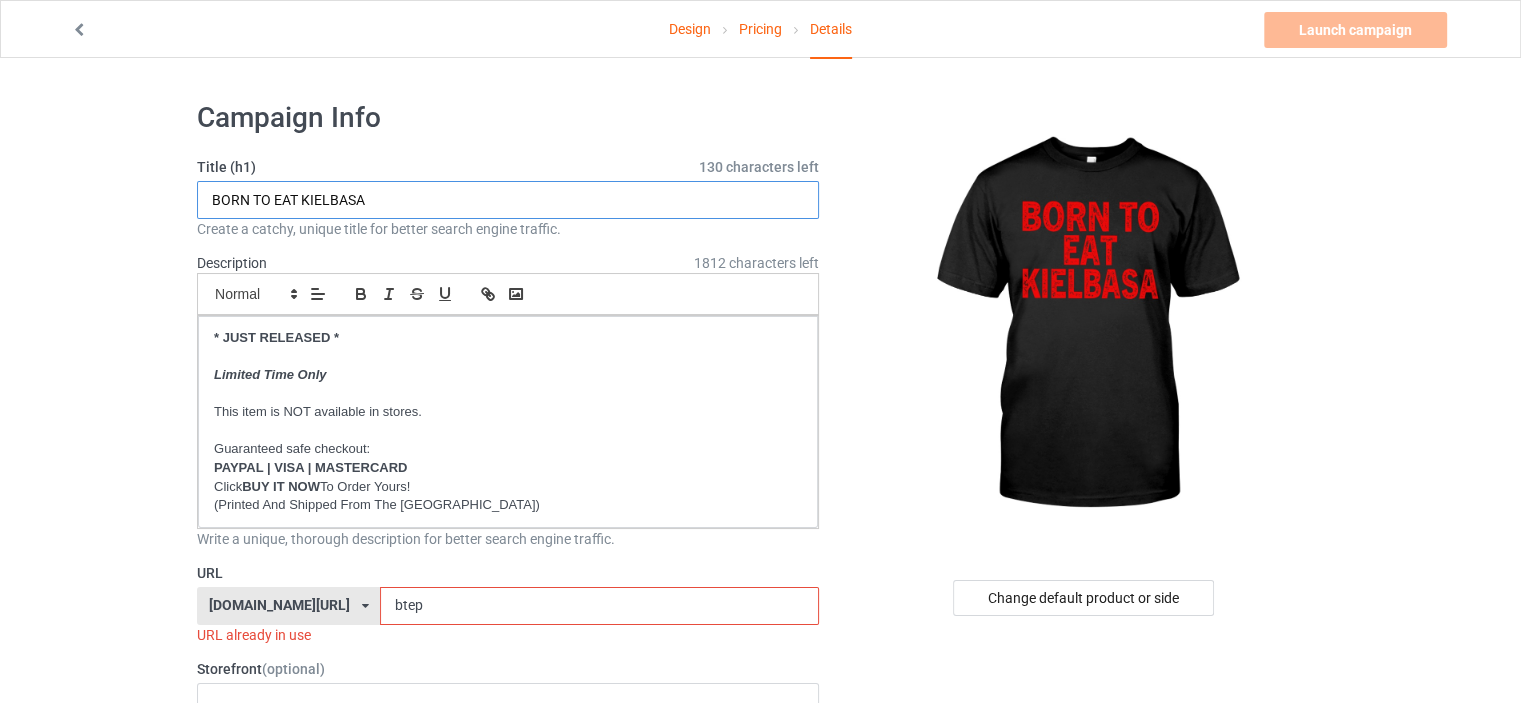 type on "BORN TO EAT KIELBASA" 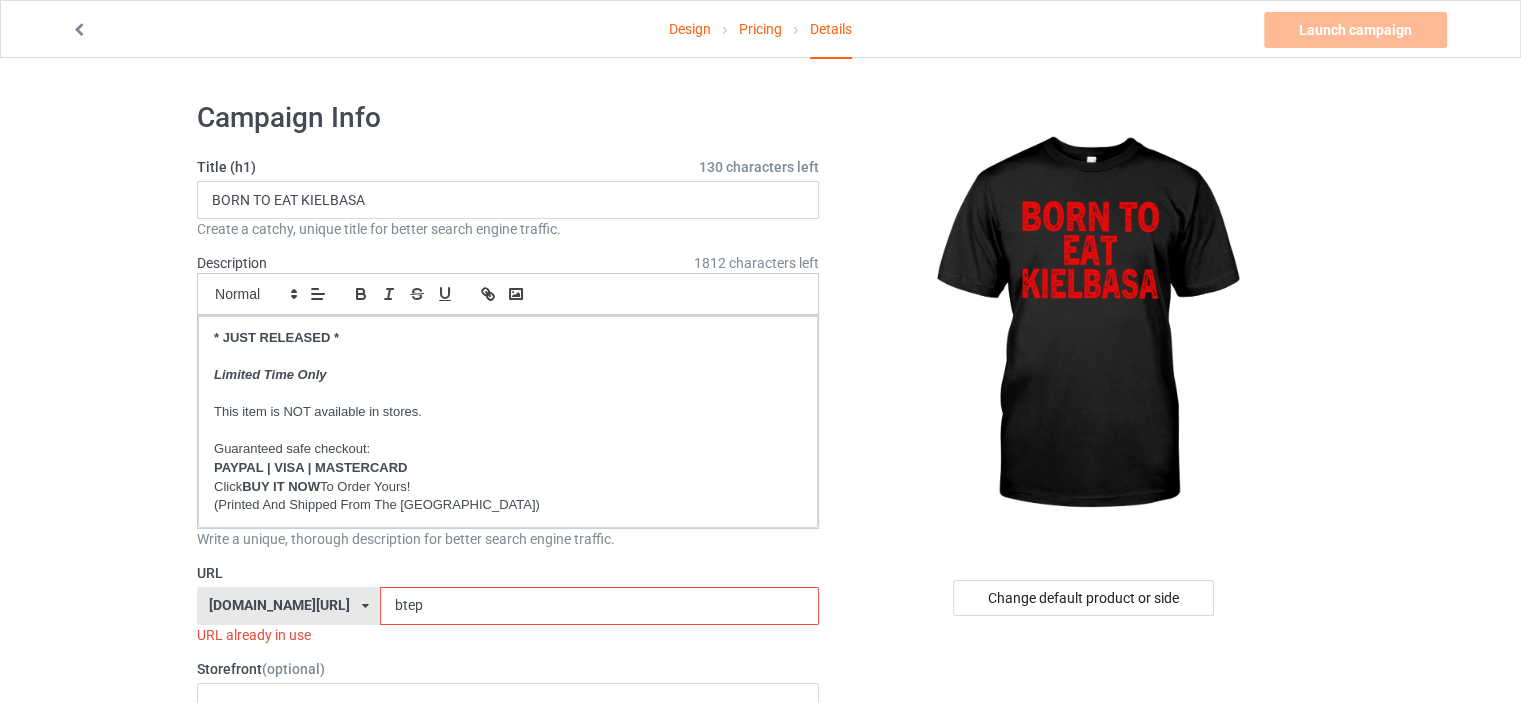 click on "btep" at bounding box center (599, 606) 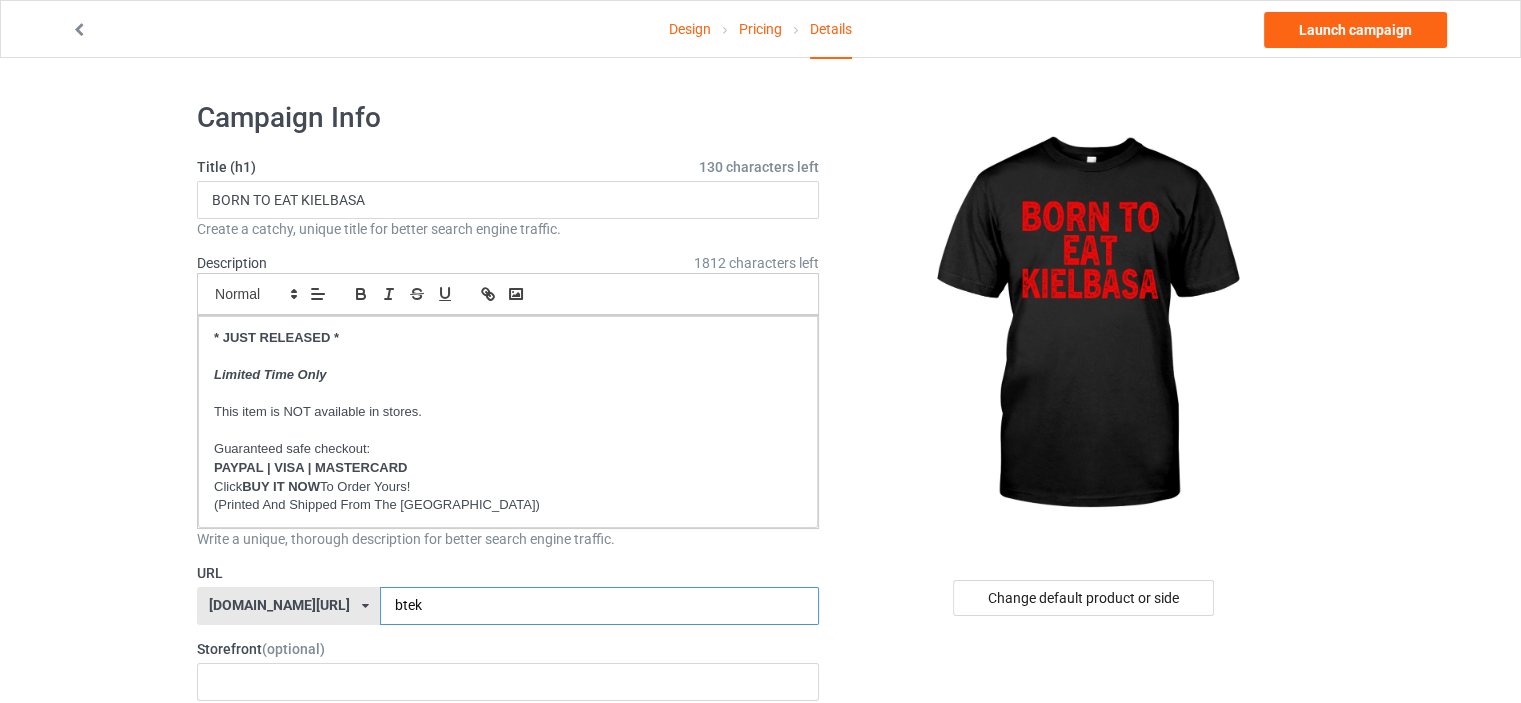 type on "btek" 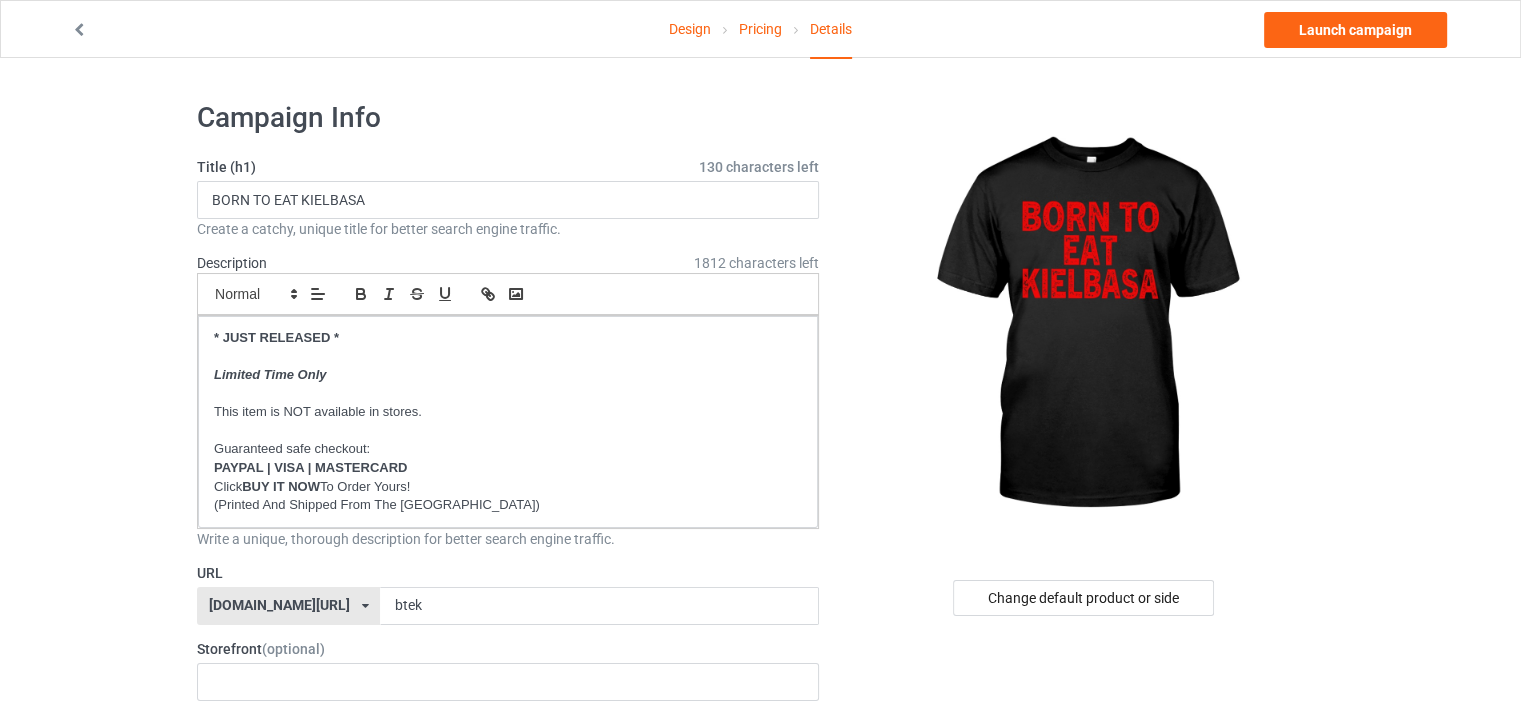 click on "Design Pricing Details Launch campaign Campaign Info Title (h1) 130   characters left BORN TO EAT KIELBASA Create a catchy, unique title for better search engine traffic. Description 1812   characters left       Small Normal Large Big Huge                                                                                     * JUST RELEASED * Limited Time Only This item is NOT available in stores. Guaranteed safe checkout: PAYPAL | VISA | MASTERCARD Click  BUY IT NOW  To Order Yours! (Printed And Shipped From The USA) Write a unique, thorough description for better search engine traffic. URL ilovemypoland.com/ britishlook.net/ danishlegends.com/ familyworldgifts.com/ finnishlegends.com/ funnyteeworld.com/ ilovemyaustralia.com/ ilovemycanada.net/ ilovemydenmark.com/ ilovemyfinland.com/ ilovemyfrance.com/ ilovemygermany.com/ ilovemygnomes.com/ ilovemyireland.com/ ilovemyitaly.com/ ilovemynetherlands.com/ ilovemynorway.com/ ilovemypoland.com/ ilovemyredhair.net/ ilovemyscotland.com/ ilovemysweden.com/ btek 3 / 6" at bounding box center [760, 1158] 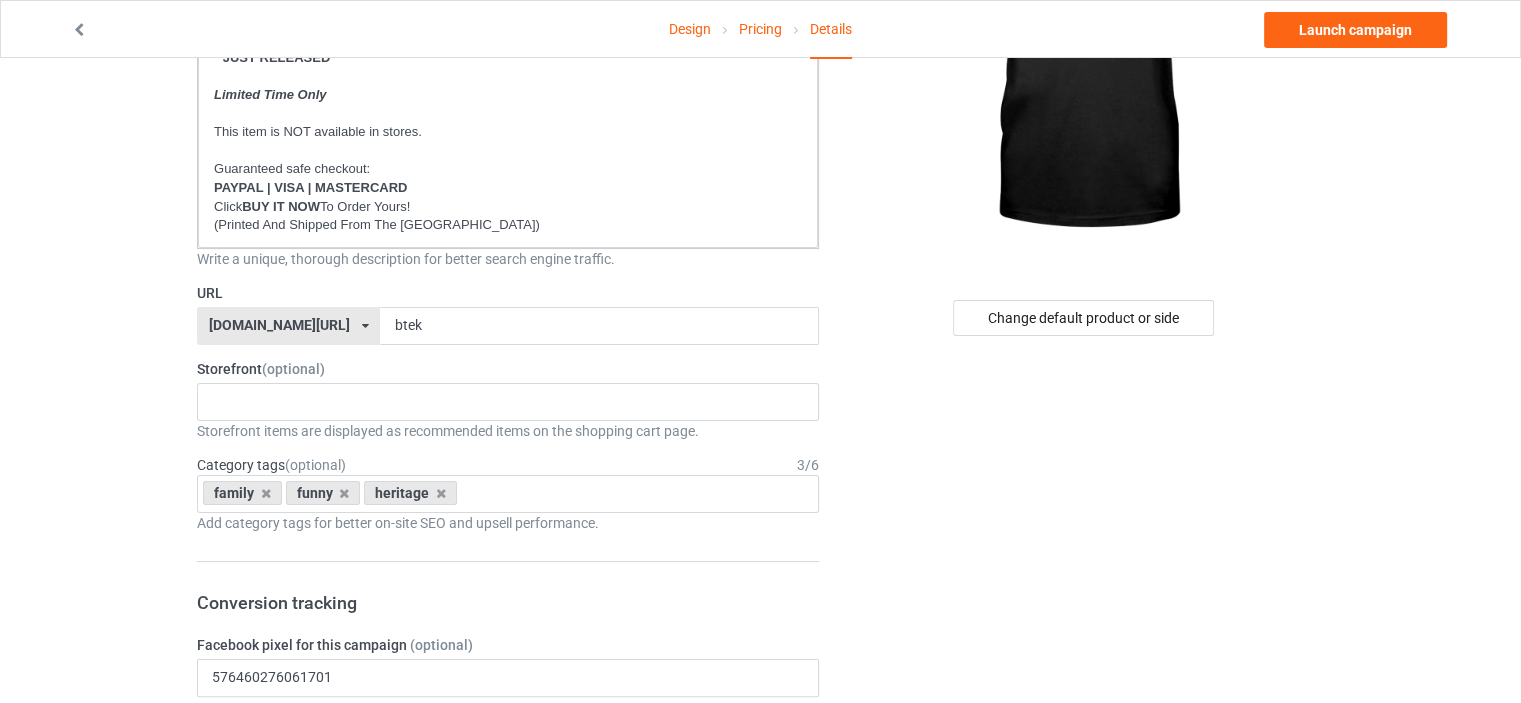 scroll, scrollTop: 300, scrollLeft: 0, axis: vertical 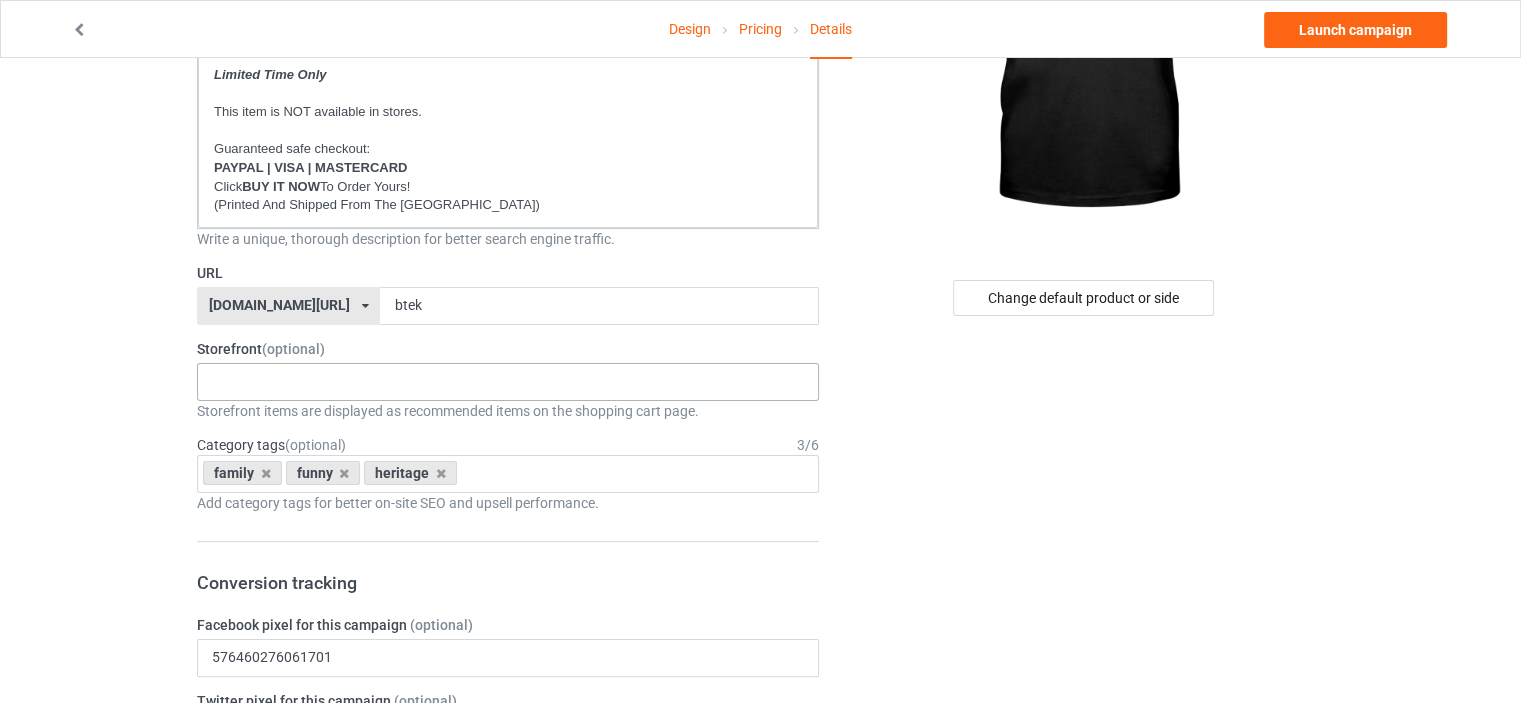 click on "No result found" at bounding box center (508, 382) 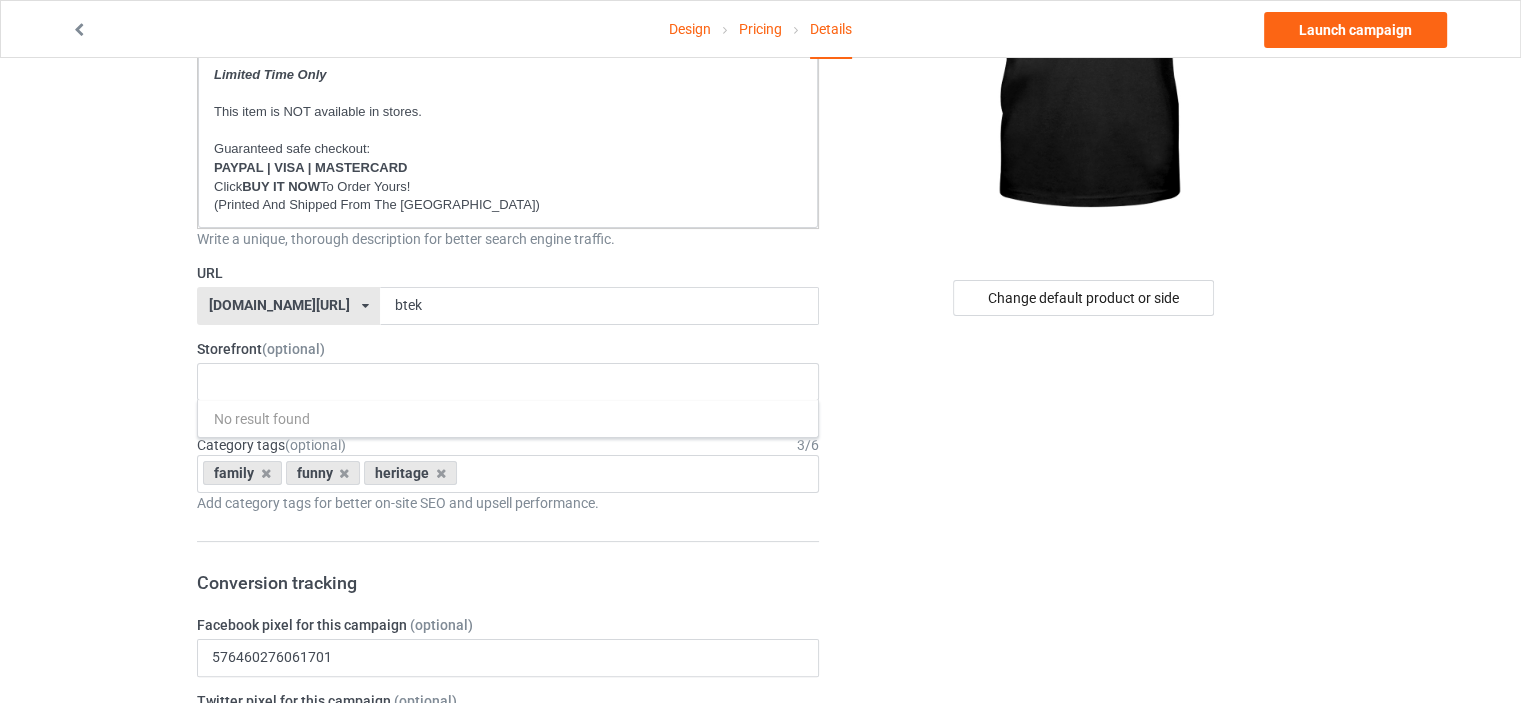 click on "Design Pricing Details Launch campaign Campaign Info Title (h1) 130   characters left BORN TO EAT KIELBASA Create a catchy, unique title for better search engine traffic. Description 1812   characters left       Small Normal Large Big Huge                                                                                     * JUST RELEASED * Limited Time Only This item is NOT available in stores. Guaranteed safe checkout: PAYPAL | VISA | MASTERCARD Click  BUY IT NOW  To Order Yours! (Printed And Shipped From The USA) Write a unique, thorough description for better search engine traffic. URL ilovemypoland.com/ britishlook.net/ danishlegends.com/ familyworldgifts.com/ finnishlegends.com/ funnyteeworld.com/ ilovemyaustralia.com/ ilovemycanada.net/ ilovemydenmark.com/ ilovemyfinland.com/ ilovemyfrance.com/ ilovemygermany.com/ ilovemygnomes.com/ ilovemyireland.com/ ilovemyitaly.com/ ilovemynetherlands.com/ ilovemynorway.com/ ilovemypoland.com/ ilovemyredhair.net/ ilovemyscotland.com/ ilovemysweden.com/ btek 3 / 6" at bounding box center (760, 858) 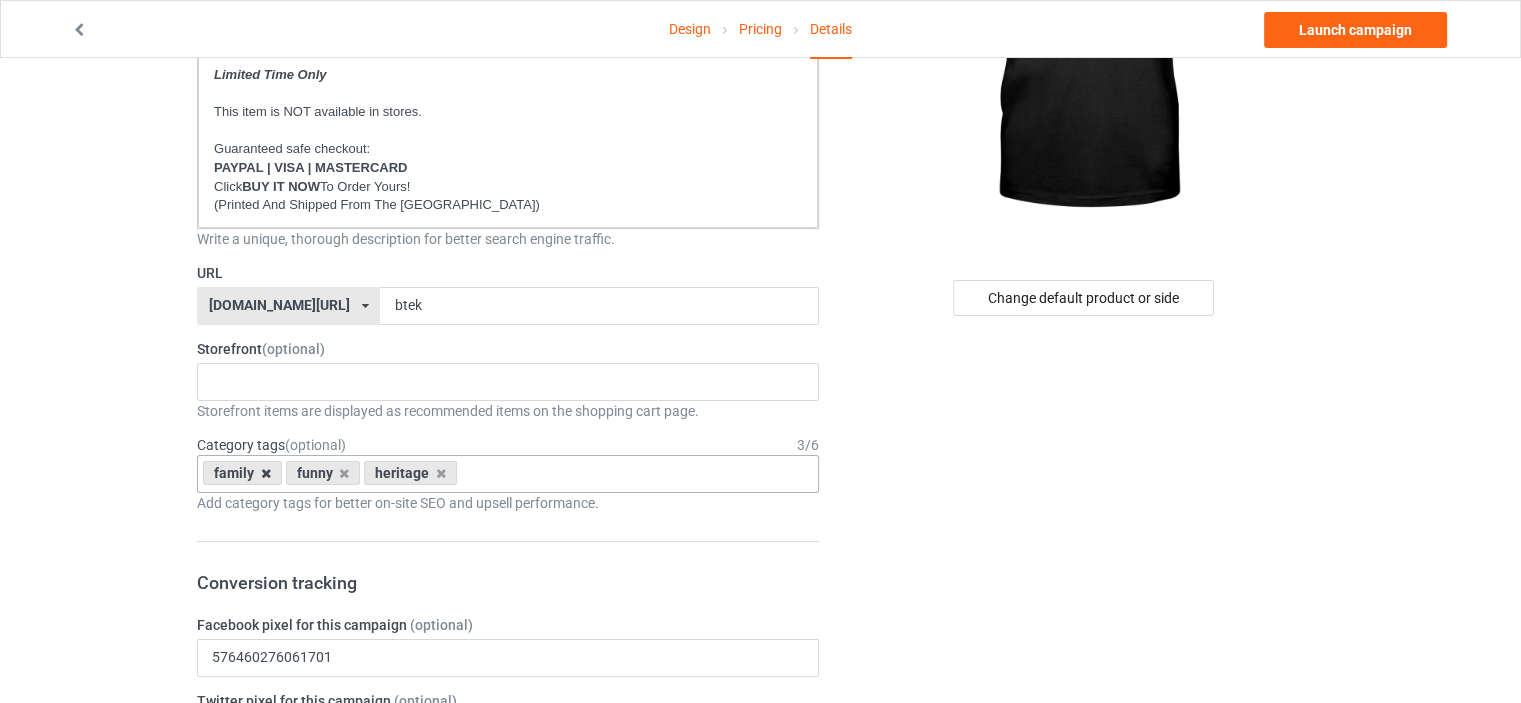 click at bounding box center (266, 473) 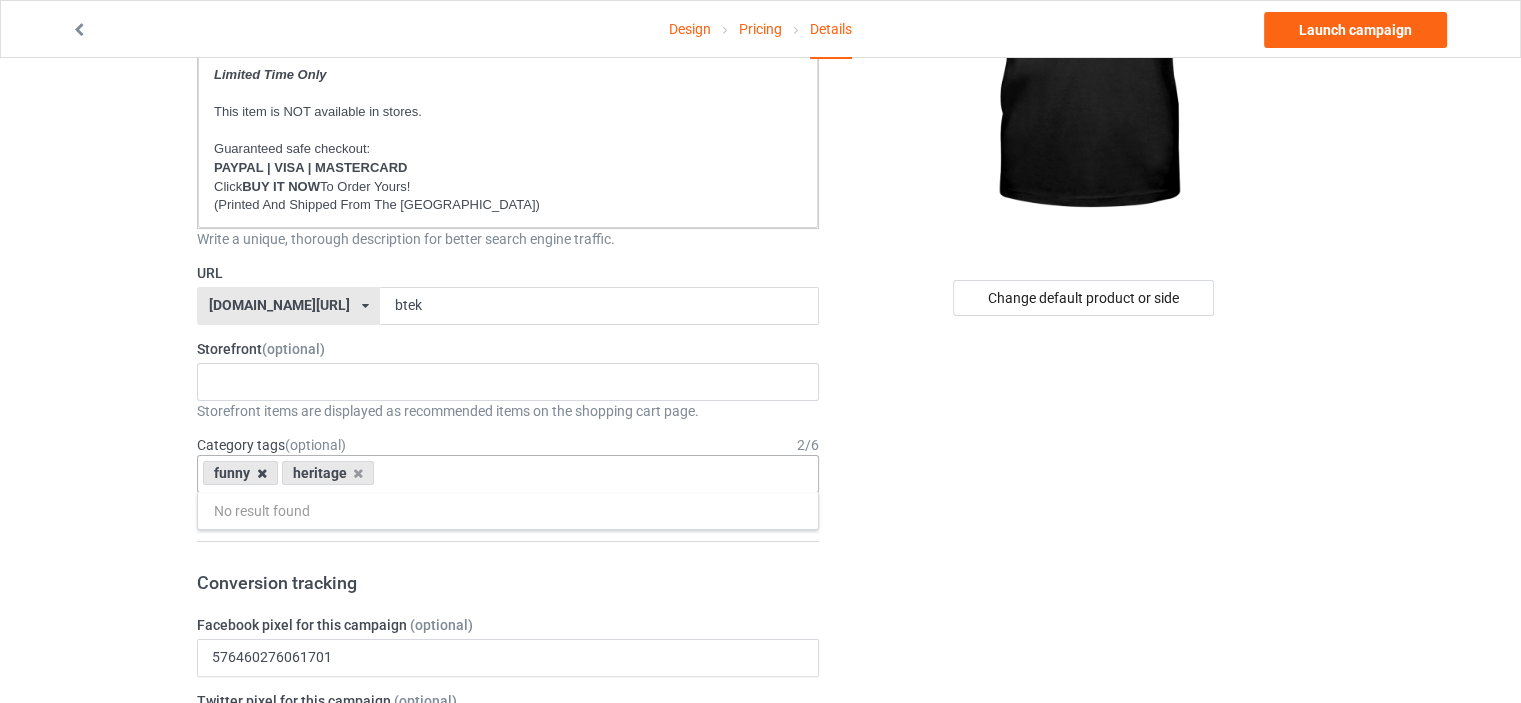 click at bounding box center (262, 473) 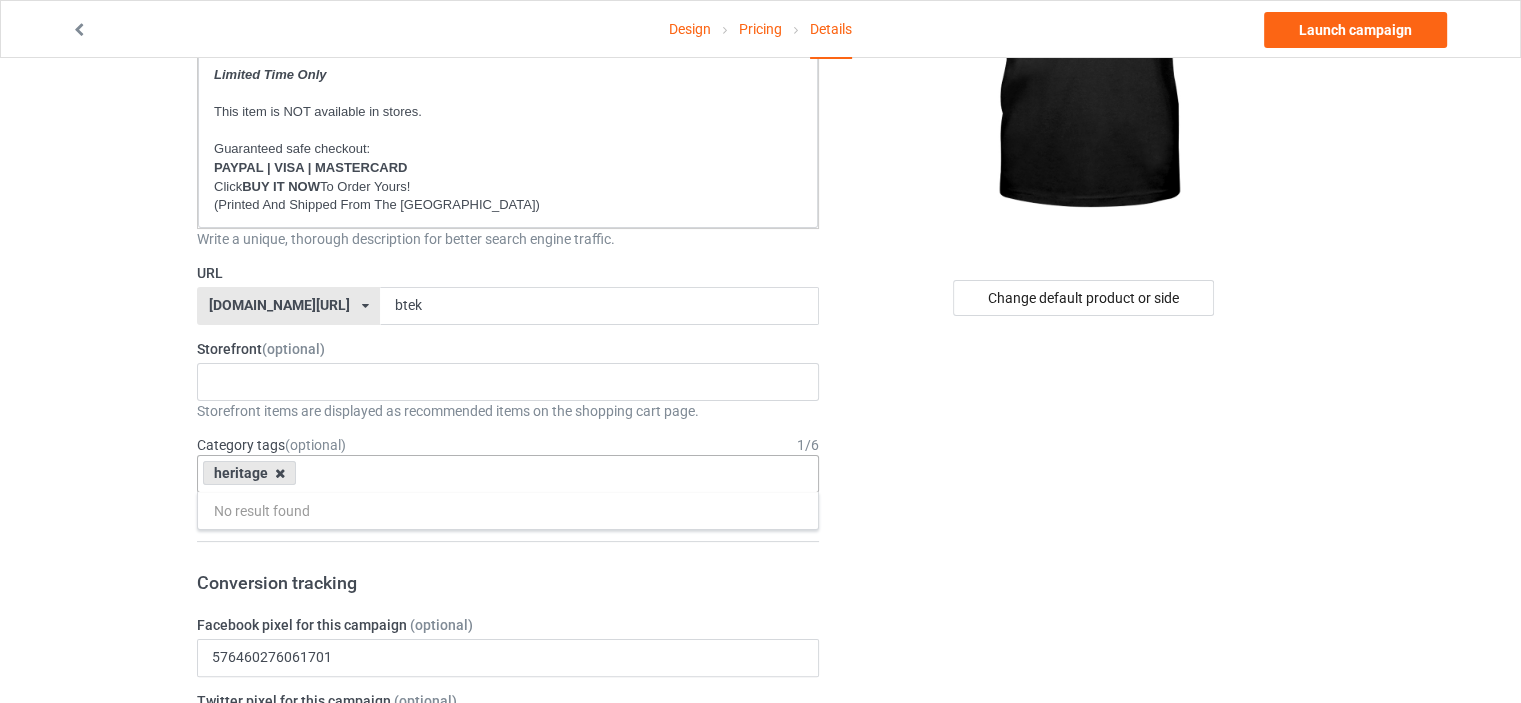 click at bounding box center [280, 473] 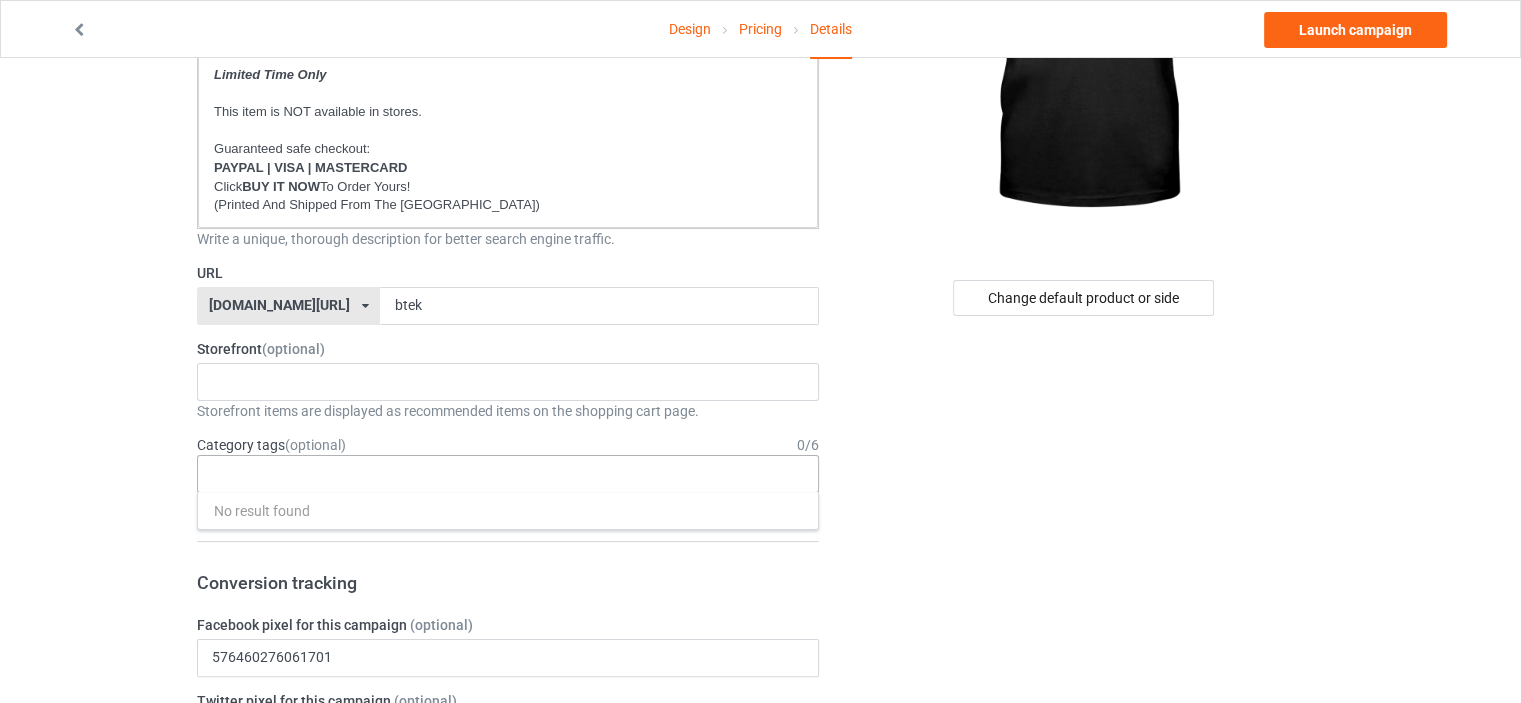 click on "Design Pricing Details Launch campaign Campaign Info Title (h1) 130   characters left BORN TO EAT KIELBASA Create a catchy, unique title for better search engine traffic. Description 1812   characters left       Small Normal Large Big Huge                                                                                     * JUST RELEASED * Limited Time Only This item is NOT available in stores. Guaranteed safe checkout: PAYPAL | VISA | MASTERCARD Click  BUY IT NOW  To Order Yours! (Printed And Shipped From The USA) Write a unique, thorough description for better search engine traffic. URL ilovemypoland.com/ britishlook.net/ danishlegends.com/ familyworldgifts.com/ finnishlegends.com/ funnyteeworld.com/ ilovemyaustralia.com/ ilovemycanada.net/ ilovemydenmark.com/ ilovemyfinland.com/ ilovemyfrance.com/ ilovemygermany.com/ ilovemygnomes.com/ ilovemyireland.com/ ilovemyitaly.com/ ilovemynetherlands.com/ ilovemynorway.com/ ilovemypoland.com/ ilovemyredhair.net/ ilovemyscotland.com/ ilovemysweden.com/ btek 0 / 6" at bounding box center (760, 858) 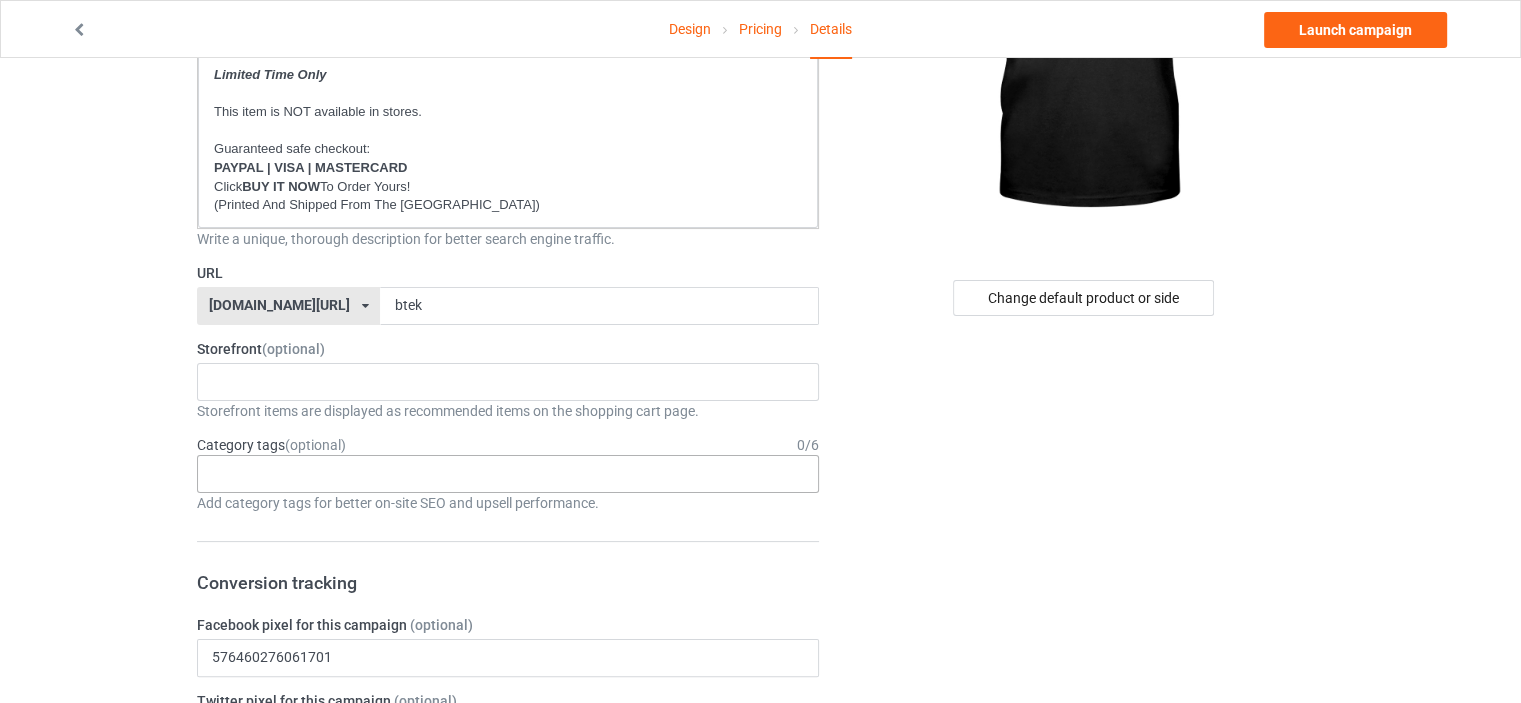 click on "No result found" at bounding box center (508, 474) 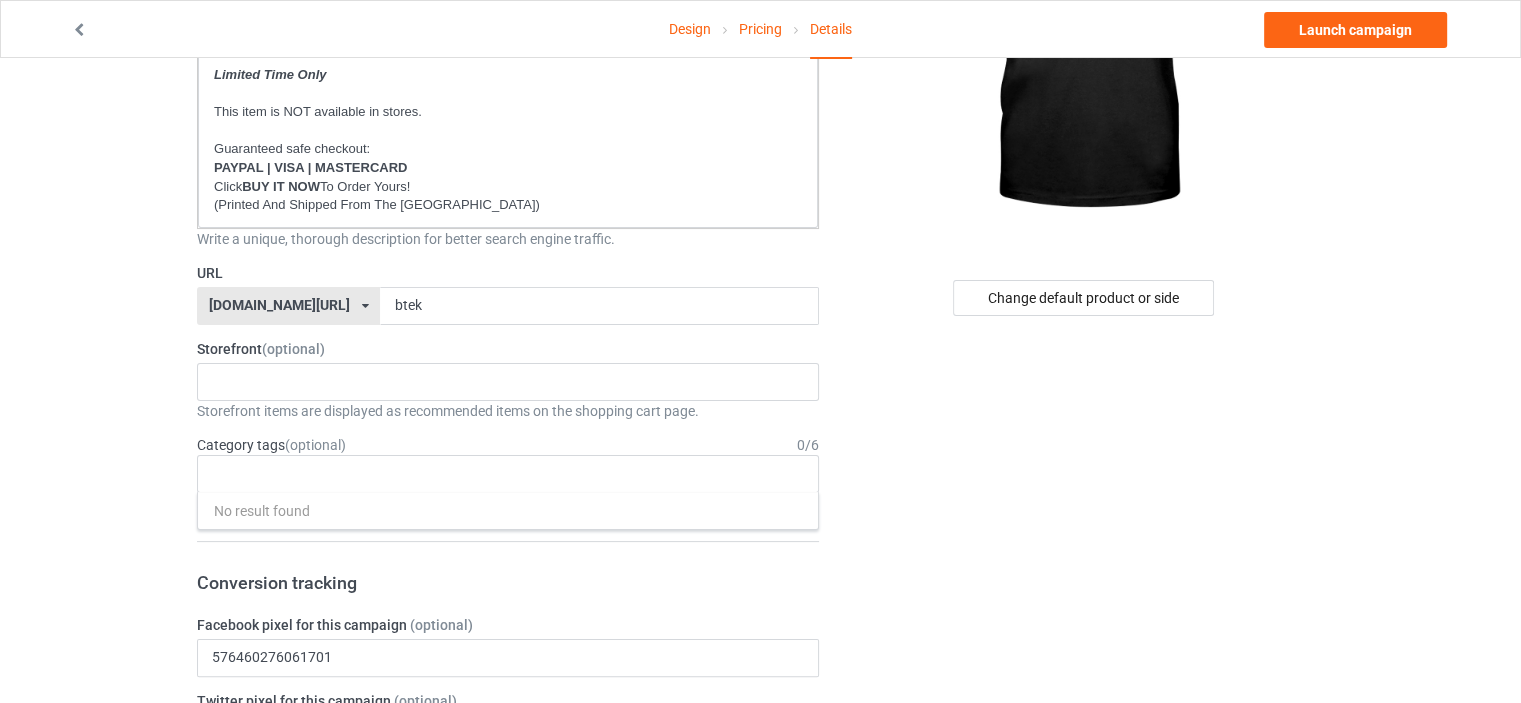 click on "Design Pricing Details Launch campaign Campaign Info Title (h1) 130   characters left BORN TO EAT KIELBASA Create a catchy, unique title for better search engine traffic. Description 1812   characters left       Small Normal Large Big Huge                                                                                     * JUST RELEASED * Limited Time Only This item is NOT available in stores. Guaranteed safe checkout: PAYPAL | VISA | MASTERCARD Click  BUY IT NOW  To Order Yours! (Printed And Shipped From The USA) Write a unique, thorough description for better search engine traffic. URL ilovemypoland.com/ britishlook.net/ danishlegends.com/ familyworldgifts.com/ finnishlegends.com/ funnyteeworld.com/ ilovemyaustralia.com/ ilovemycanada.net/ ilovemydenmark.com/ ilovemyfinland.com/ ilovemyfrance.com/ ilovemygermany.com/ ilovemygnomes.com/ ilovemyireland.com/ ilovemyitaly.com/ ilovemynetherlands.com/ ilovemynorway.com/ ilovemypoland.com/ ilovemyredhair.net/ ilovemyscotland.com/ ilovemysweden.com/ btek 0 / 6" at bounding box center (760, 858) 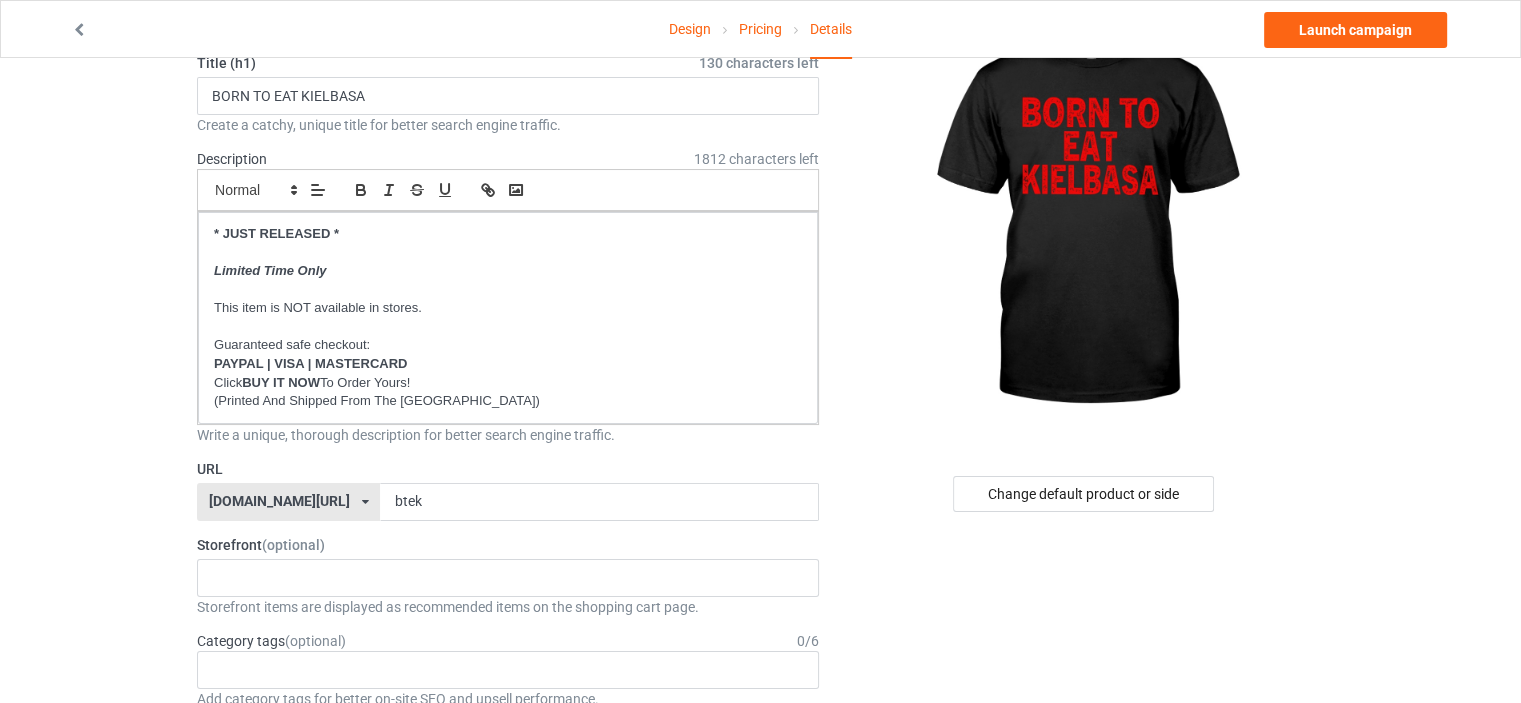 scroll, scrollTop: 0, scrollLeft: 0, axis: both 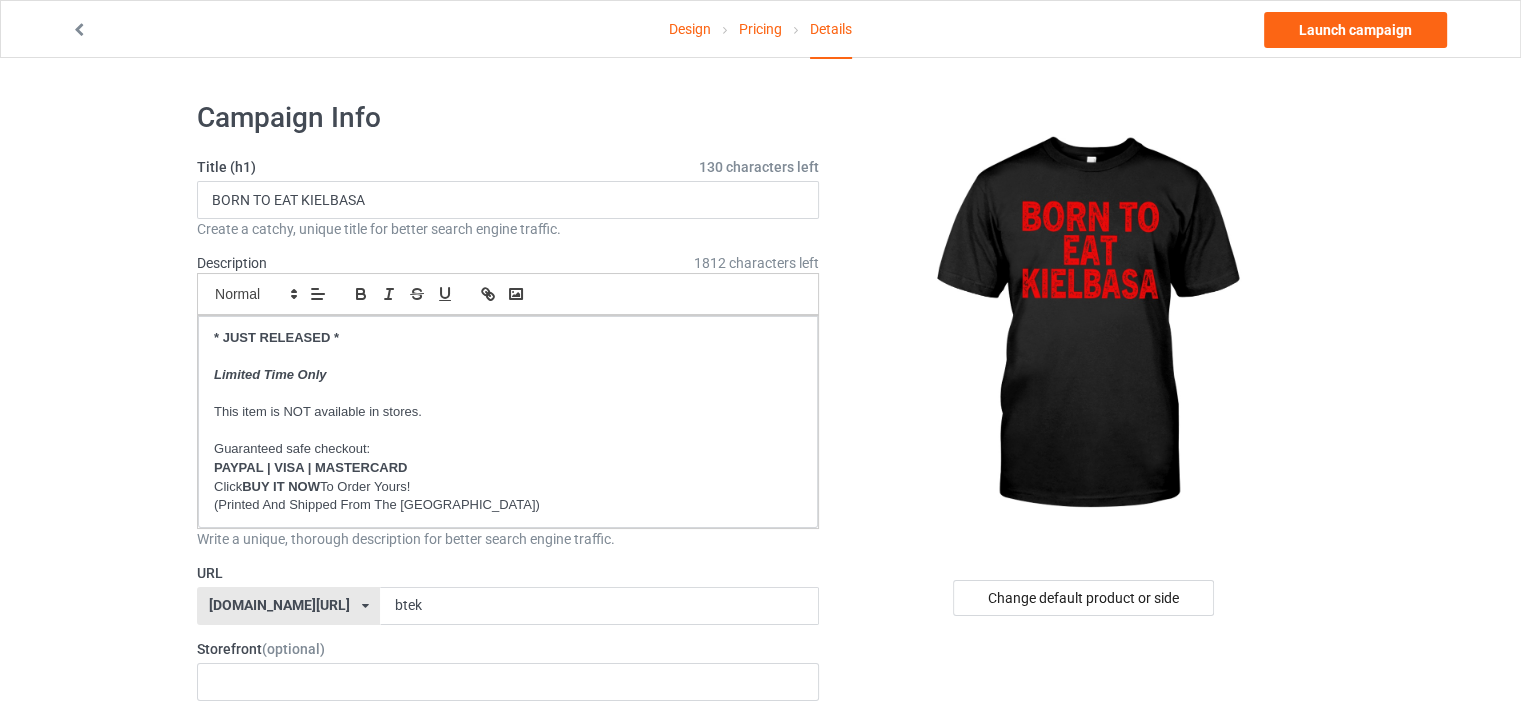 click on "Pricing" at bounding box center [760, 29] 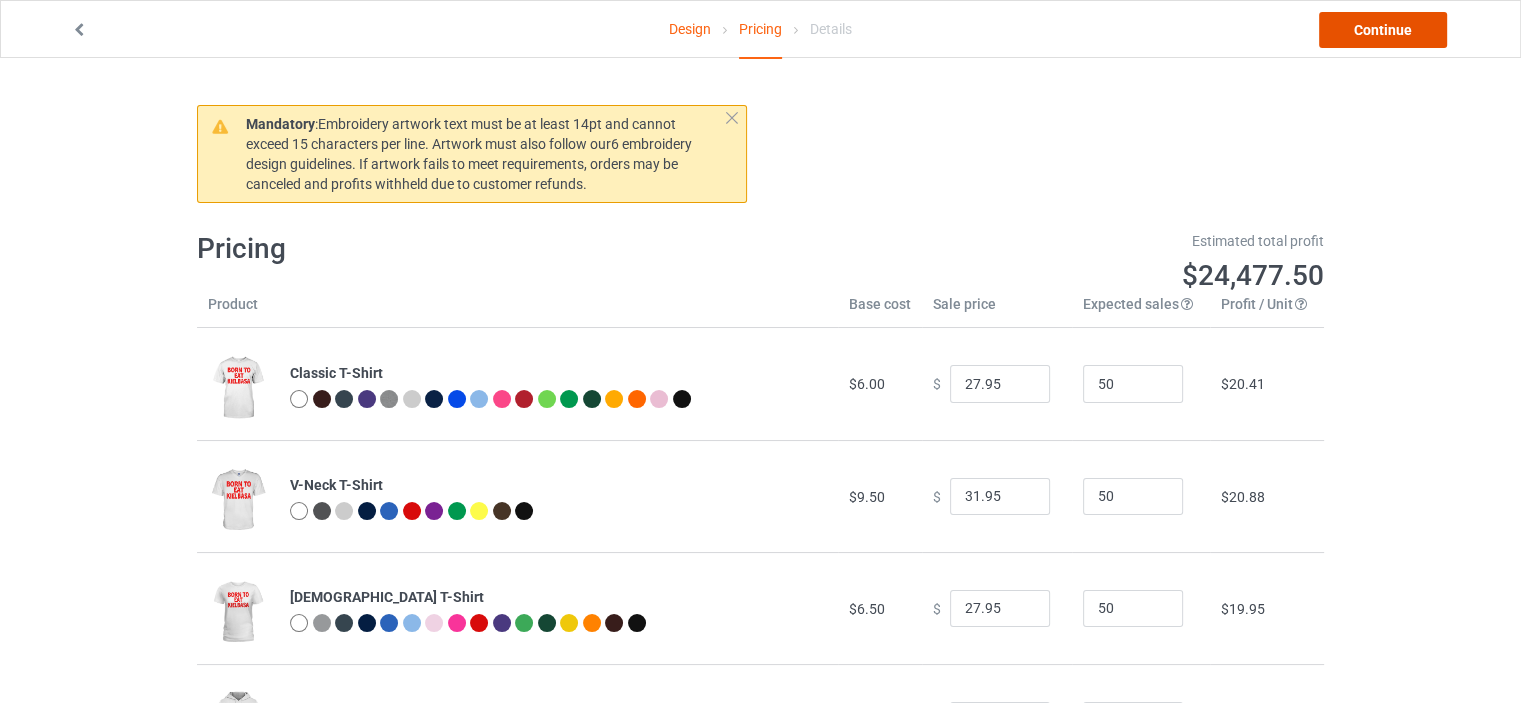 click on "Continue" at bounding box center [1383, 30] 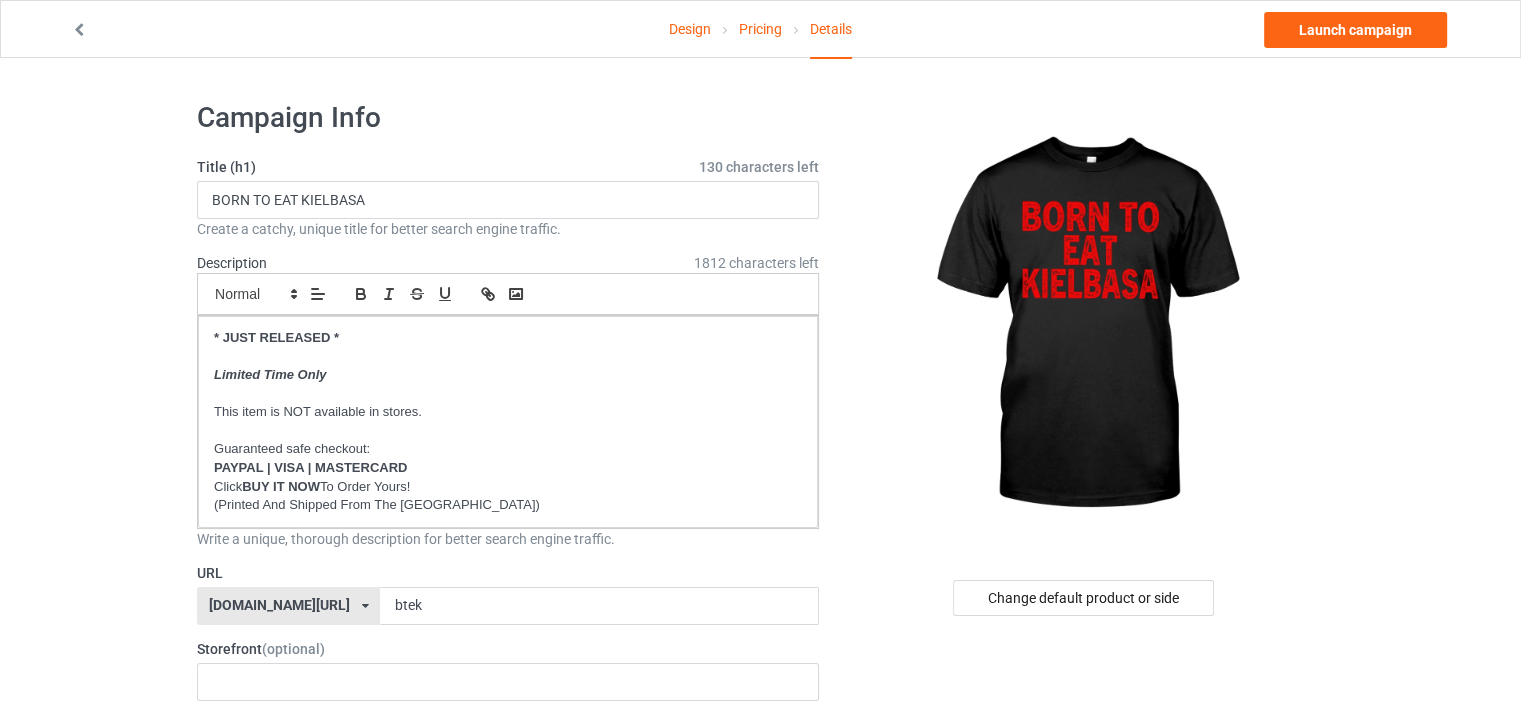 scroll, scrollTop: 500, scrollLeft: 0, axis: vertical 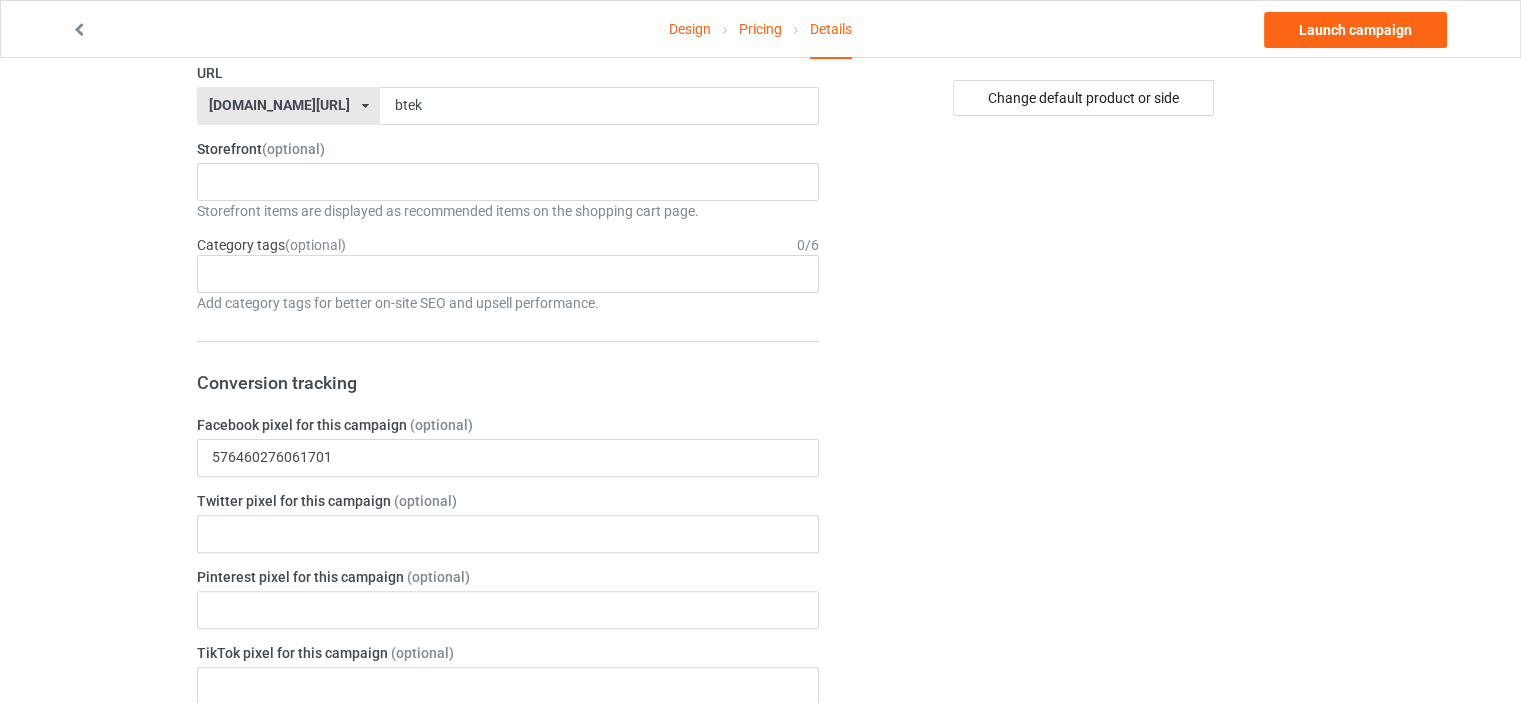 click on "Add category tags for better on-site SEO and upsell performance." at bounding box center (508, 303) 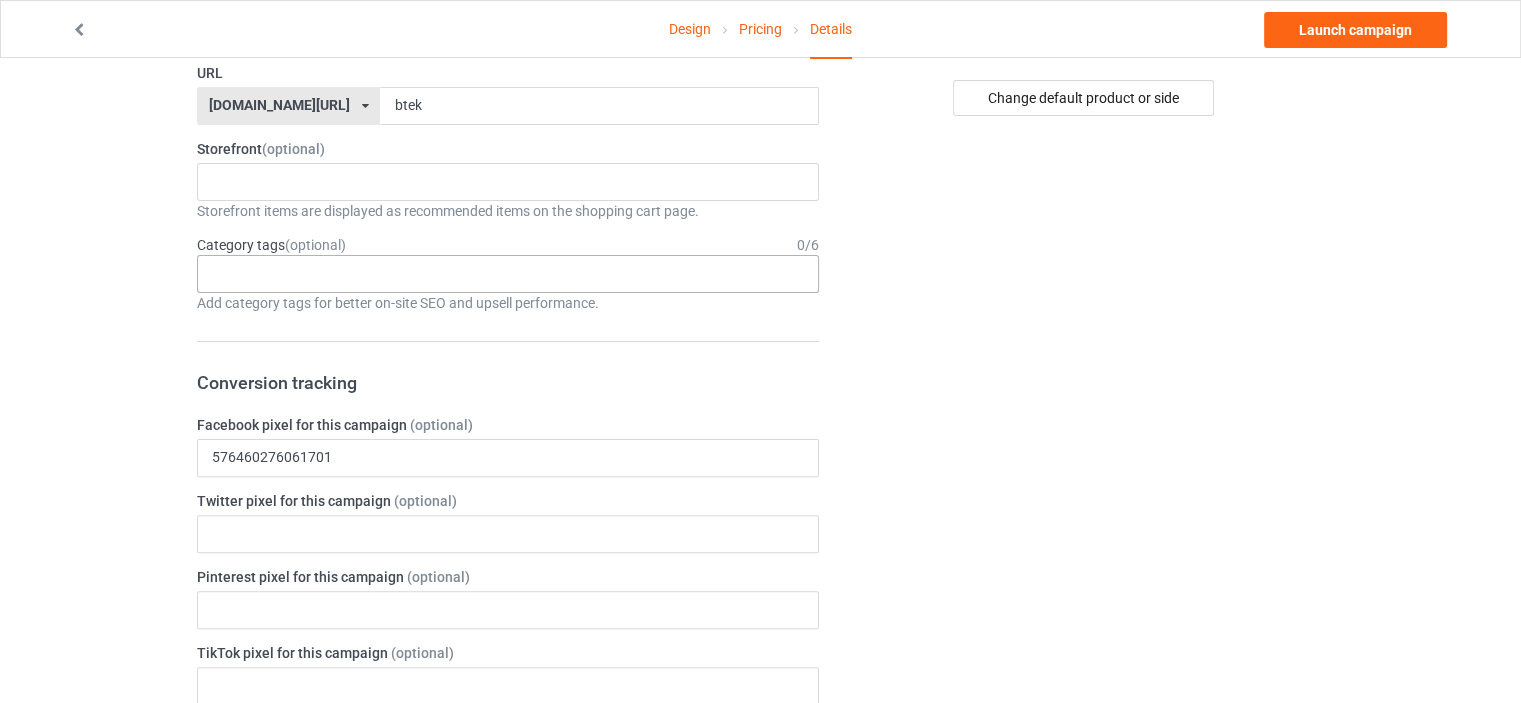 click on "Age > 1-19 > 1 Age > 1-12 Months > 1 Month Age > 1-12 Months Age > 1-19 Age > 1-19 > 10 Age > 1-12 Months > 10 Month Age > 80-100 > 100 Sports > Running > 10K Run Age > 1-19 > 11 Age > 1-12 Months > 11 Month Age > 1-19 > 12 Age > 1-12 Months > 12 Month Age > 1-19 > 13 Age > 1-19 > 14 Age > 1-19 > 15 Sports > Running > 15K Run Age > 1-19 > 16 Age > 1-19 > 17 Age > 1-19 > 18 Age > 1-19 > 19 Age > Decades > 1920s Age > Decades > 1930s Age > Decades > 1940s Age > Decades > 1950s Age > Decades > 1960s Age > Decades > 1970s Age > Decades > 1980s Age > Decades > 1990s Age > 1-19 > 2 Age > 1-12 Months > 2 Month Age > 20-39 > 20 Age > 20-39 Age > Decades > 2000s Age > Decades > 2010s Age > 20-39 > 21 Age > 20-39 > 22 Age > 20-39 > 23 Age > 20-39 > 24 Age > 20-39 > 25 Age > 20-39 > 26 Age > 20-39 > 27 Age > 20-39 > 28 Age > 20-39 > 29 Age > 1-19 > 3 Age > 1-12 Months > 3 Month Sports > Basketball > 3-Pointer Age > 20-39 > 30 Age > 20-39 > 31 Age > 20-39 > 32 Age > 20-39 > 33 Age > 20-39 > 34 Age > 20-39 > 35 Age Jobs 1" at bounding box center [508, 274] 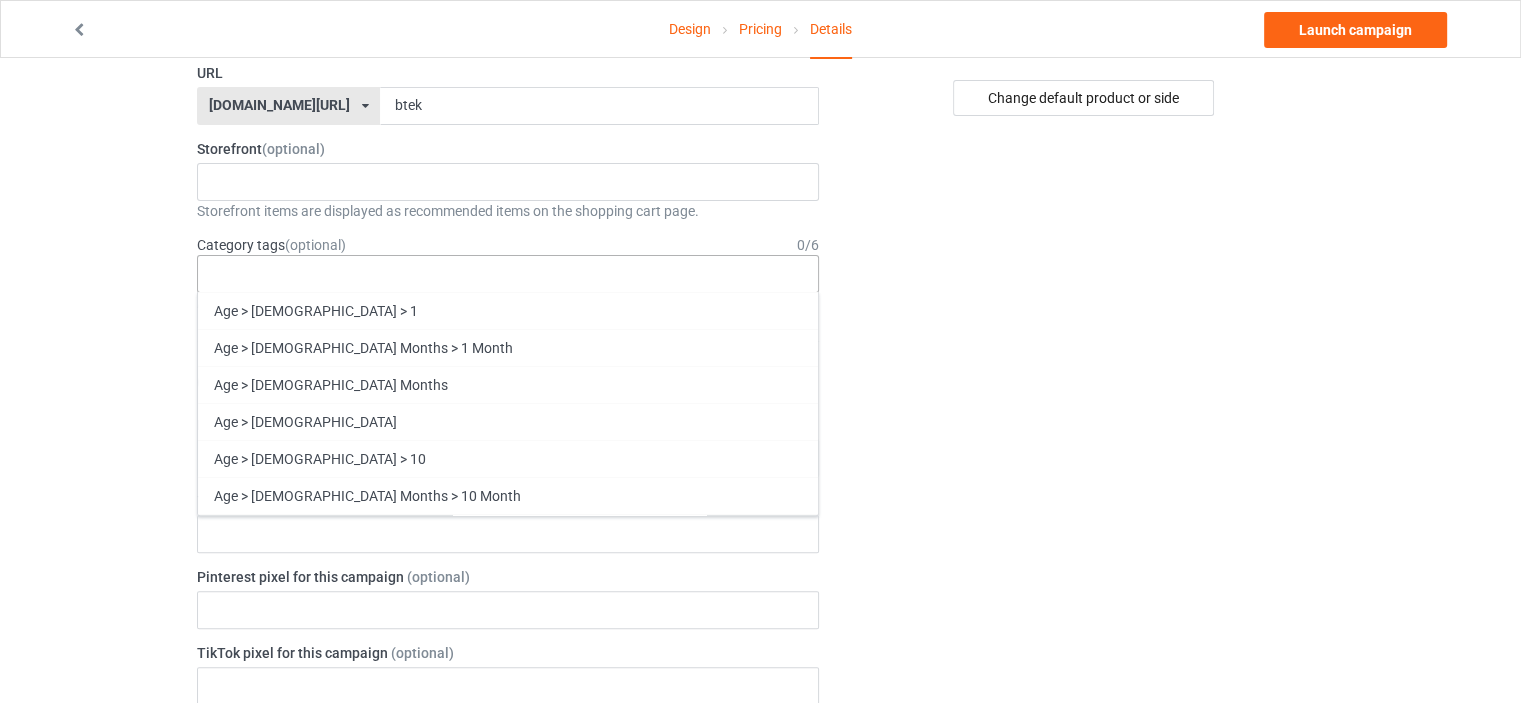 scroll, scrollTop: 85667, scrollLeft: 0, axis: vertical 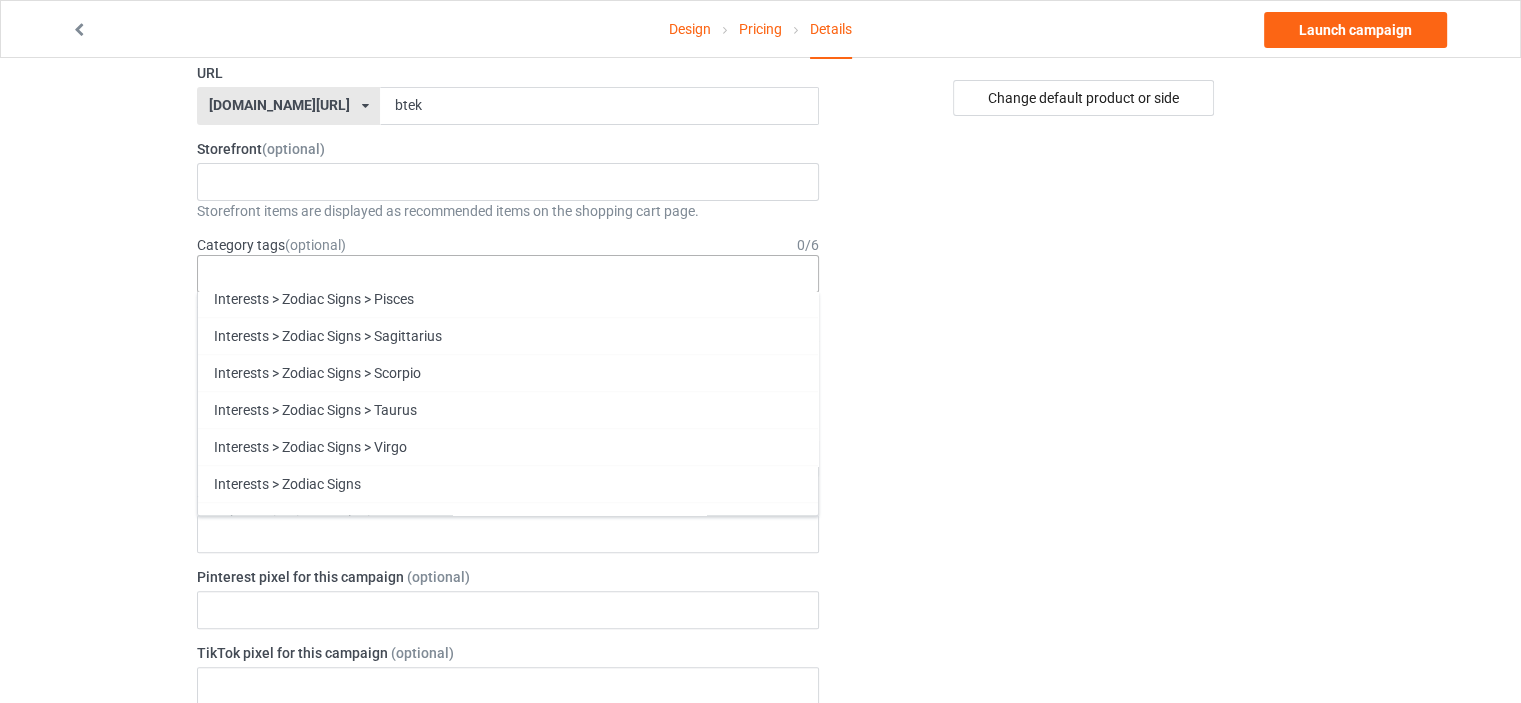 click on "Funny" at bounding box center [508, 890] 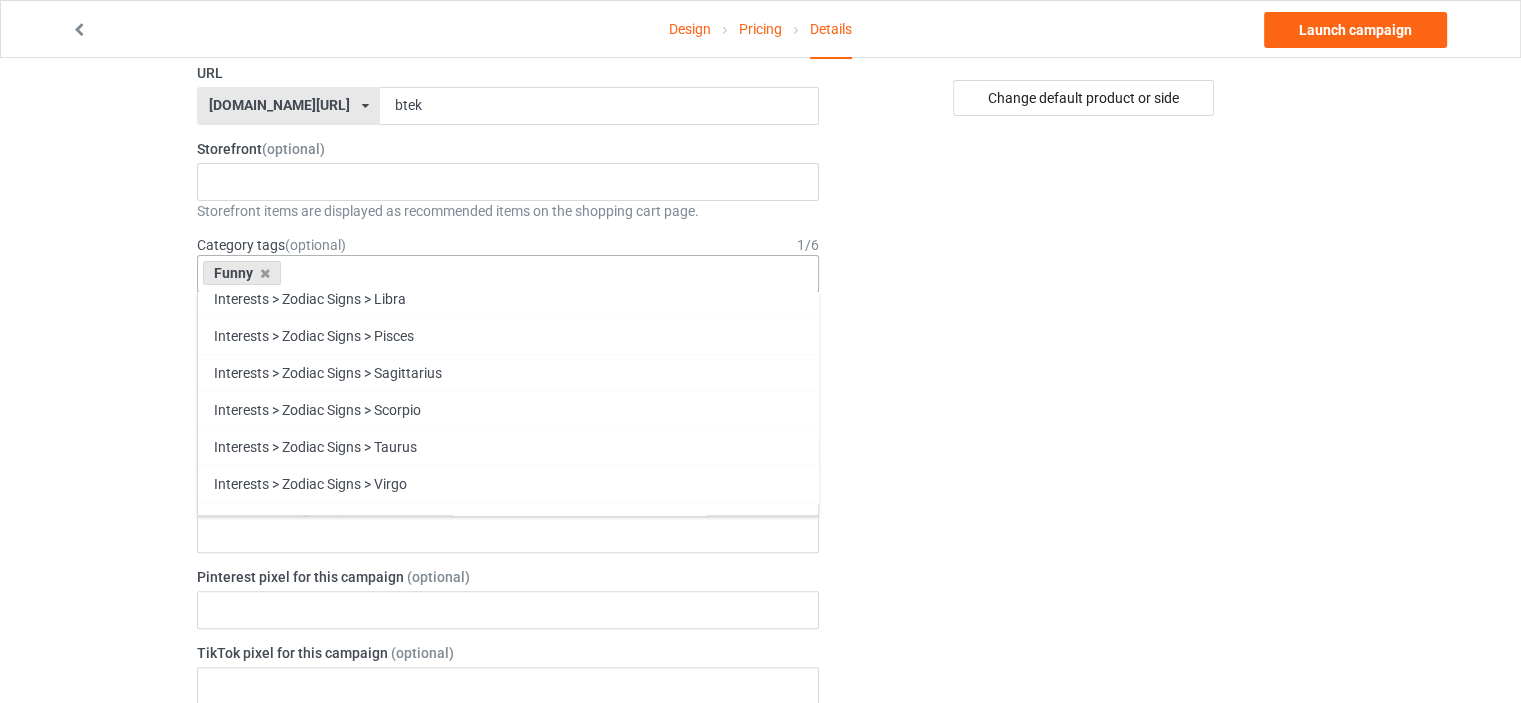 click on "Family" at bounding box center [508, 890] 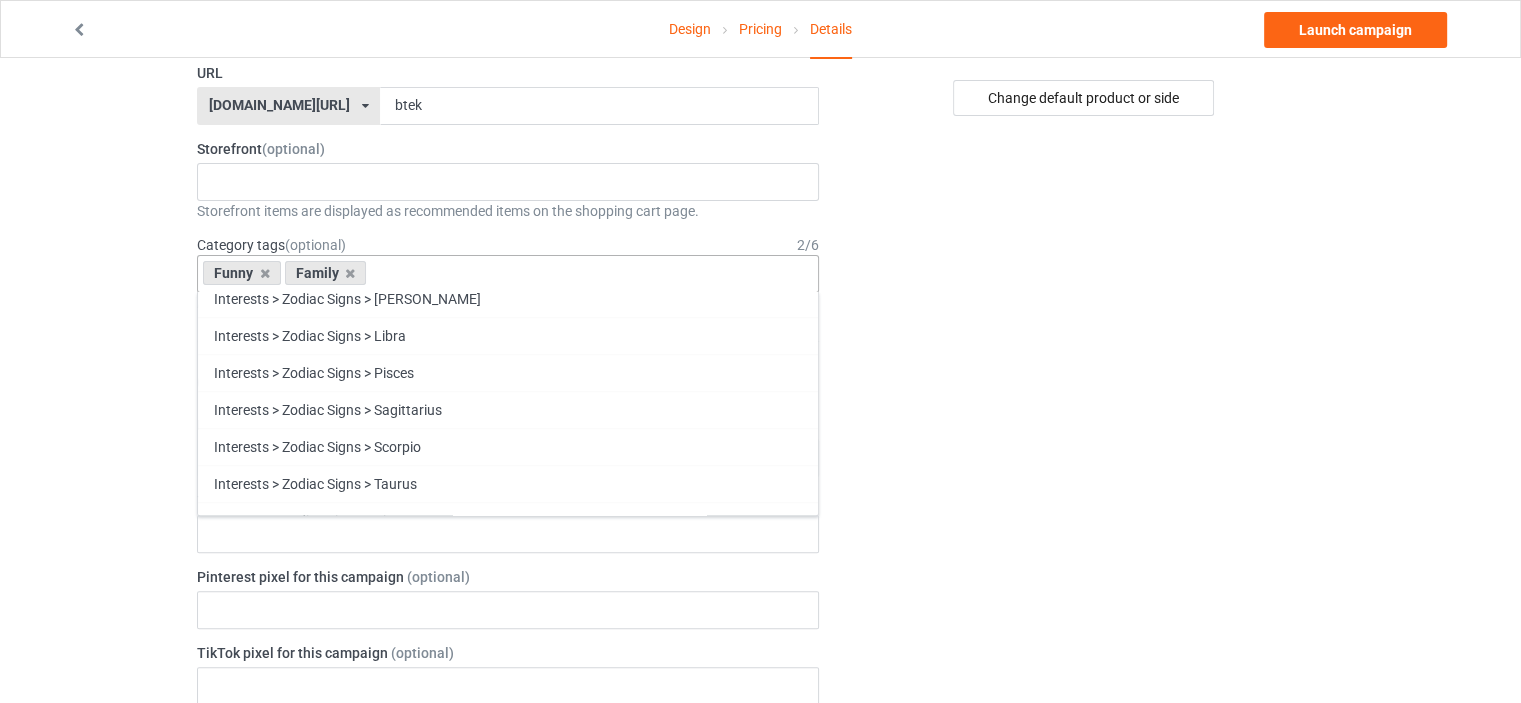 click on "Heritage" at bounding box center (508, 927) 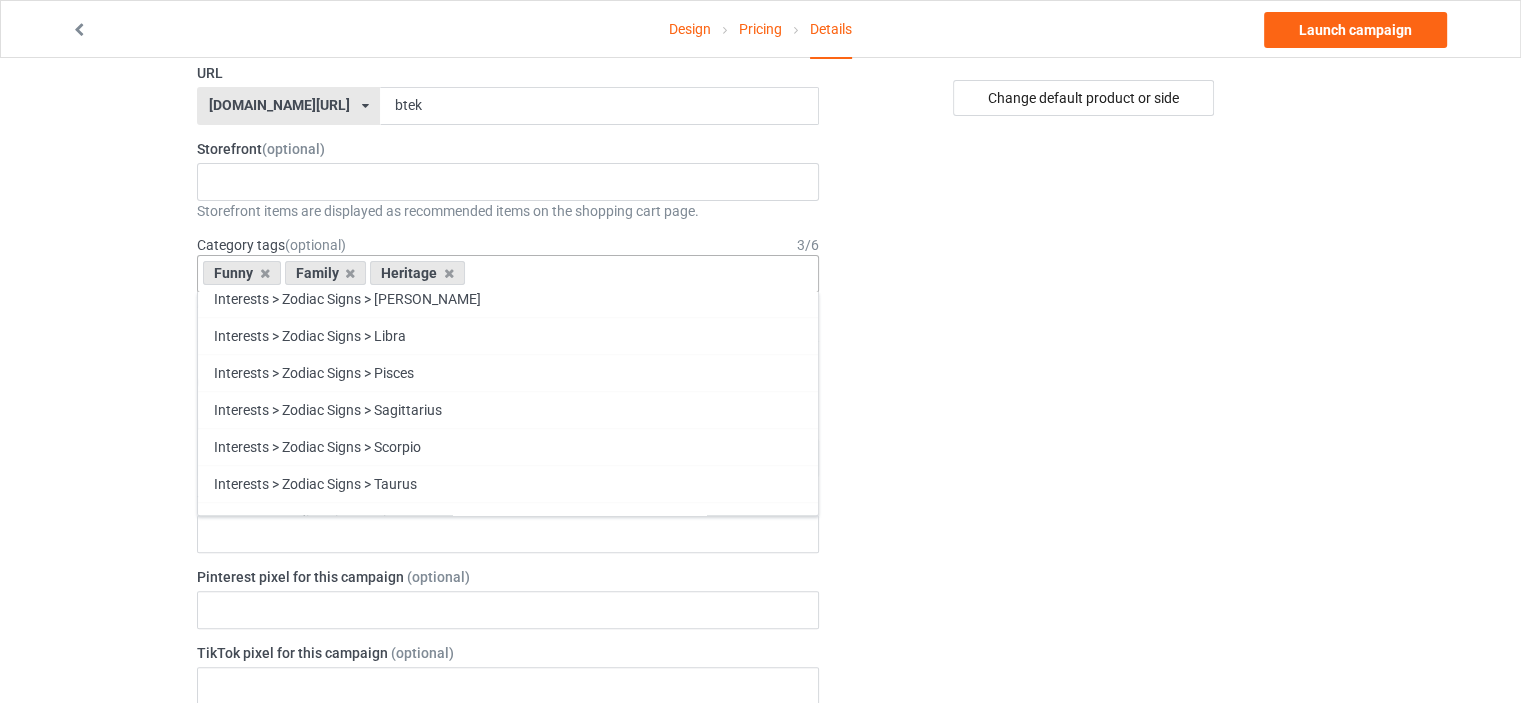 scroll, scrollTop: 85556, scrollLeft: 0, axis: vertical 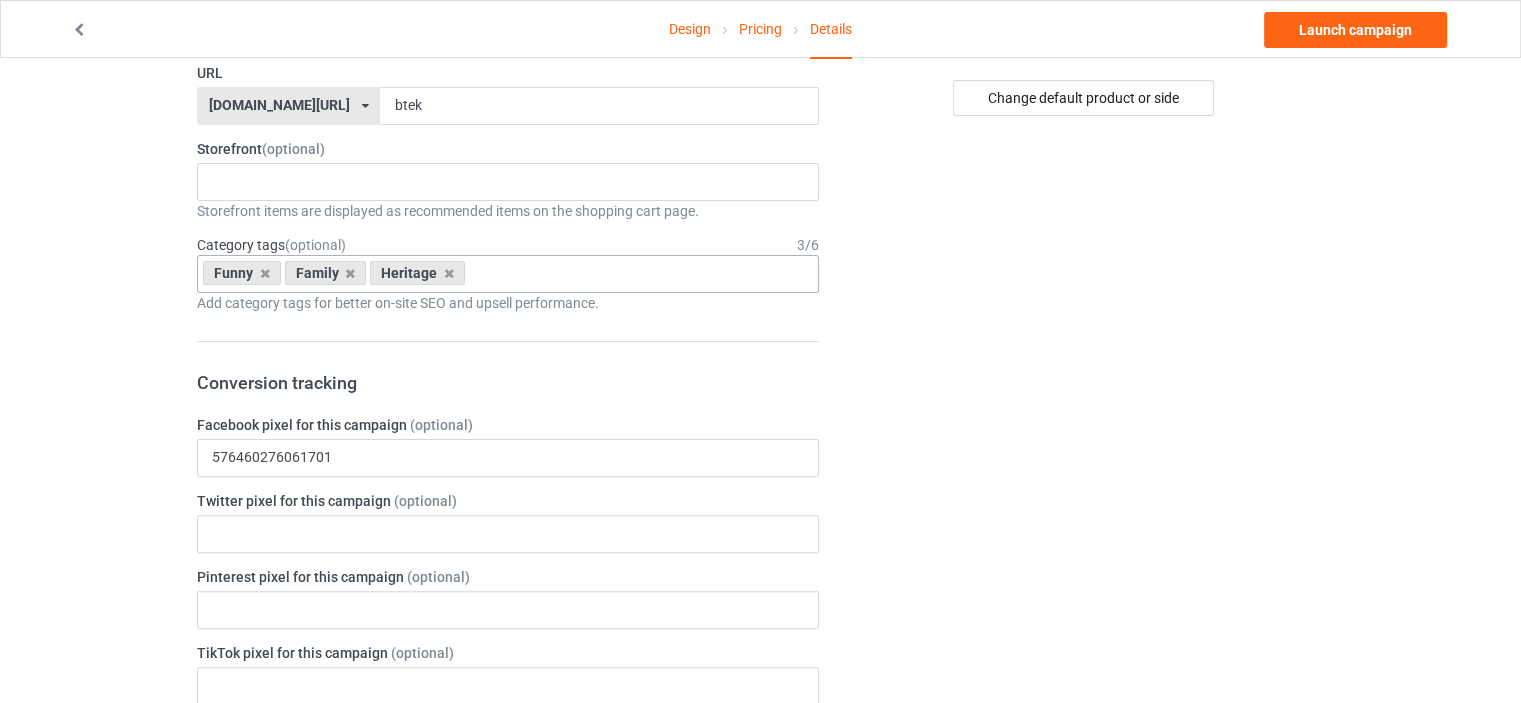 click on "Change default product or side" at bounding box center [1085, 658] 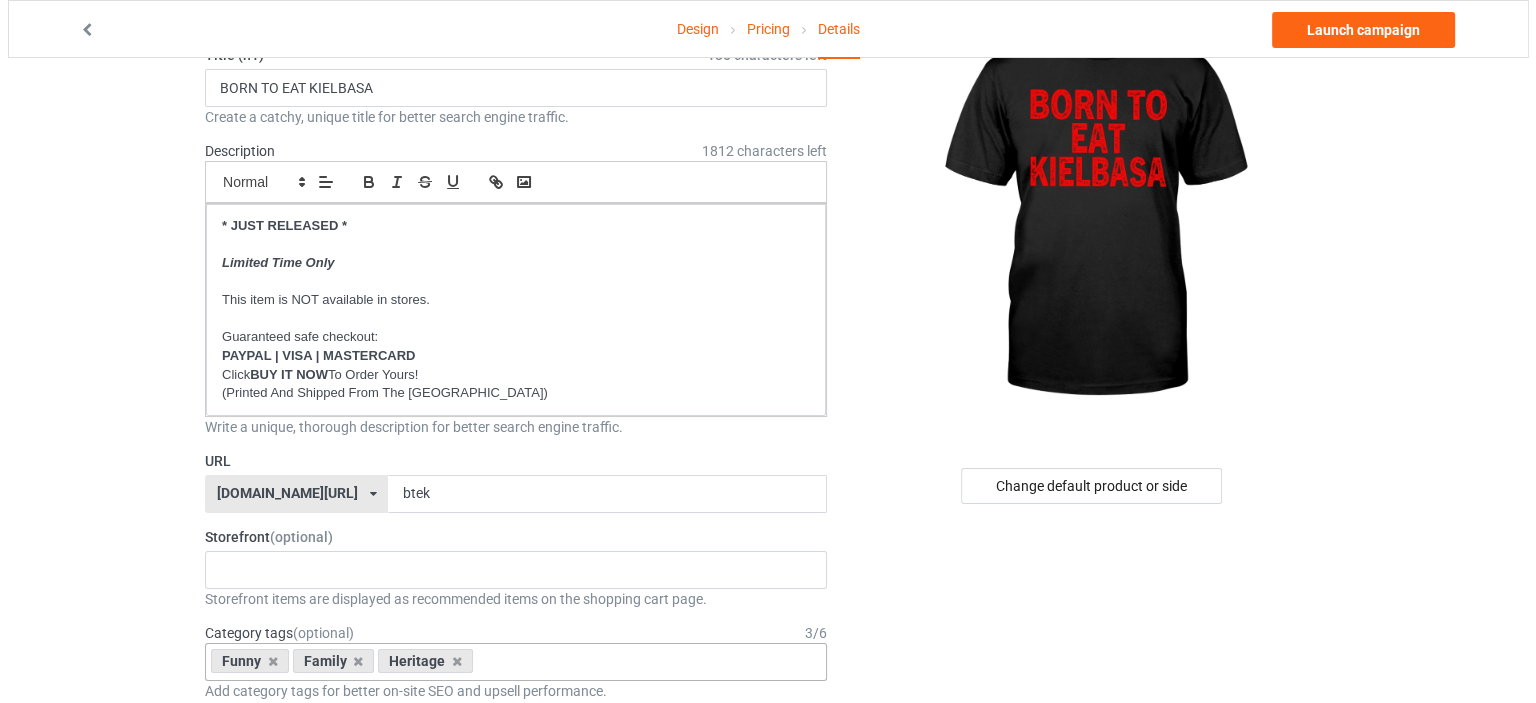 scroll, scrollTop: 0, scrollLeft: 0, axis: both 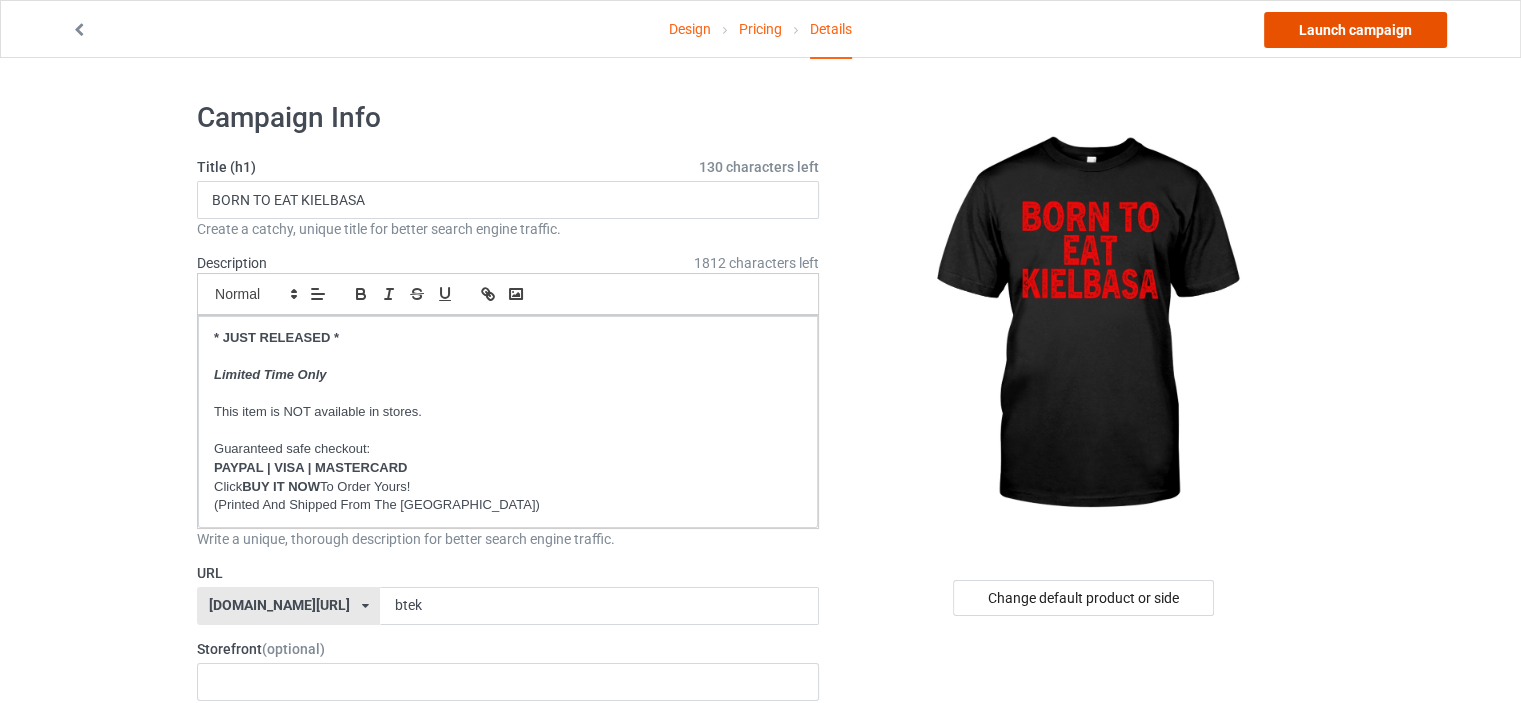 click on "Launch campaign" at bounding box center (1355, 30) 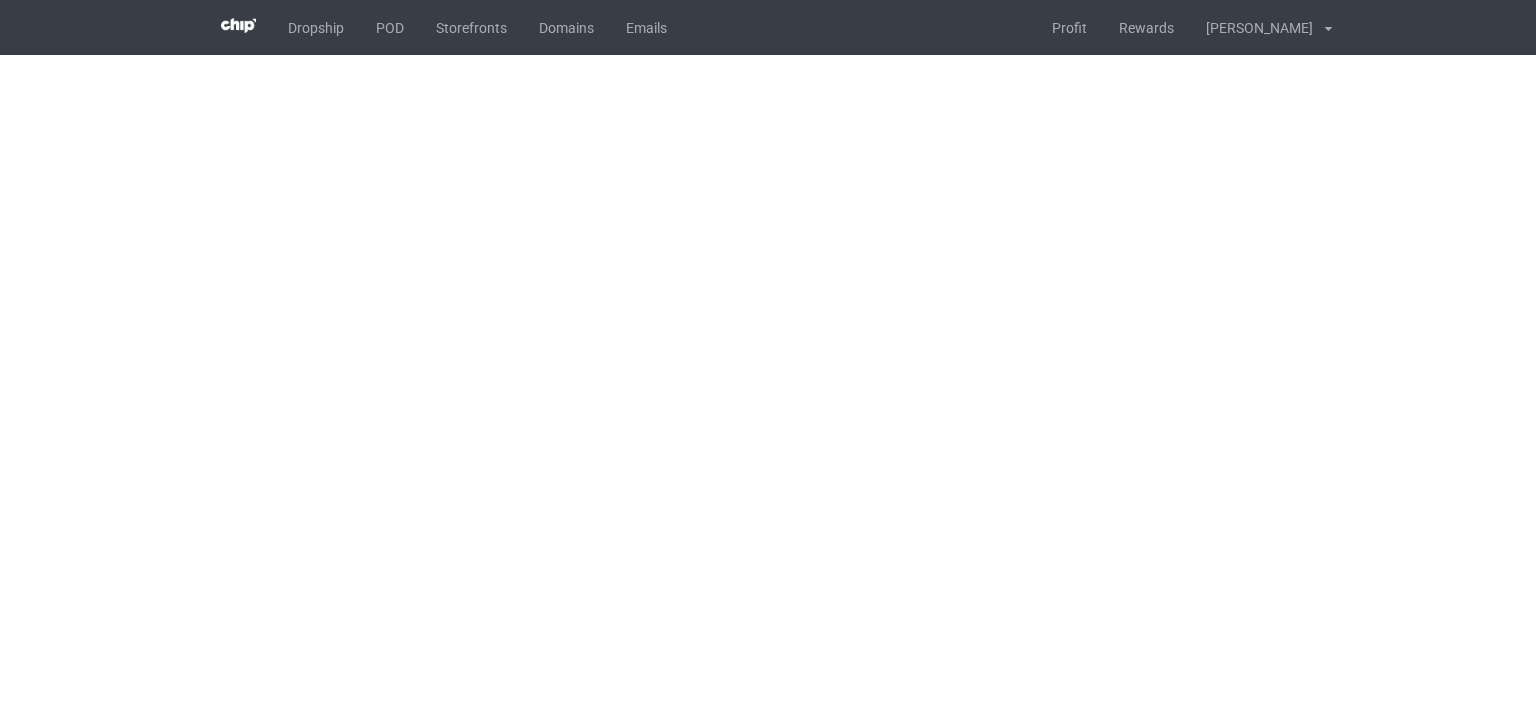 scroll, scrollTop: 0, scrollLeft: 0, axis: both 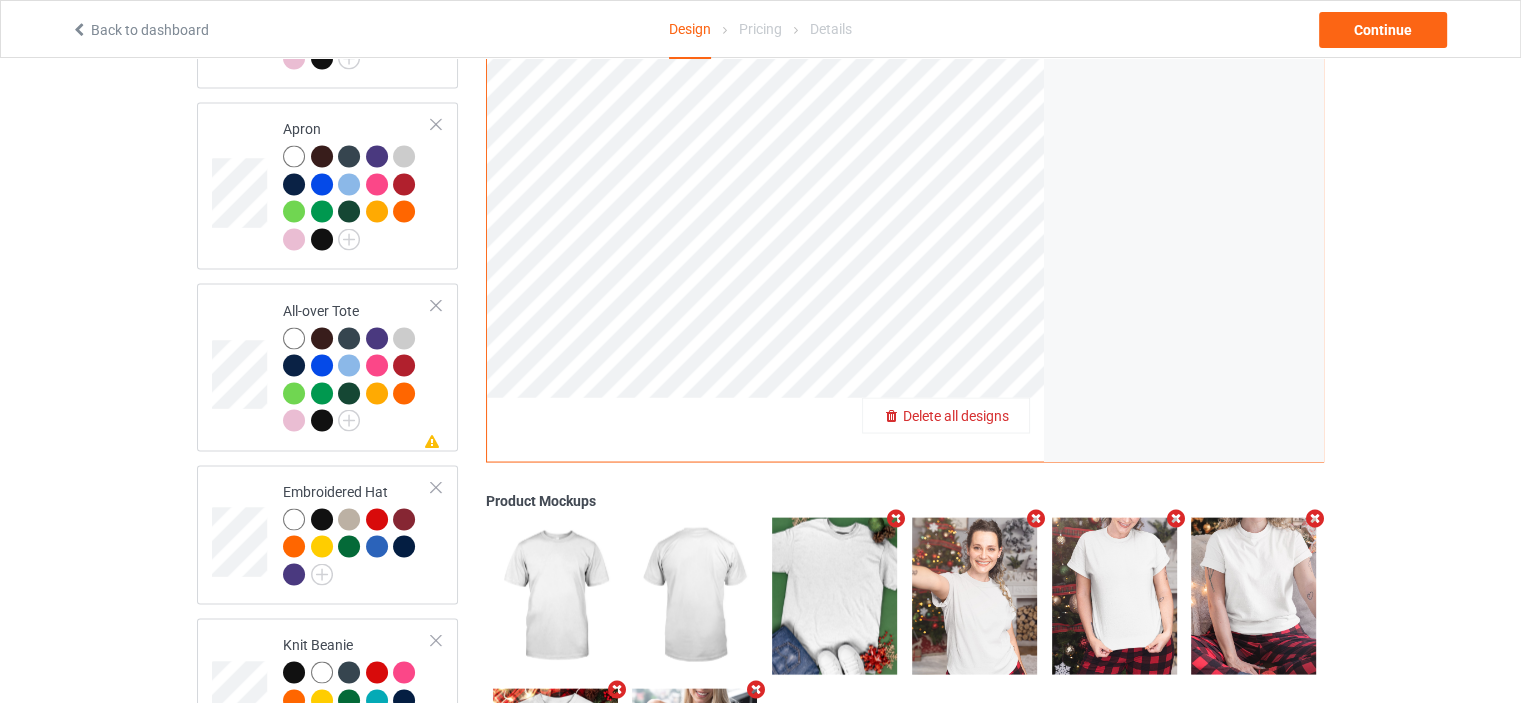 click on "Delete all designs" at bounding box center [956, 415] 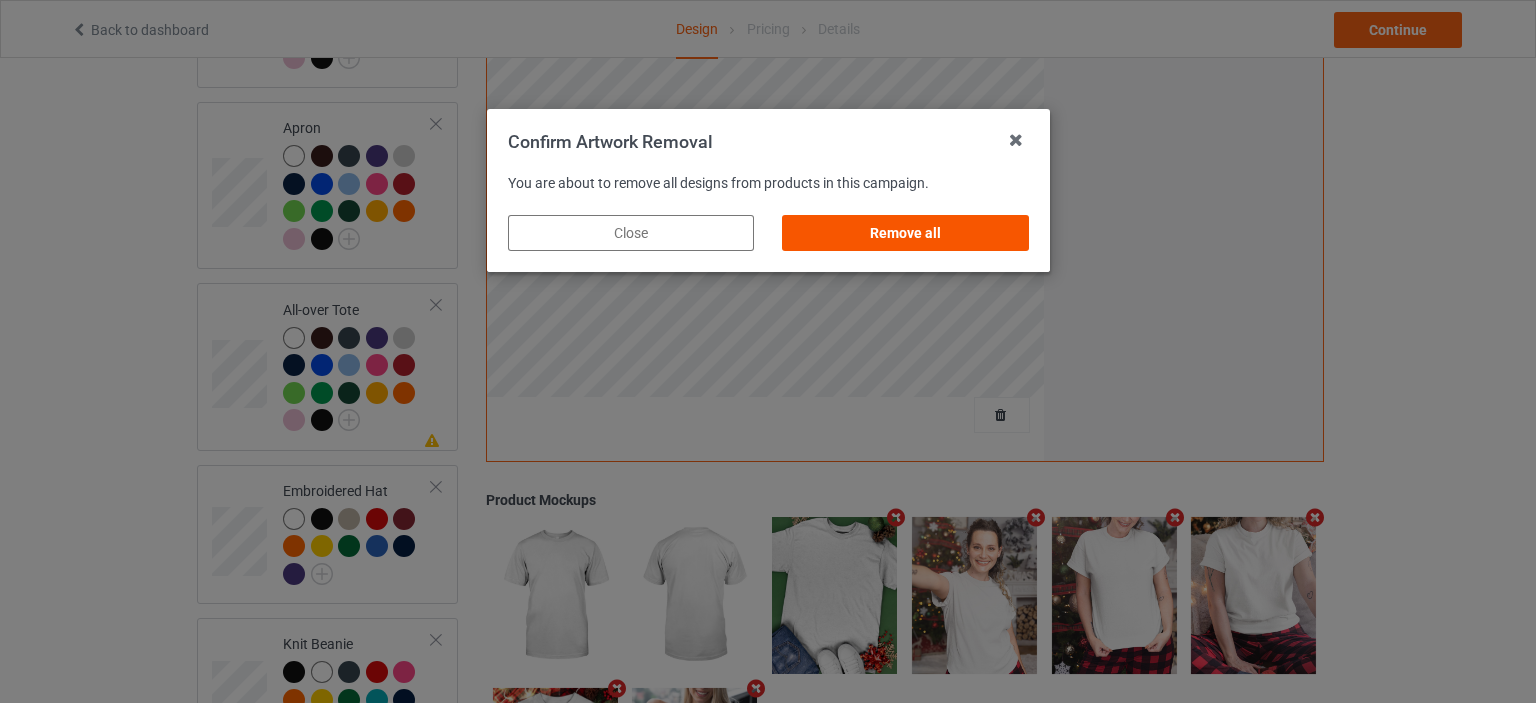 click on "Remove all" at bounding box center (905, 233) 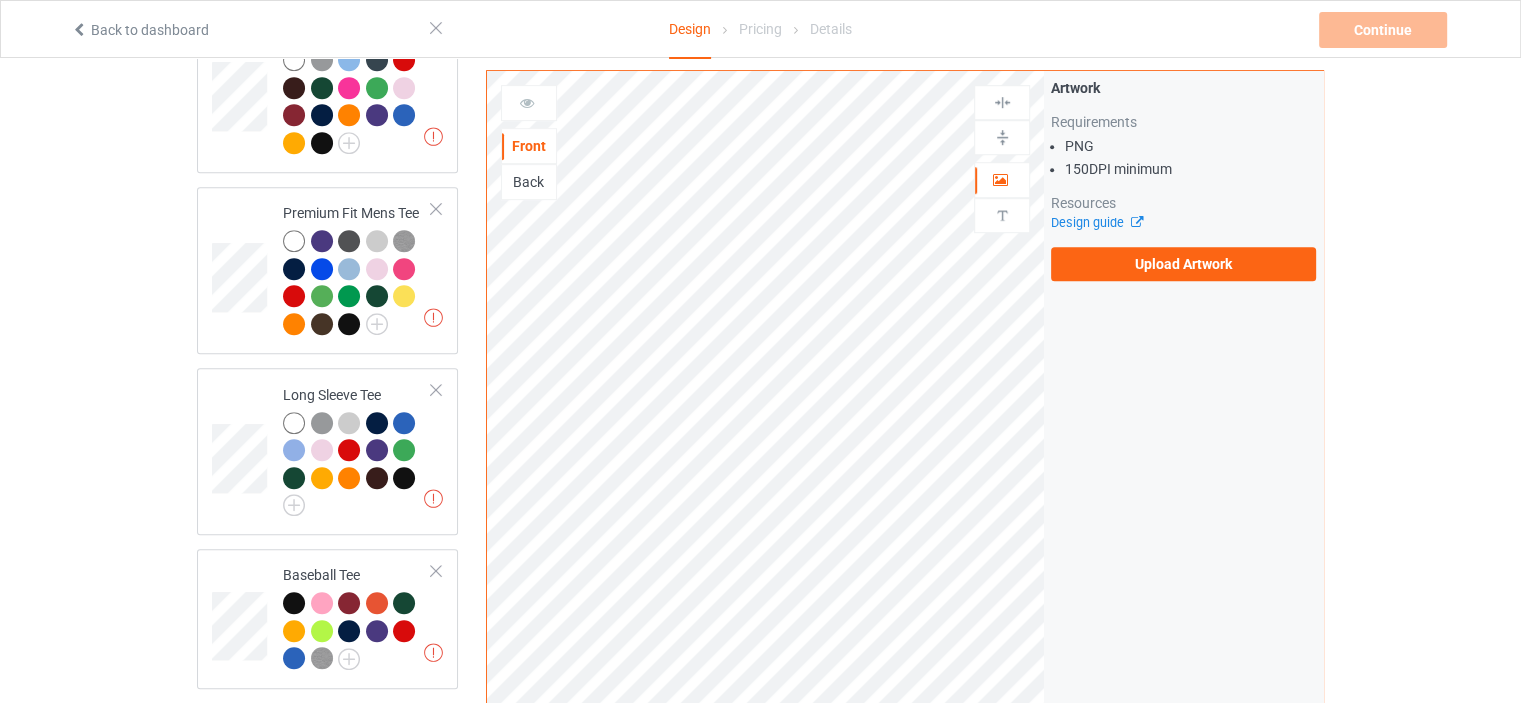 scroll, scrollTop: 0, scrollLeft: 0, axis: both 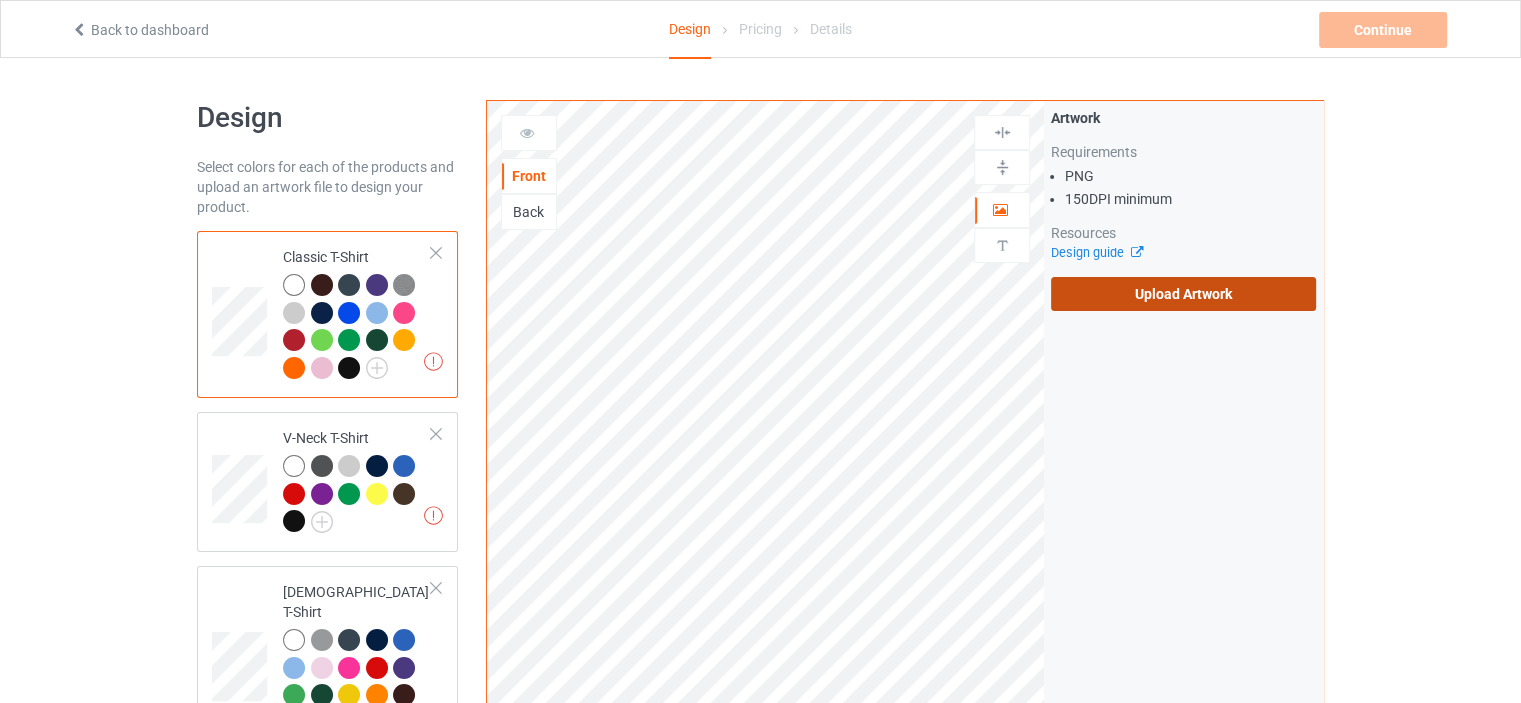 click on "Upload Artwork" at bounding box center (1183, 294) 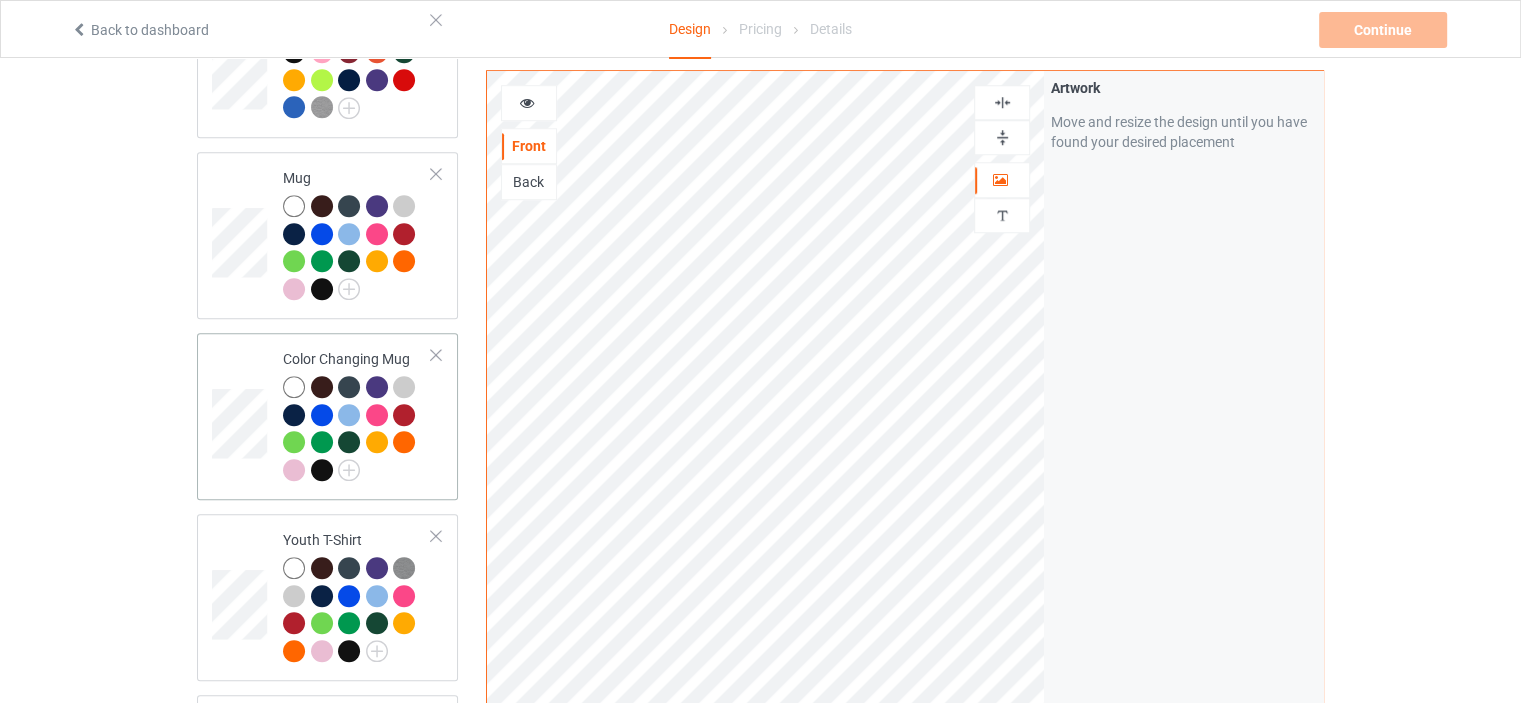 scroll, scrollTop: 1500, scrollLeft: 0, axis: vertical 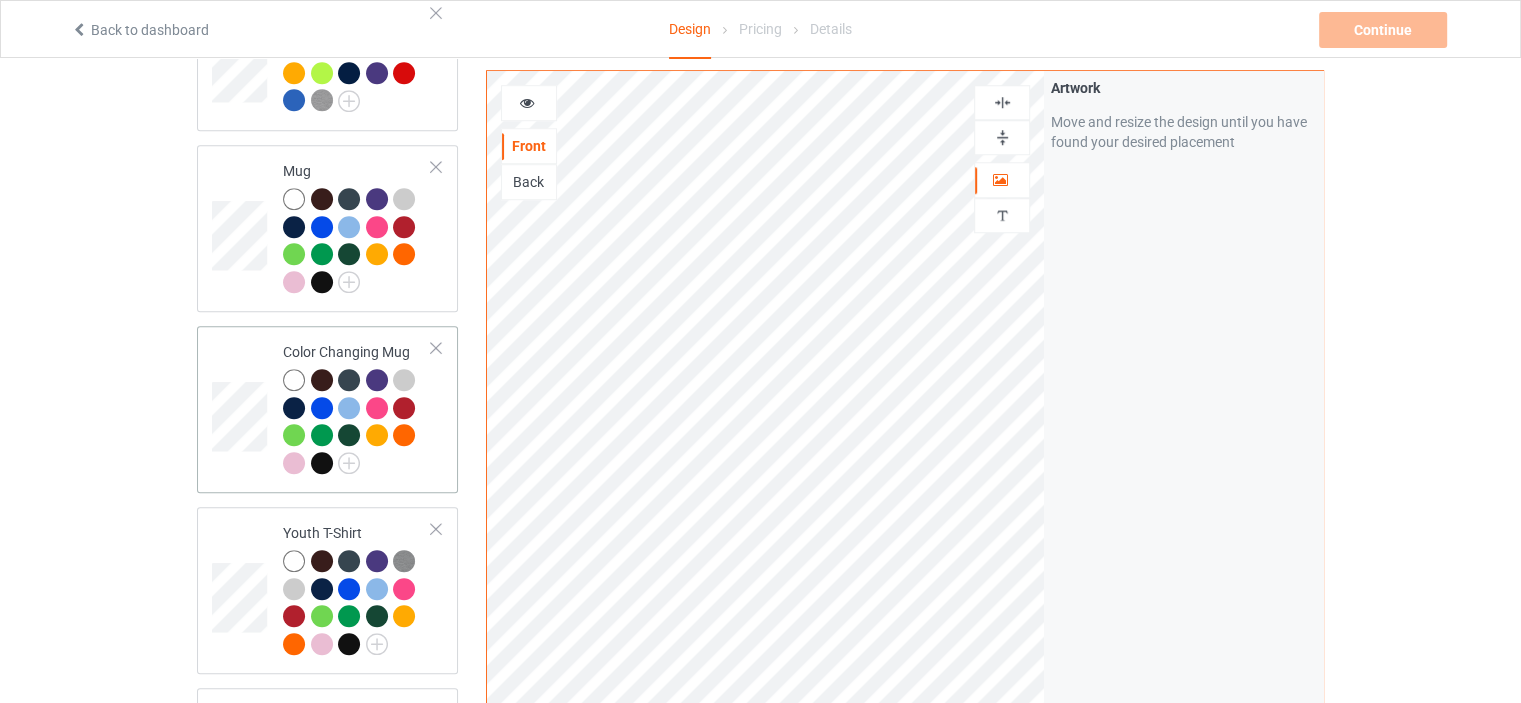 click on "Color Changing Mug" at bounding box center (357, 407) 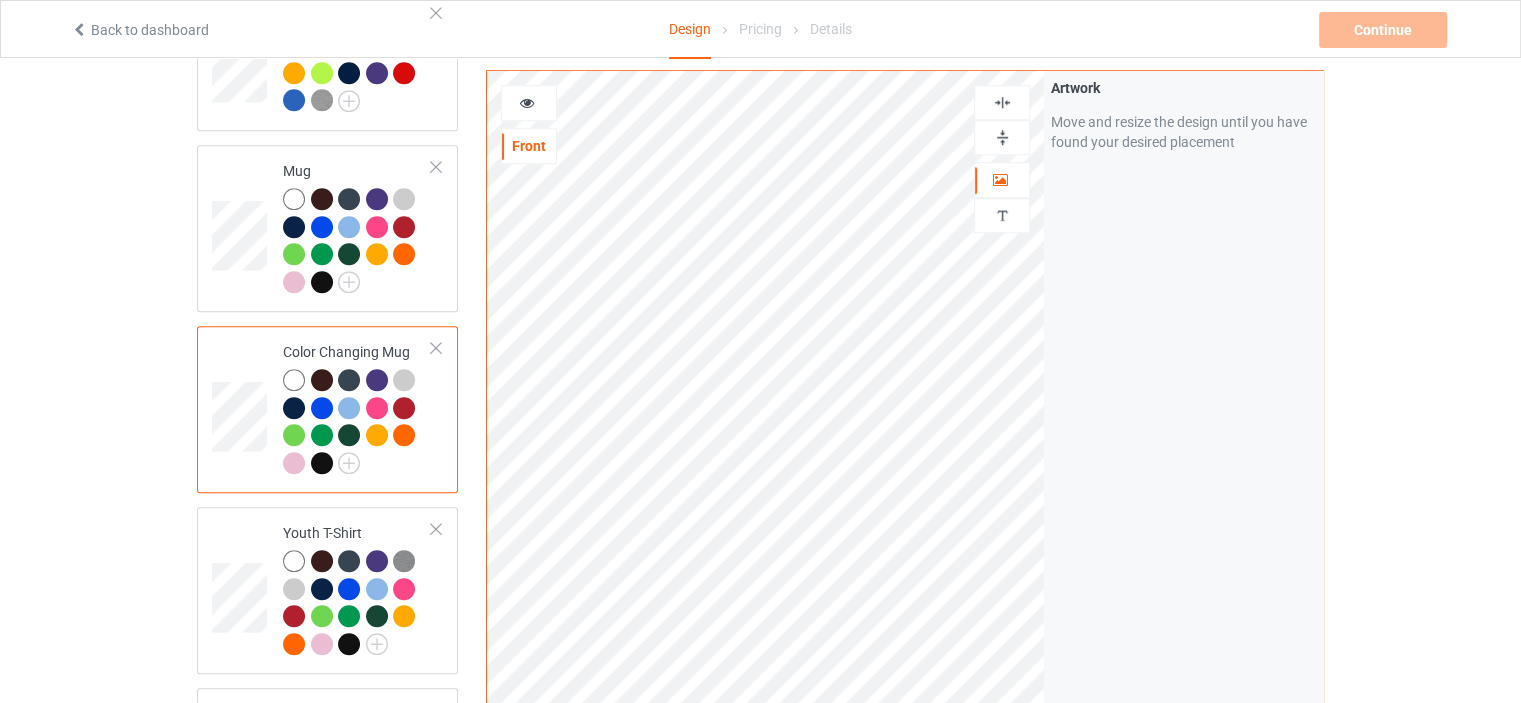 click at bounding box center (1002, 137) 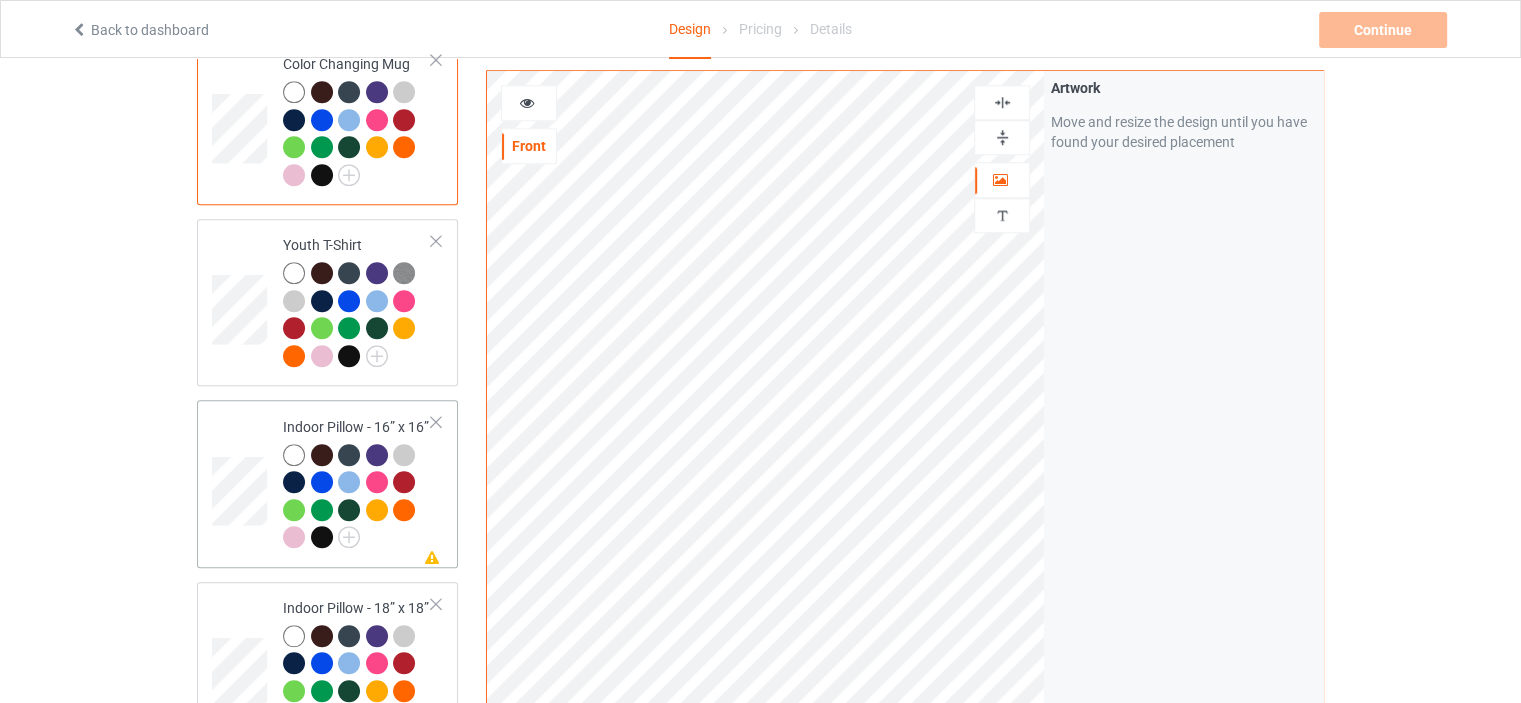 scroll, scrollTop: 1800, scrollLeft: 0, axis: vertical 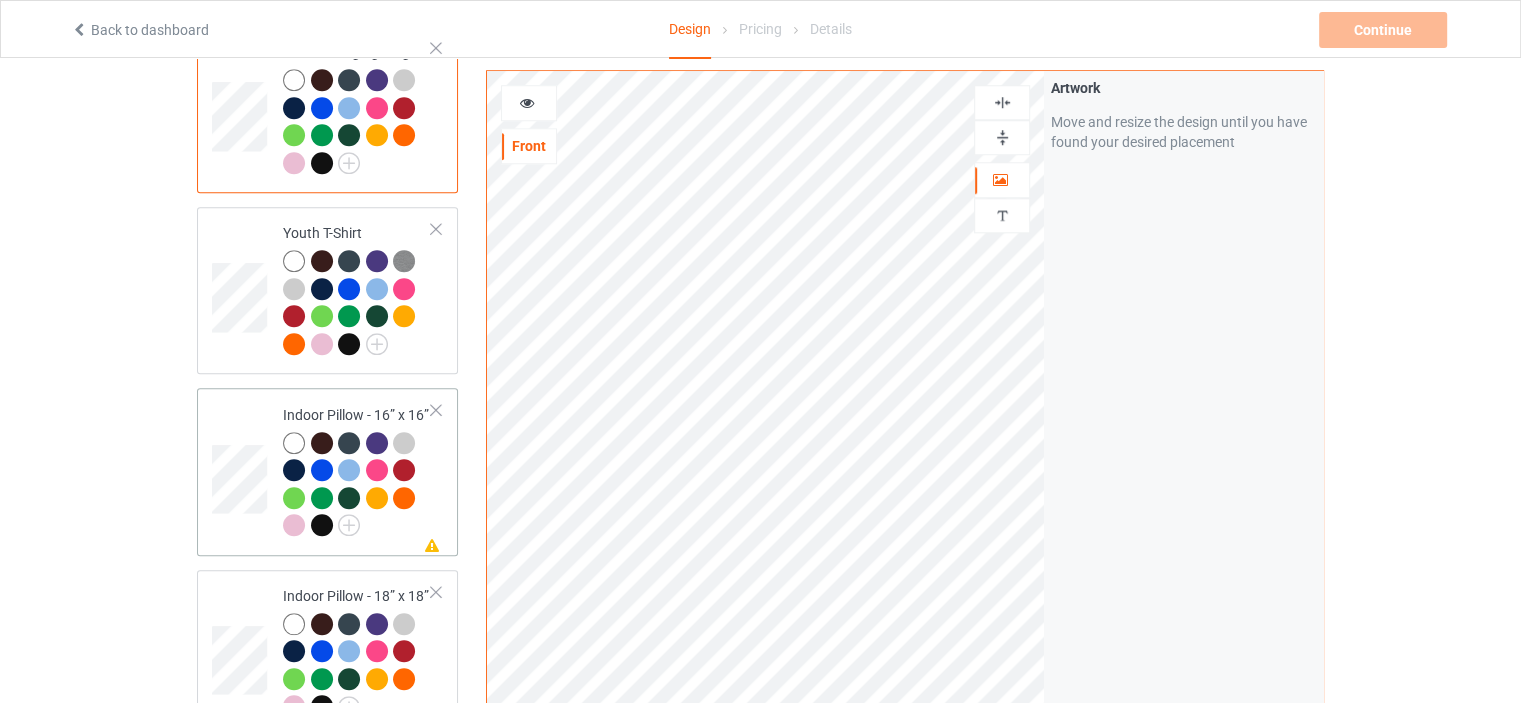 click on "Indoor Pillow - 16” x 16”" at bounding box center [357, 470] 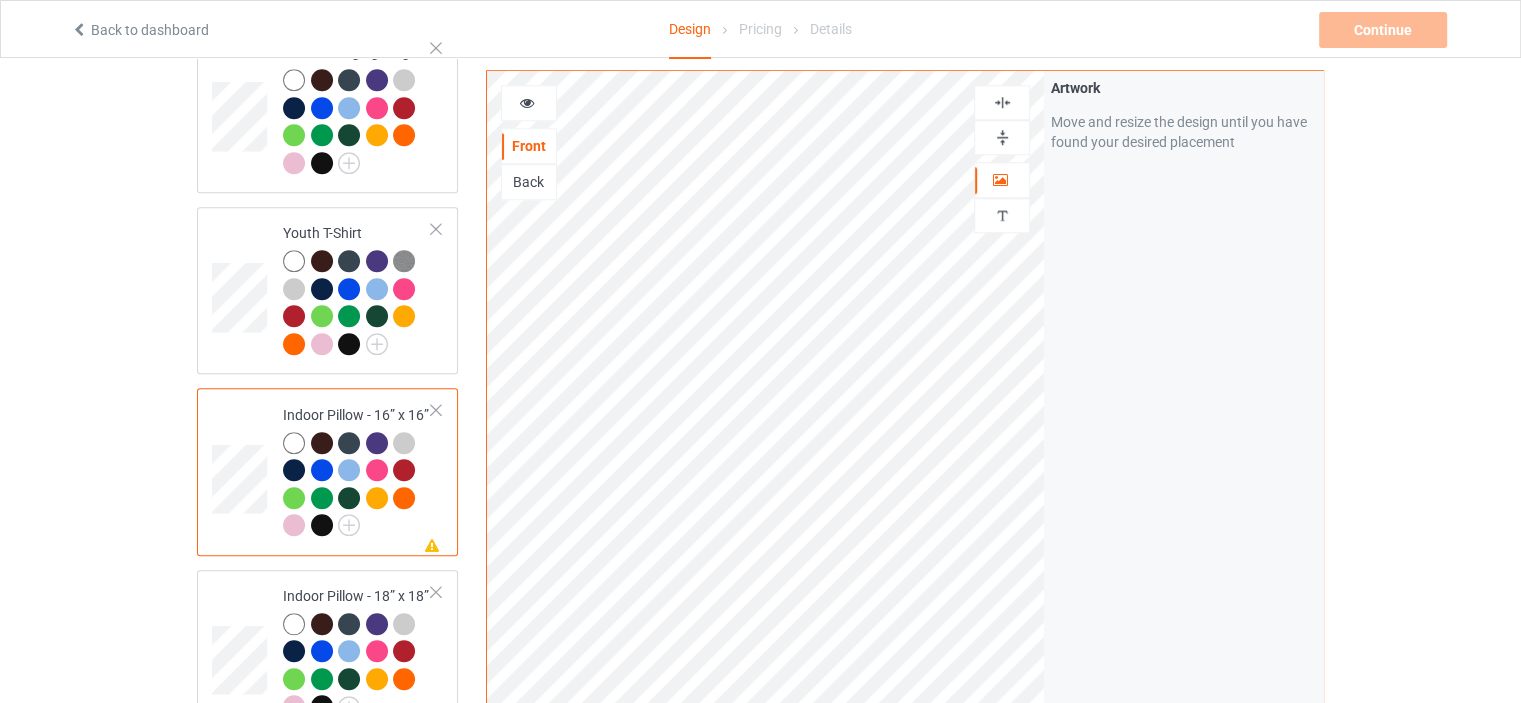 click at bounding box center (1002, 137) 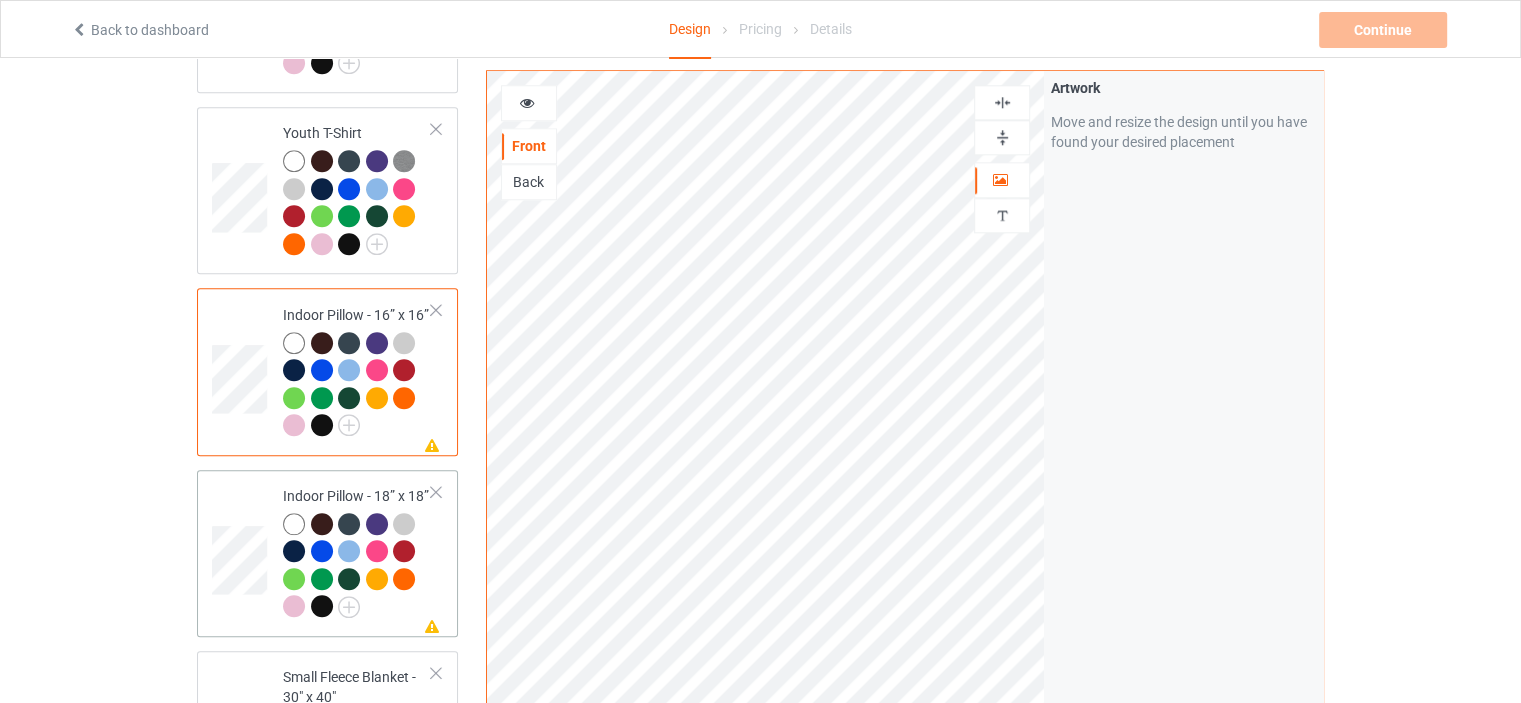 click on "Missing artwork on 1 side(s) Indoor Pillow - 18” x 18”" at bounding box center [357, 553] 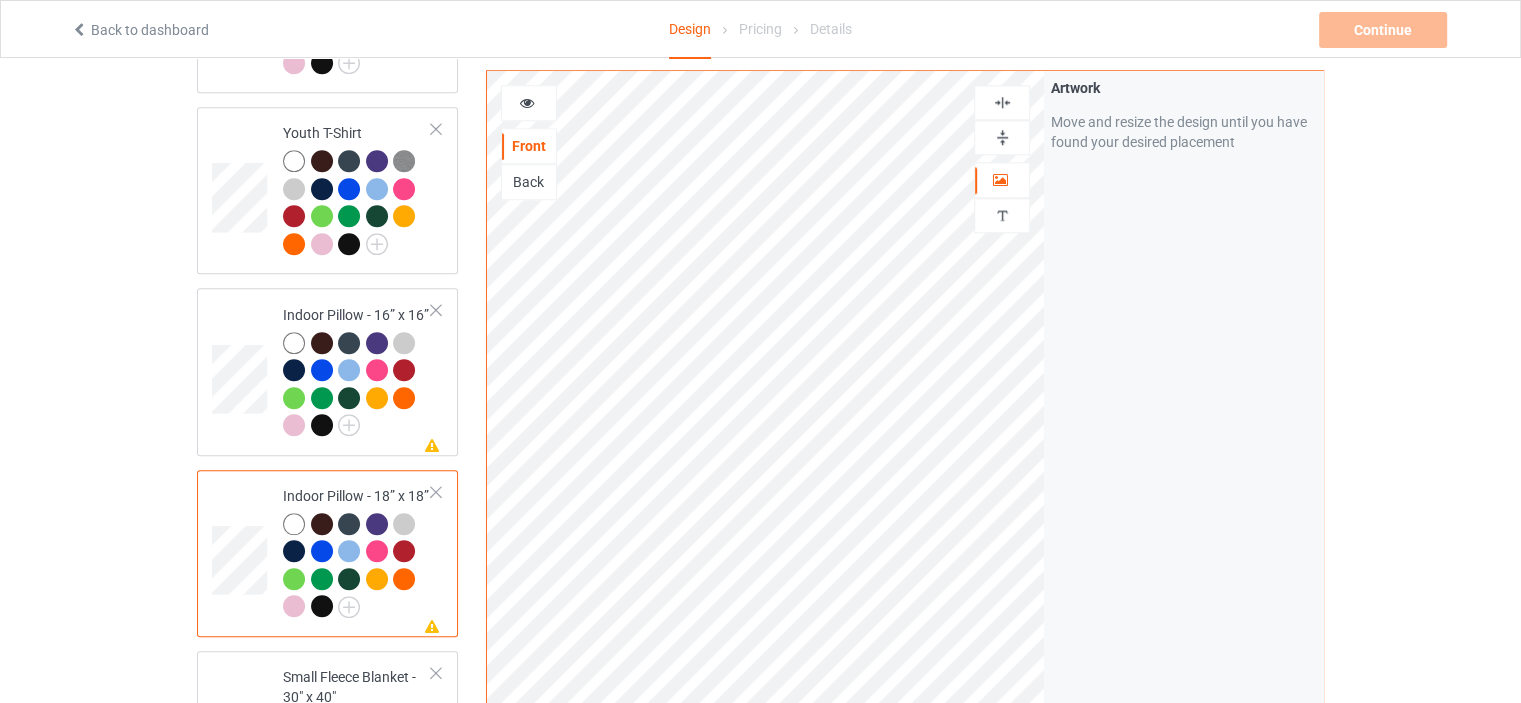 drag, startPoint x: 999, startPoint y: 138, endPoint x: 1001, endPoint y: 108, distance: 30.066593 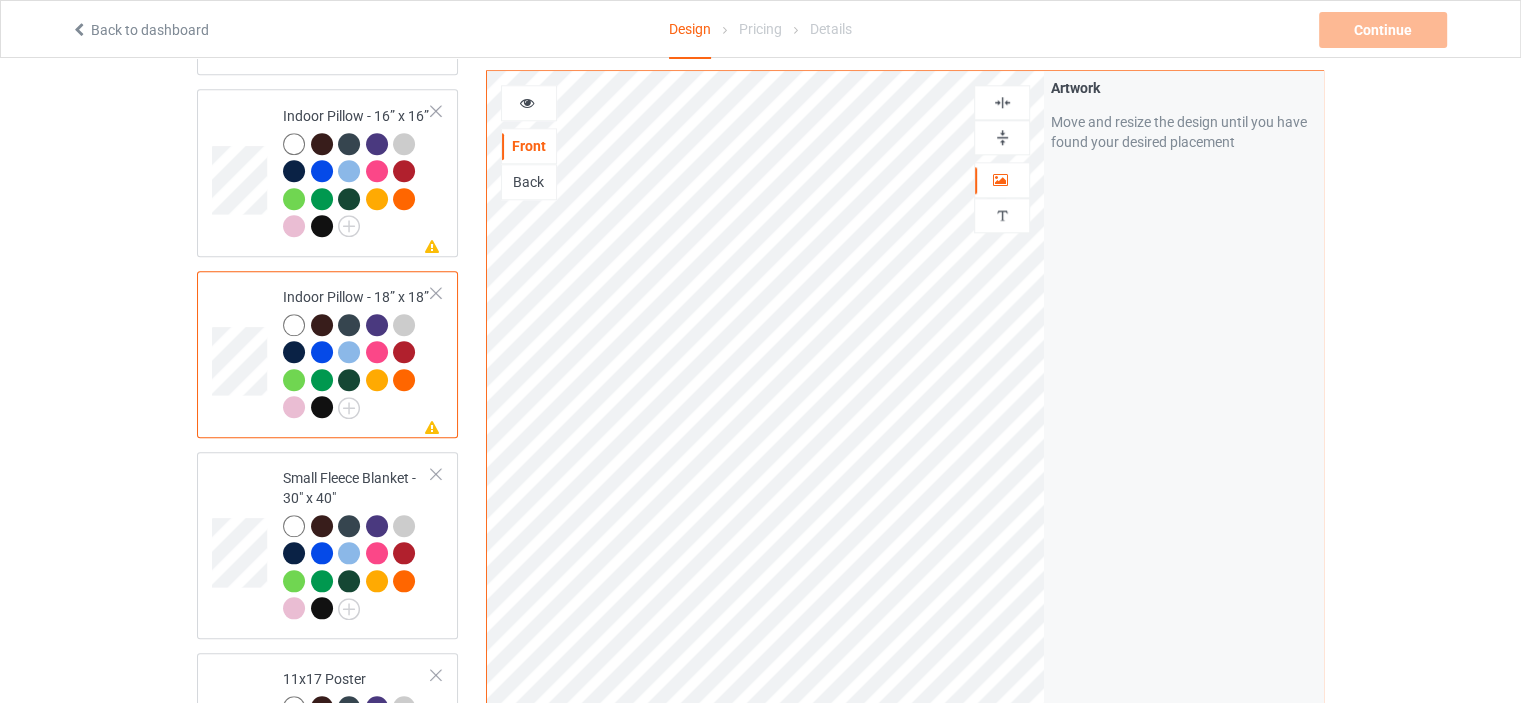 scroll, scrollTop: 2100, scrollLeft: 0, axis: vertical 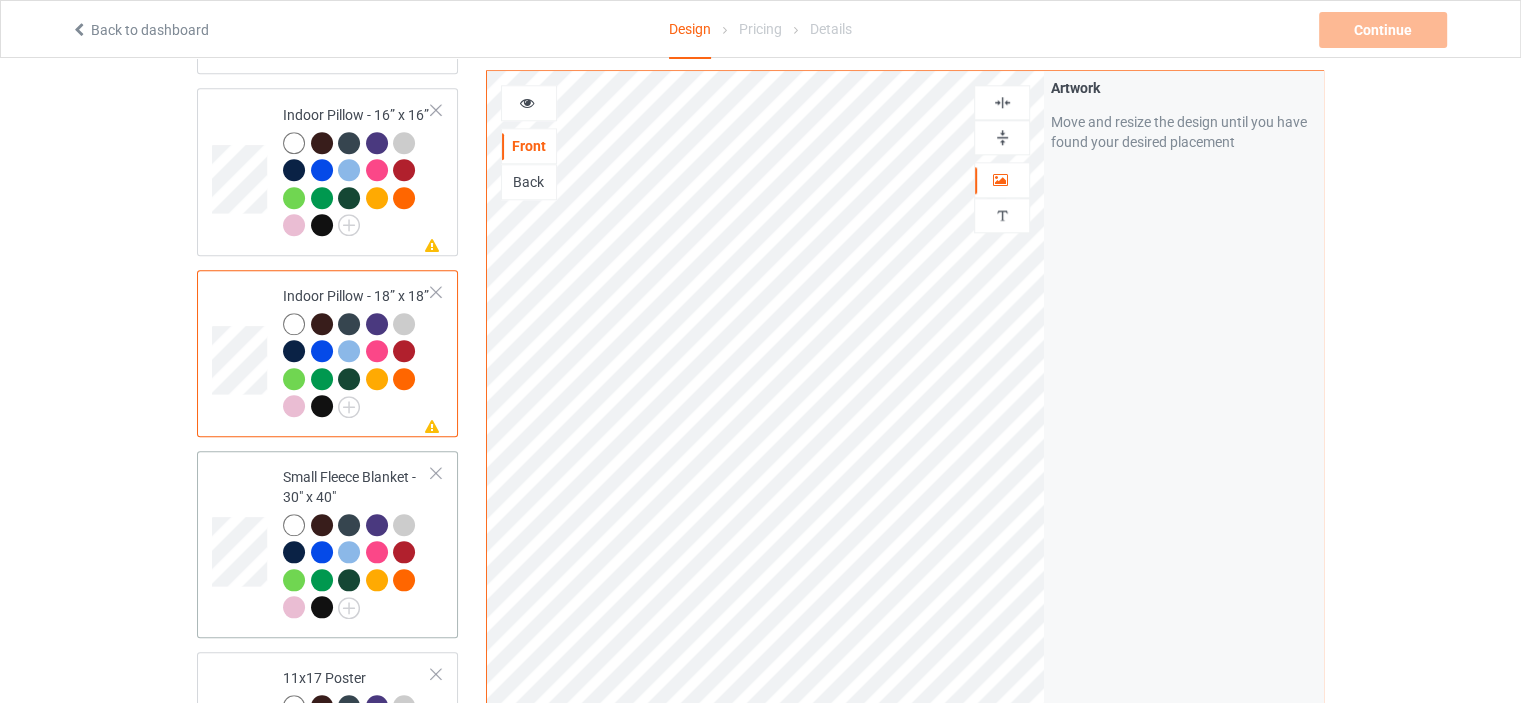 click on "Small Fleece Blanket - 30" x 40"" at bounding box center (357, 542) 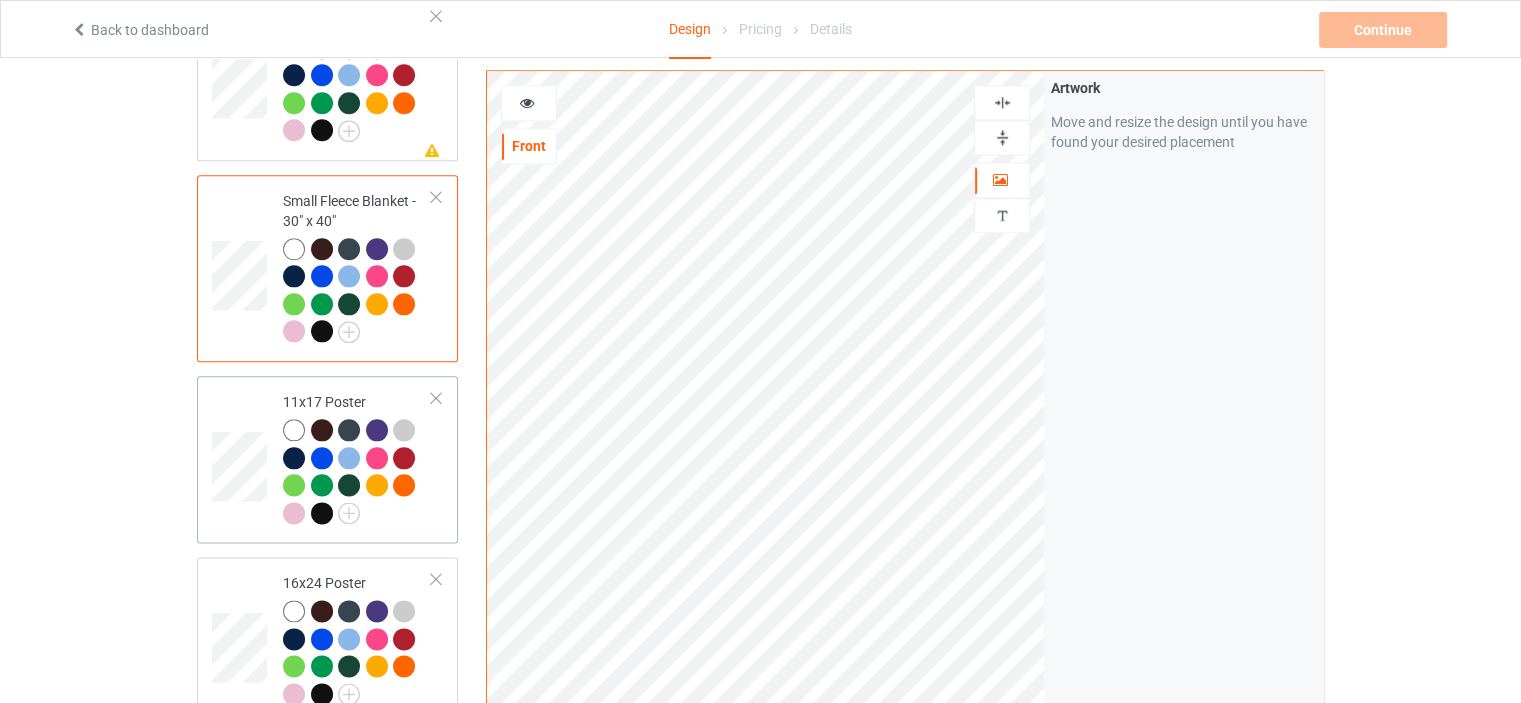 scroll, scrollTop: 2400, scrollLeft: 0, axis: vertical 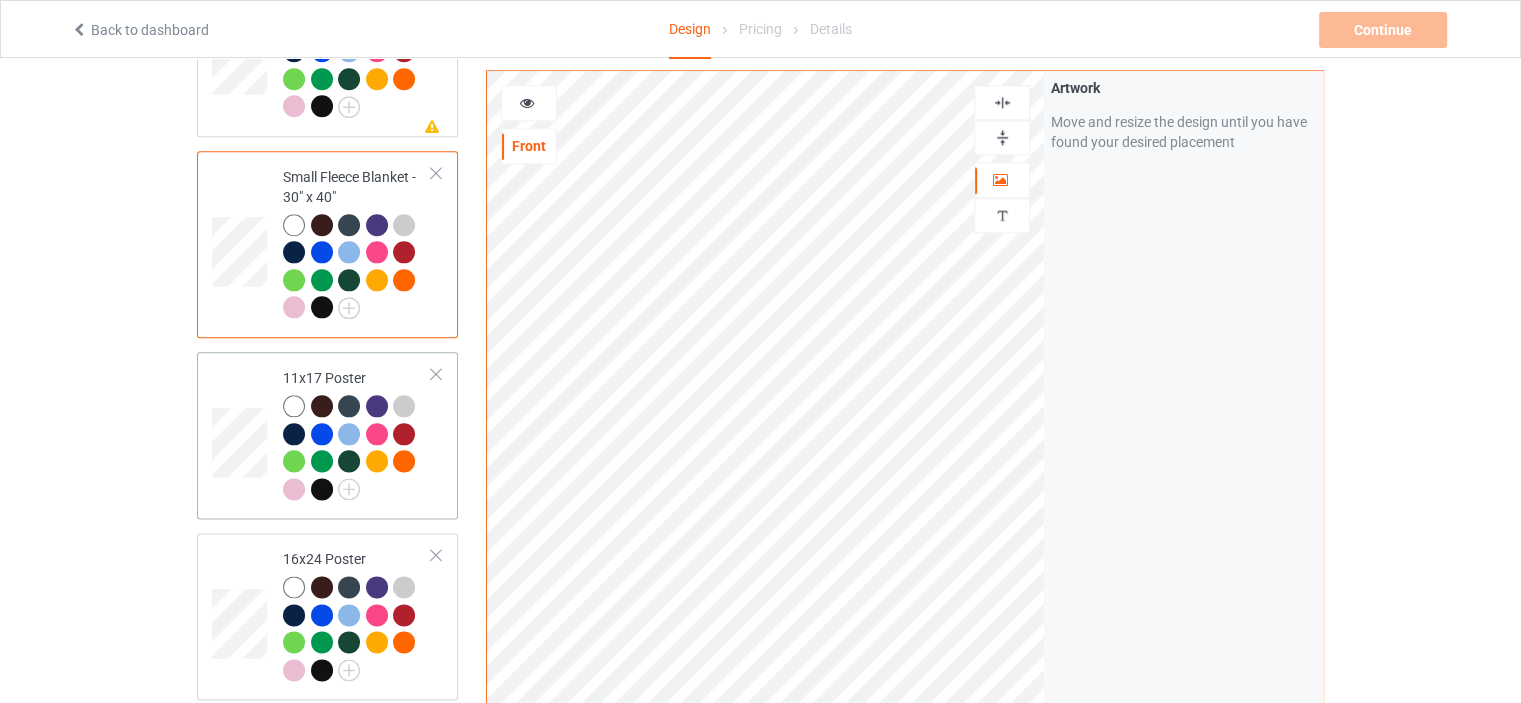 click on "11x17 Poster" at bounding box center (357, 433) 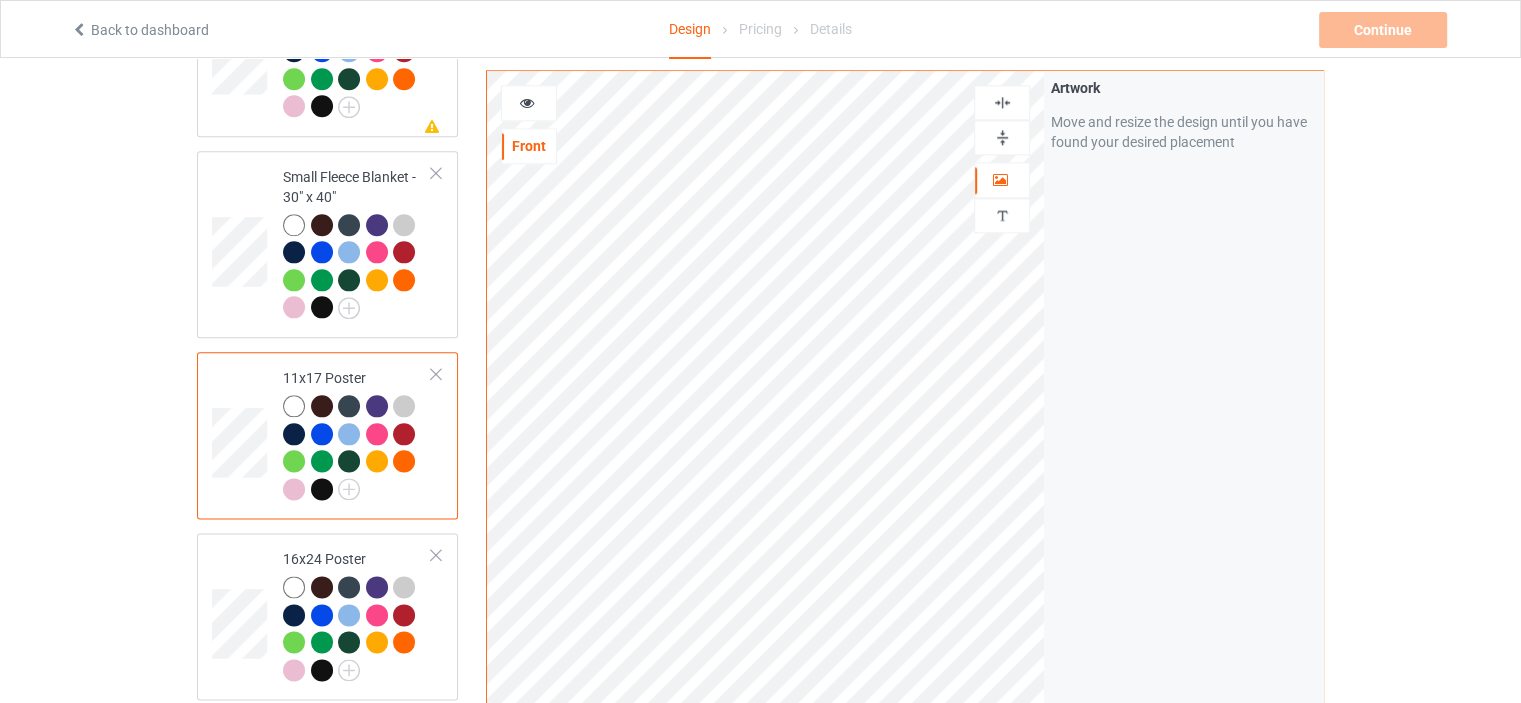 click at bounding box center [1002, 137] 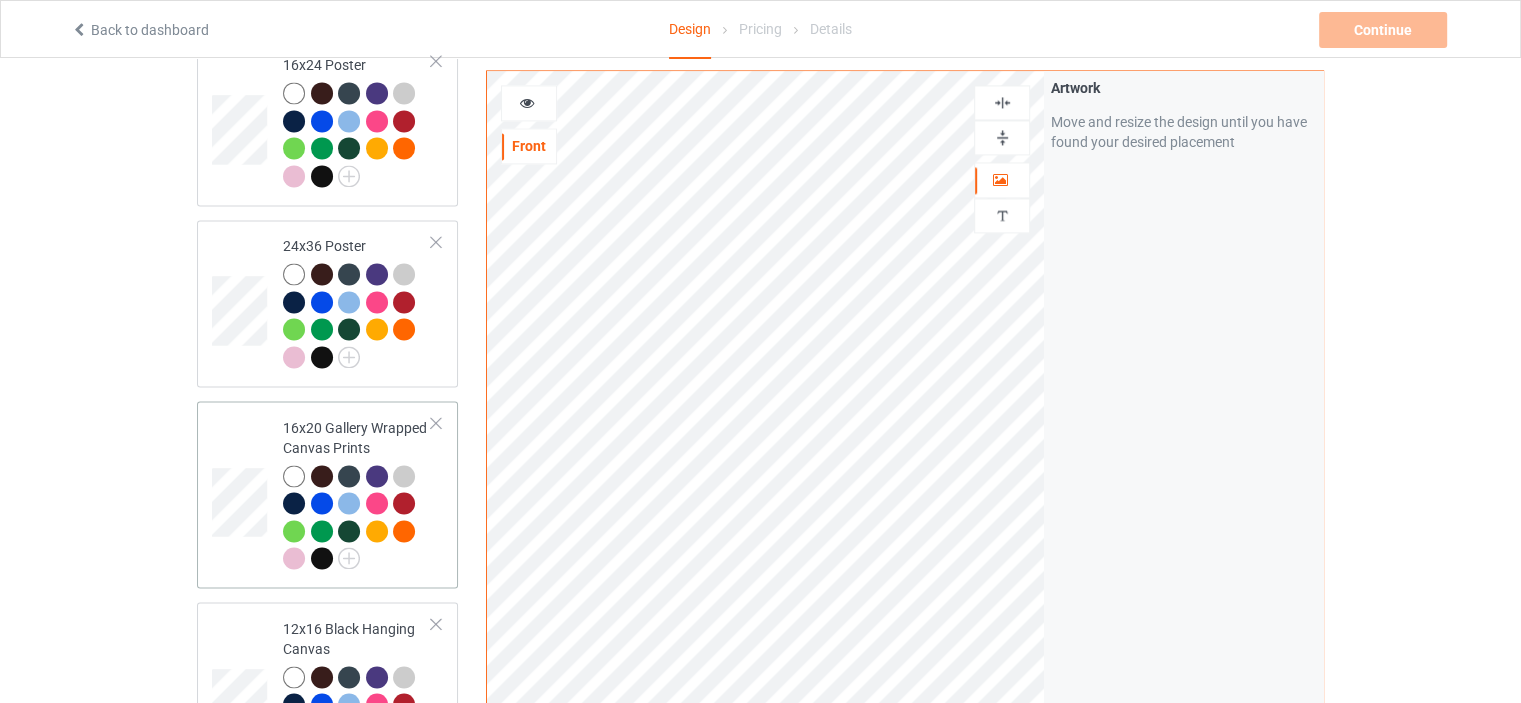 scroll, scrollTop: 3000, scrollLeft: 0, axis: vertical 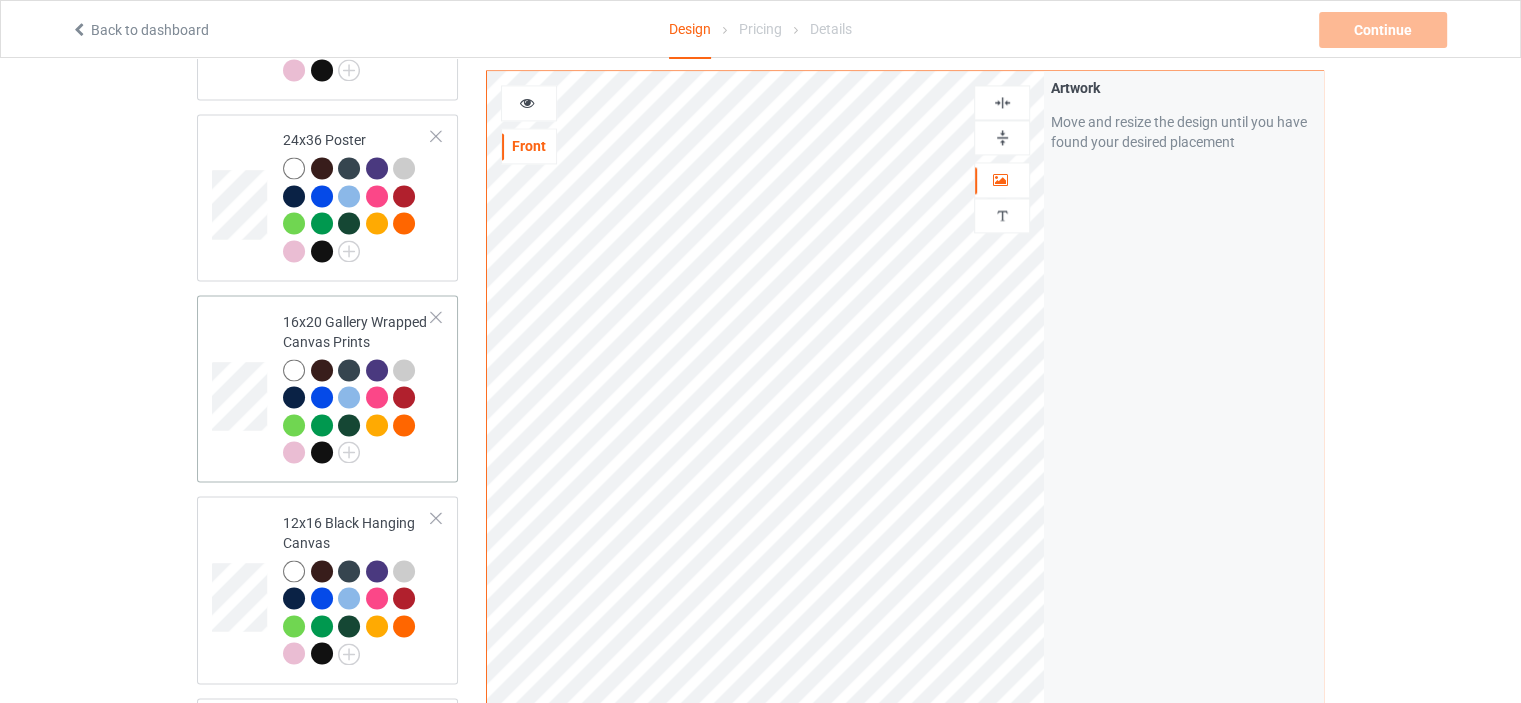 click on "16x20 Gallery Wrapped Canvas Prints" at bounding box center [357, 387] 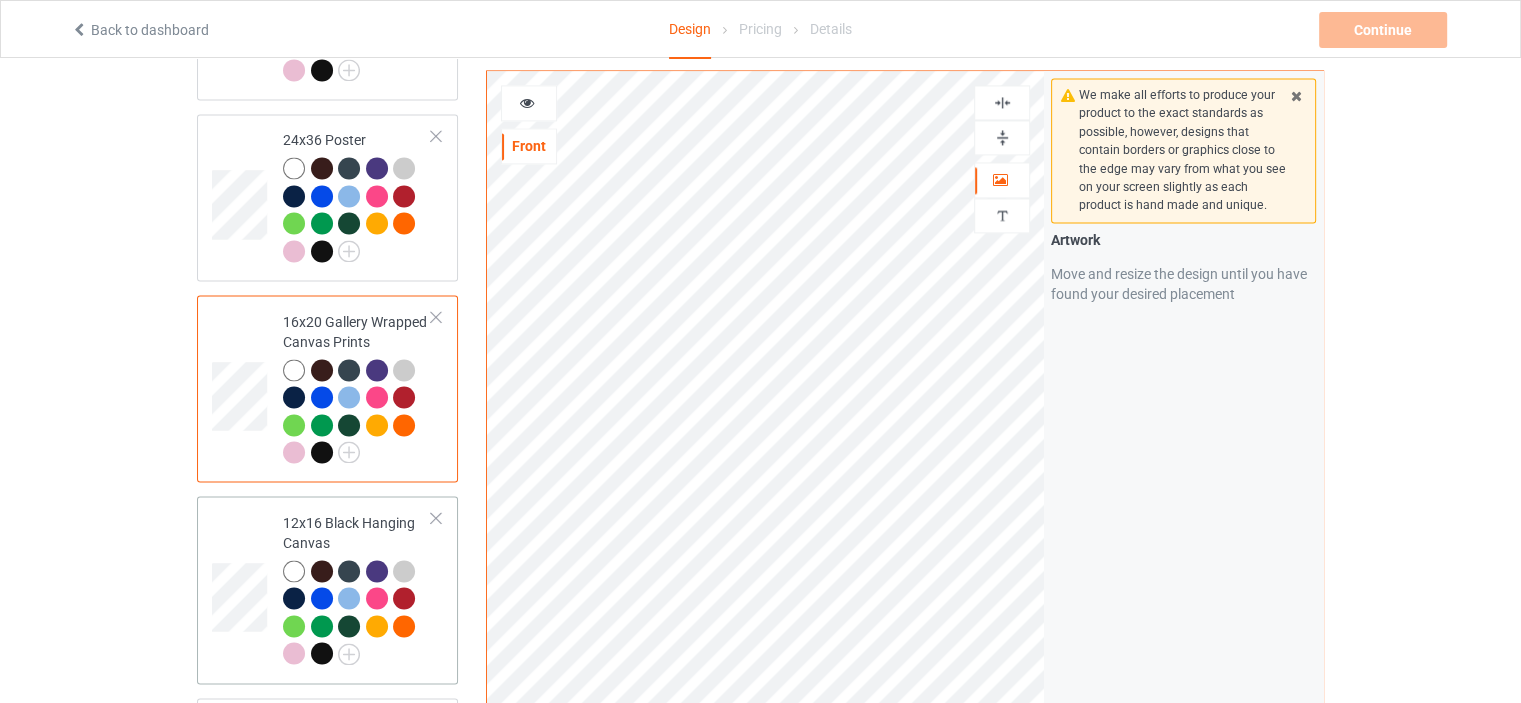 click on "12x16 Black Hanging Canvas" at bounding box center (357, 588) 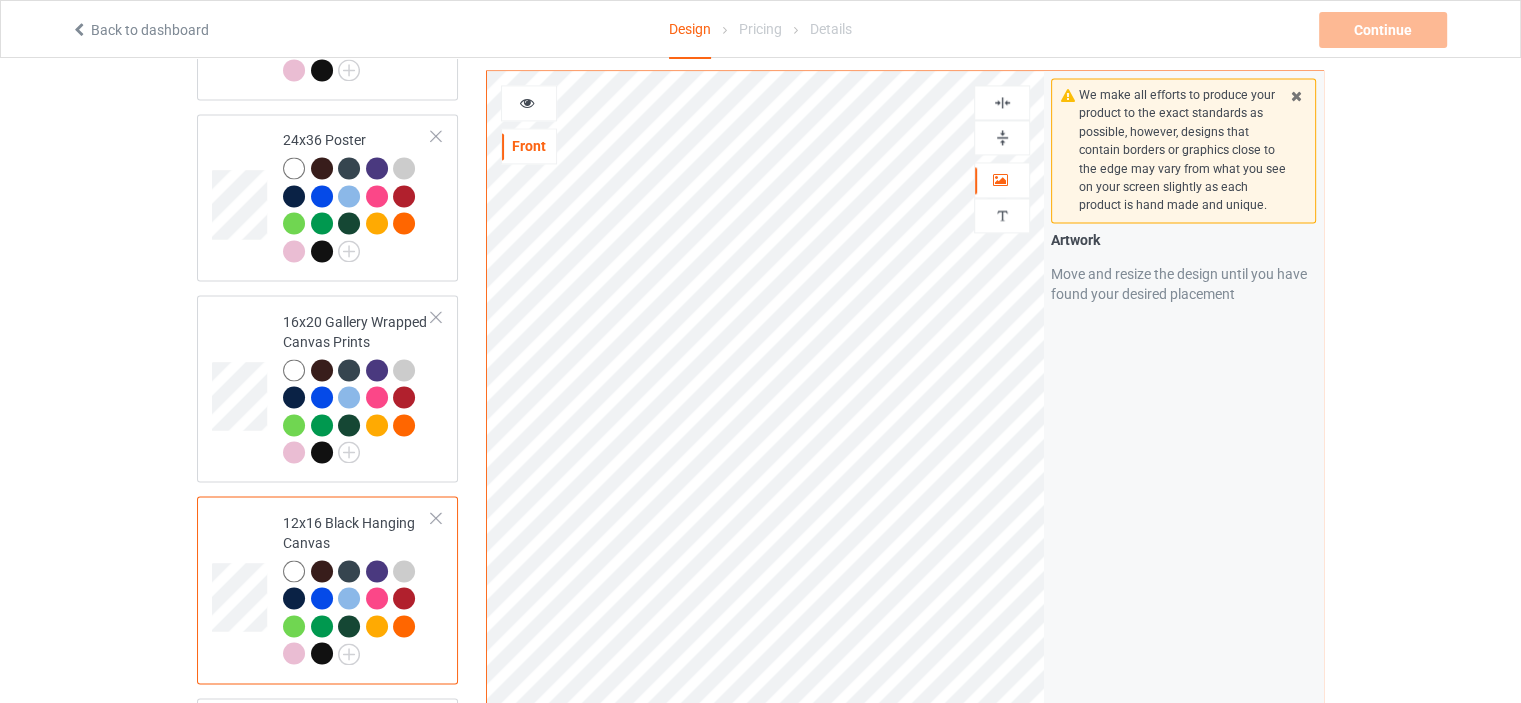 click at bounding box center [1002, 137] 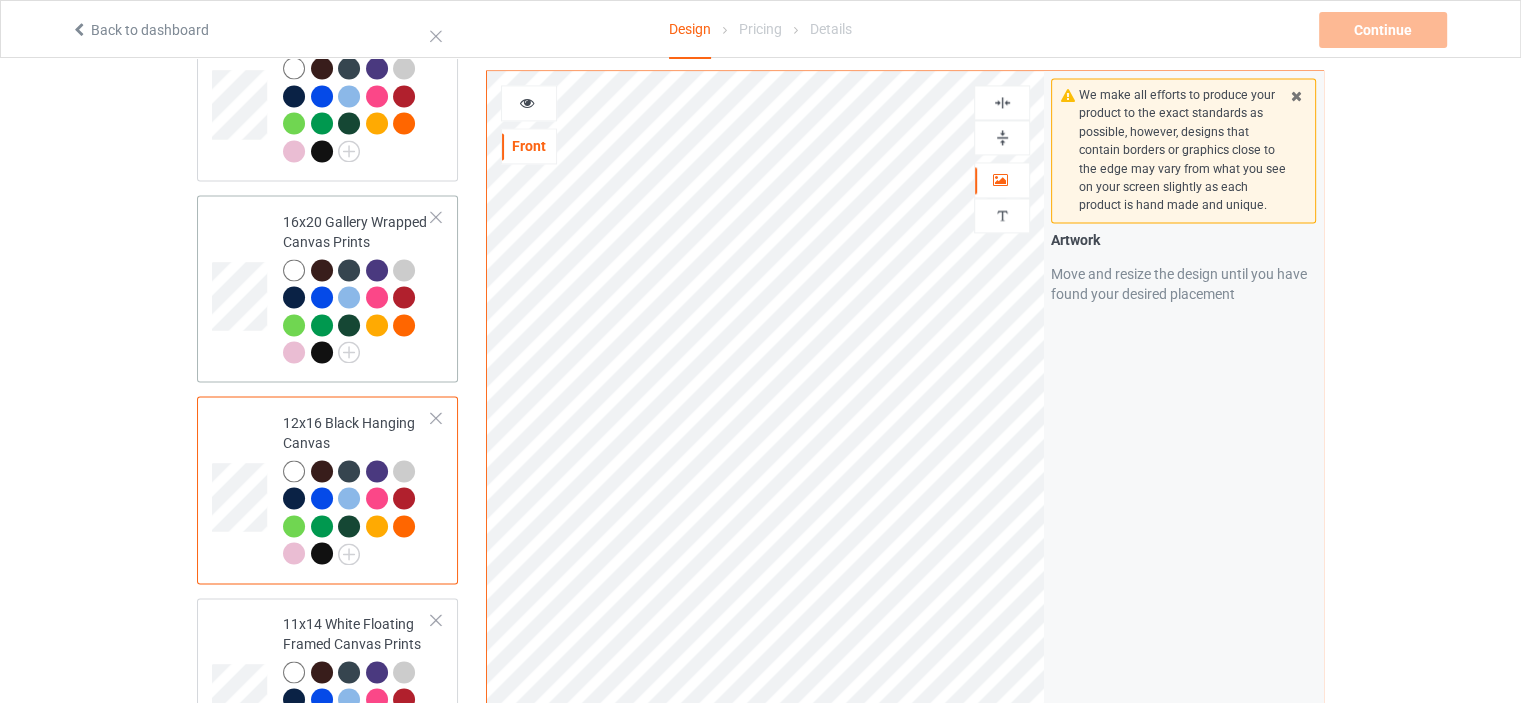 scroll, scrollTop: 3300, scrollLeft: 0, axis: vertical 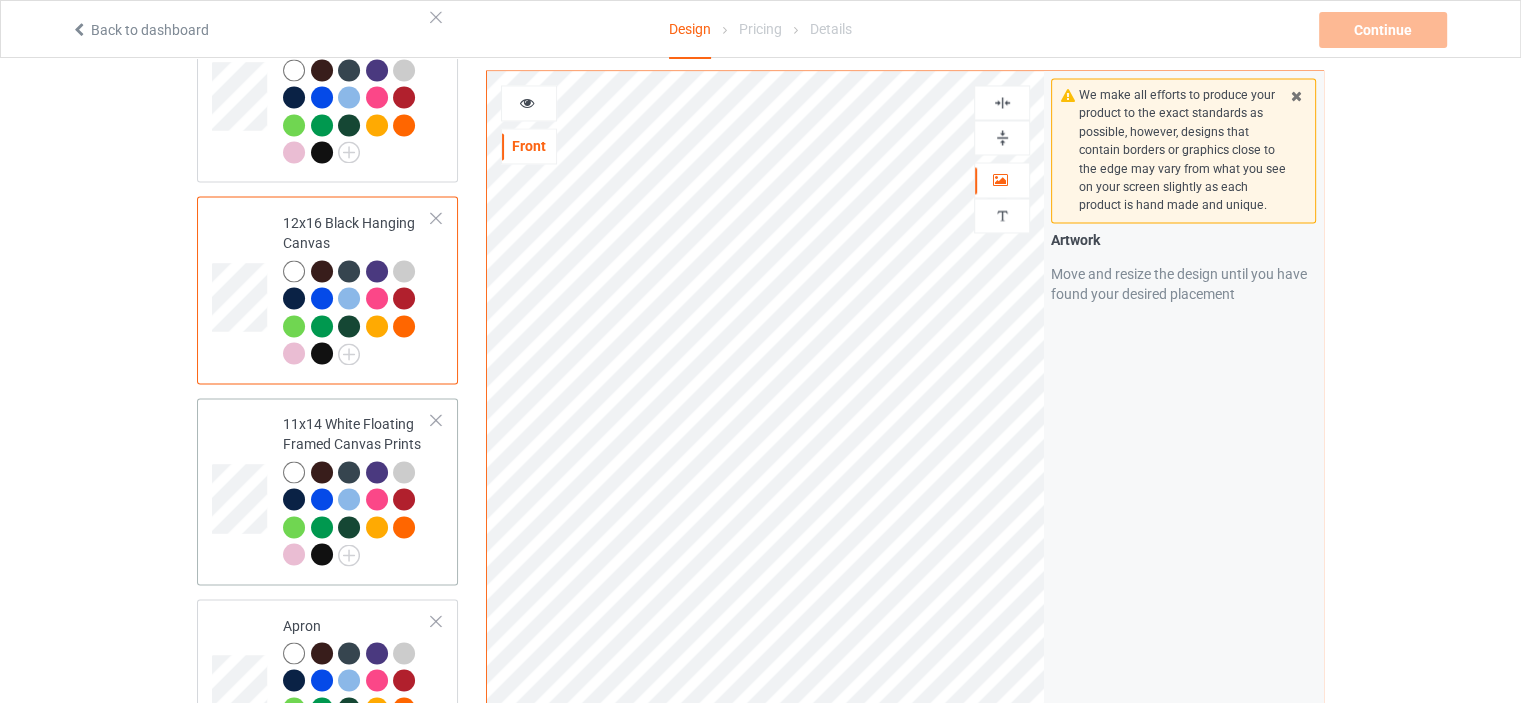 click on "11x14 White Floating Framed Canvas Prints" at bounding box center [357, 489] 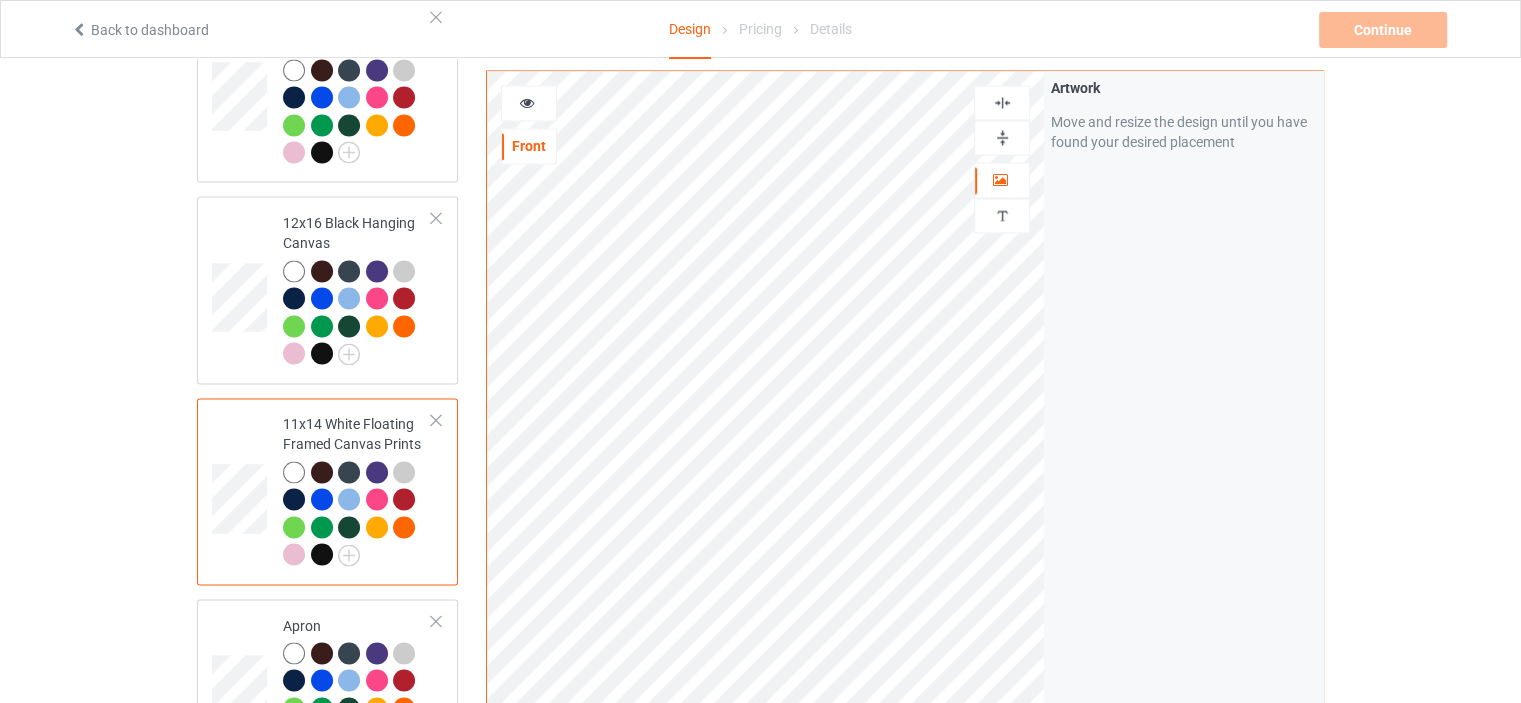 drag, startPoint x: 1002, startPoint y: 135, endPoint x: 1008, endPoint y: 123, distance: 13.416408 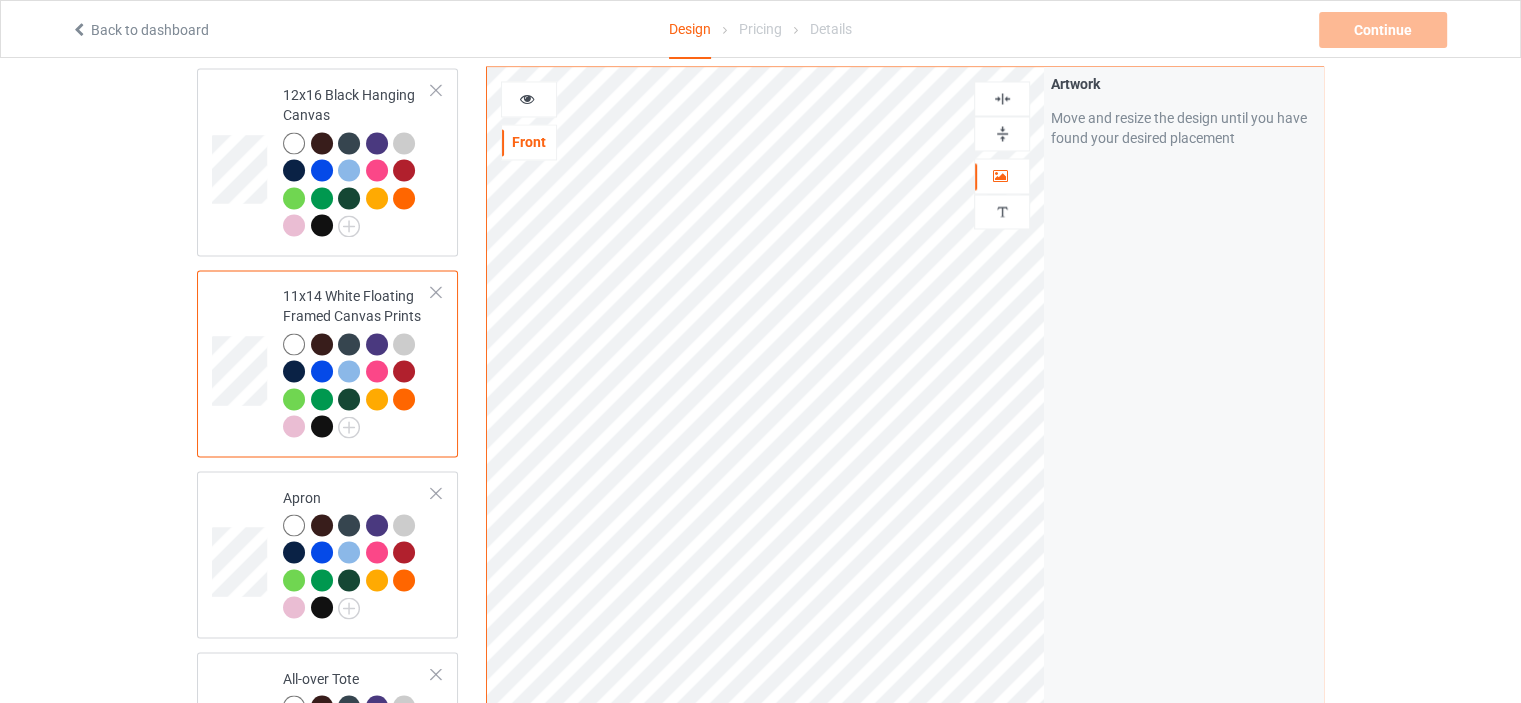 scroll, scrollTop: 3500, scrollLeft: 0, axis: vertical 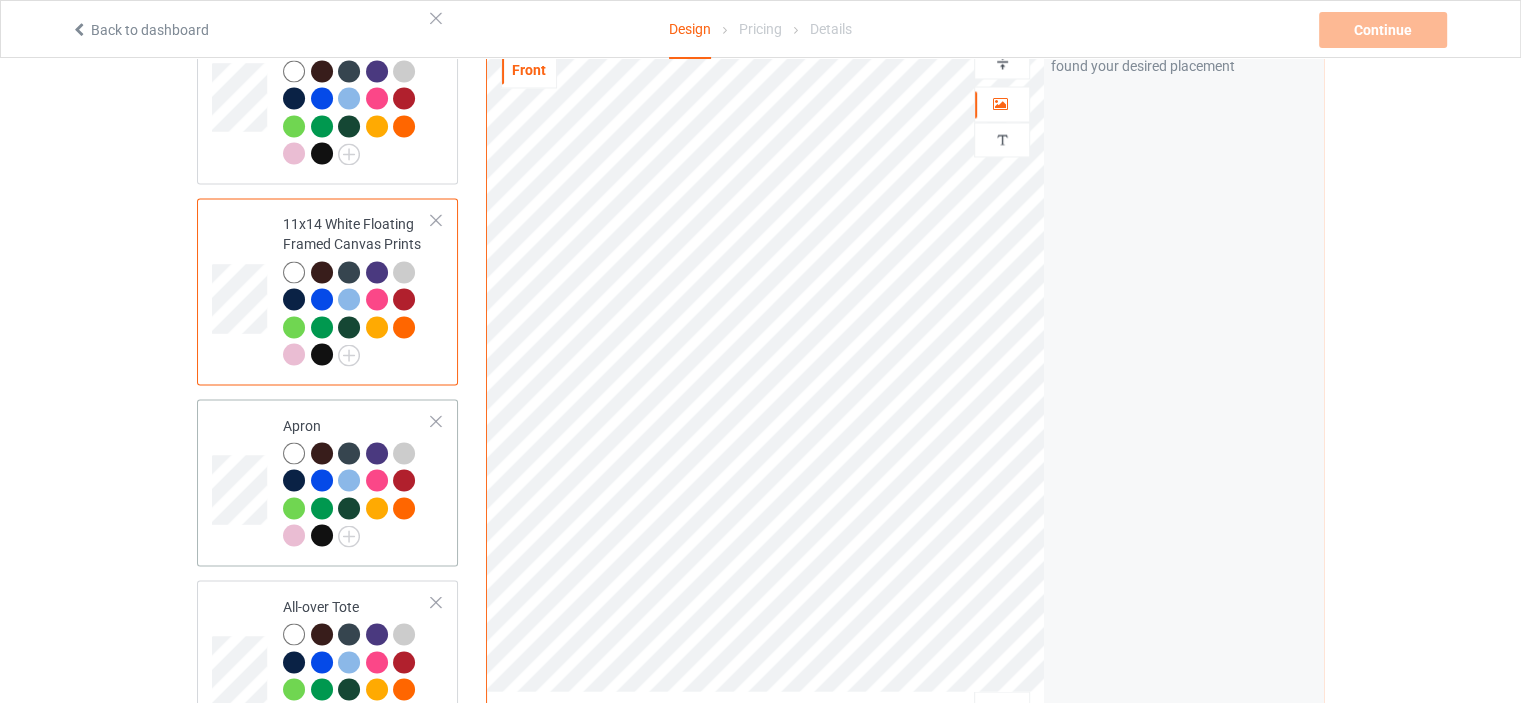 click on "Apron" at bounding box center (357, 480) 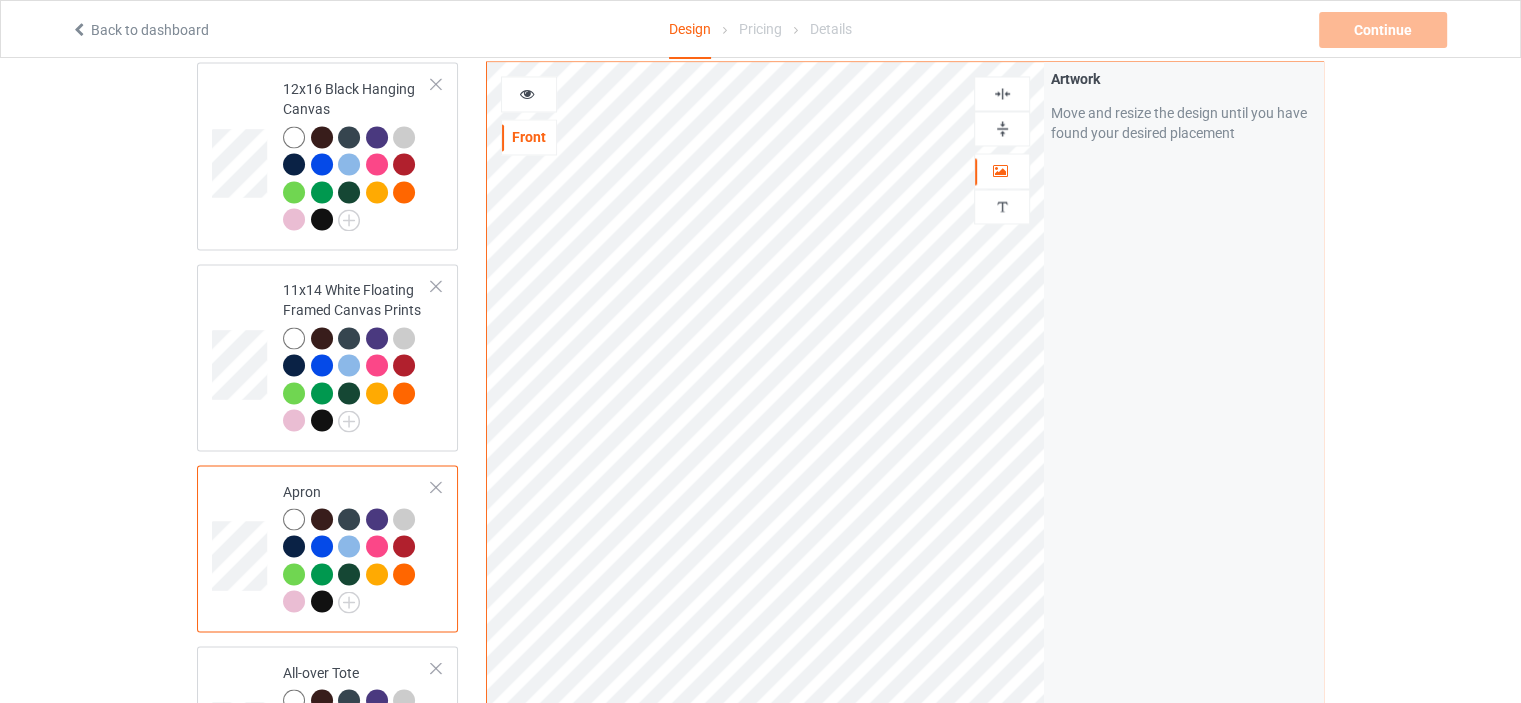 scroll, scrollTop: 3400, scrollLeft: 0, axis: vertical 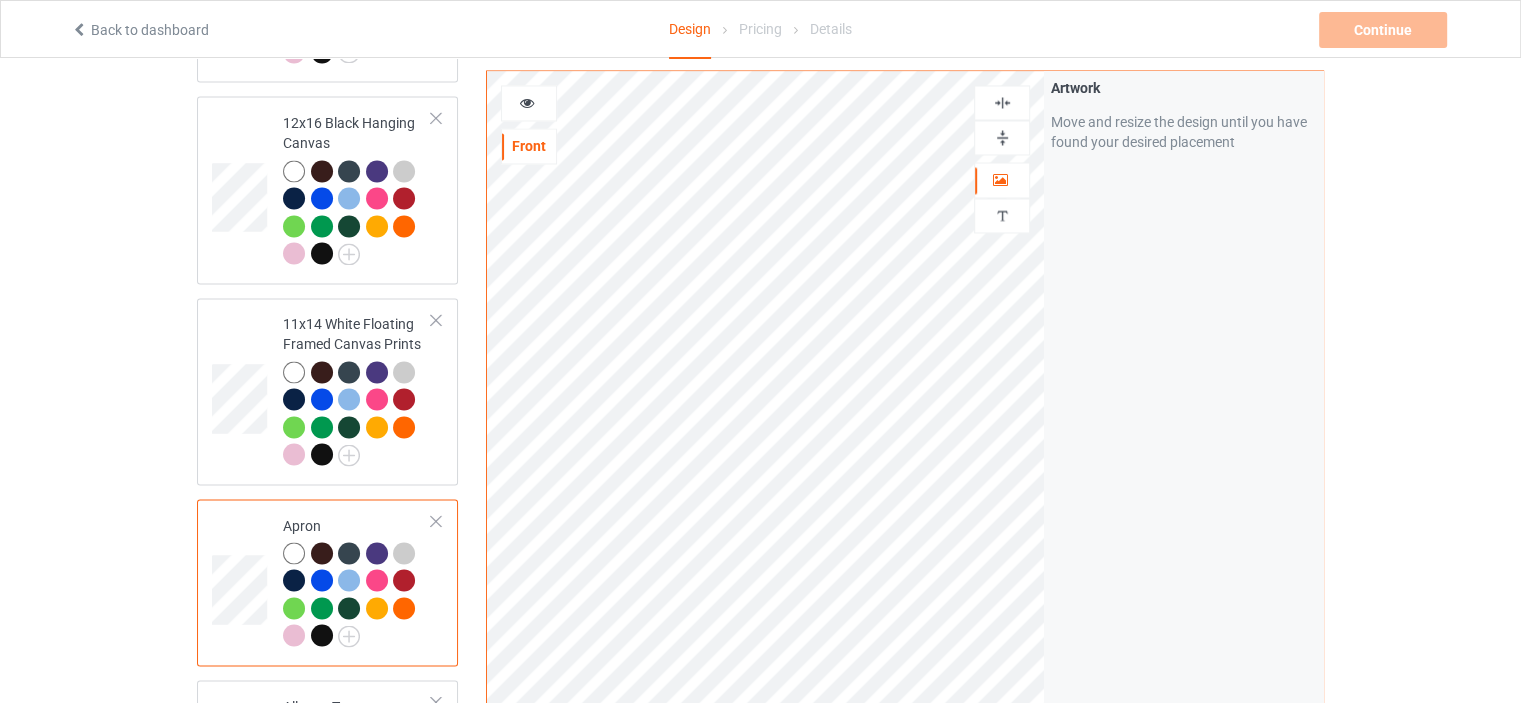 click at bounding box center (1002, 102) 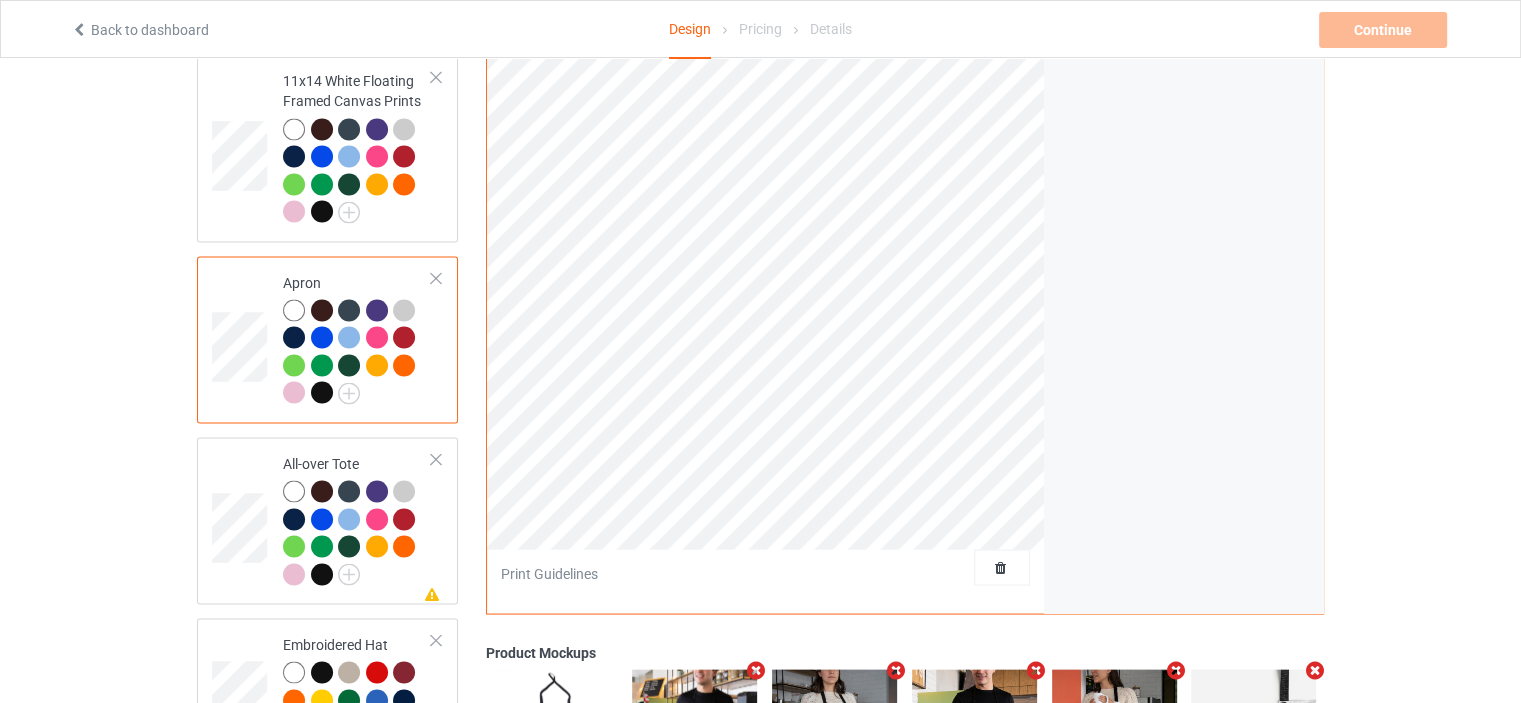 scroll, scrollTop: 3800, scrollLeft: 0, axis: vertical 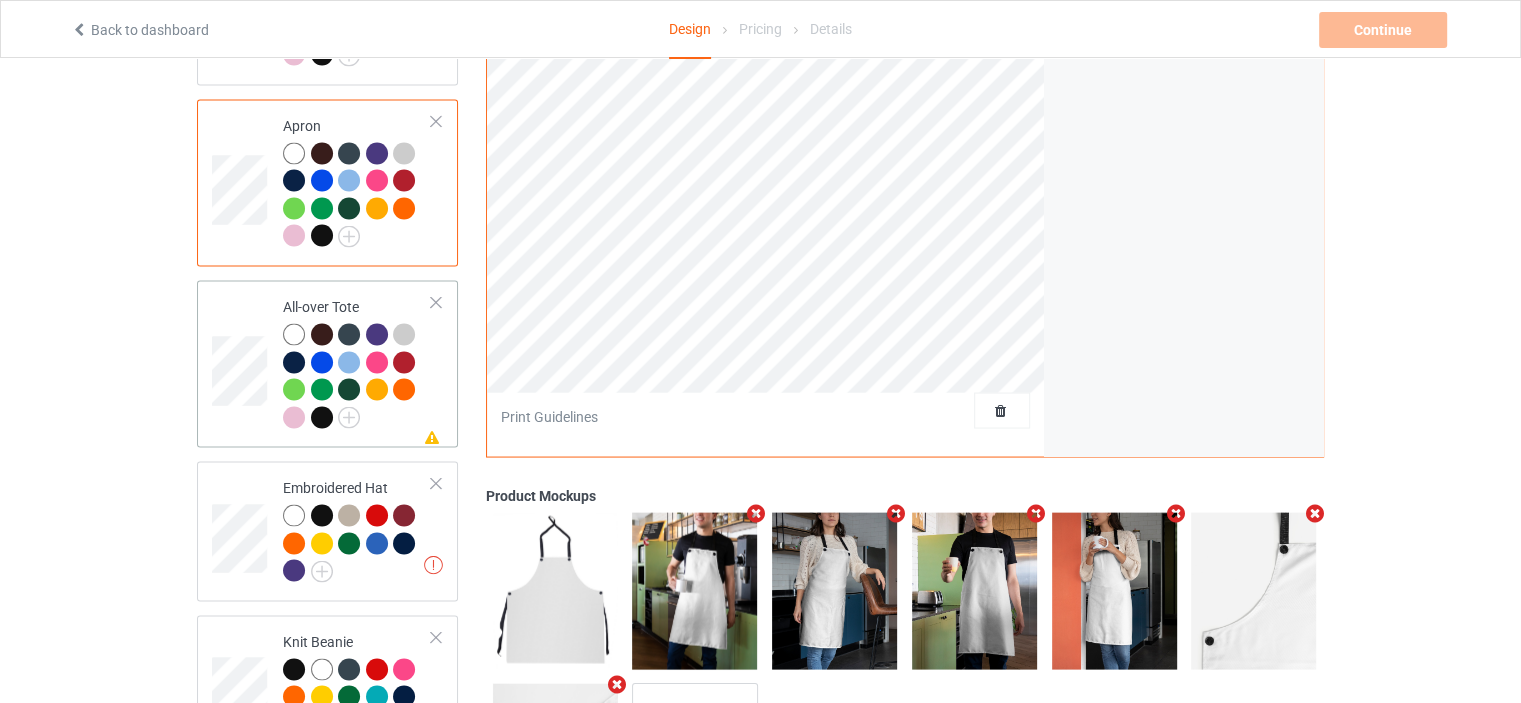 click on "All-over Tote" at bounding box center (357, 361) 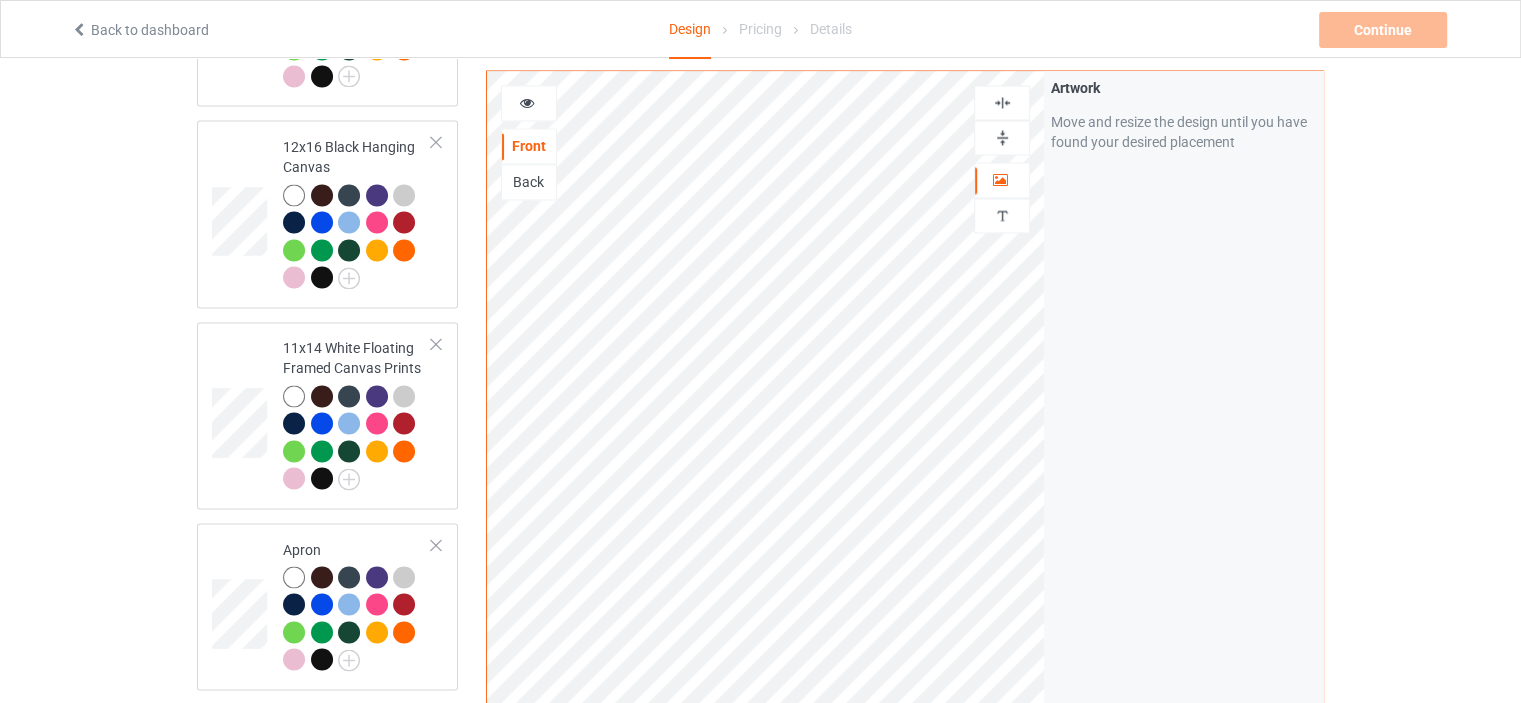 scroll, scrollTop: 3300, scrollLeft: 0, axis: vertical 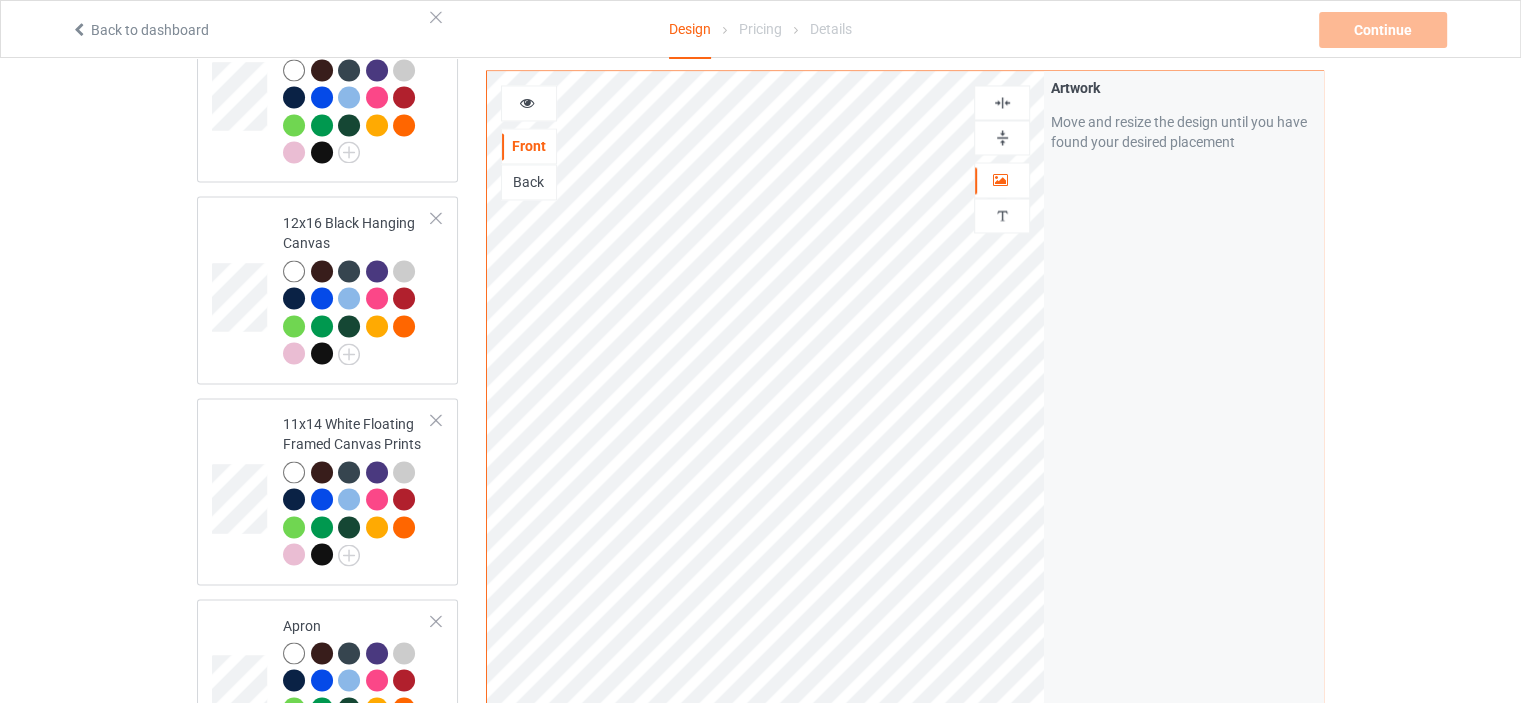 drag, startPoint x: 1013, startPoint y: 135, endPoint x: 1012, endPoint y: 118, distance: 17.029387 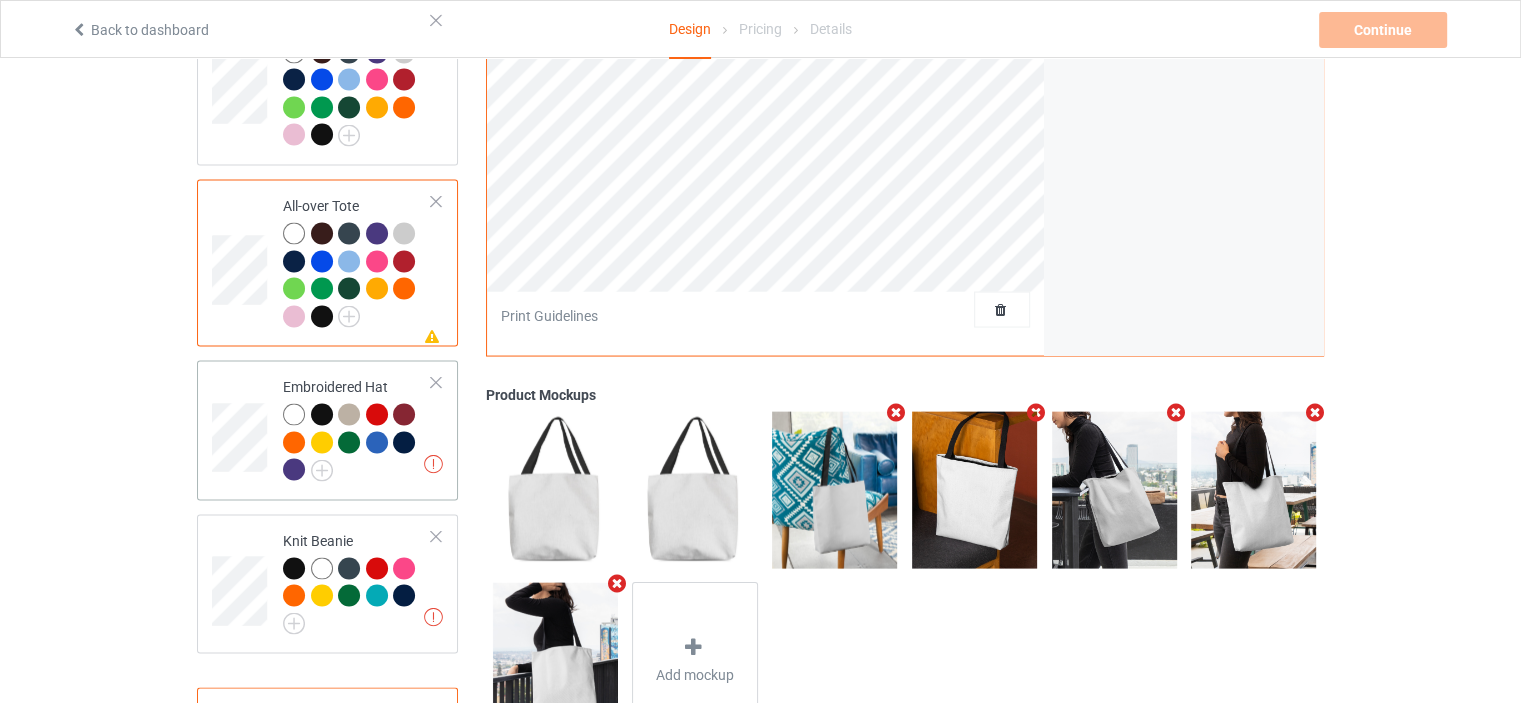 click on "Embroidered Hat" at bounding box center [357, 428] 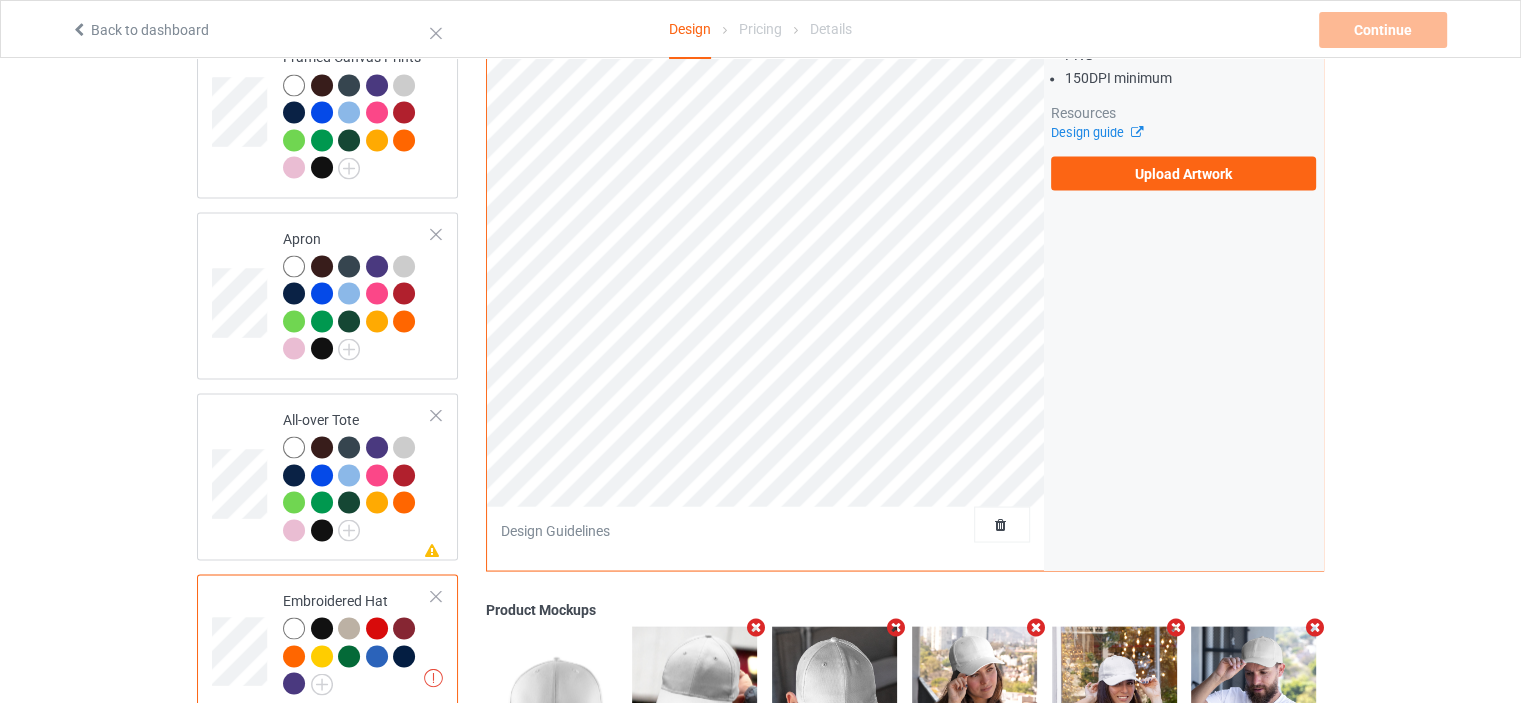 scroll, scrollTop: 3300, scrollLeft: 0, axis: vertical 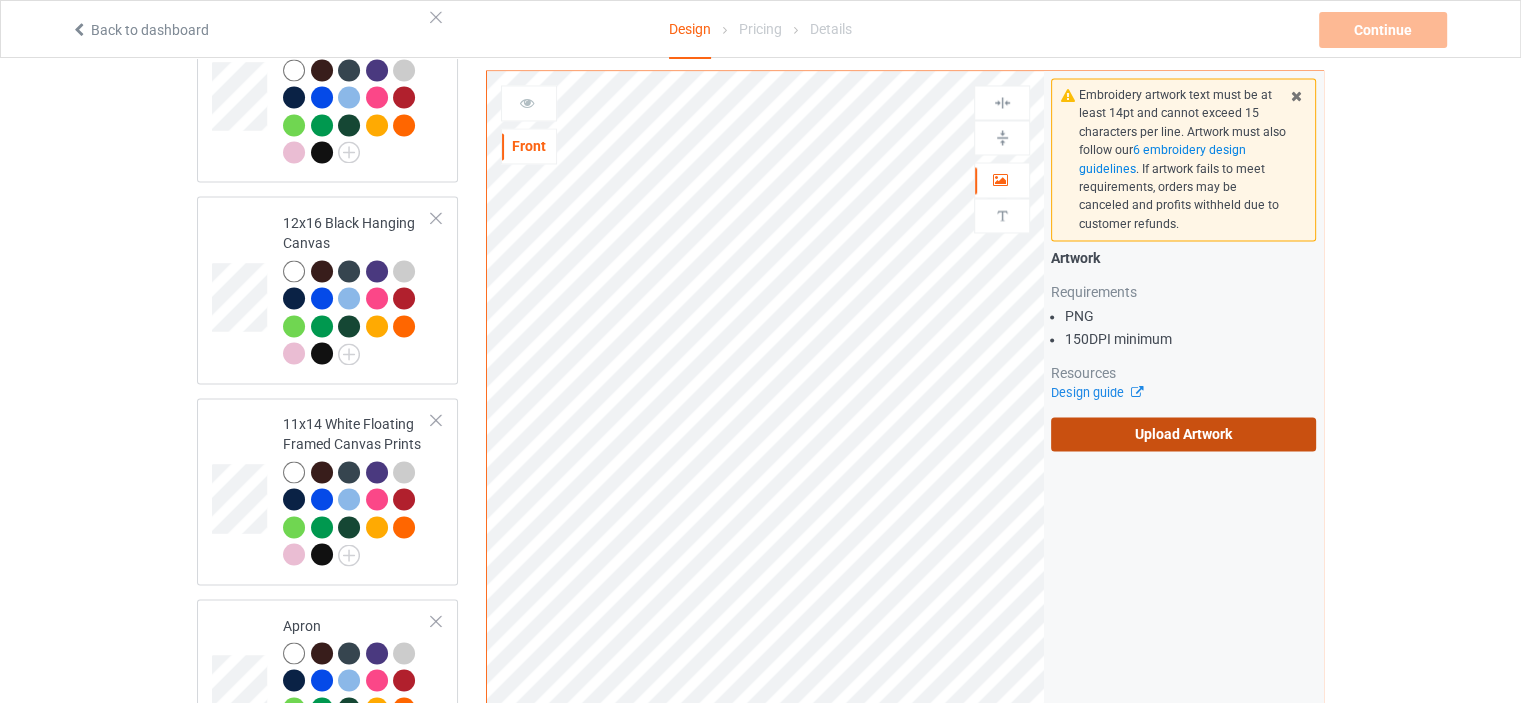 click on "Upload Artwork" at bounding box center [1183, 434] 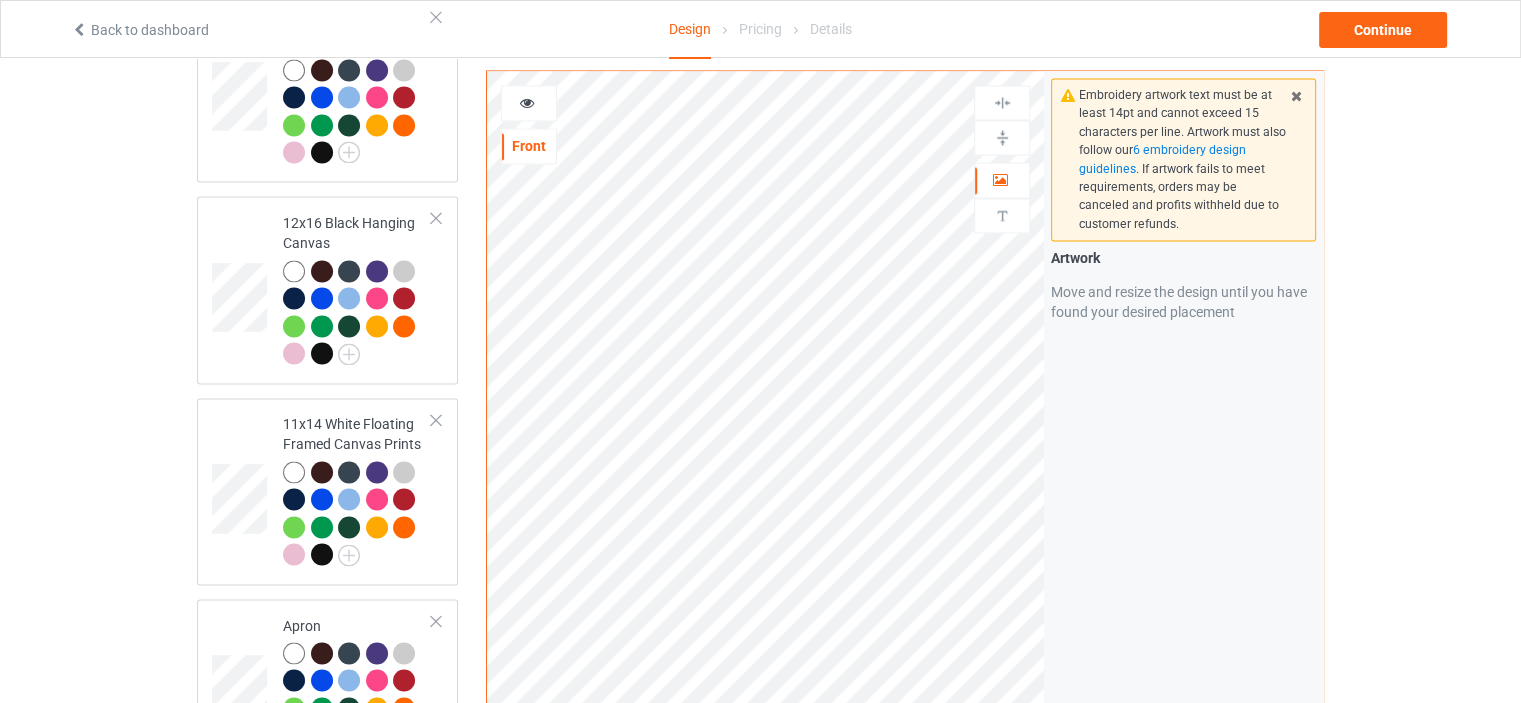 scroll, scrollTop: 3951, scrollLeft: 0, axis: vertical 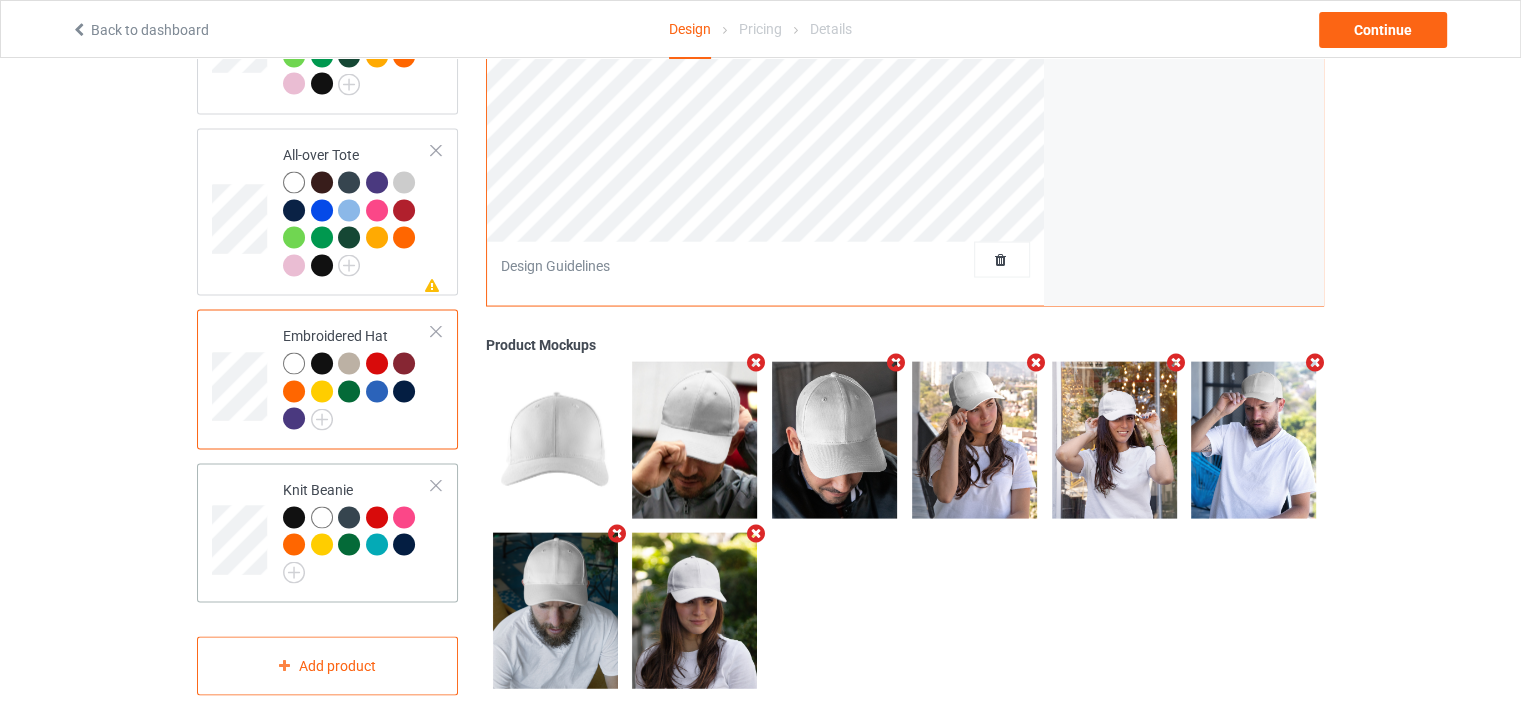 click on "Knit Beanie" at bounding box center (357, 533) 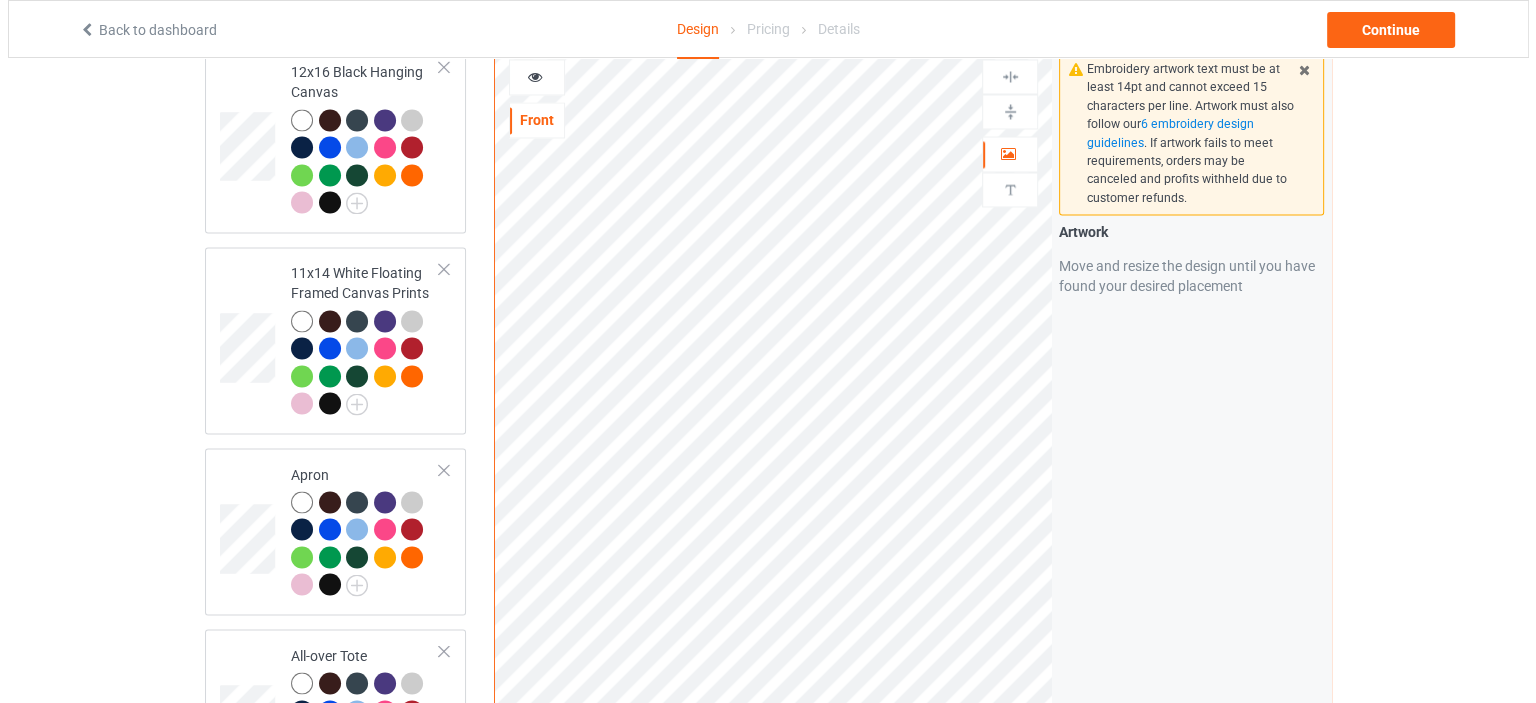 scroll, scrollTop: 3951, scrollLeft: 0, axis: vertical 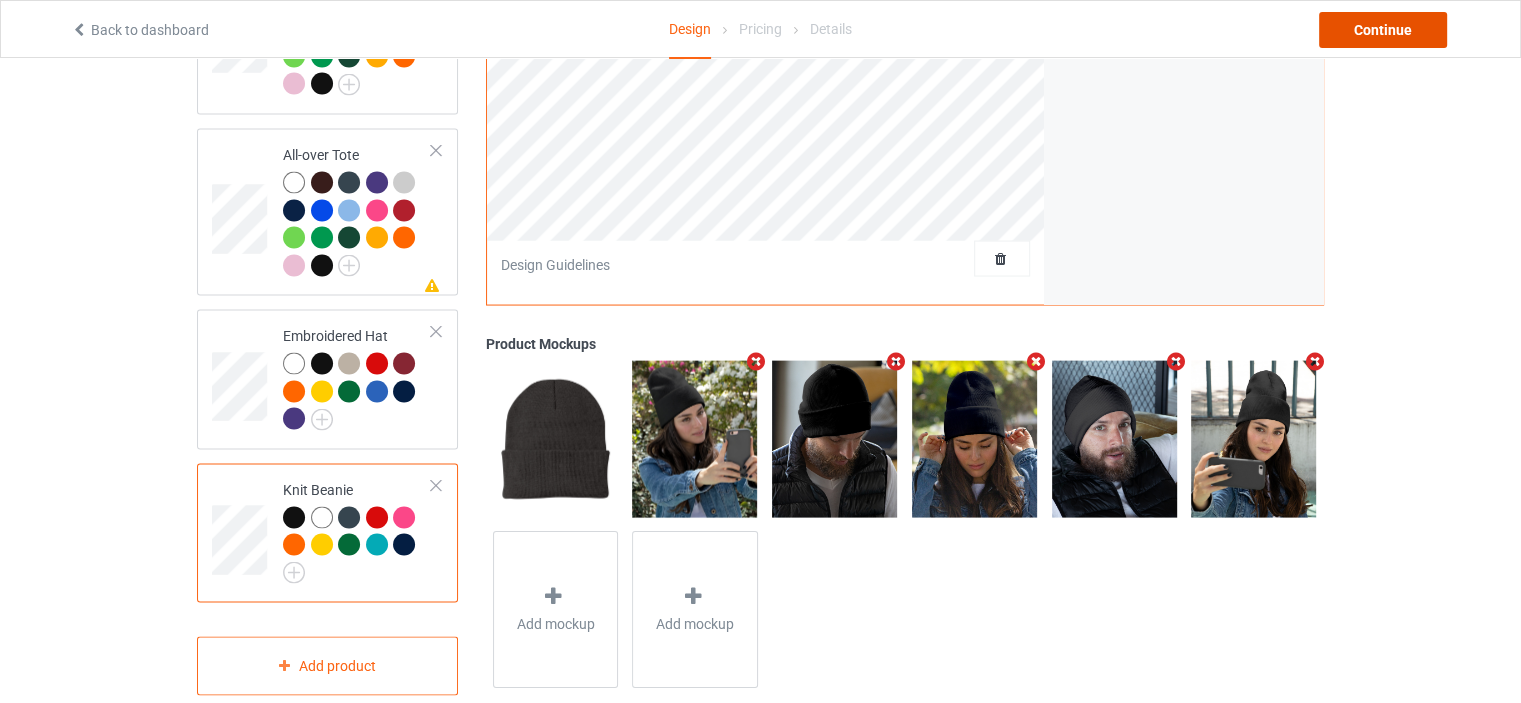 click on "Continue" at bounding box center [1383, 30] 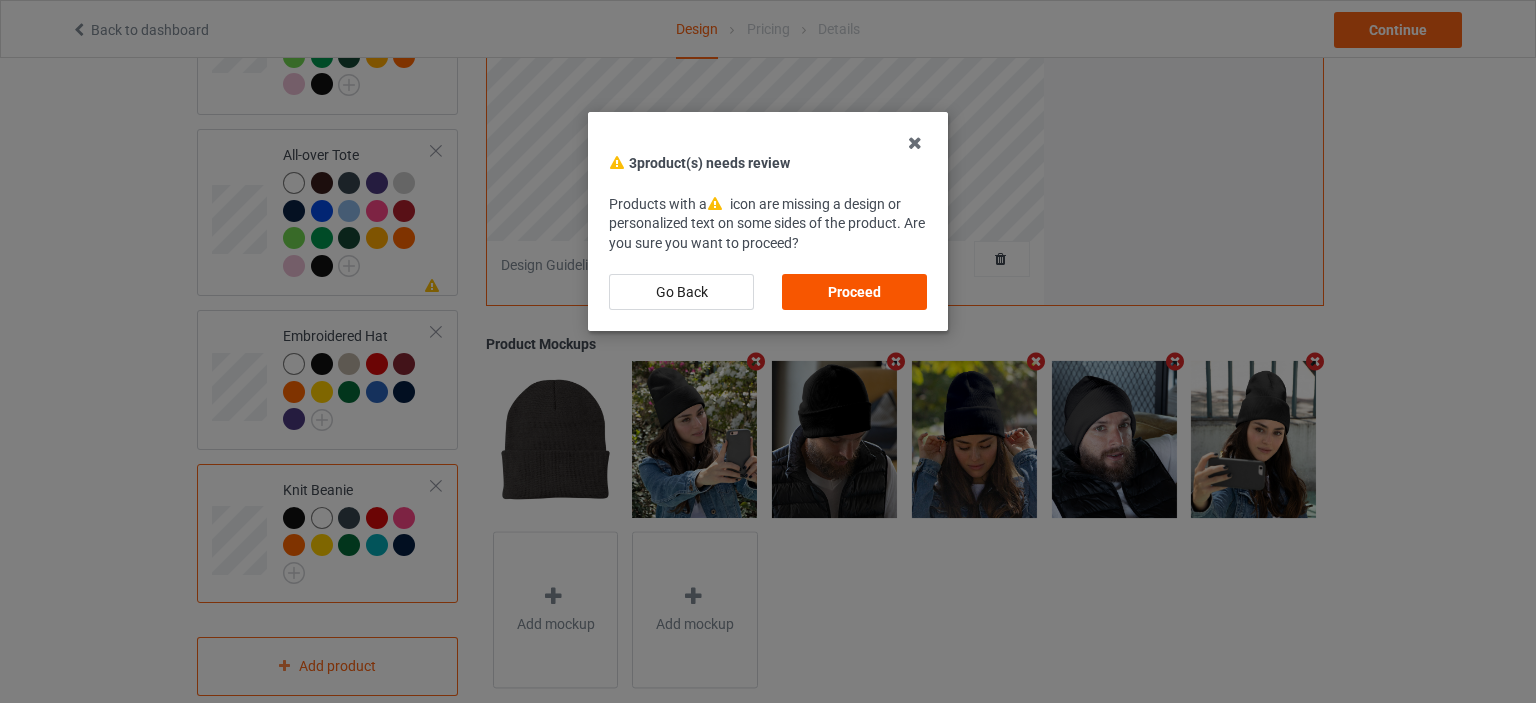 click on "Proceed" at bounding box center [854, 292] 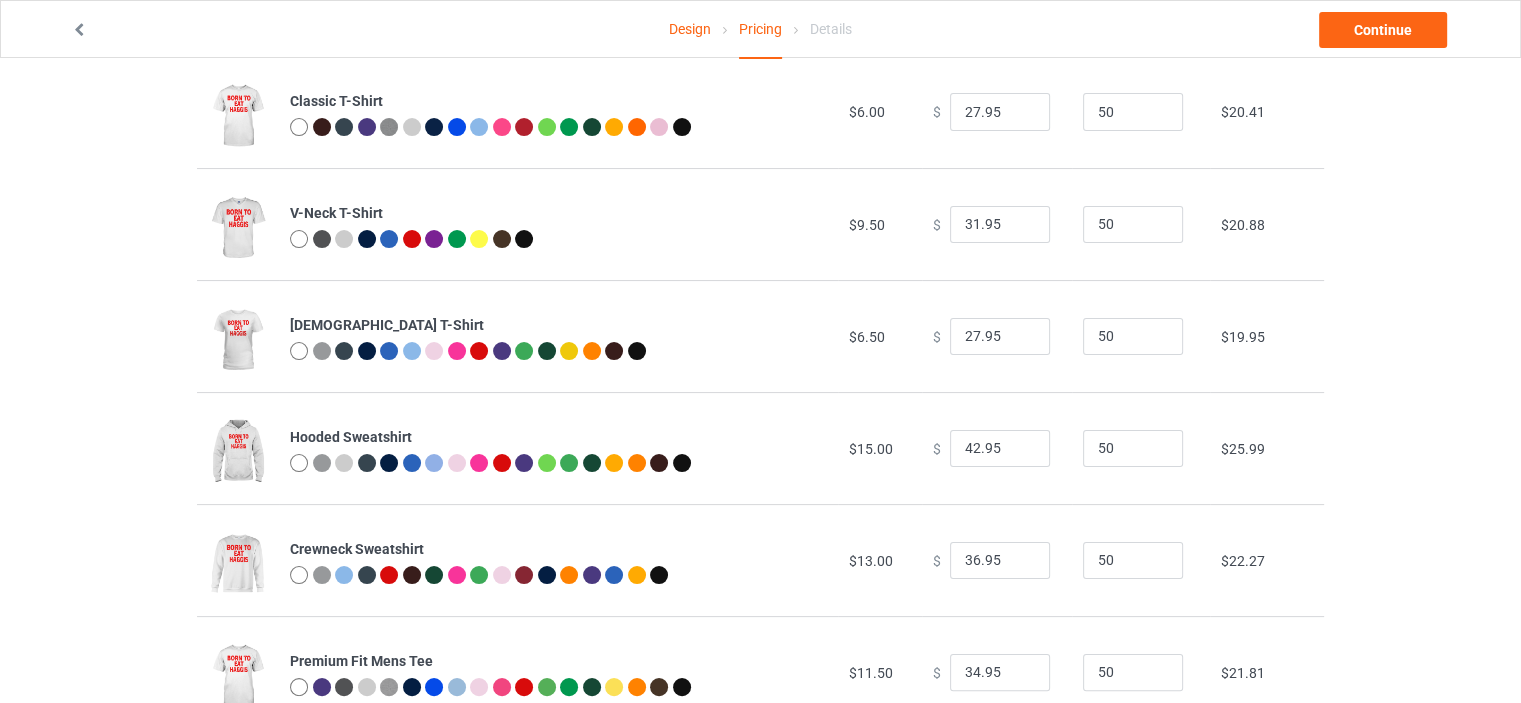 scroll, scrollTop: 0, scrollLeft: 0, axis: both 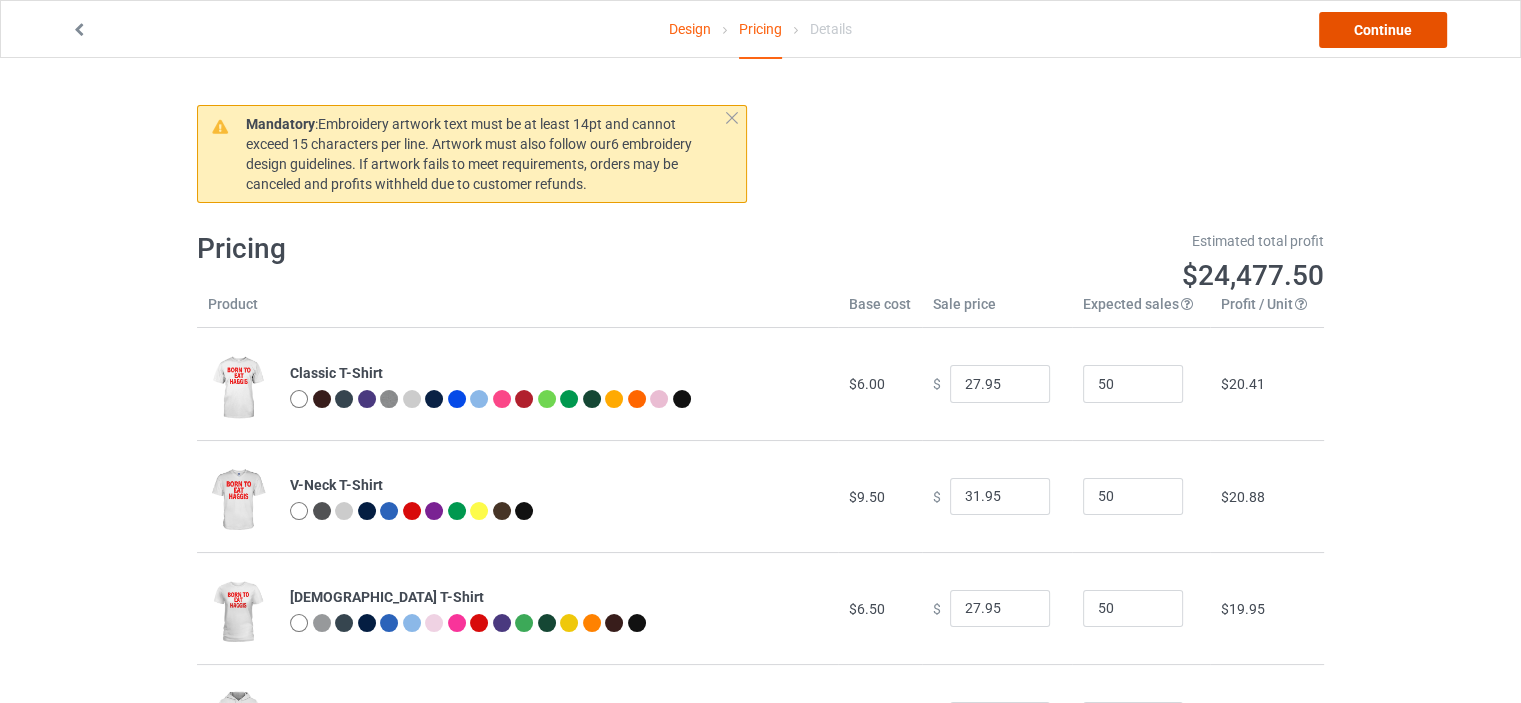 click on "Continue" at bounding box center (1383, 30) 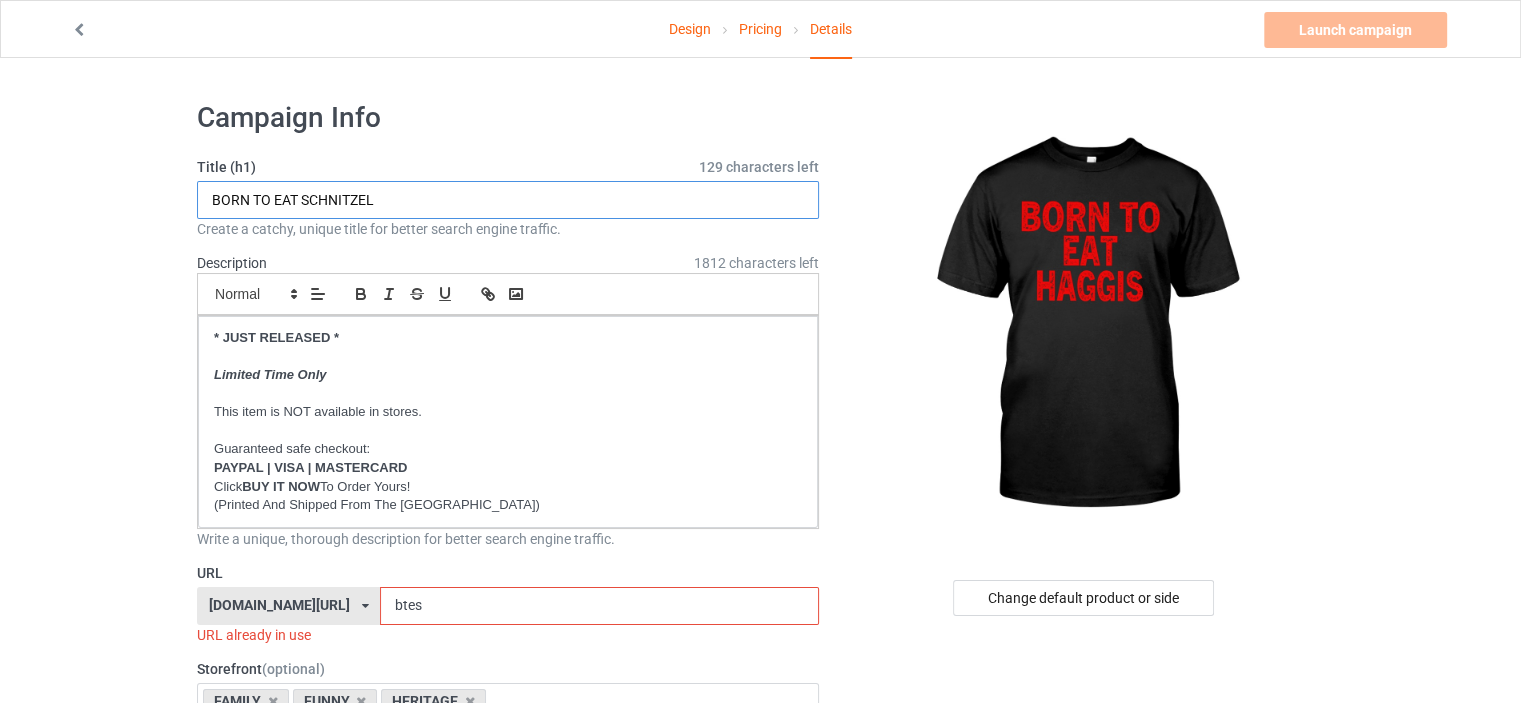 drag, startPoint x: 404, startPoint y: 198, endPoint x: 302, endPoint y: 196, distance: 102.01961 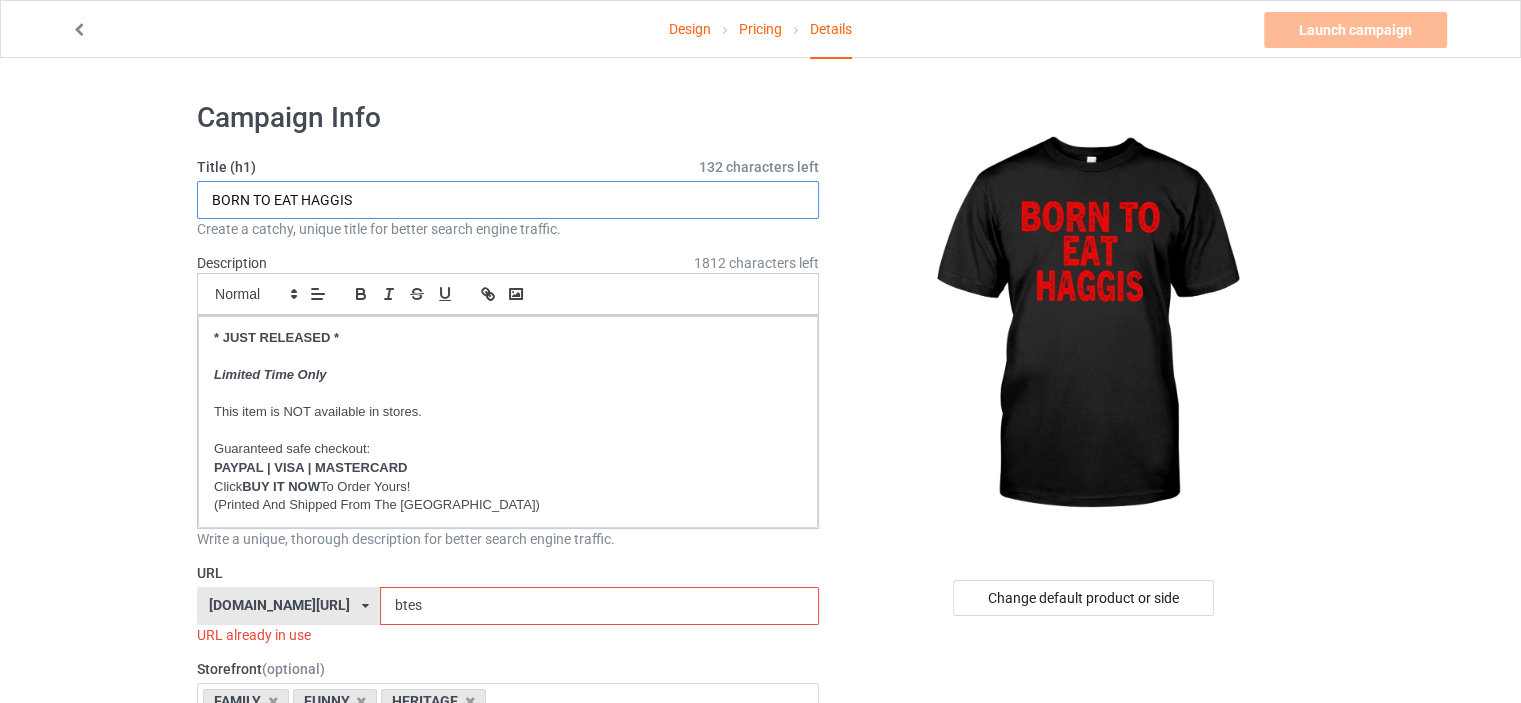 type on "BORN TO EAT HAGGIS" 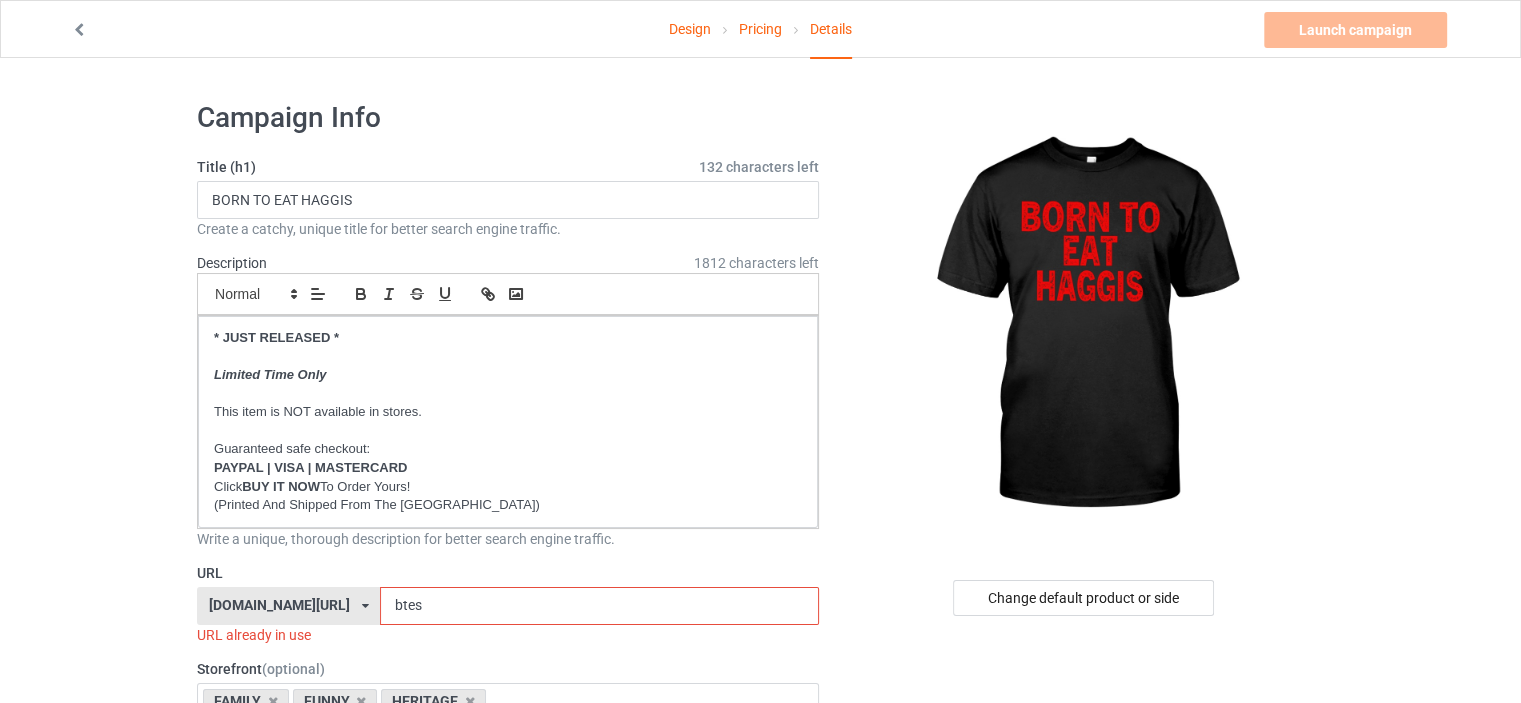 click on "Design Pricing Details Launch campaign Invalid campaign URL Campaign Info Title (h1) 132   characters left BORN TO EAT HAGGIS Create a catchy, unique title for better search engine traffic. Description 1812   characters left       Small Normal Large Big Huge                                                                                     * JUST RELEASED * Limited Time Only This item is NOT available in stores. Guaranteed safe checkout: PAYPAL | VISA | MASTERCARD Click  BUY IT NOW  To Order Yours! (Printed And Shipped From The [GEOGRAPHIC_DATA]) Write a unique, thorough description for better search engine traffic. URL [DOMAIN_NAME][URL] [DOMAIN_NAME][URL] [DOMAIN_NAME][URL] [DOMAIN_NAME][URL] [DOMAIN_NAME][URL] [DOMAIN_NAME][URL] [DOMAIN_NAME][URL] [DOMAIN_NAME][URL] [DOMAIN_NAME][URL] [DOMAIN_NAME][URL] [DOMAIN_NAME][URL] [DOMAIN_NAME][URL] [DOMAIN_NAME][URL] [DOMAIN_NAME][URL] [DOMAIN_NAME][URL] [DOMAIN_NAME][URL] [DOMAIN_NAME][URL] [DOMAIN_NAME][URL] [DOMAIN_NAME][GEOGRAPHIC_DATA] [DOMAIN_NAME][GEOGRAPHIC_DATA] btes 3 /" at bounding box center (760, 1168) 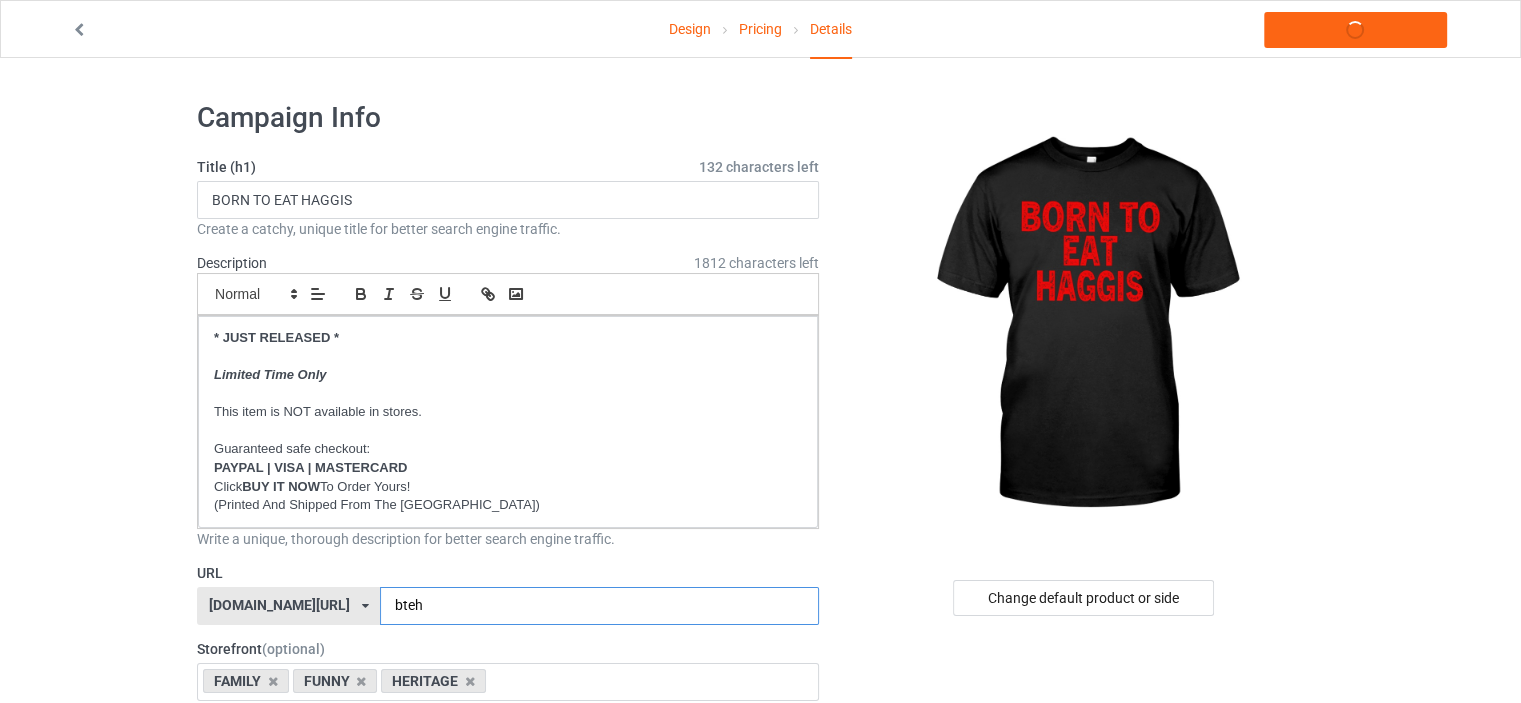 type on "bteh" 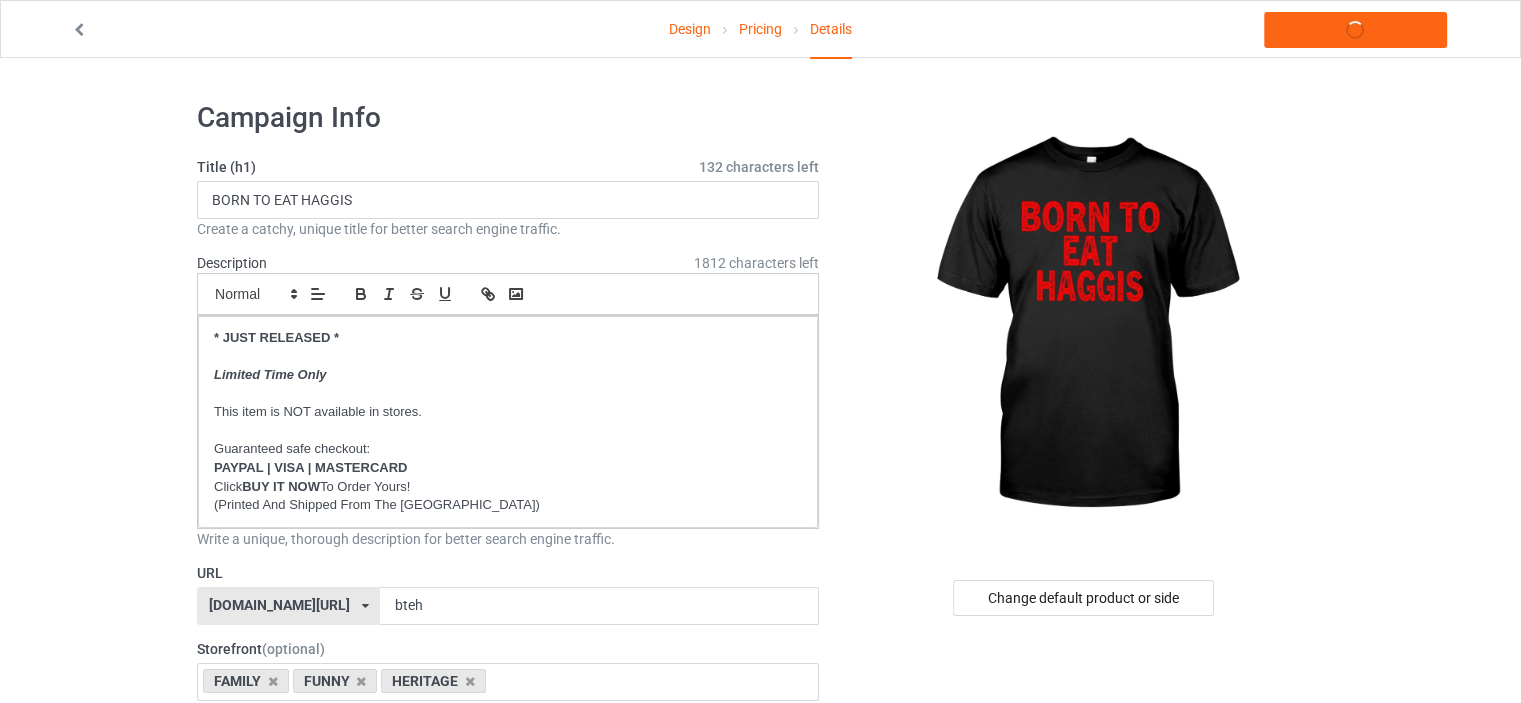click on "Design Pricing Details Launch campaign Campaign Info Title (h1) 132   characters left BORN TO EAT [PERSON_NAME] Create a catchy, unique title for better search engine traffic. Description 1812   characters left       Small Normal Large Big Huge                                                                                     * JUST RELEASED * Limited Time Only This item is NOT available in stores. Guaranteed safe checkout: PAYPAL | VISA | MASTERCARD Click  BUY IT NOW  To Order Yours! (Printed And Shipped From The [GEOGRAPHIC_DATA]) Write a unique, thorough description for better search engine traffic. URL [DOMAIN_NAME][URL] [DOMAIN_NAME][URL] [DOMAIN_NAME][URL] [DOMAIN_NAME][URL] [DOMAIN_NAME][URL] [DOMAIN_NAME][URL] [DOMAIN_NAME][URL] [DOMAIN_NAME][URL] [DOMAIN_NAME][URL] [DOMAIN_NAME][URL] [DOMAIN_NAME][URL] [DOMAIN_NAME][URL] [DOMAIN_NAME][URL] [DOMAIN_NAME][URL] [DOMAIN_NAME][URL] [DOMAIN_NAME][URL] [DOMAIN_NAME][URL] [DOMAIN_NAME][URL] [DOMAIN_NAME][GEOGRAPHIC_DATA] [DOMAIN_NAME][GEOGRAPHIC_DATA] [DOMAIN_NAME][GEOGRAPHIC_DATA] bteh FAMILY" at bounding box center [760, 1158] 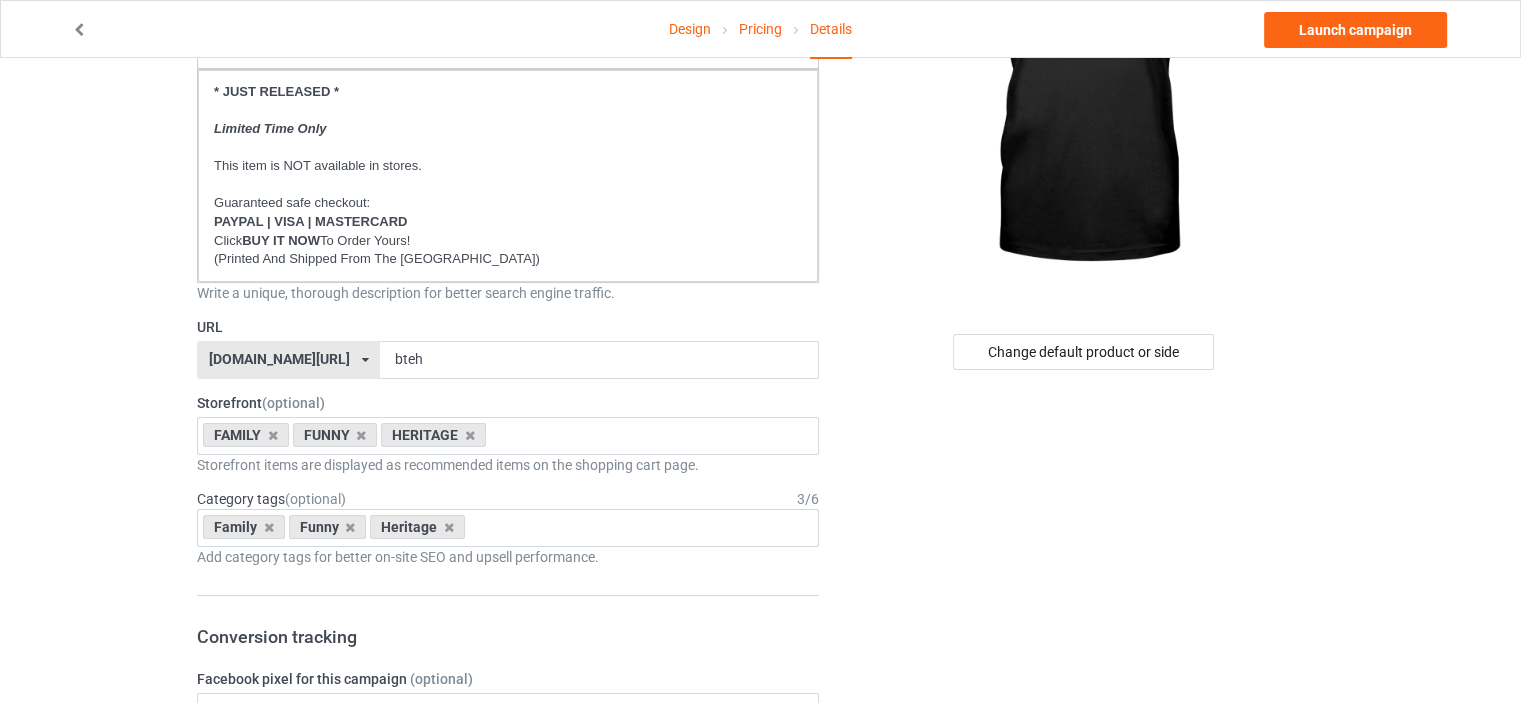 scroll, scrollTop: 300, scrollLeft: 0, axis: vertical 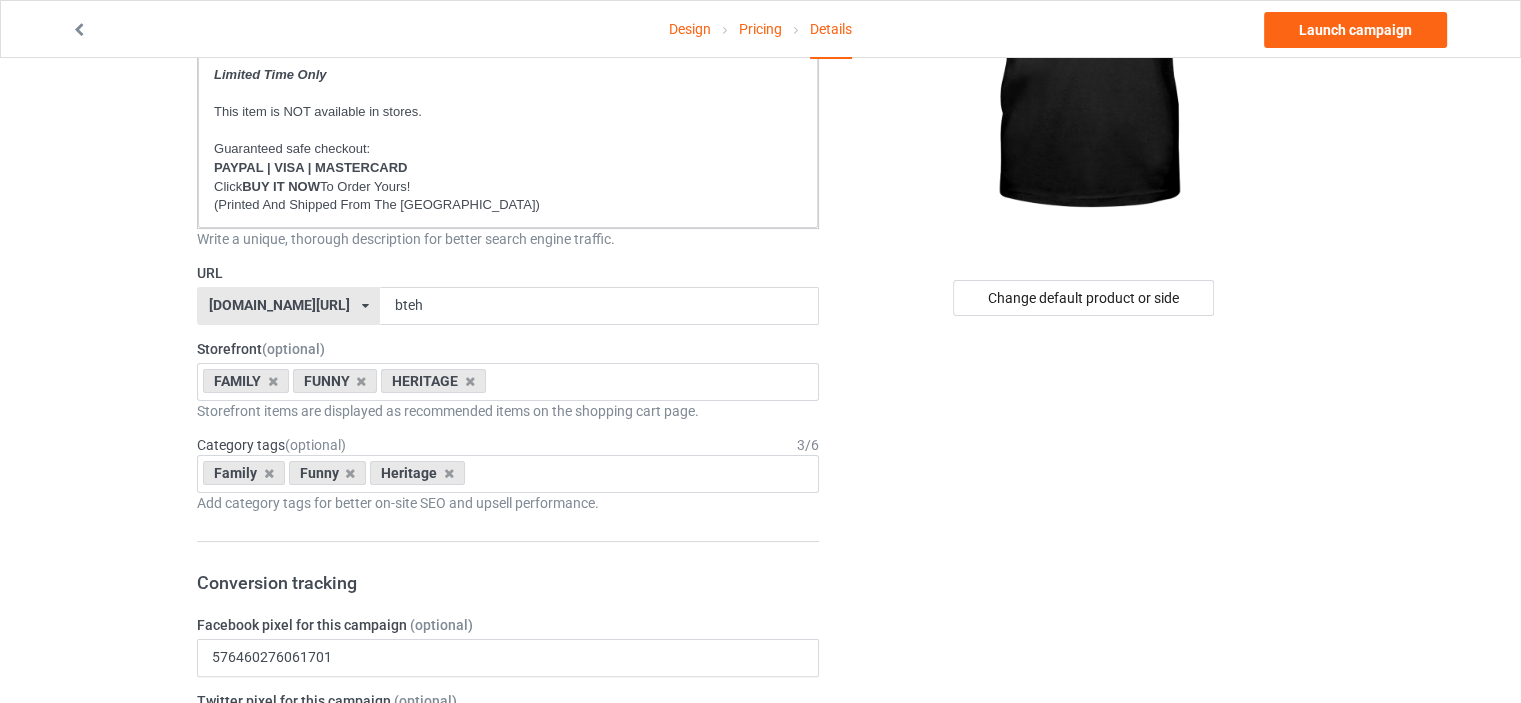 click on "[DOMAIN_NAME][URL]" at bounding box center [279, 305] 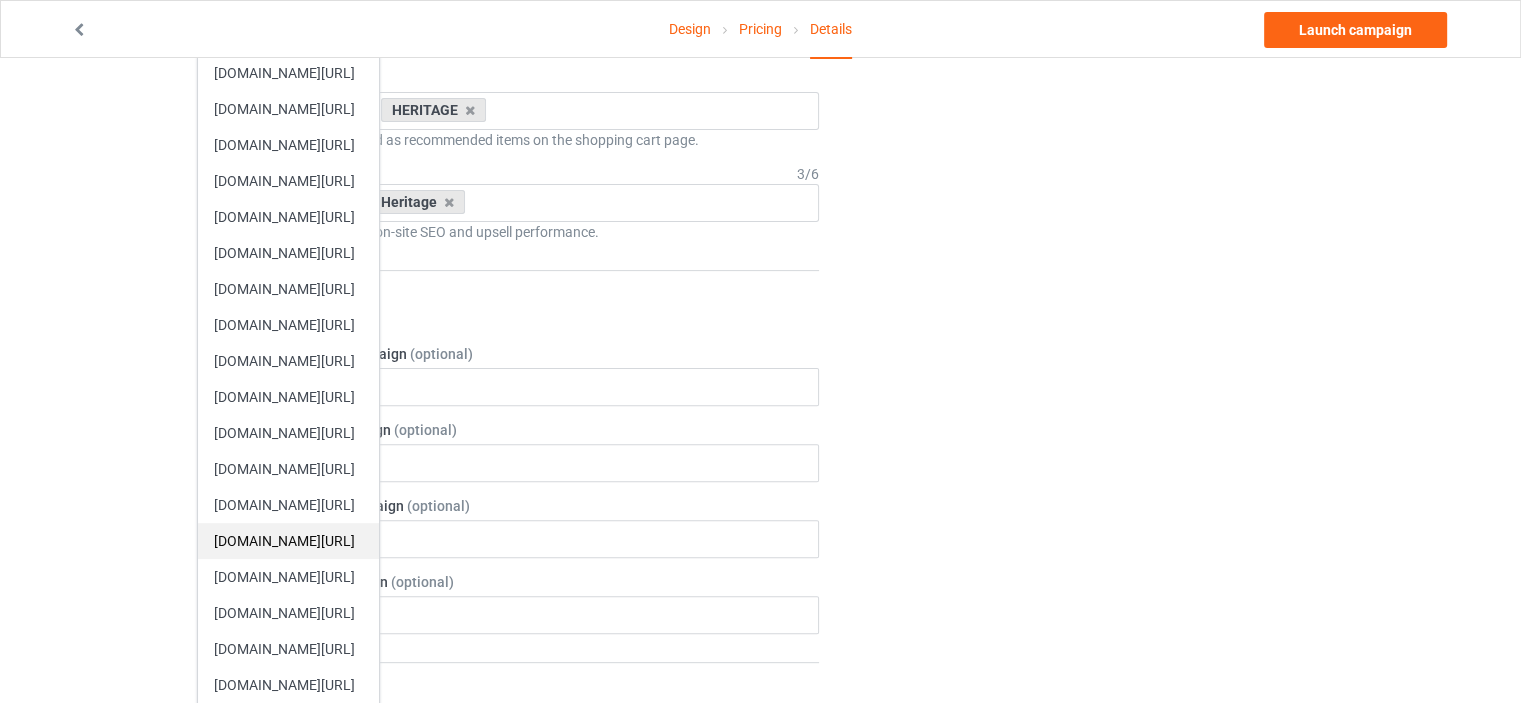 scroll, scrollTop: 600, scrollLeft: 0, axis: vertical 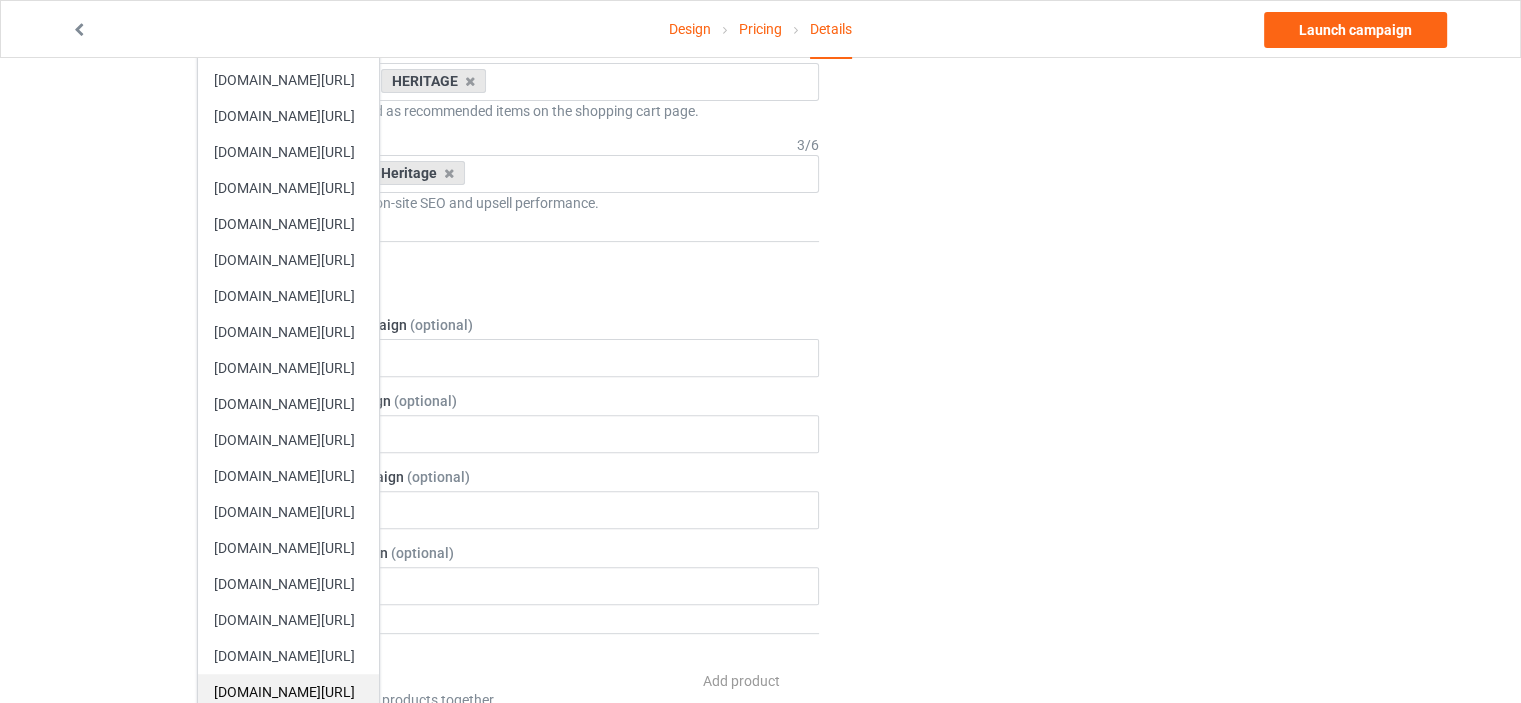 click on "[DOMAIN_NAME][URL]" at bounding box center (288, 692) 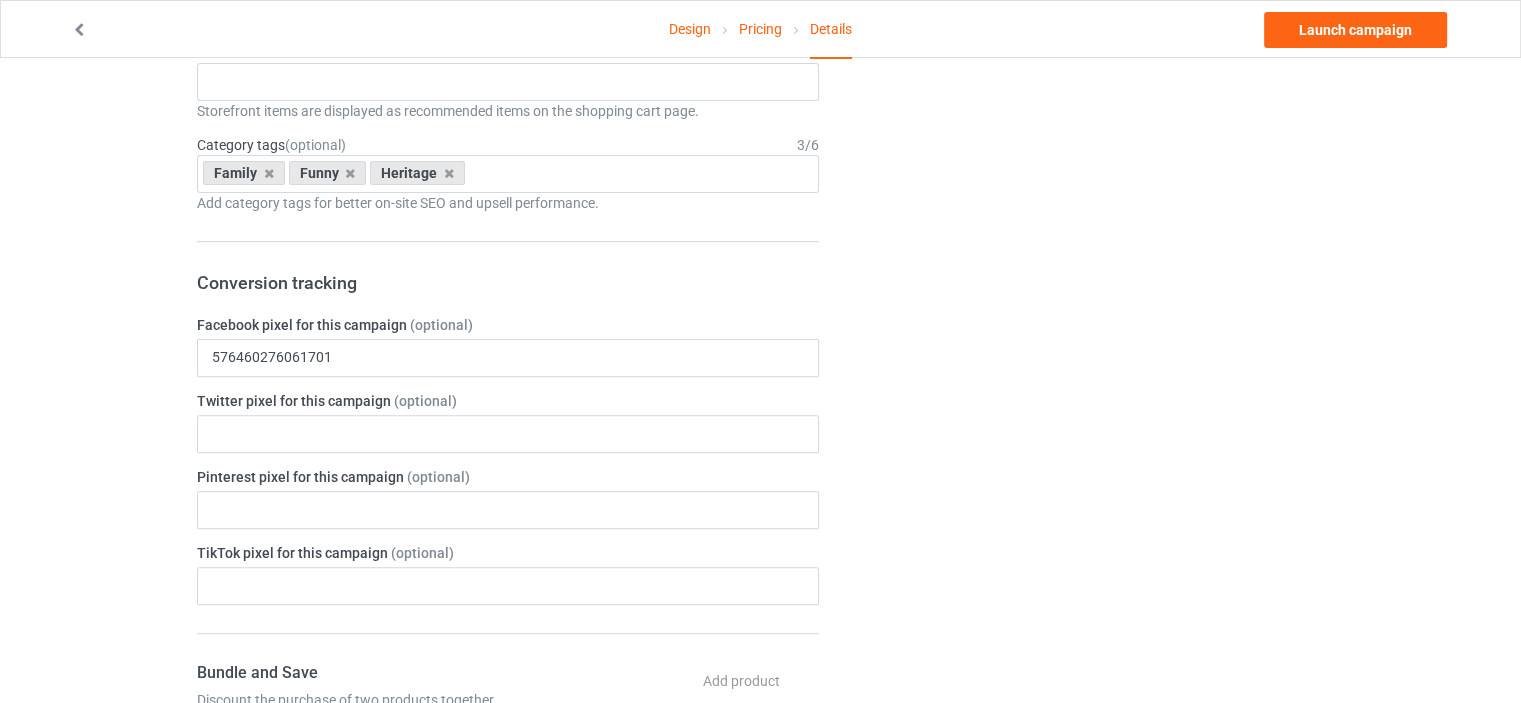 scroll, scrollTop: 400, scrollLeft: 0, axis: vertical 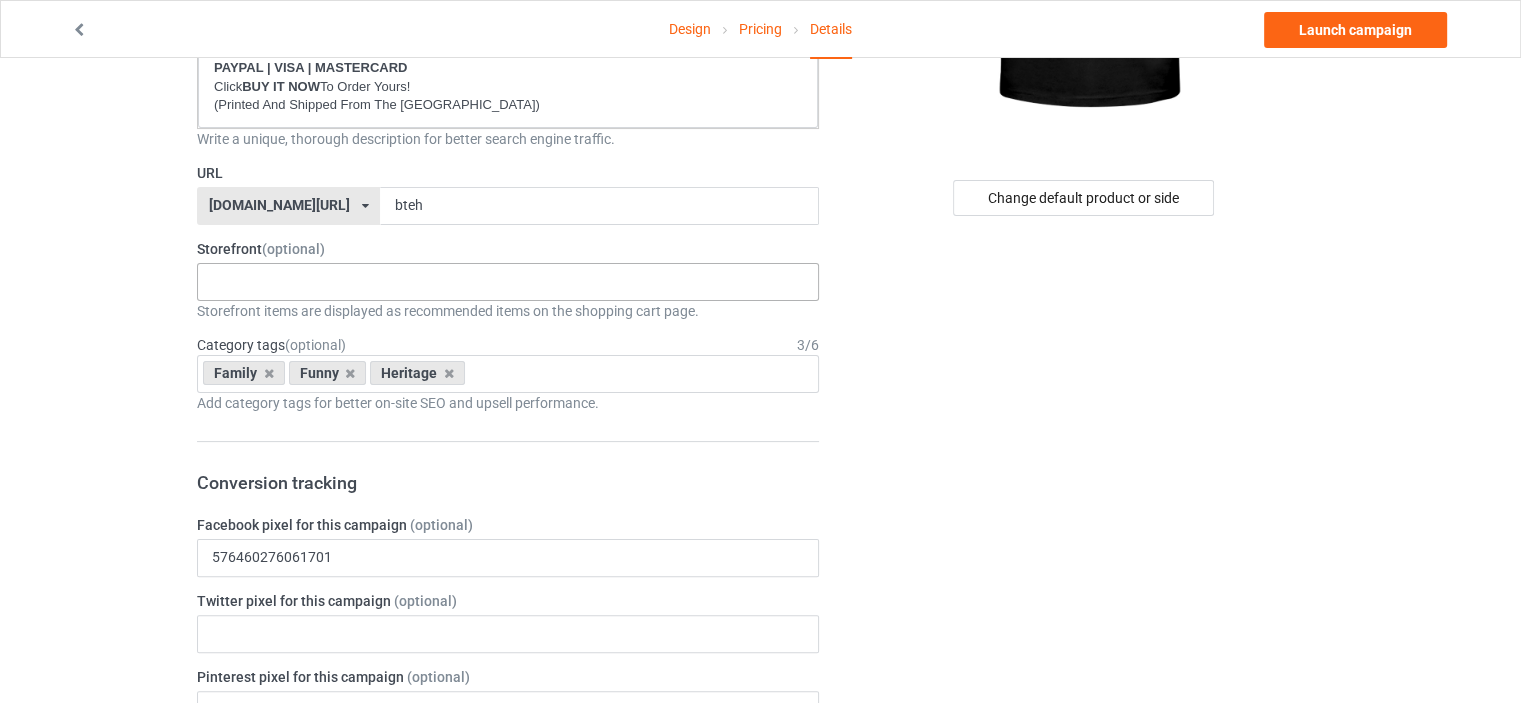 click on "HERITAGE FUNNY FAMILY CHRISTMAS 5d879a1bf3ac280bb4d65b21 5d877f155f766b44f031ed32 5d861ca0308e150baee74021 5d861502c3d81144f666ecfc" at bounding box center [508, 282] 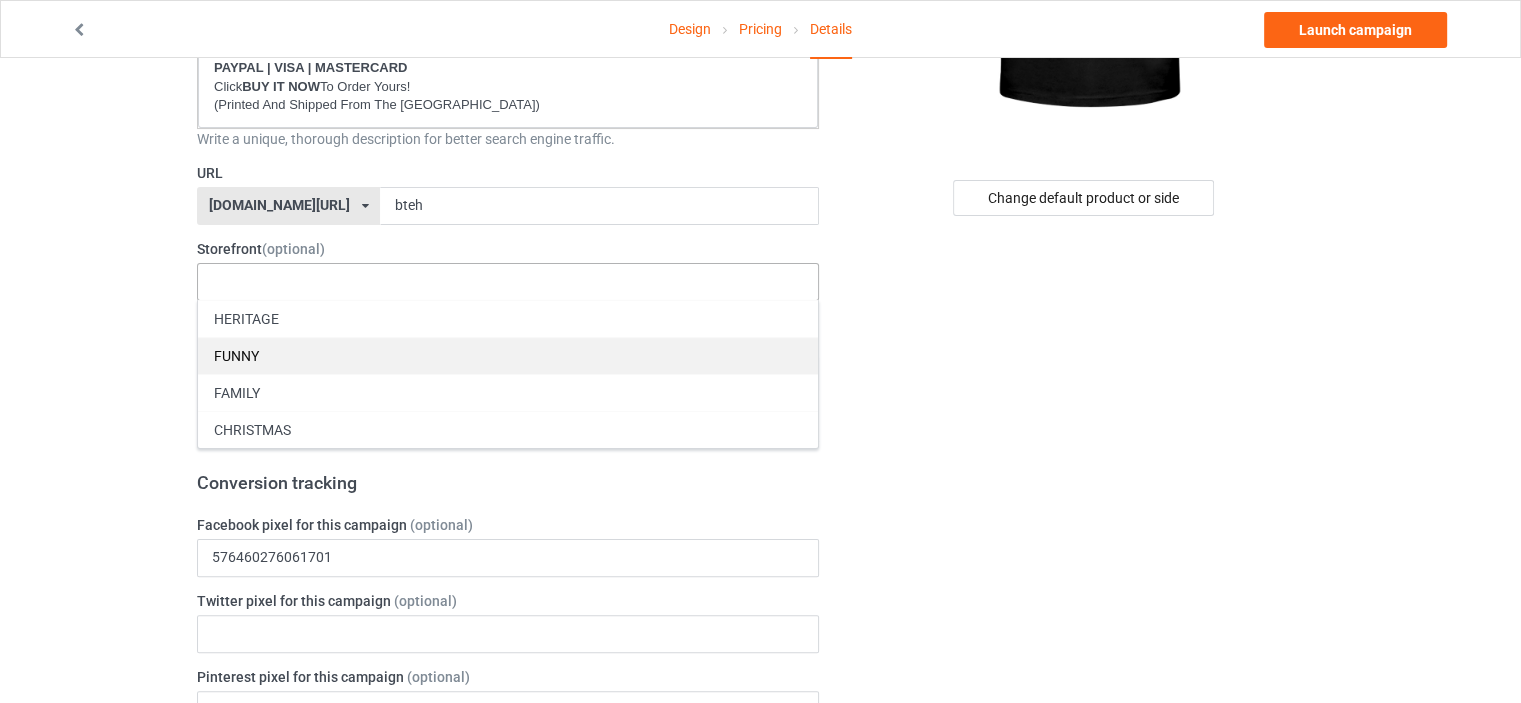 click on "FUNNY" at bounding box center [508, 355] 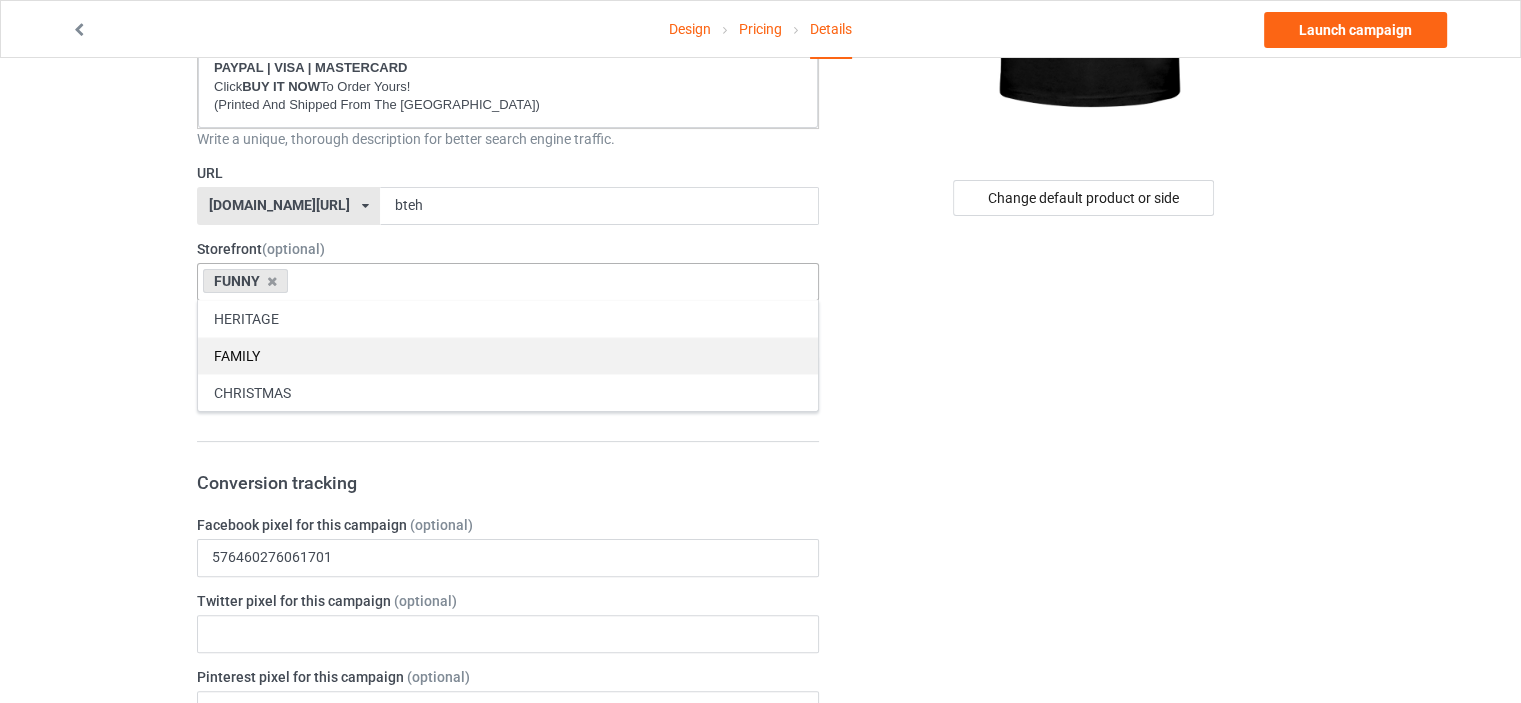click on "FAMILY" at bounding box center [508, 355] 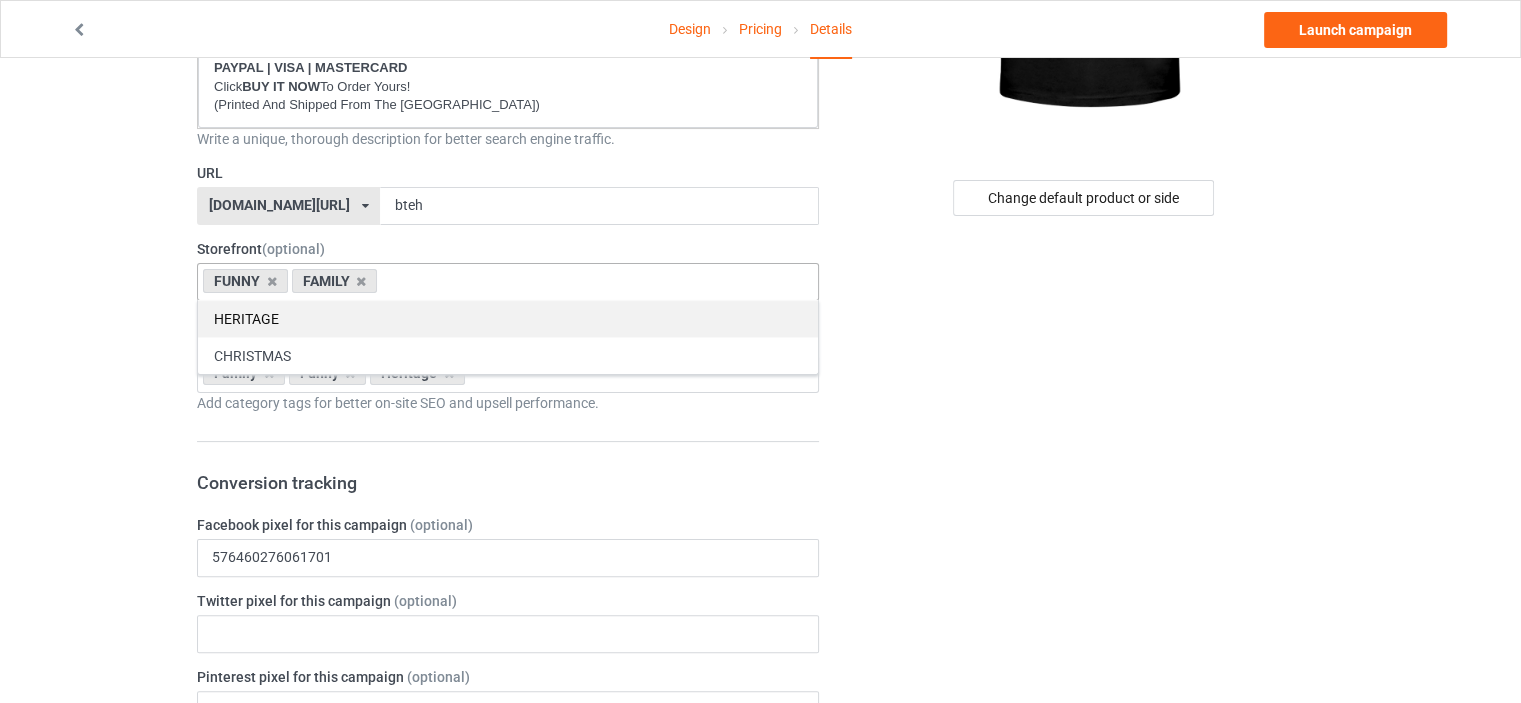 click on "HERITAGE" at bounding box center [508, 318] 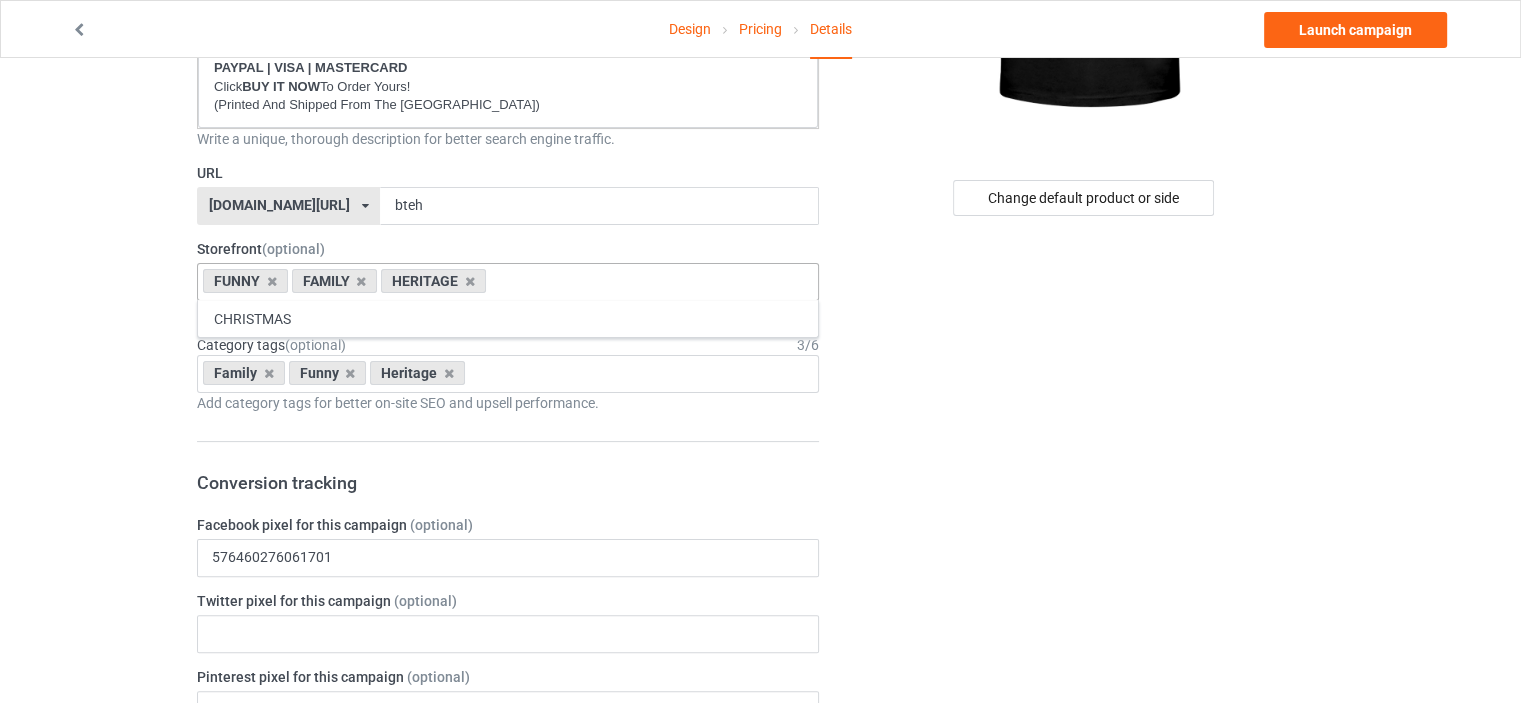 click on "Design Pricing Details Launch campaign Campaign Info Title (h1) 132   characters left BORN TO EAT [PERSON_NAME] Create a catchy, unique title for better search engine traffic. Description 1812   characters left       Small Normal Large Big Huge                                                                                     * JUST RELEASED * Limited Time Only This item is NOT available in stores. Guaranteed safe checkout: PAYPAL | VISA | MASTERCARD Click  BUY IT NOW  To Order Yours! (Printed And Shipped From The [GEOGRAPHIC_DATA]) Write a unique, thorough description for better search engine traffic. URL [DOMAIN_NAME][URL] [DOMAIN_NAME][URL] [DOMAIN_NAME][URL] [DOMAIN_NAME][URL] [DOMAIN_NAME][URL] [DOMAIN_NAME][URL] [DOMAIN_NAME][URL] [DOMAIN_NAME][URL] [DOMAIN_NAME][URL] [DOMAIN_NAME][URL] [DOMAIN_NAME][URL] [DOMAIN_NAME][URL] [DOMAIN_NAME][URL] [DOMAIN_NAME][URL] [DOMAIN_NAME][URL] [DOMAIN_NAME][URL] [DOMAIN_NAME][URL] [DOMAIN_NAME][URL] [DOMAIN_NAME][URL] [DOMAIN_NAME][GEOGRAPHIC_DATA] [DOMAIN_NAME][GEOGRAPHIC_DATA] bteh FUNNY" at bounding box center (760, 758) 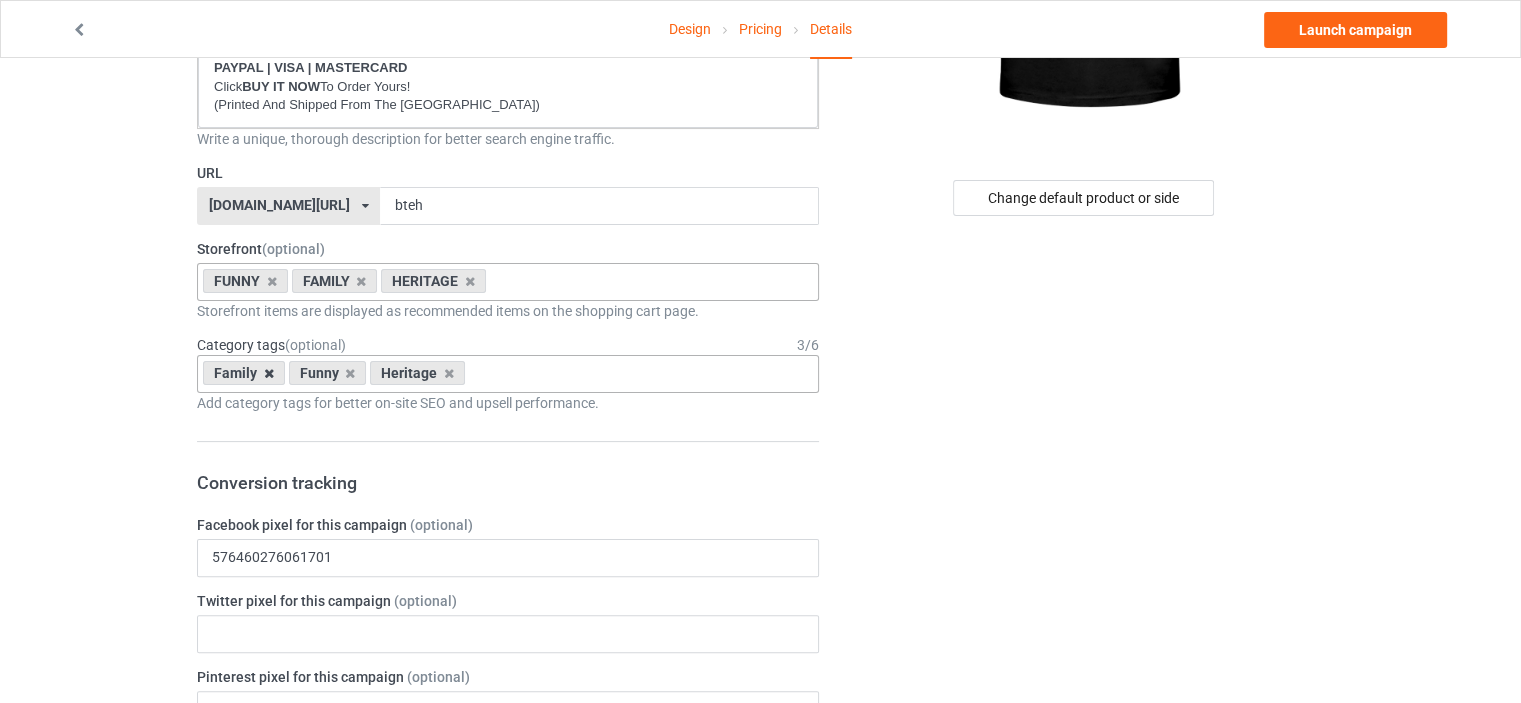 click at bounding box center [269, 373] 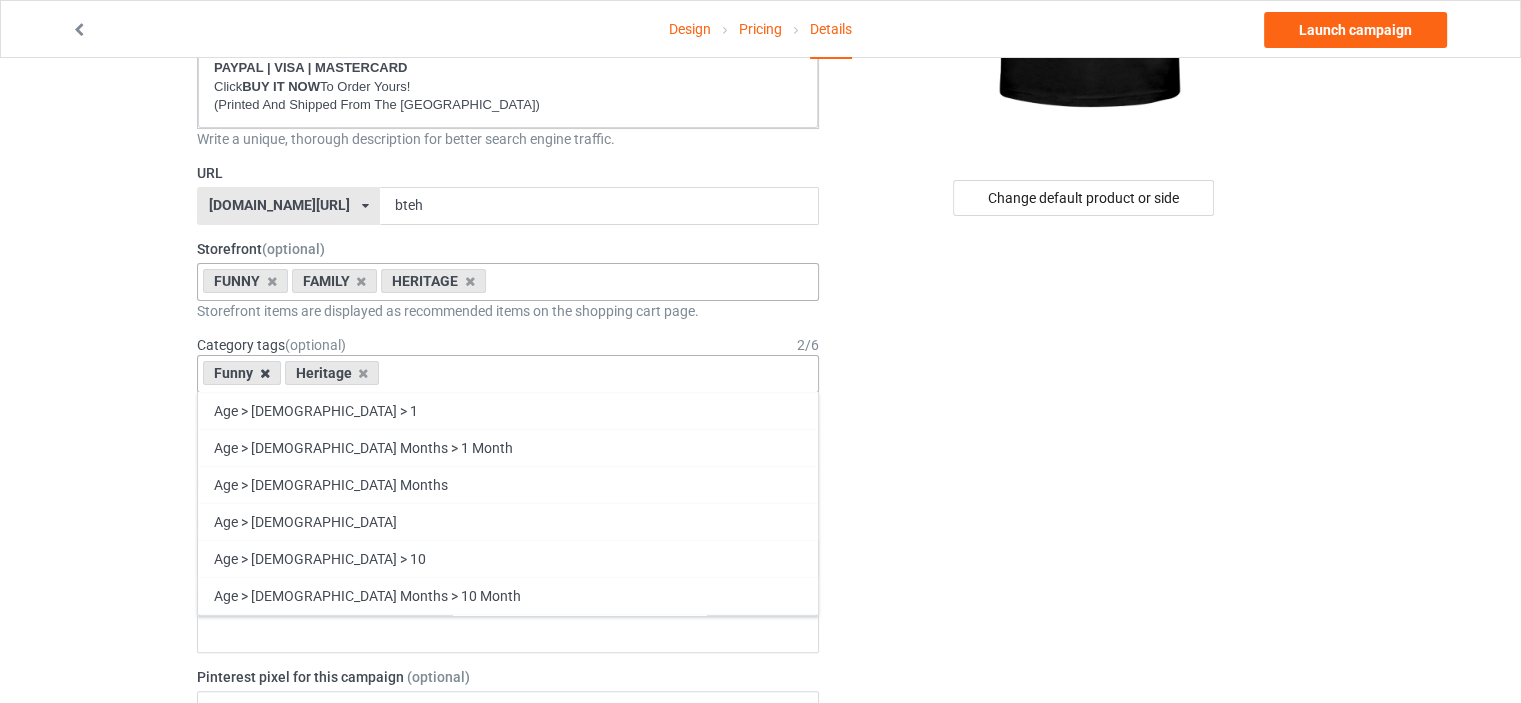 click at bounding box center (265, 373) 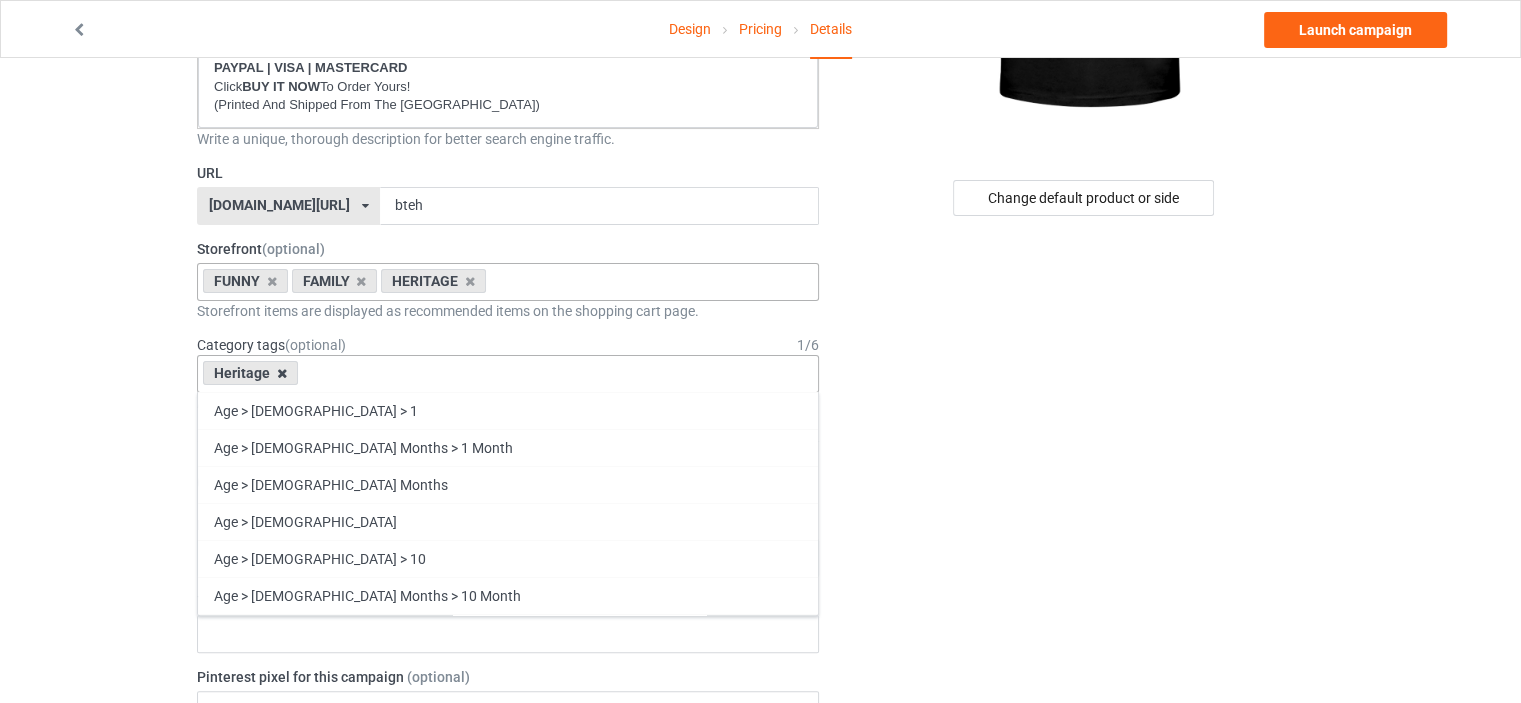 click at bounding box center (282, 373) 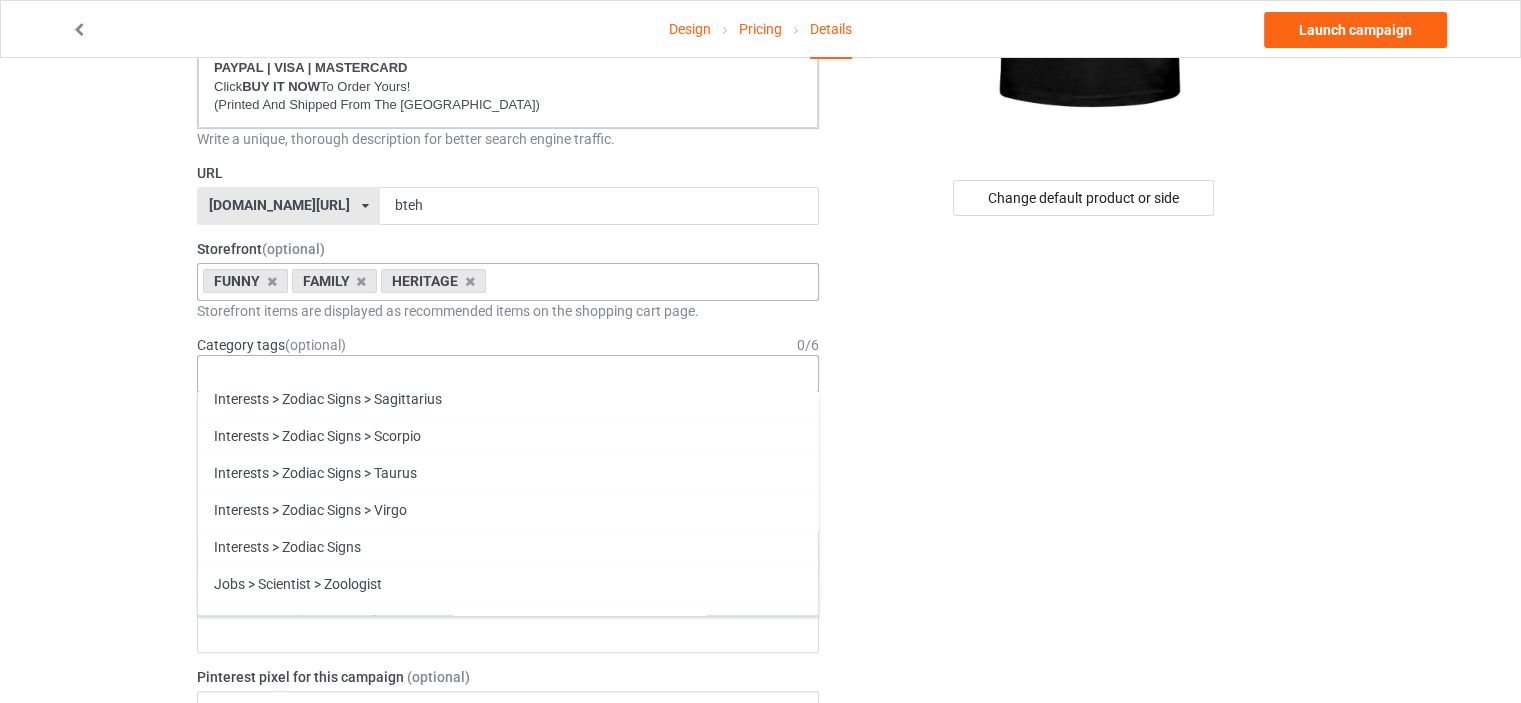 click on "Funny" at bounding box center (508, 990) 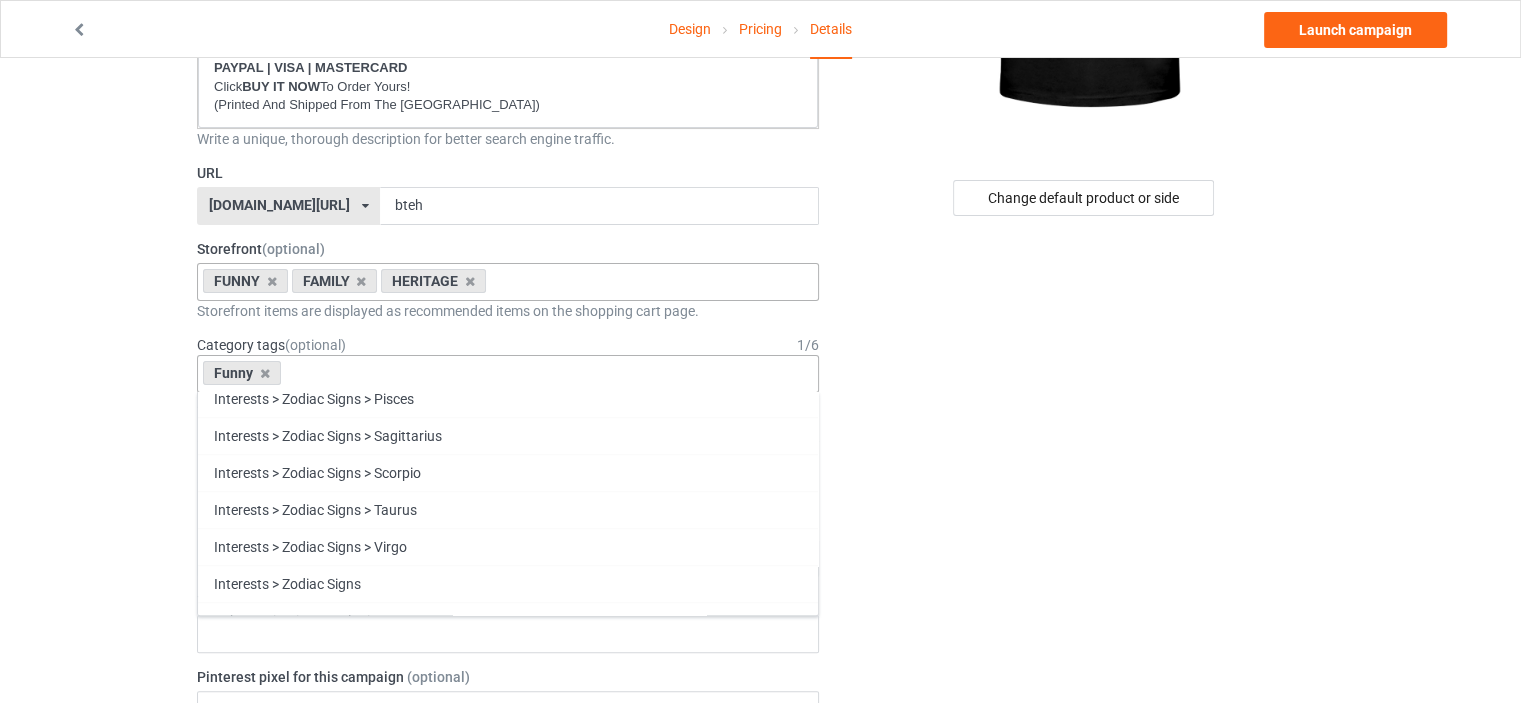 click on "Family" at bounding box center (508, 990) 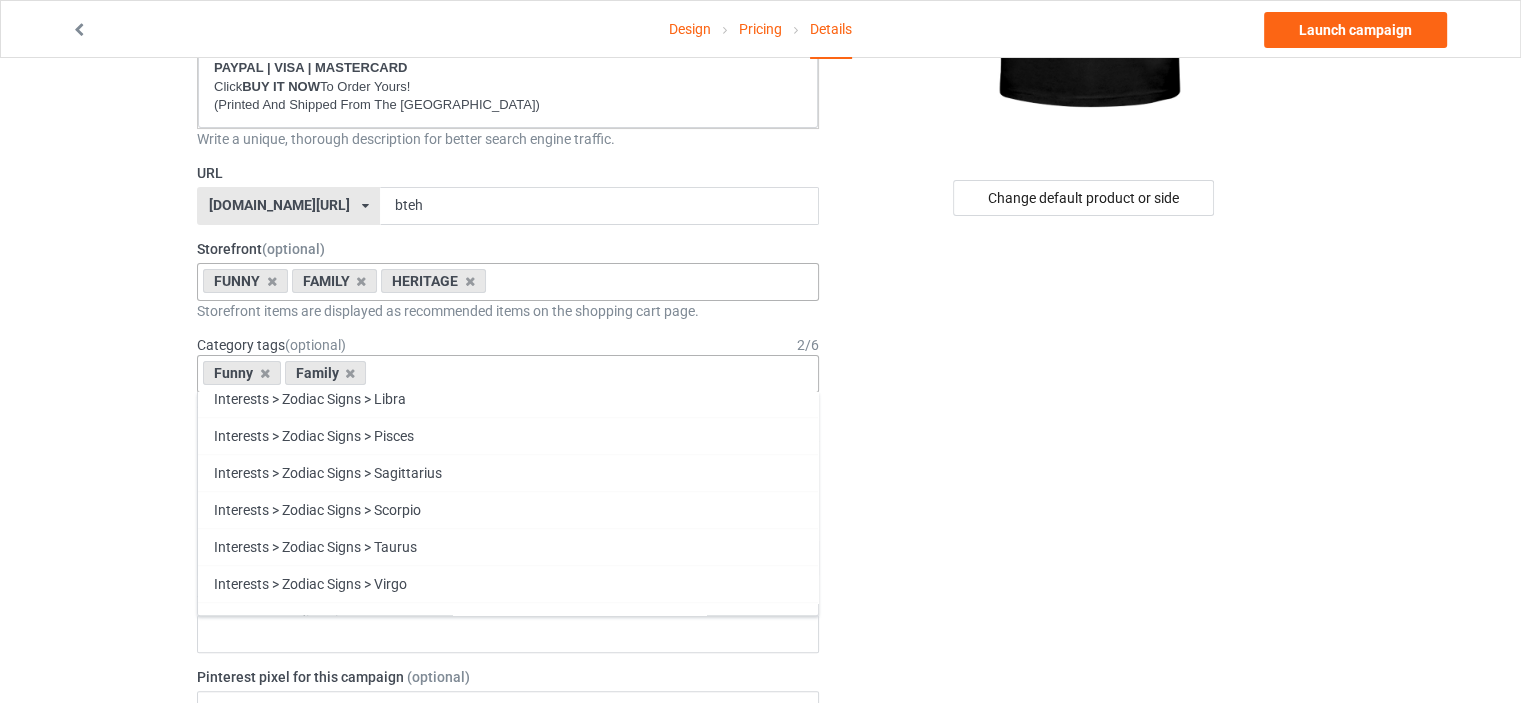 click on "Heritage" at bounding box center [508, 1027] 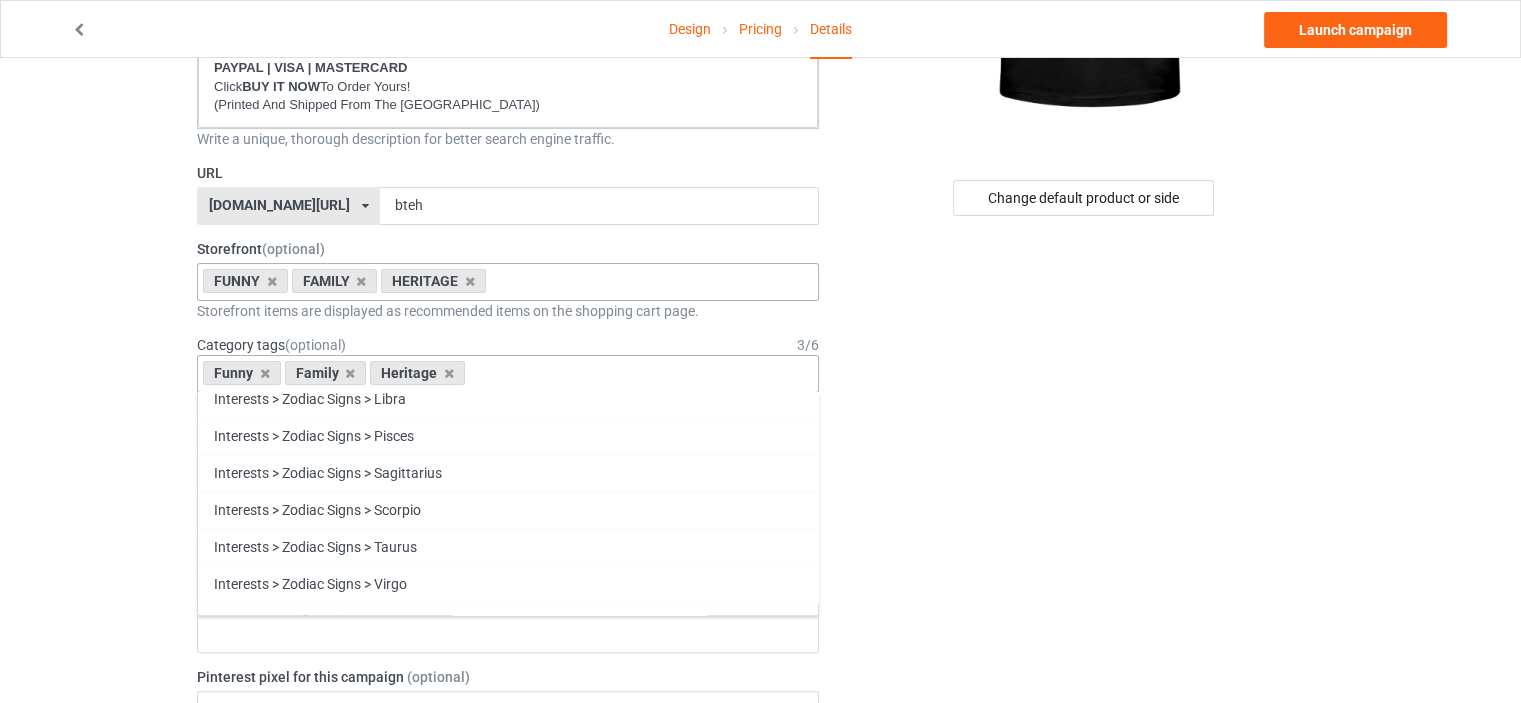 scroll, scrollTop: 85593, scrollLeft: 0, axis: vertical 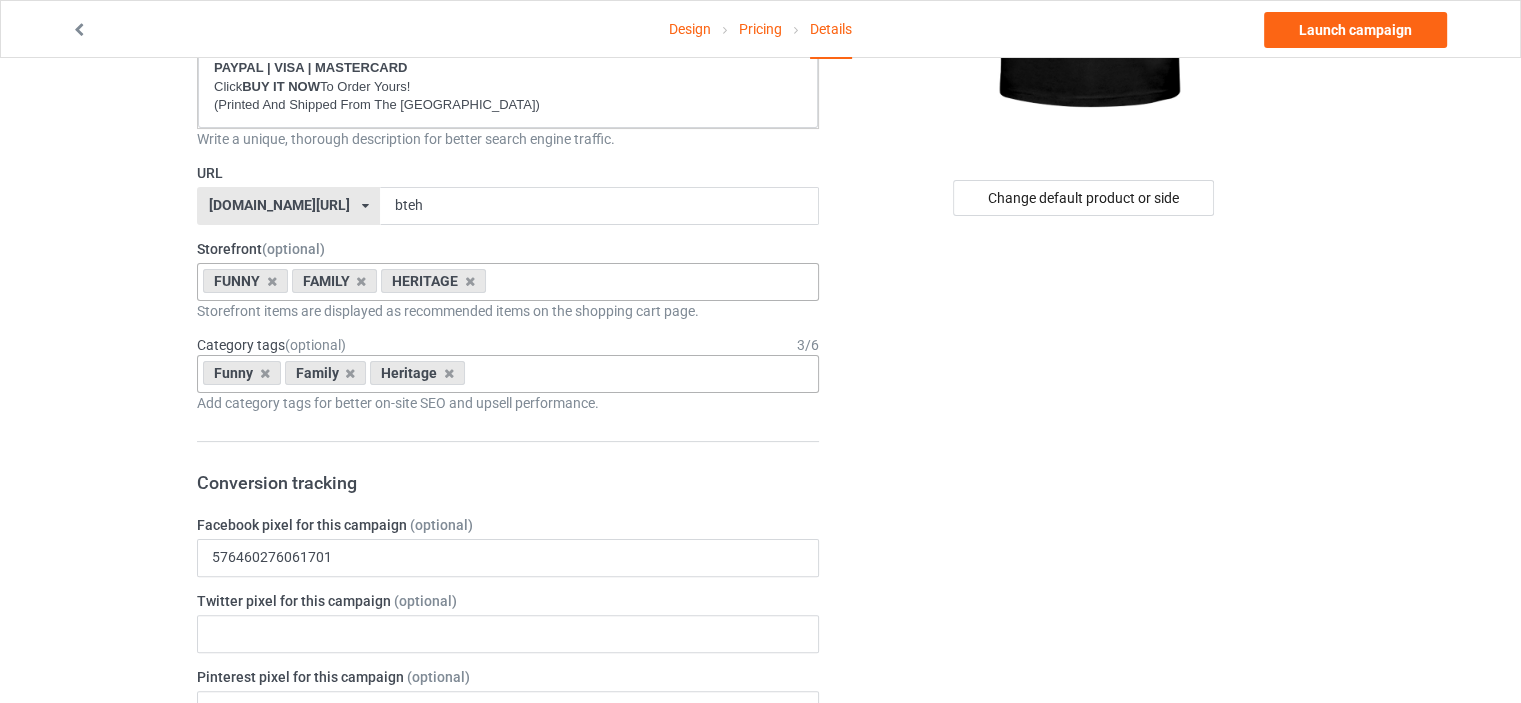 click on "Change default product or side" at bounding box center (1085, 758) 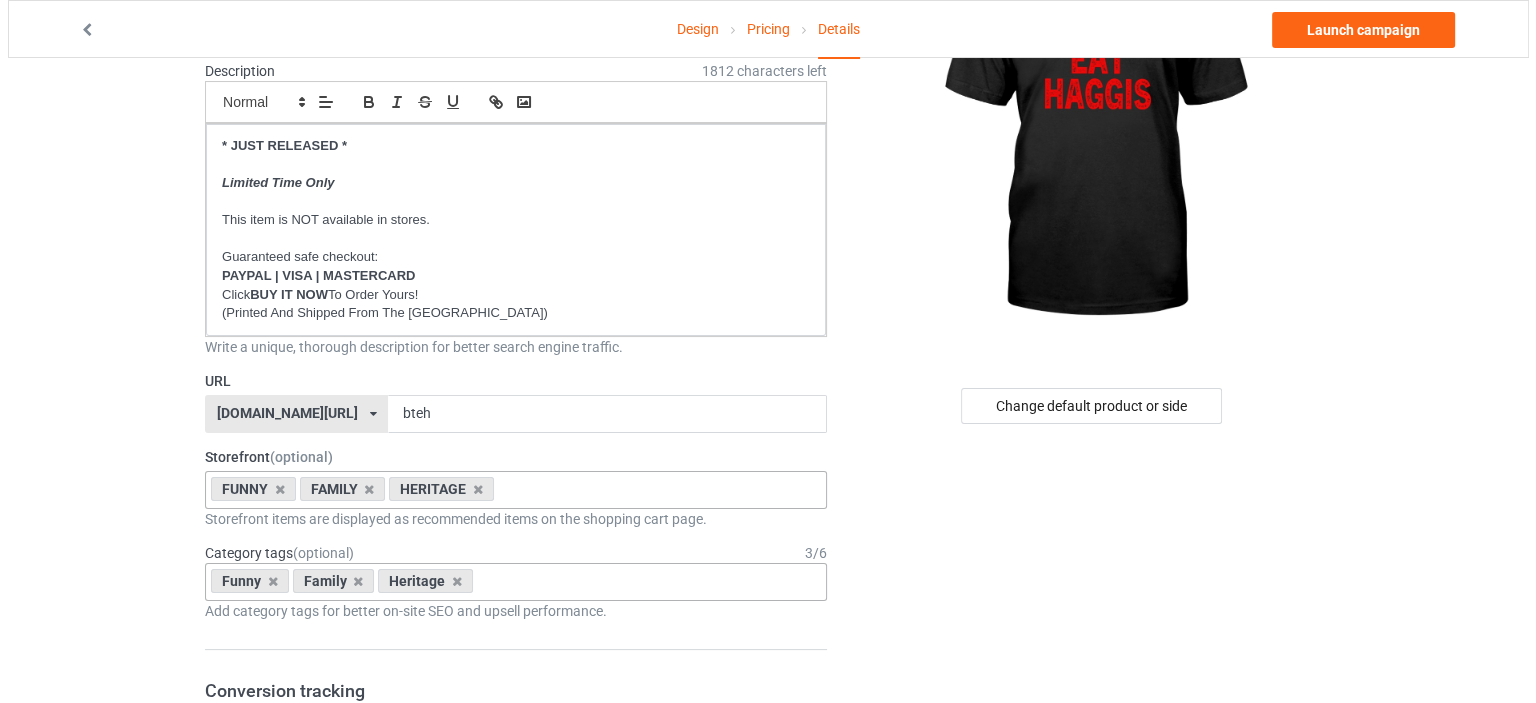 scroll, scrollTop: 0, scrollLeft: 0, axis: both 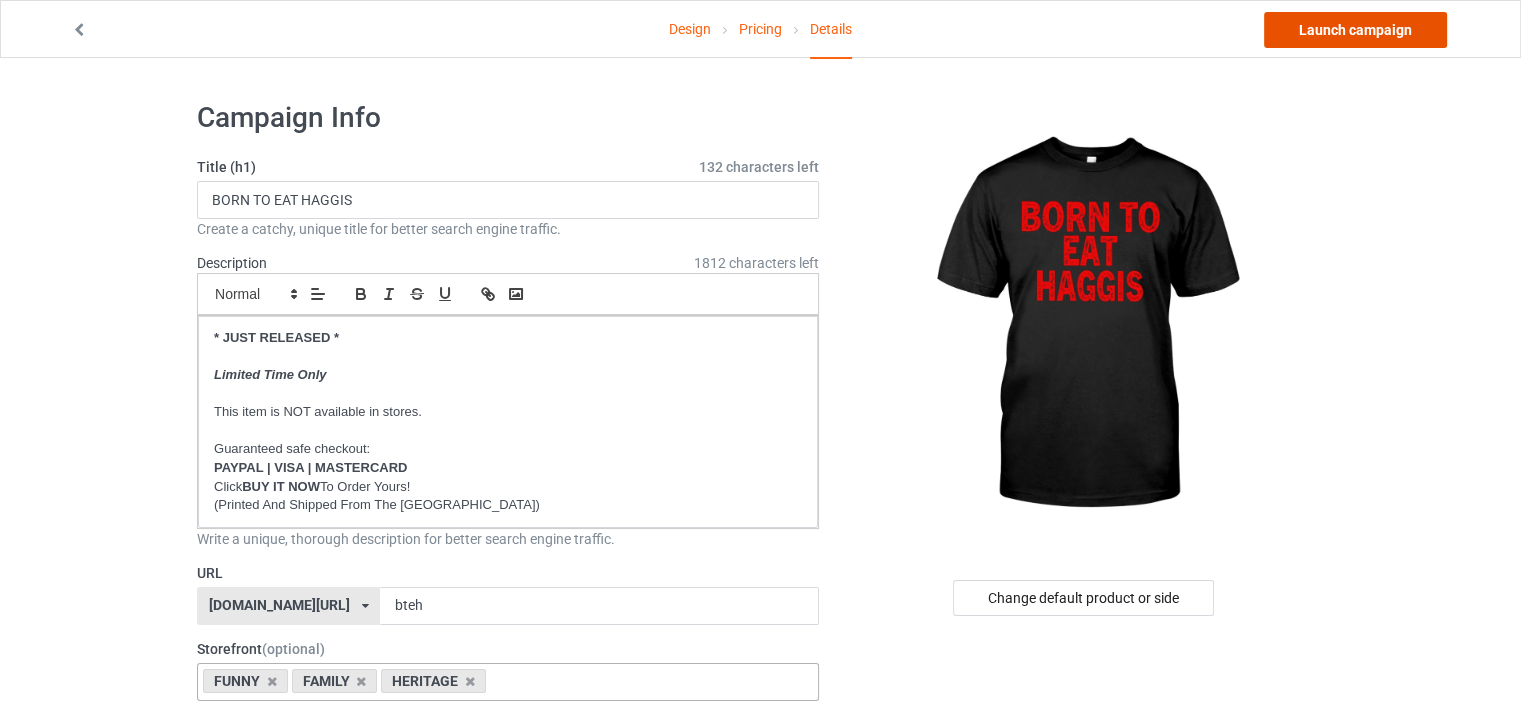 click on "Launch campaign" at bounding box center [1355, 30] 